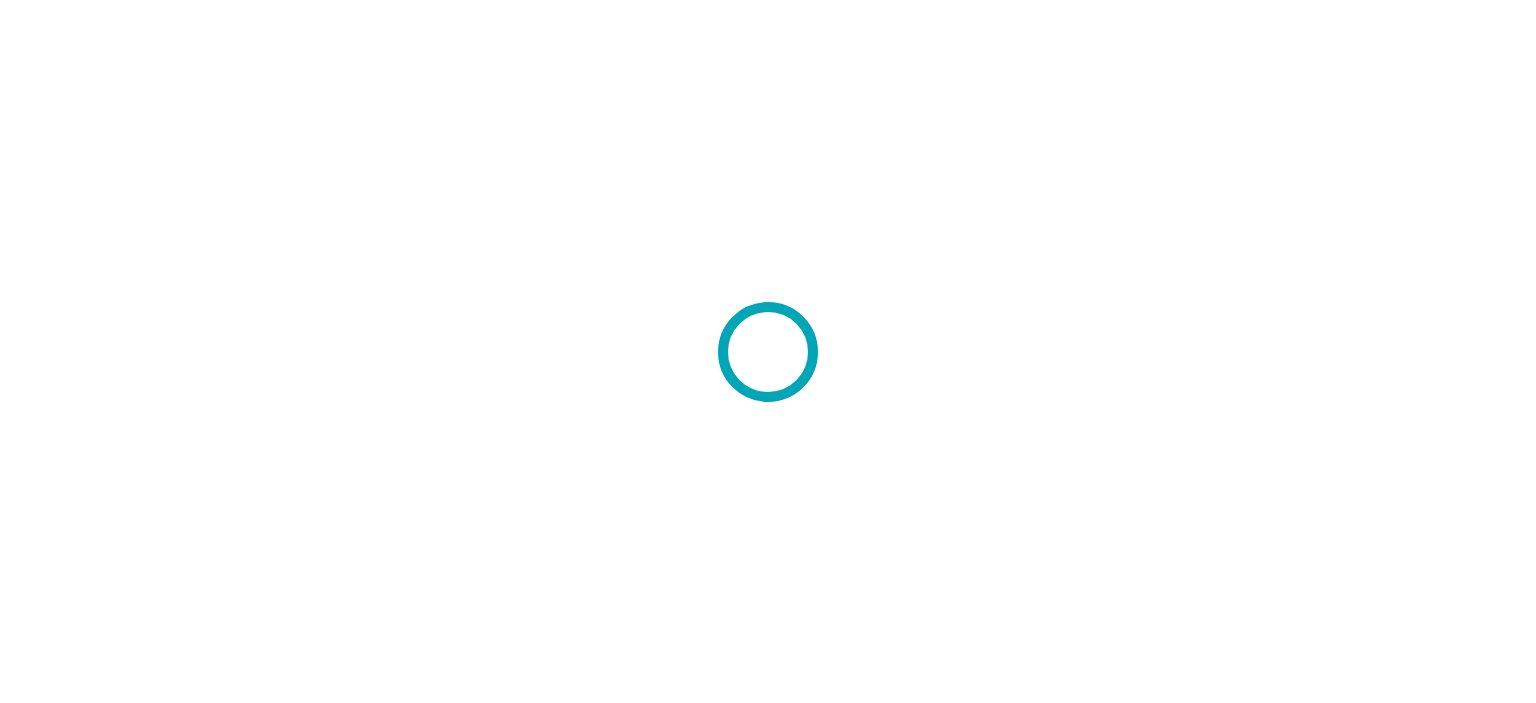 scroll, scrollTop: 0, scrollLeft: 0, axis: both 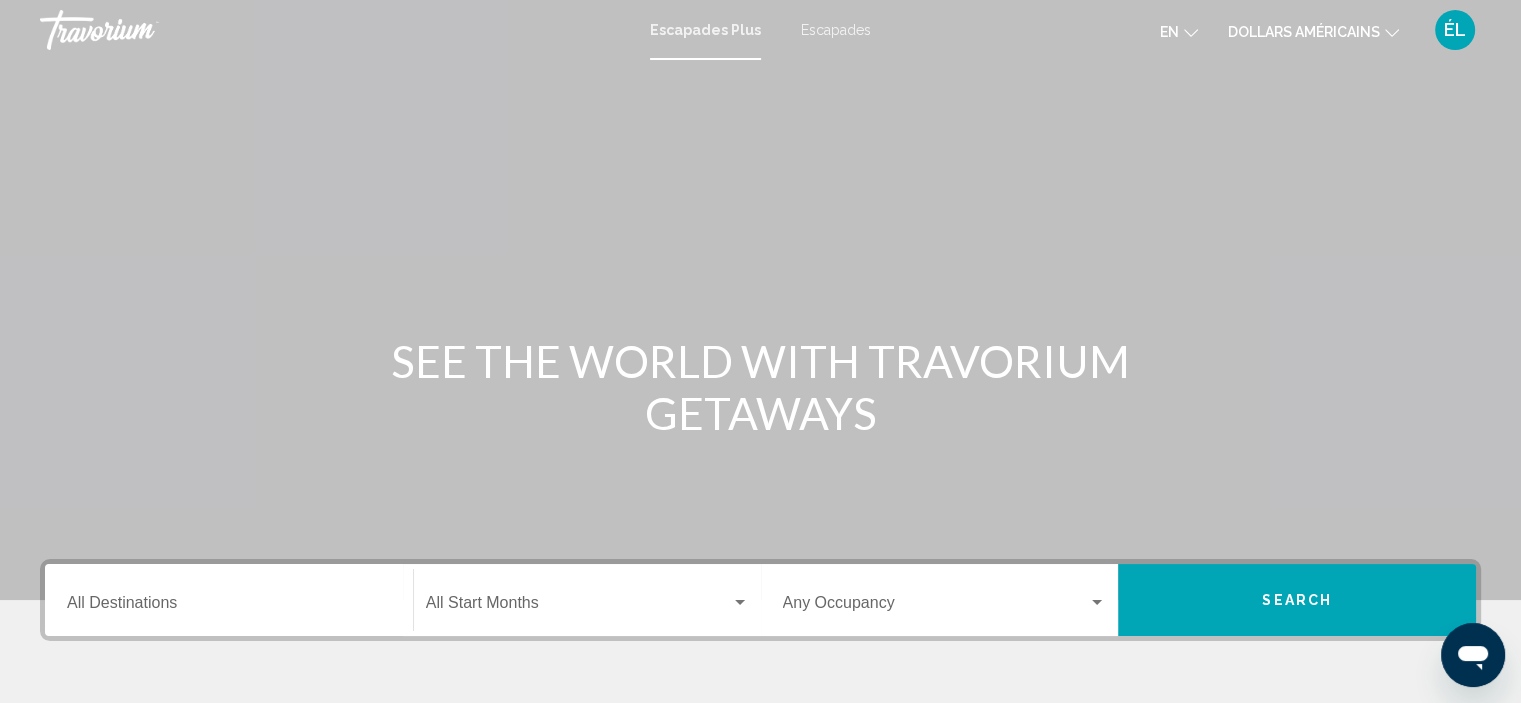 click on "SEE THE WORLD WITH TRAVORIUM GETAWAYS" at bounding box center [761, 387] 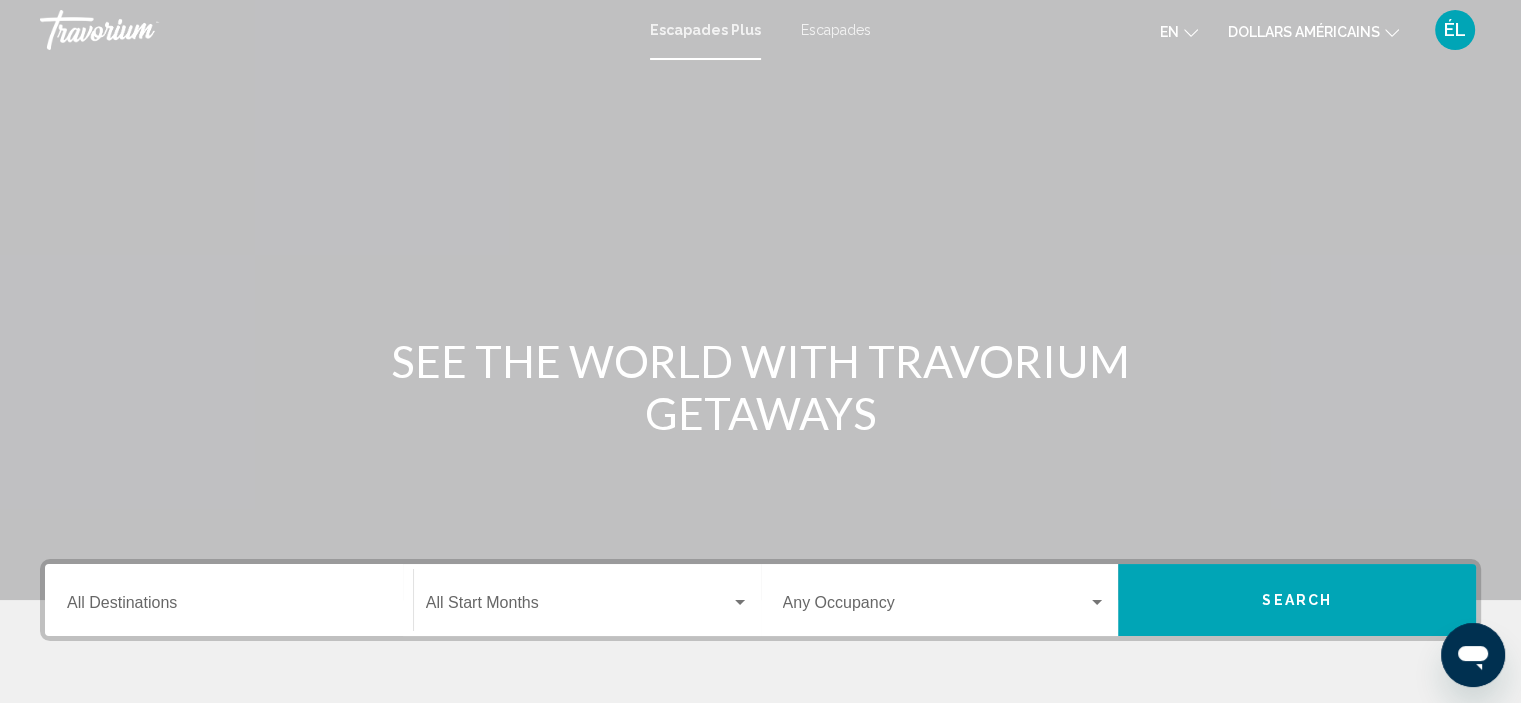 click 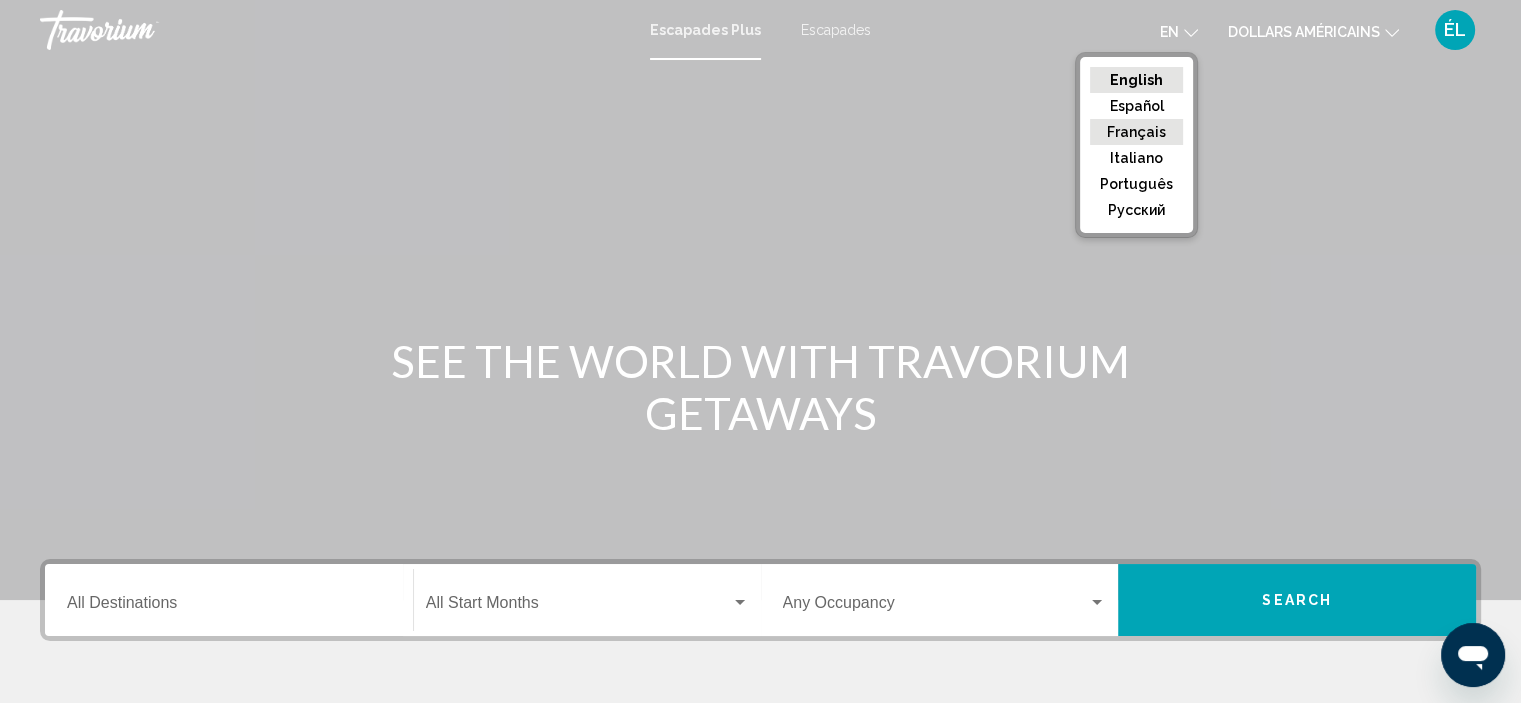 click on "Français" 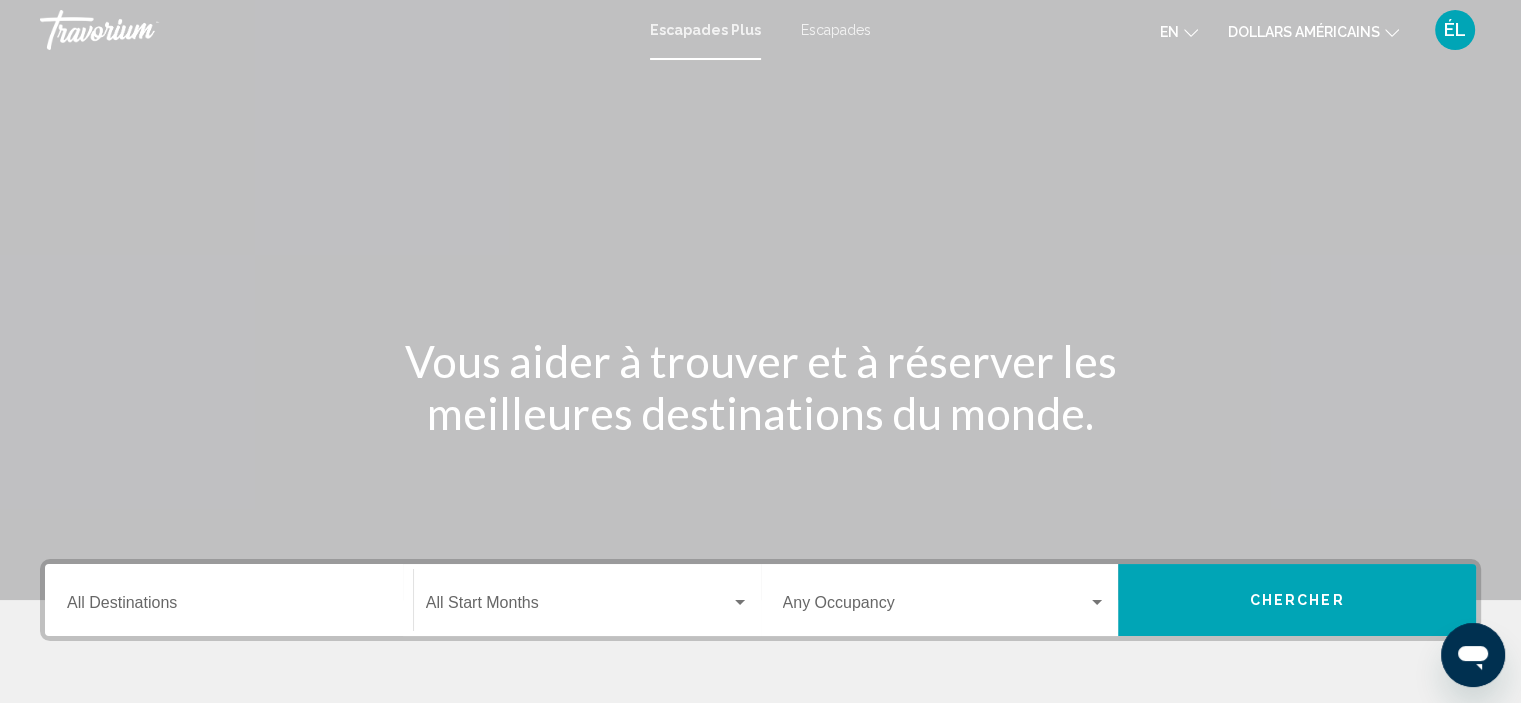 click at bounding box center [760, 300] 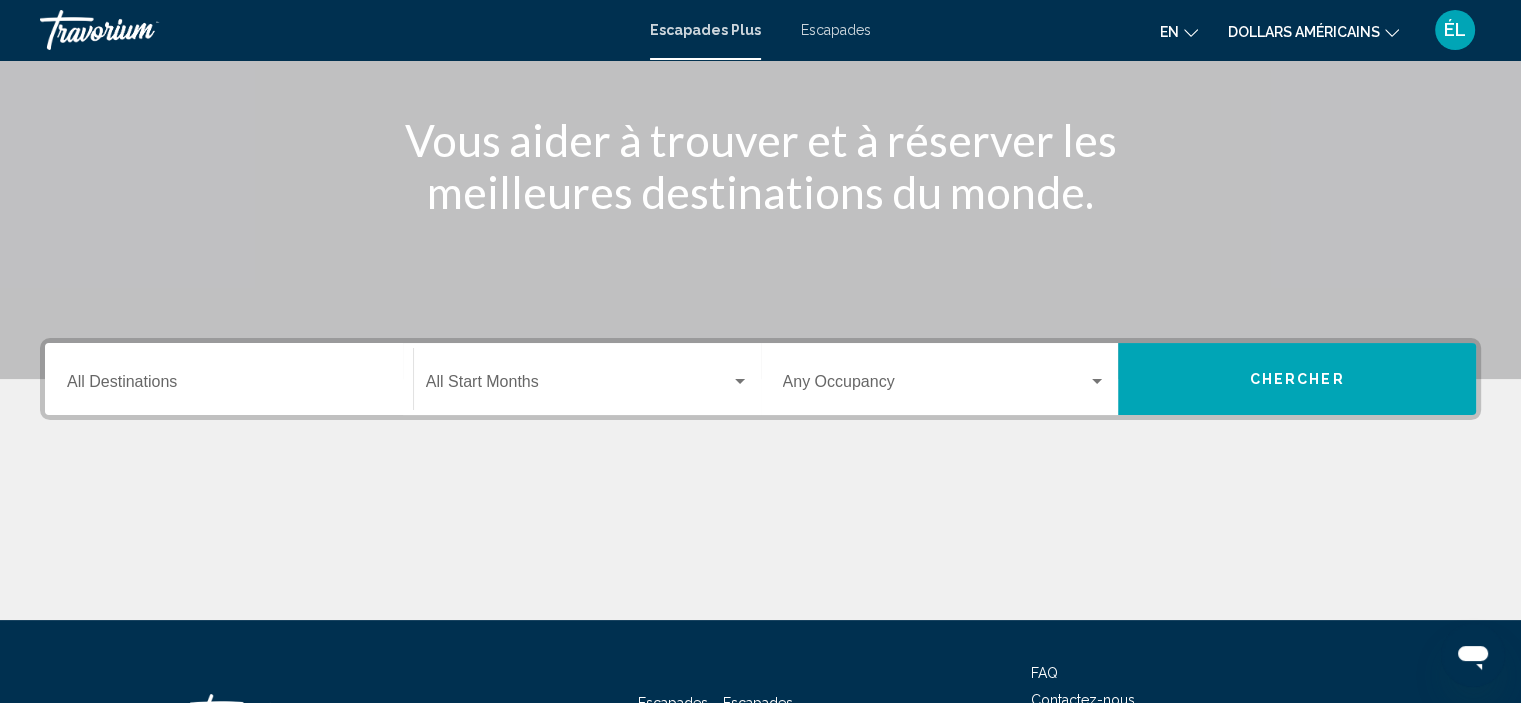 scroll, scrollTop: 204, scrollLeft: 0, axis: vertical 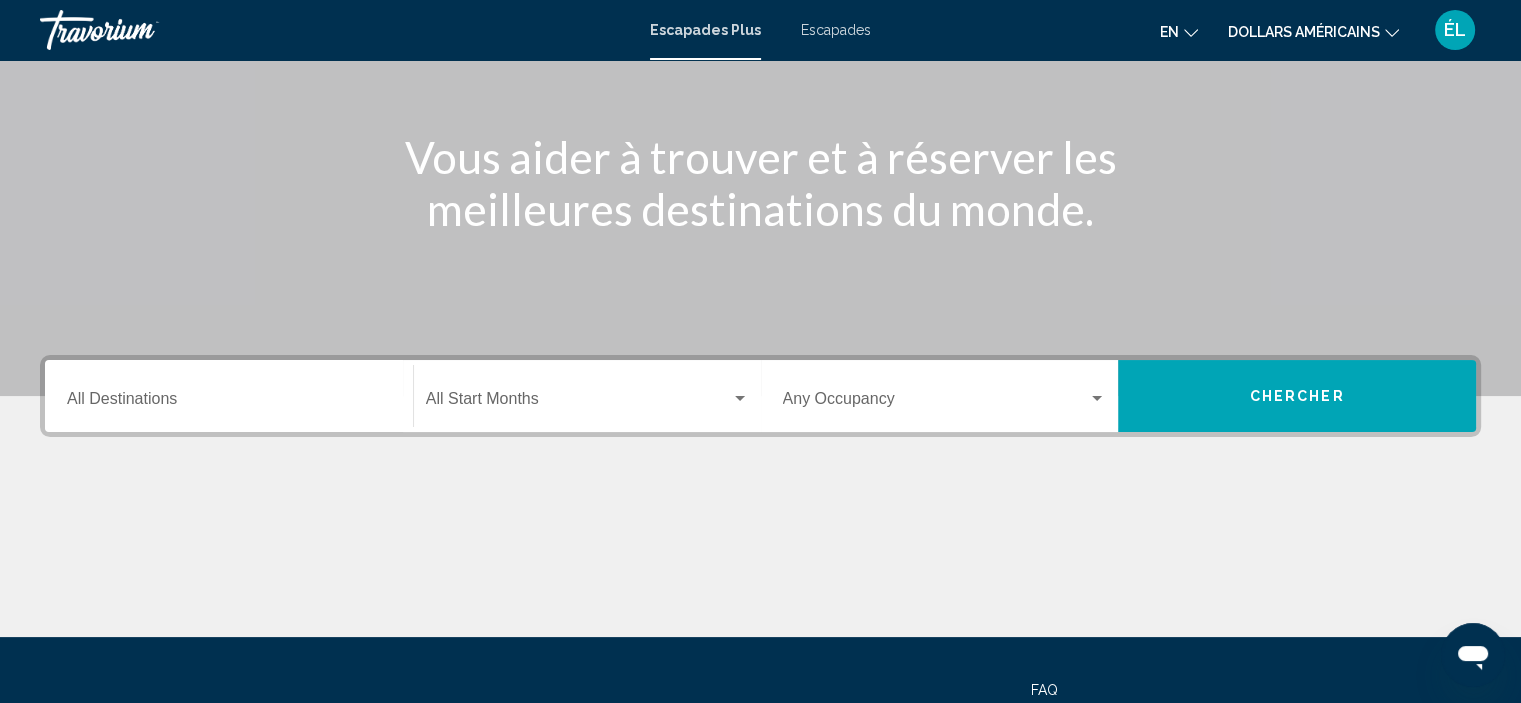 click on "Destination All Destinations" at bounding box center (229, 396) 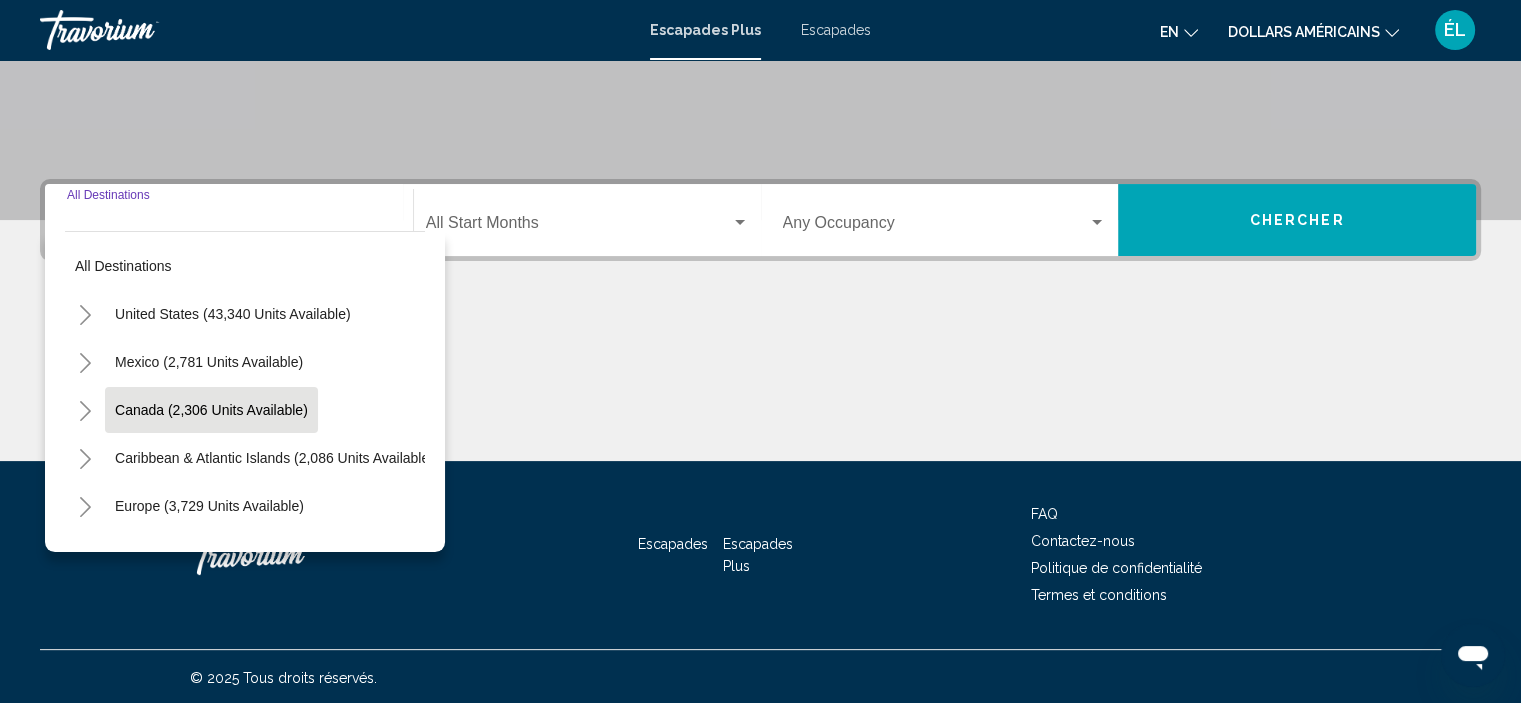 scroll, scrollTop: 382, scrollLeft: 0, axis: vertical 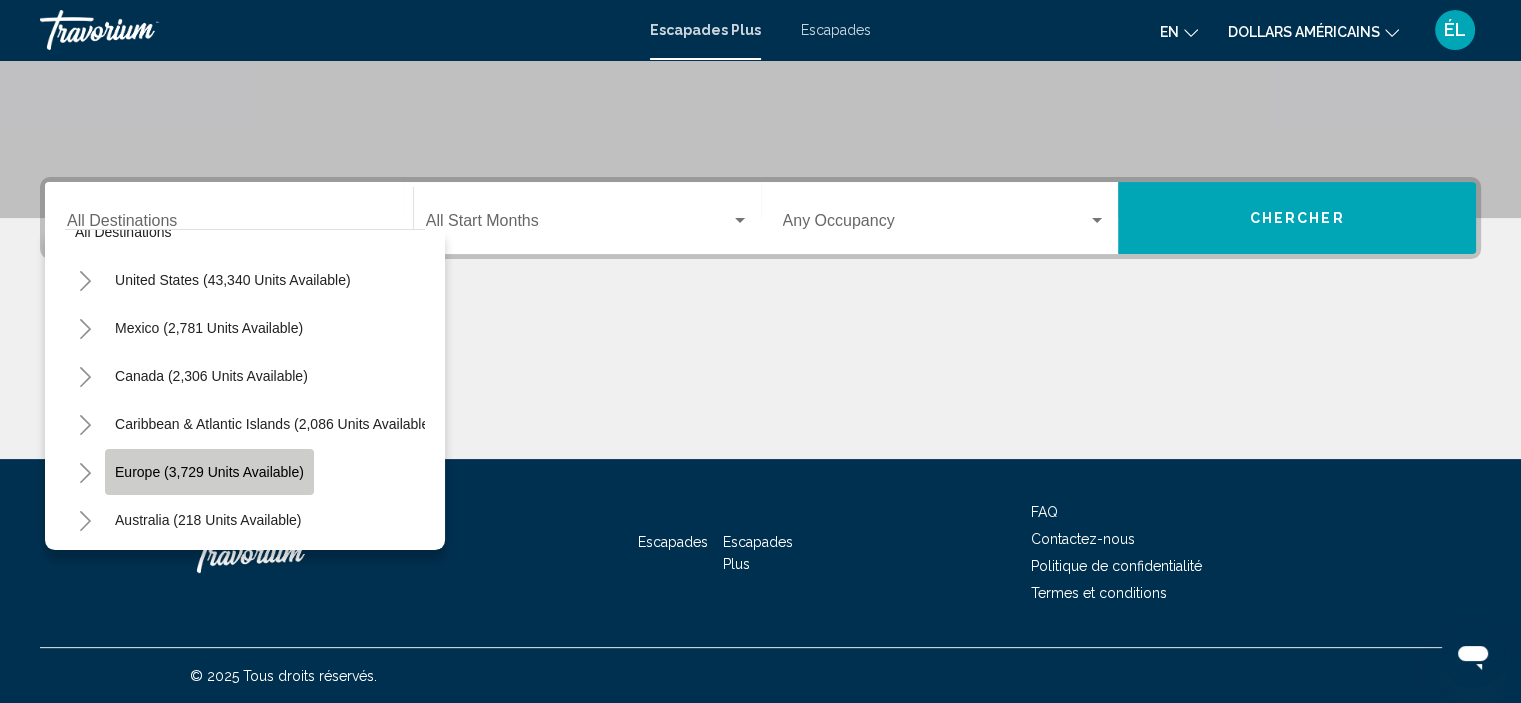 click on "Europe (3,729 units available)" 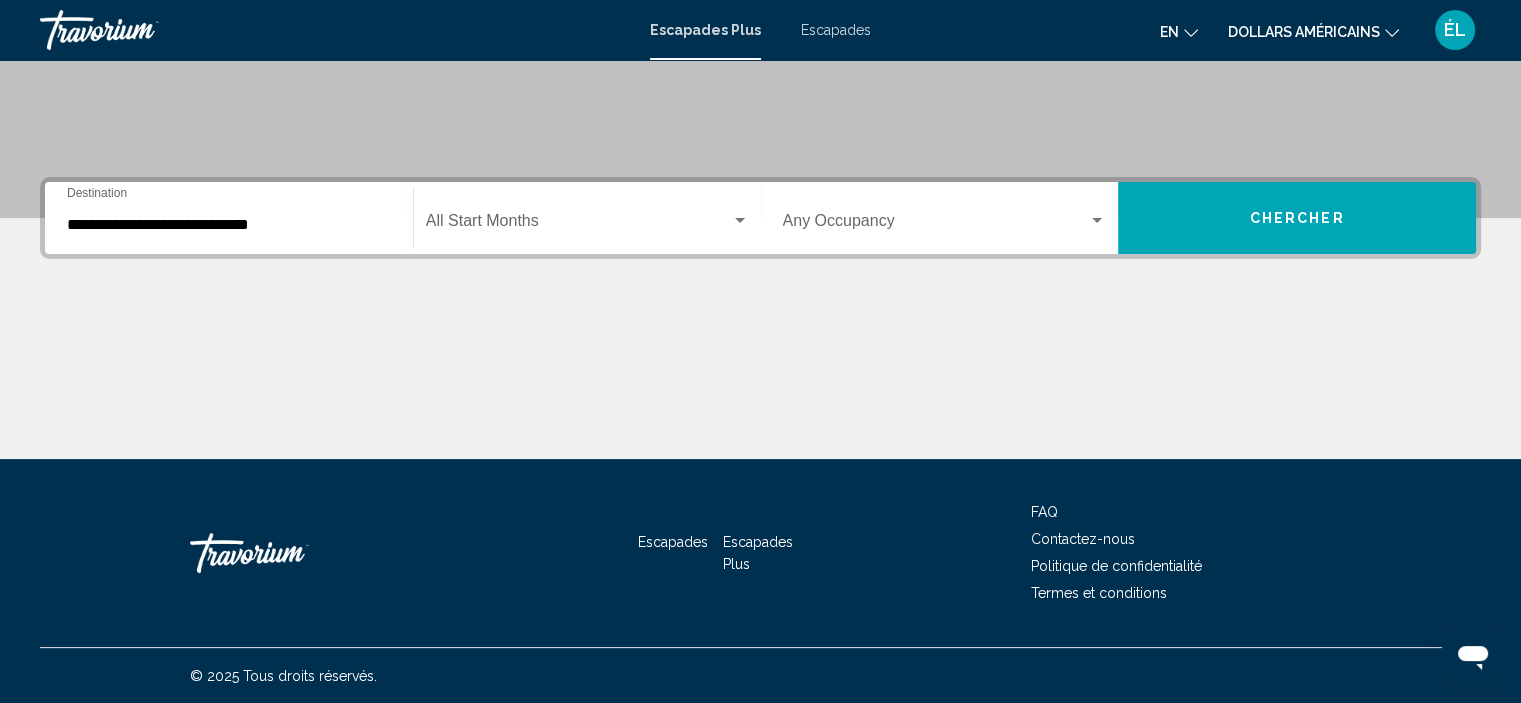 click on "Start Month All Start Months" 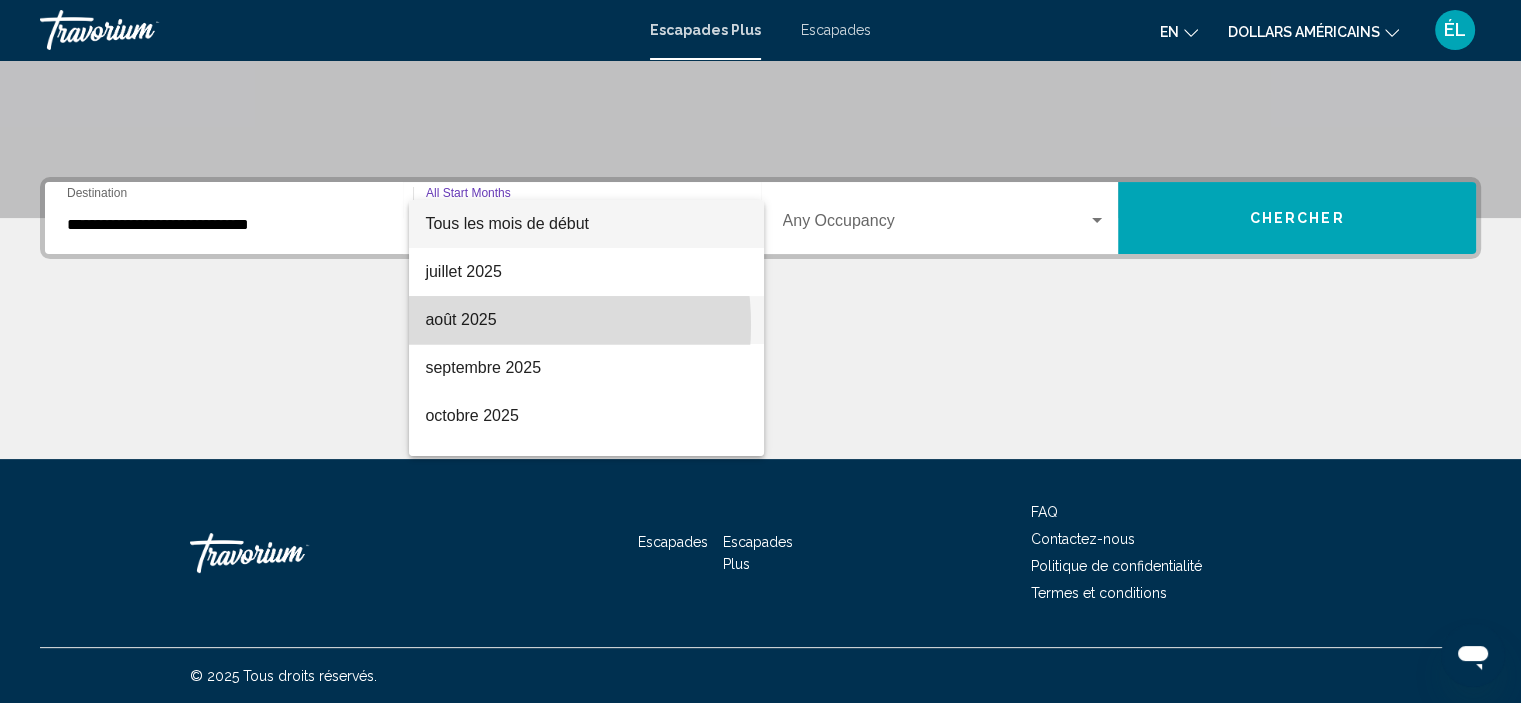 click on "août 2025" at bounding box center (460, 319) 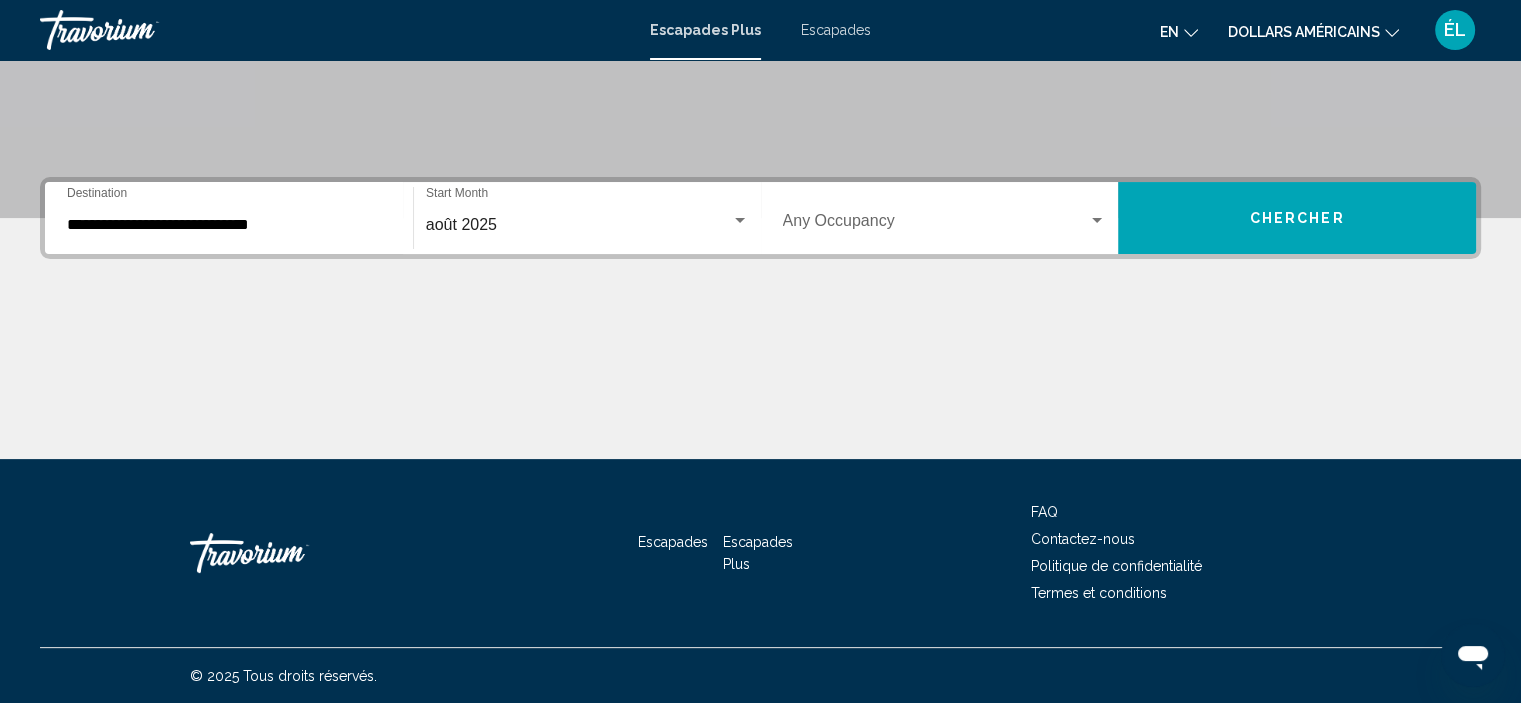 click on "Occupancy Any Occupancy" at bounding box center (945, 218) 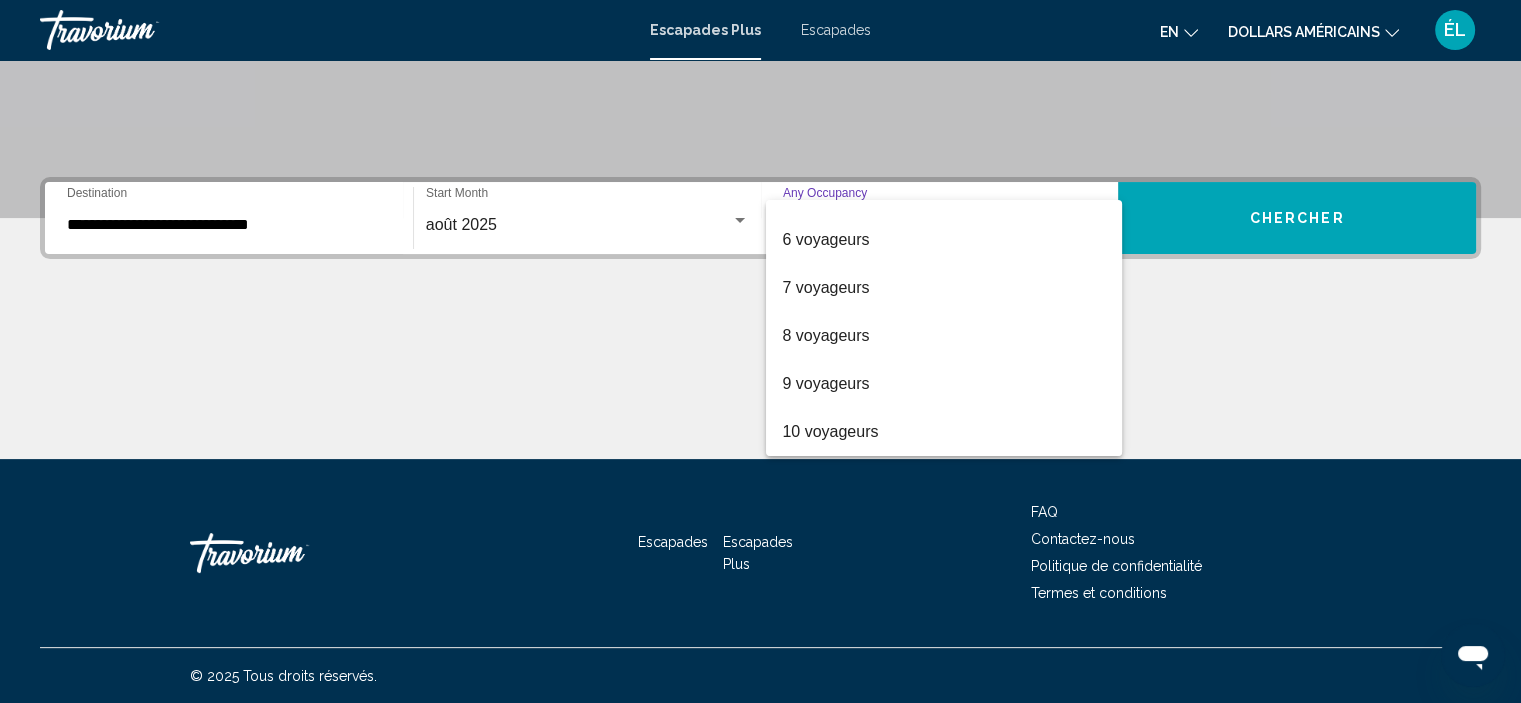 scroll, scrollTop: 0, scrollLeft: 0, axis: both 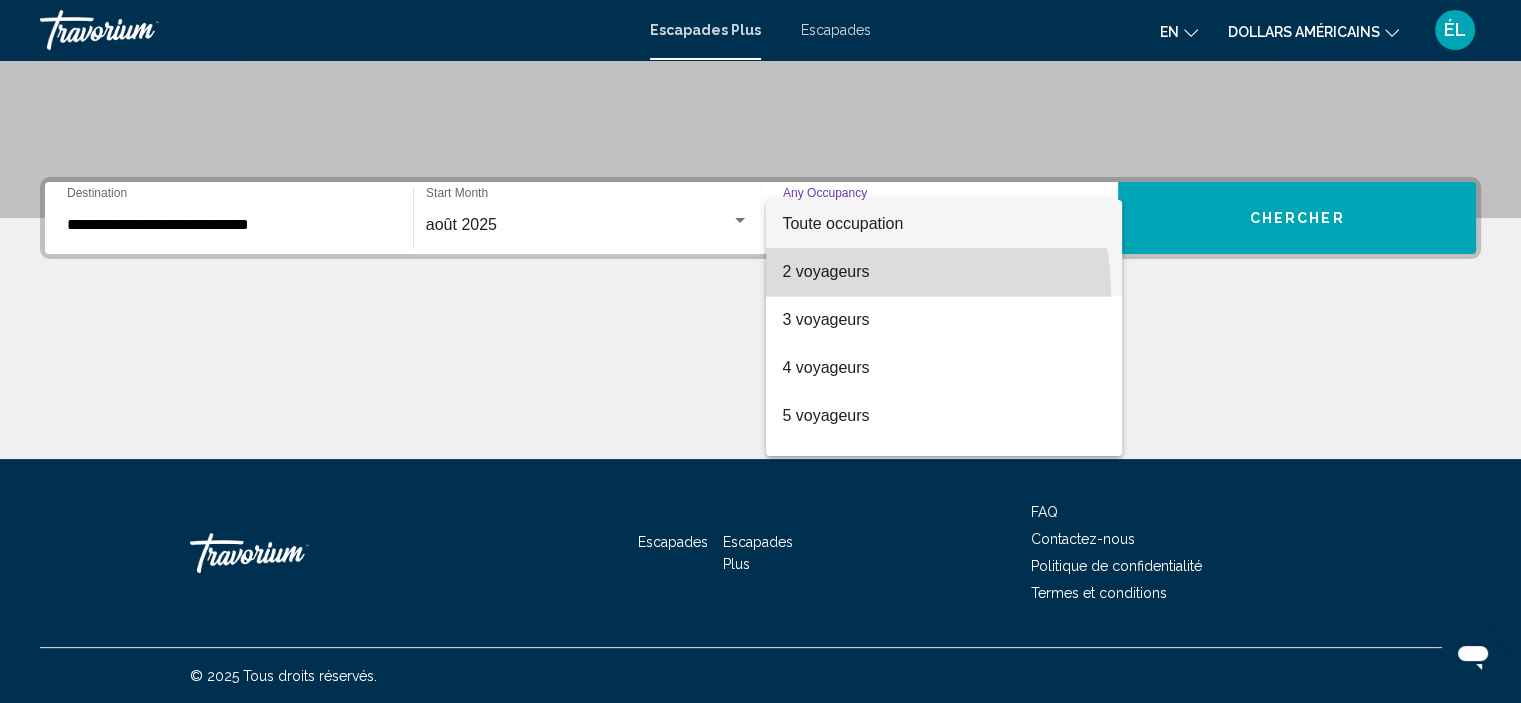 click on "2 voyageurs" at bounding box center (944, 272) 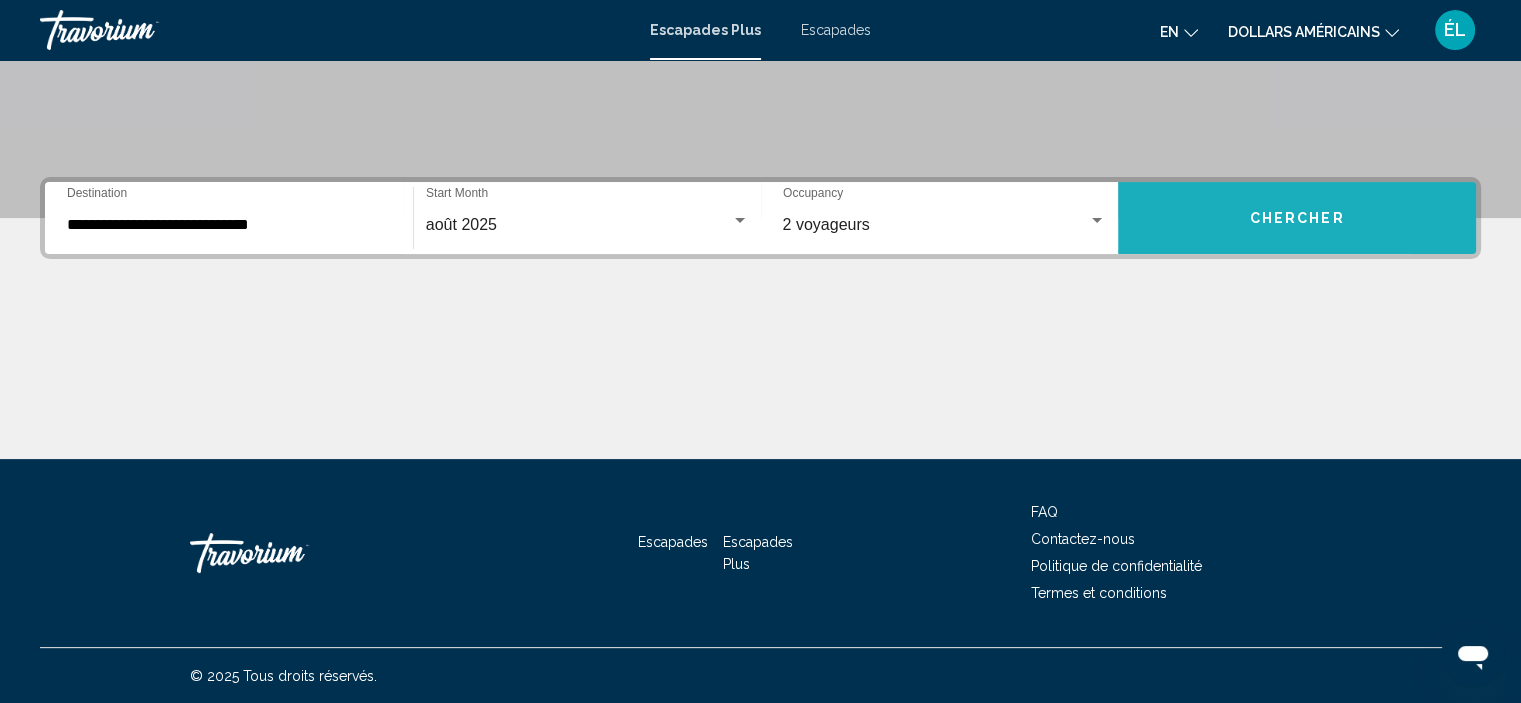 click on "Chercher" at bounding box center [1297, 218] 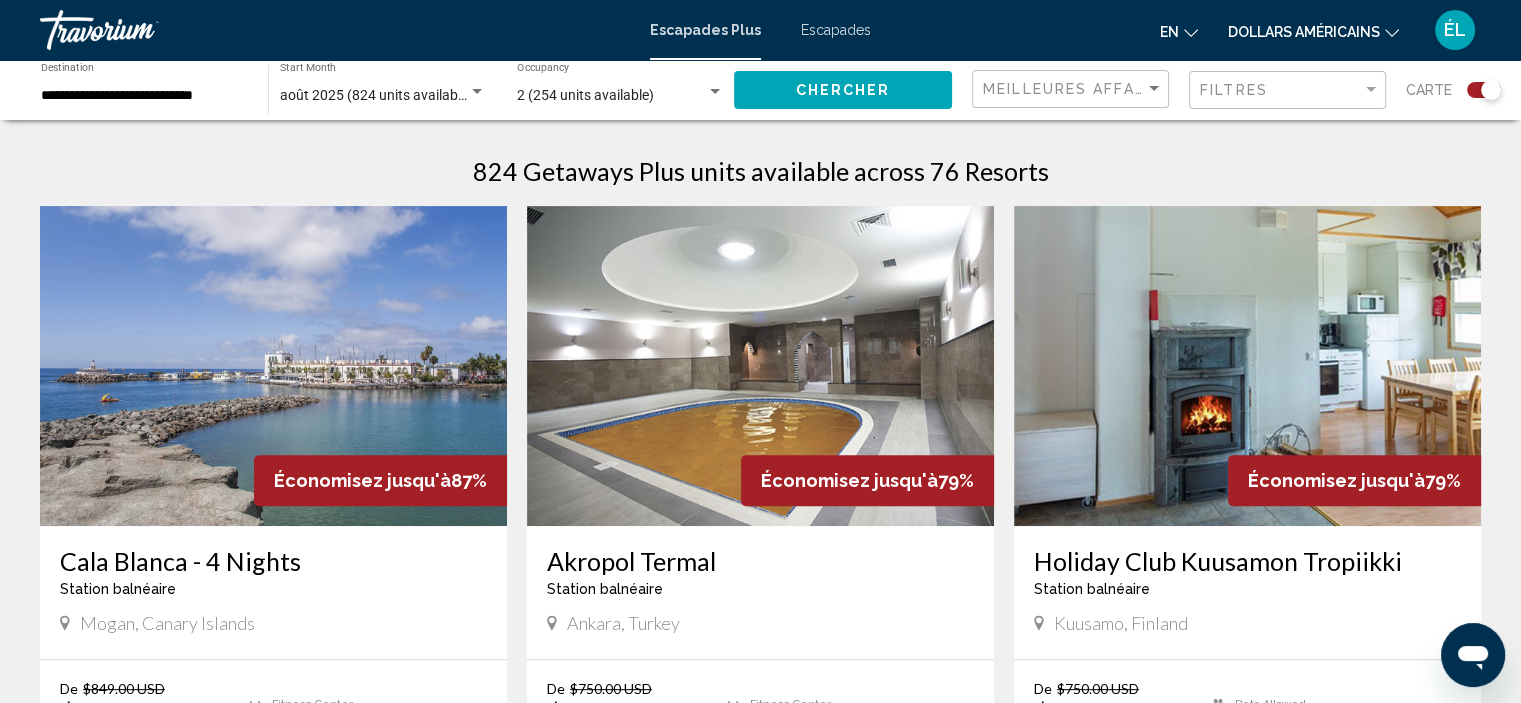 scroll, scrollTop: 633, scrollLeft: 0, axis: vertical 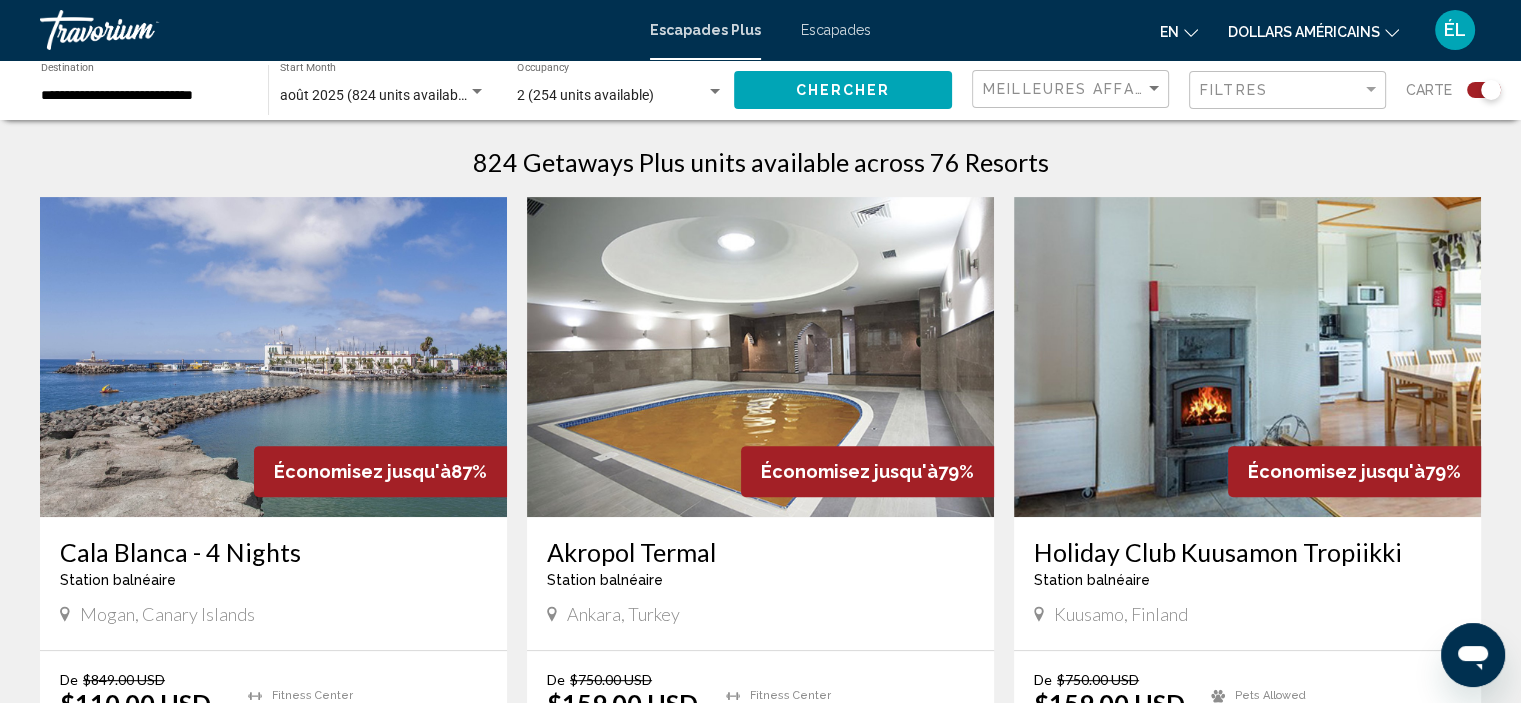 click on "**********" at bounding box center [760, -282] 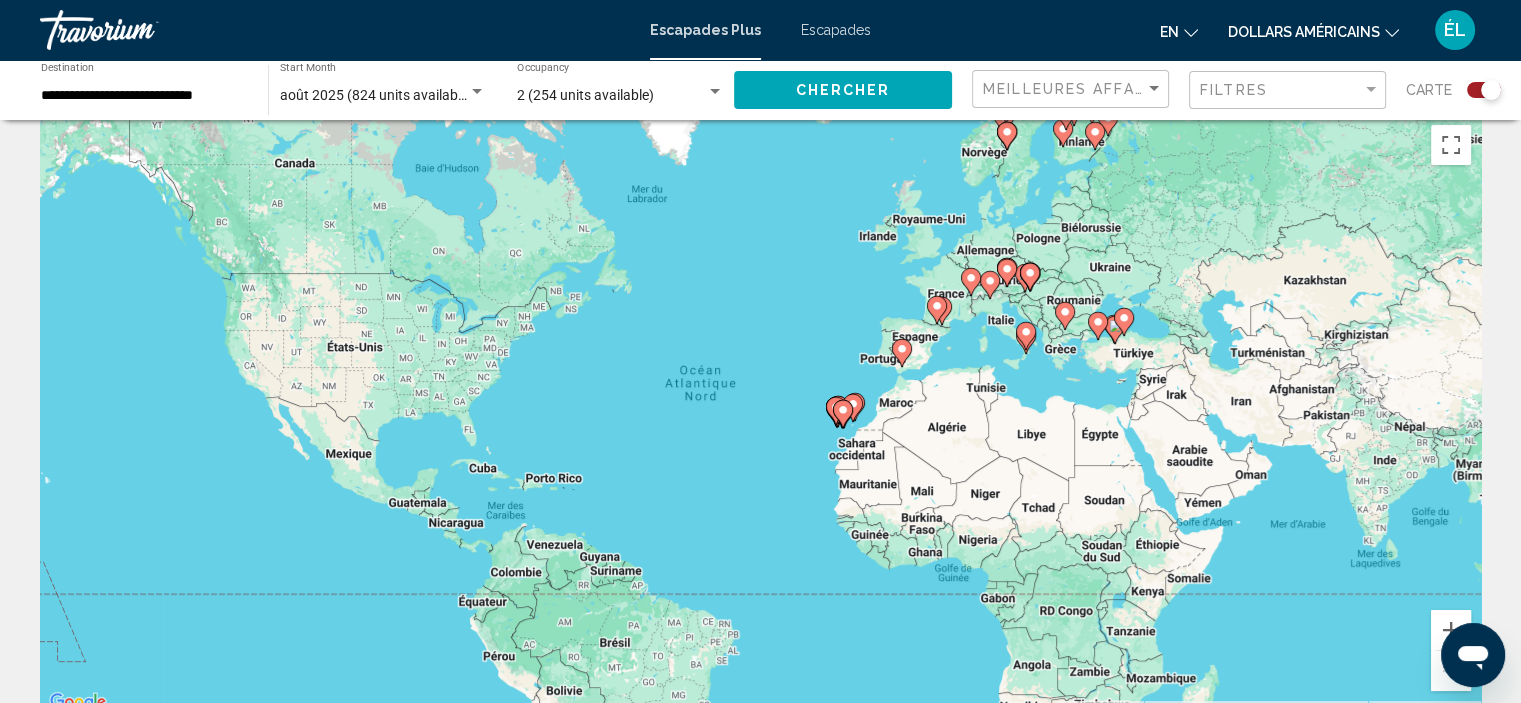 scroll, scrollTop: 0, scrollLeft: 0, axis: both 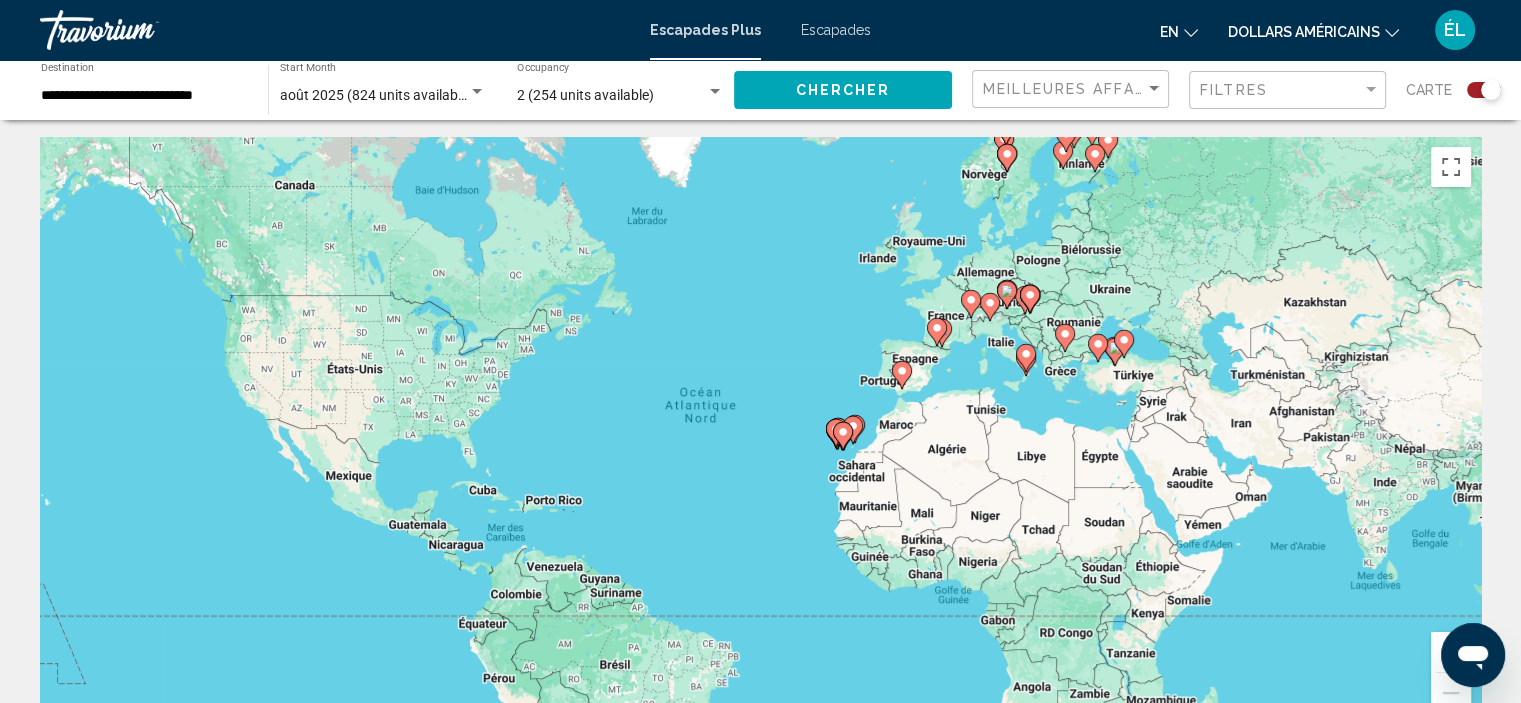 click on "Pour activer le glissement avec le clavier, appuyez sur Alt+Entrée. Une fois ce mode activé, utilisez les touches fléchées pour déplacer le repère. Pour valider le déplacement, appuyez sur Entrée. Pour annuler, appuyez sur Échap." at bounding box center (760, 437) 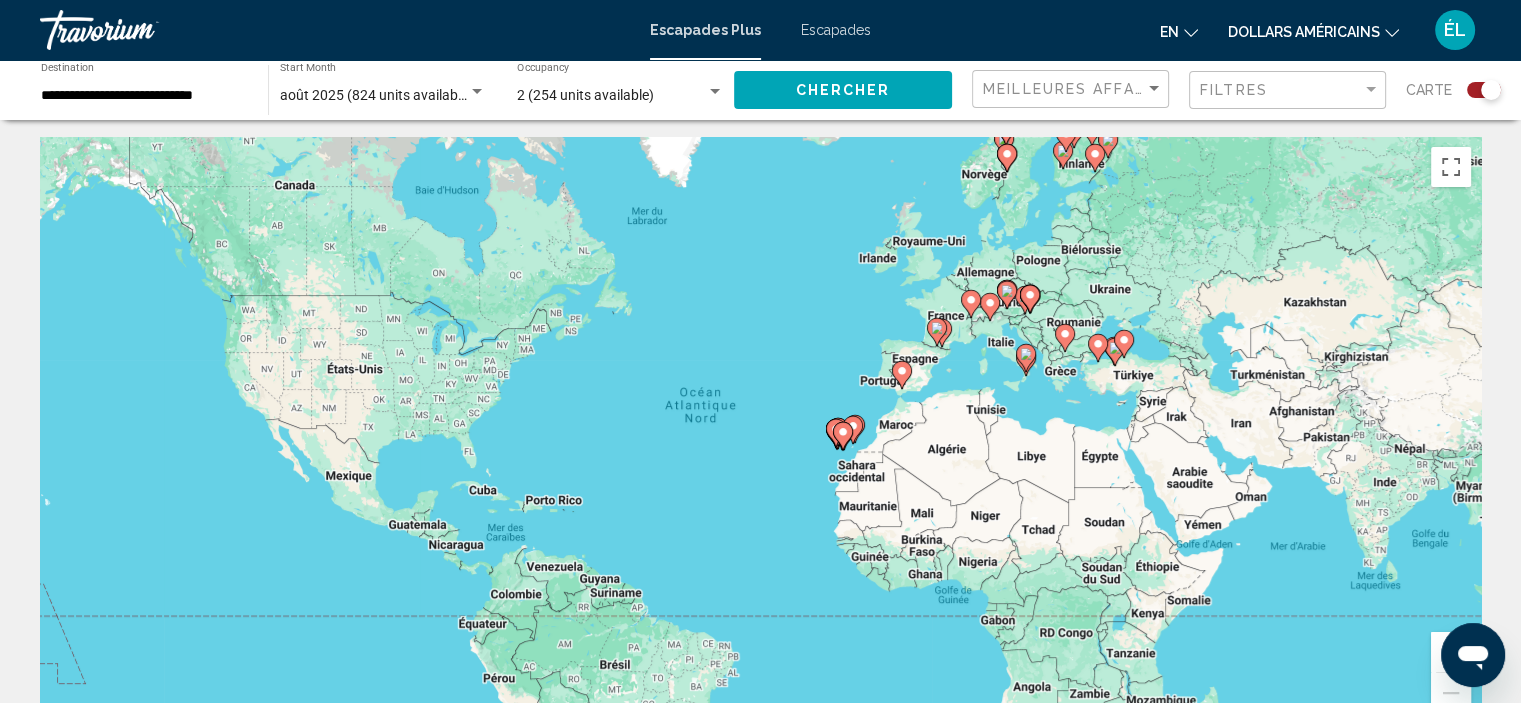 click on "Pour activer le glissement avec le clavier, appuyez sur Alt+Entrée. Une fois ce mode activé, utilisez les touches fléchées pour déplacer le repère. Pour valider le déplacement, appuyez sur Entrée. Pour annuler, appuyez sur Échap." at bounding box center [760, 437] 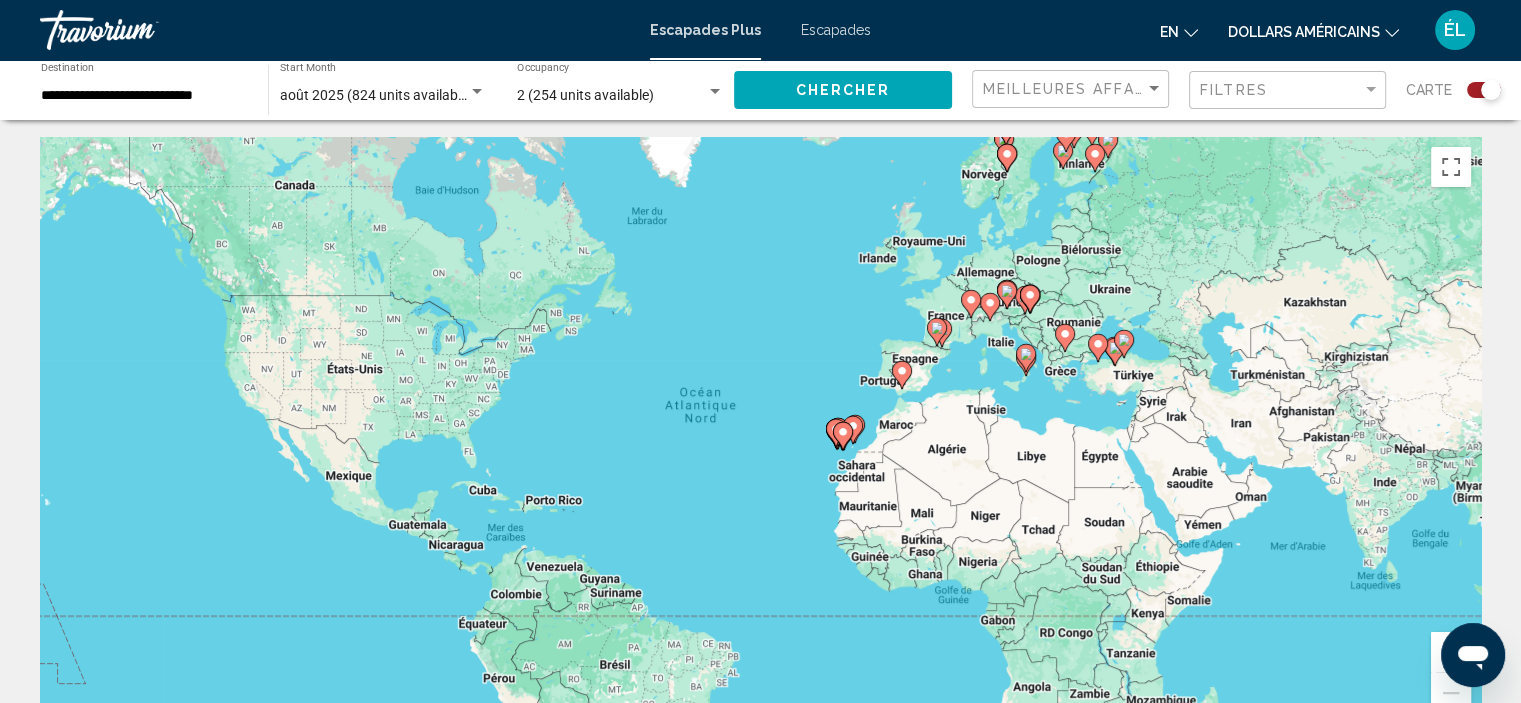 click on "Pour activer le glissement avec le clavier, appuyez sur Alt+Entrée. Une fois ce mode activé, utilisez les touches fléchées pour déplacer le repère. Pour valider le déplacement, appuyez sur Entrée. Pour annuler, appuyez sur Échap." at bounding box center (760, 437) 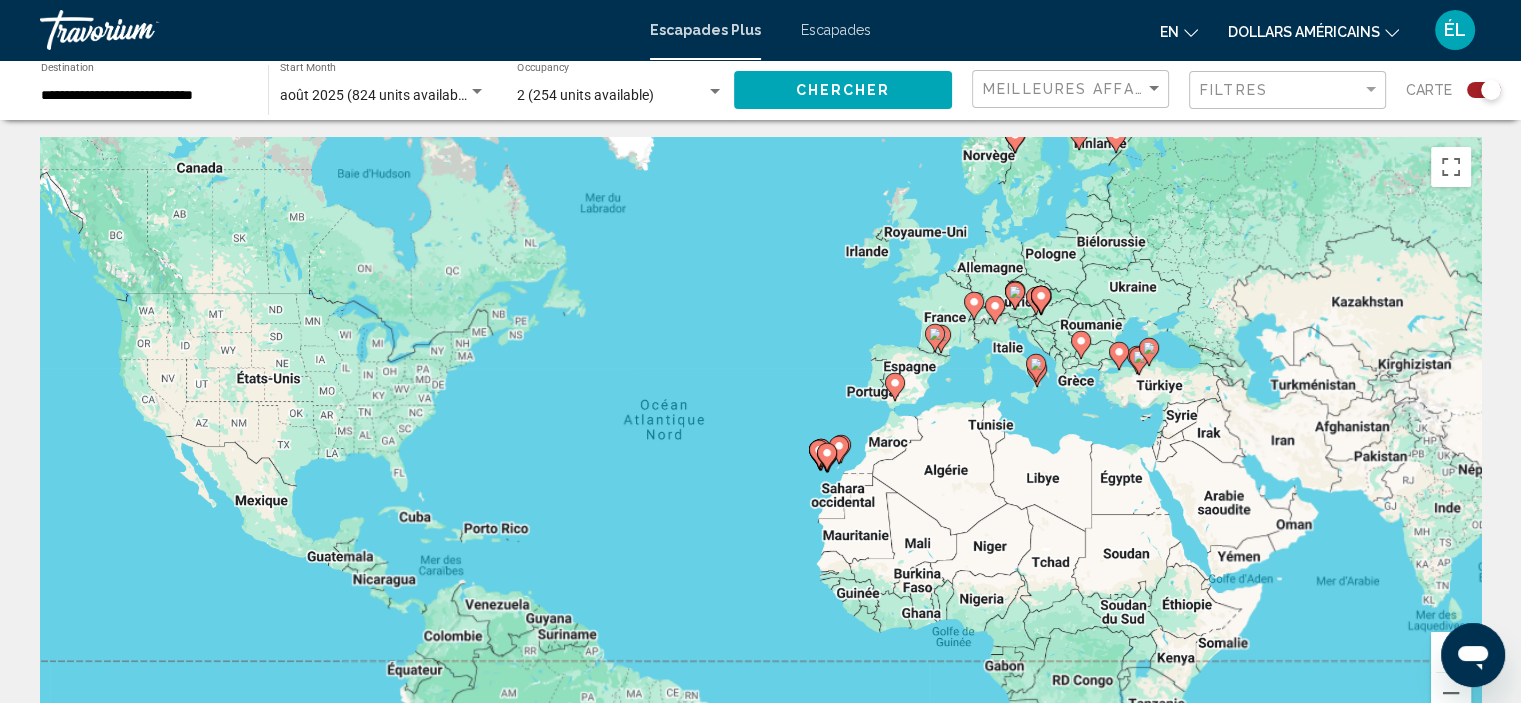 click on "Pour activer le glissement avec le clavier, appuyez sur Alt+Entrée. Une fois ce mode activé, utilisez les touches fléchées pour déplacer le repère. Pour valider le déplacement, appuyez sur Entrée. Pour annuler, appuyez sur Échap." at bounding box center [760, 437] 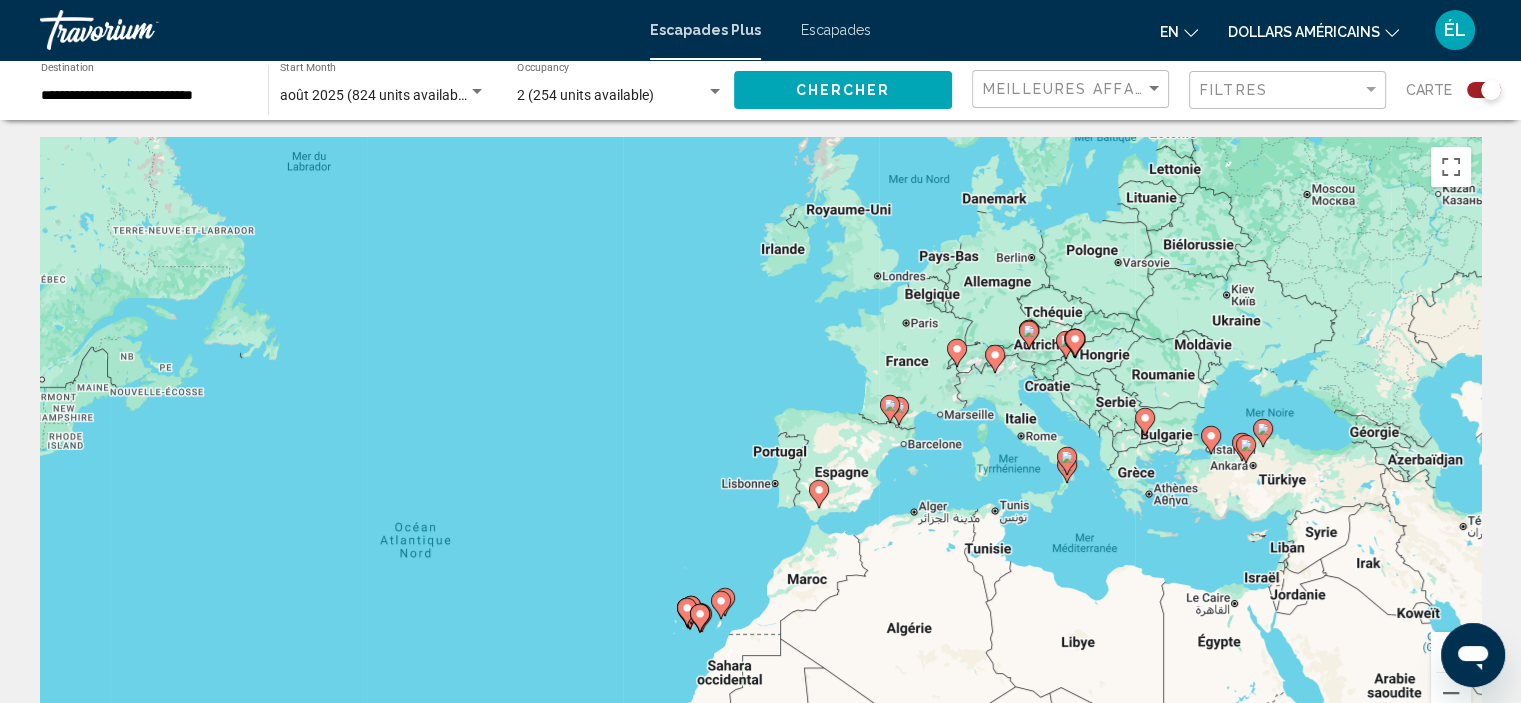 drag, startPoint x: 932, startPoint y: 323, endPoint x: 891, endPoint y: 362, distance: 56.586216 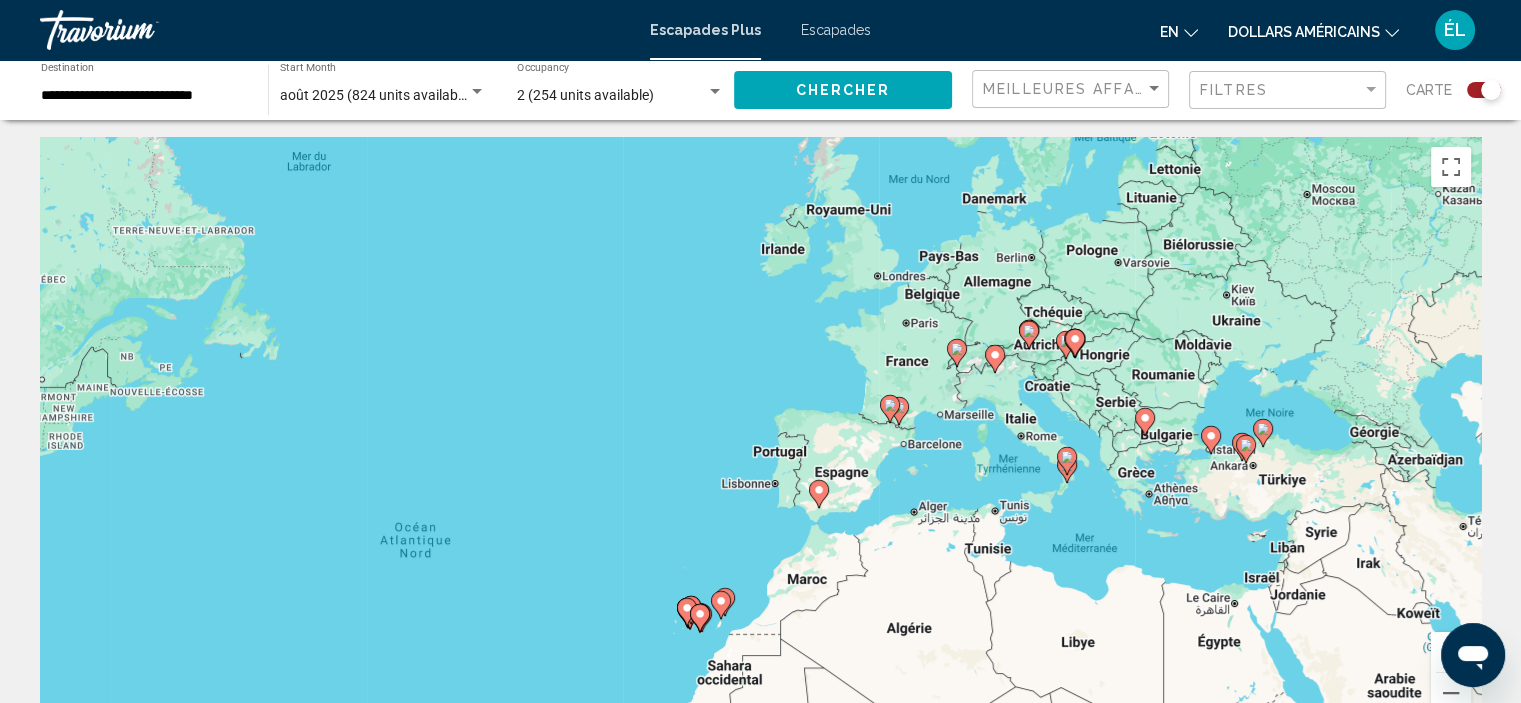 click on "Pour activer le glissement avec le clavier, appuyez sur Alt+Entrée. Une fois ce mode activé, utilisez les touches fléchées pour déplacer le repère. Pour valider le déplacement, appuyez sur Entrée. Pour annuler, appuyez sur Échap." at bounding box center [760, 437] 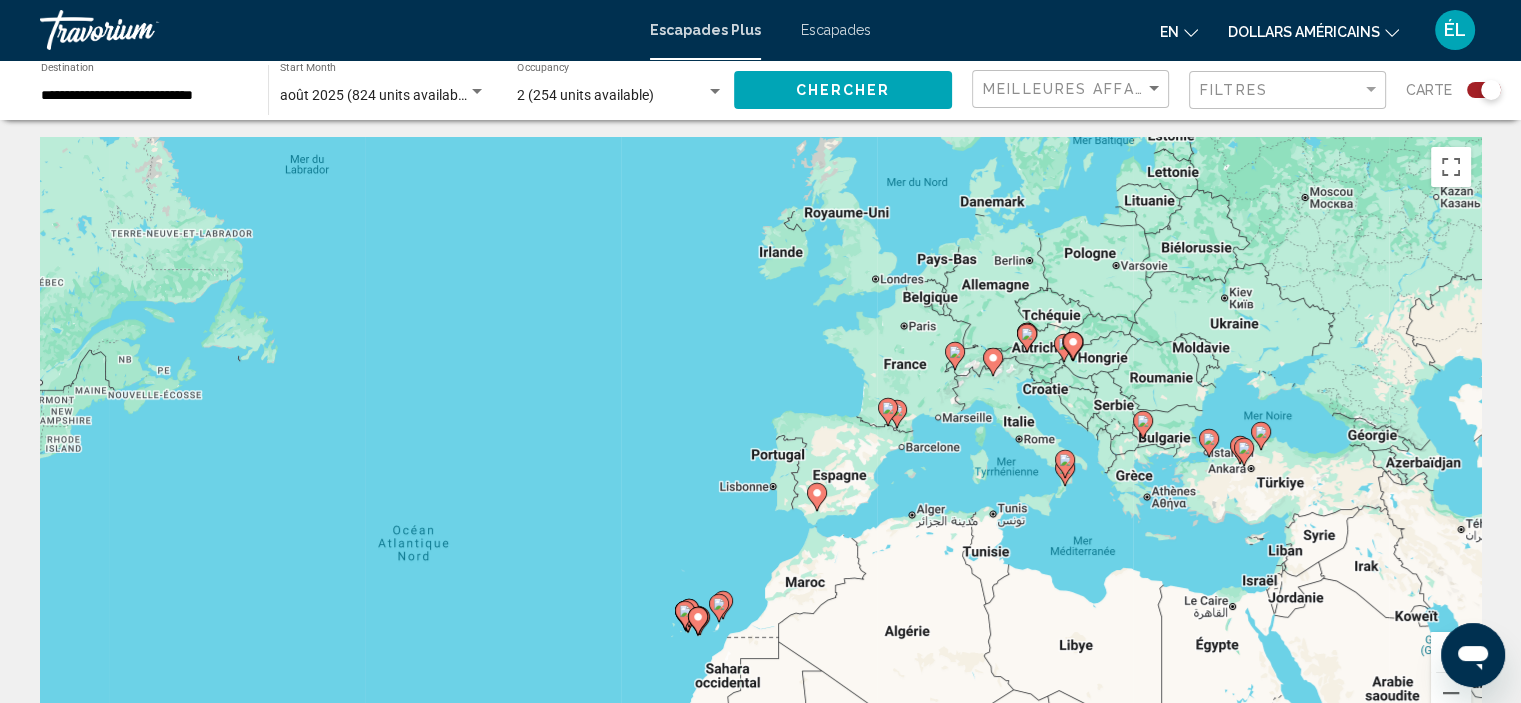 click on "Pour activer le glissement avec le clavier, appuyez sur Alt+Entrée. Une fois ce mode activé, utilisez les touches fléchées pour déplacer le repère. Pour valider le déplacement, appuyez sur Entrée. Pour annuler, appuyez sur Échap." at bounding box center [760, 437] 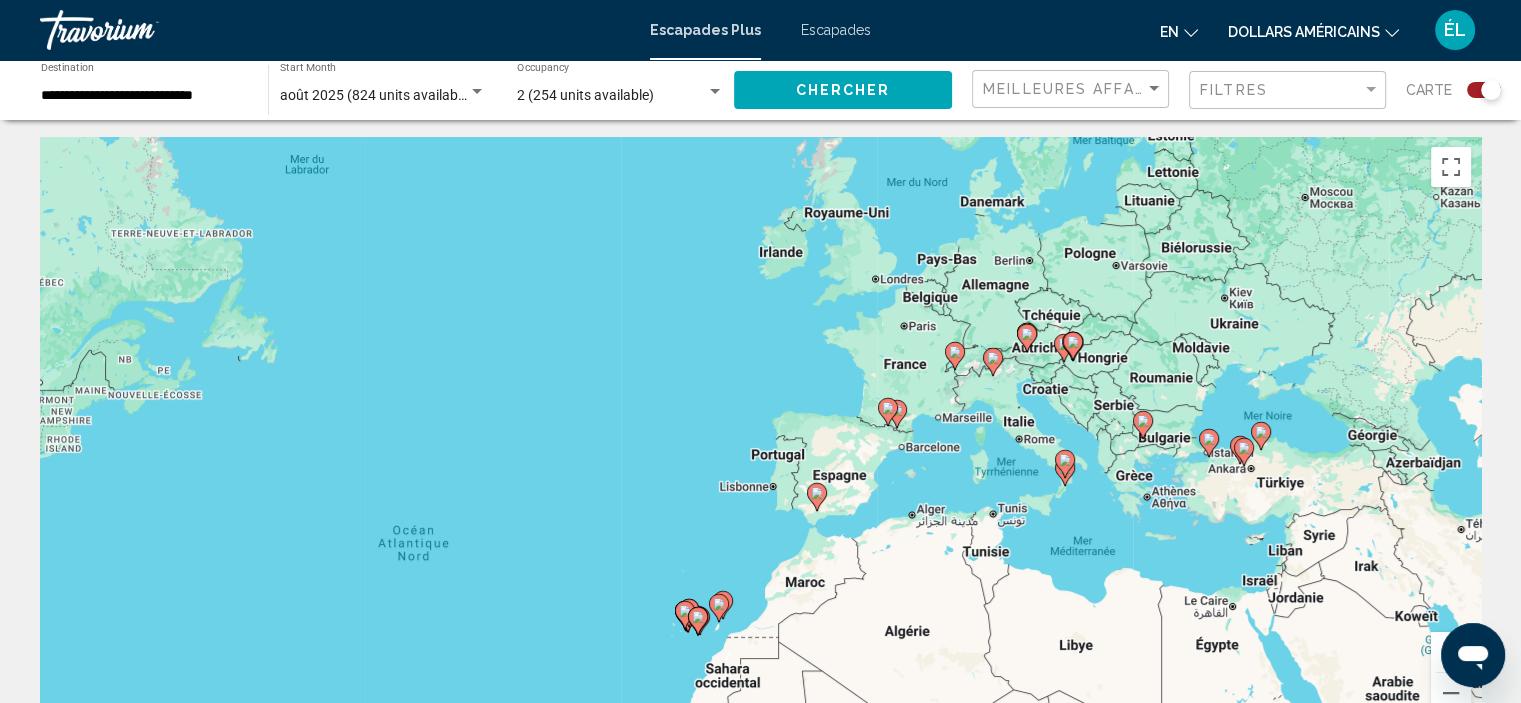 click on "Pour activer le glissement avec le clavier, appuyez sur Alt+Entrée. Une fois ce mode activé, utilisez les touches fléchées pour déplacer le repère. Pour valider le déplacement, appuyez sur Entrée. Pour annuler, appuyez sur Échap." at bounding box center (760, 437) 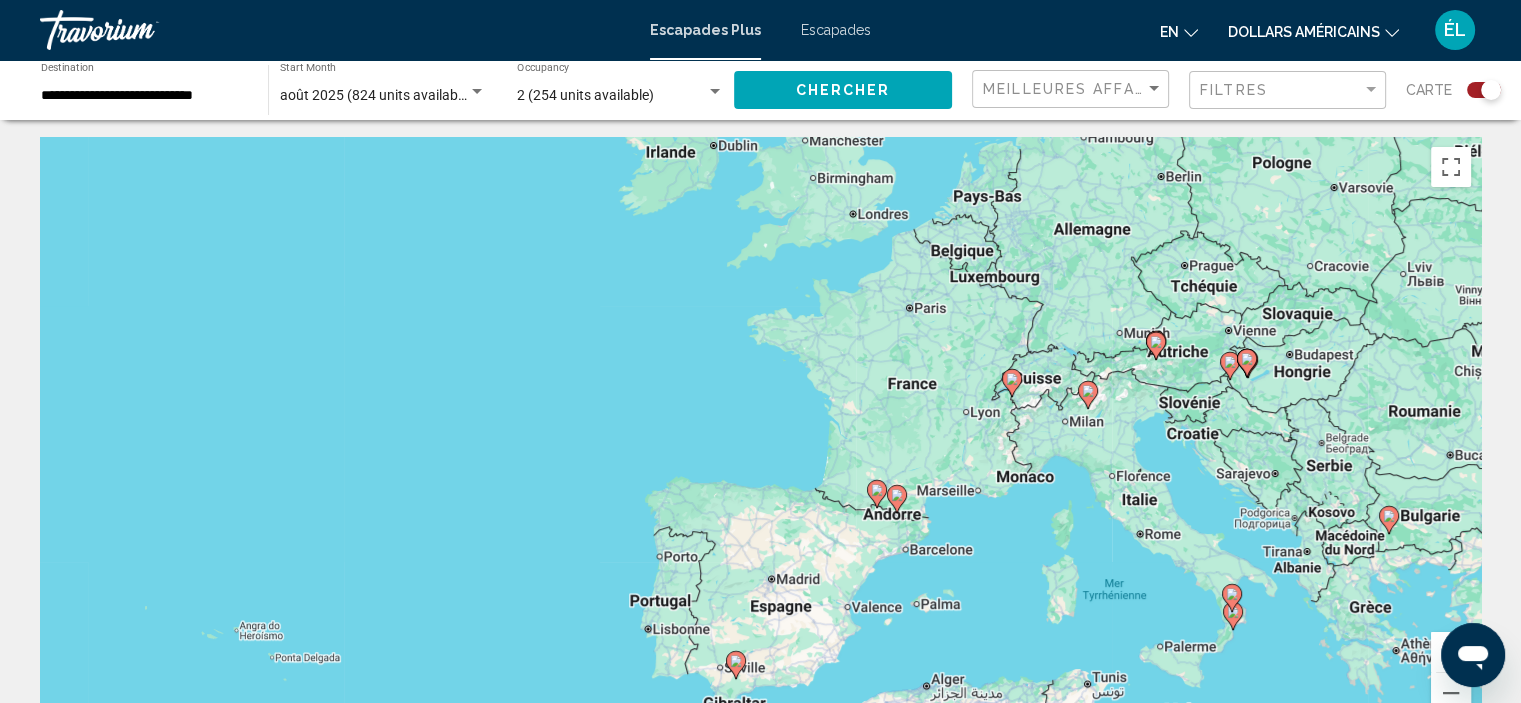 drag, startPoint x: 937, startPoint y: 337, endPoint x: 892, endPoint y: 412, distance: 87.46428 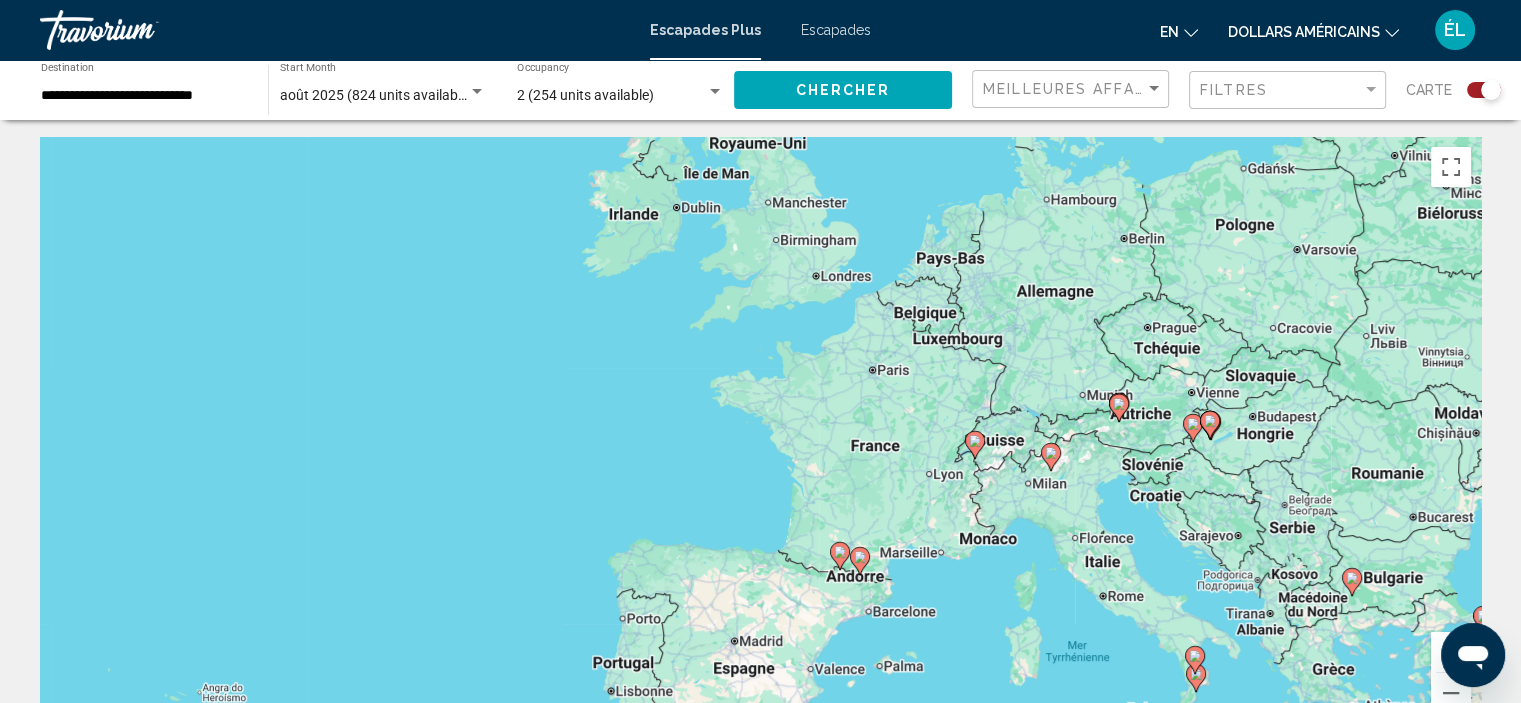 click on "Pour activer le glissement avec le clavier, appuyez sur Alt+Entrée. Une fois ce mode activé, utilisez les touches fléchées pour déplacer le repère. Pour valider le déplacement, appuyez sur Entrée. Pour annuler, appuyez sur Échap." at bounding box center (760, 437) 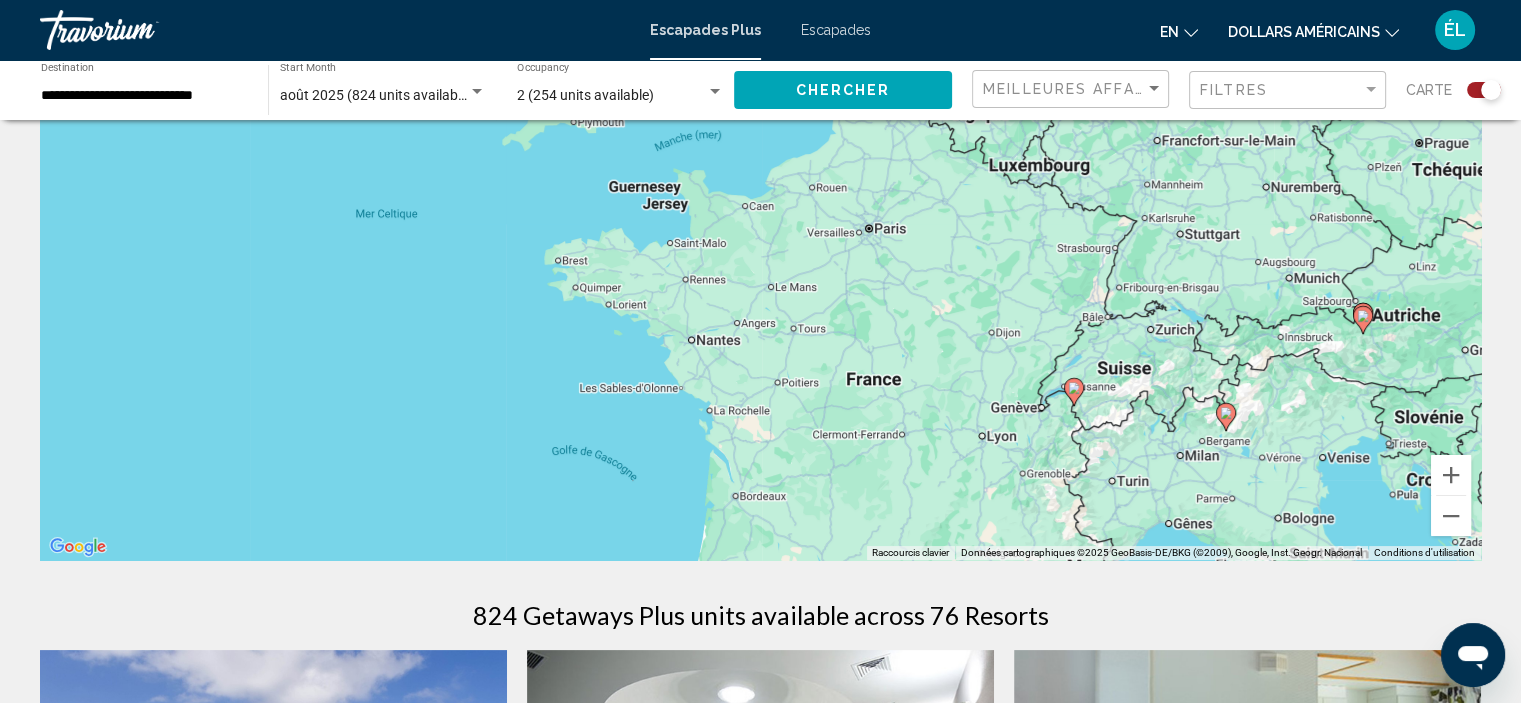 scroll, scrollTop: 0, scrollLeft: 0, axis: both 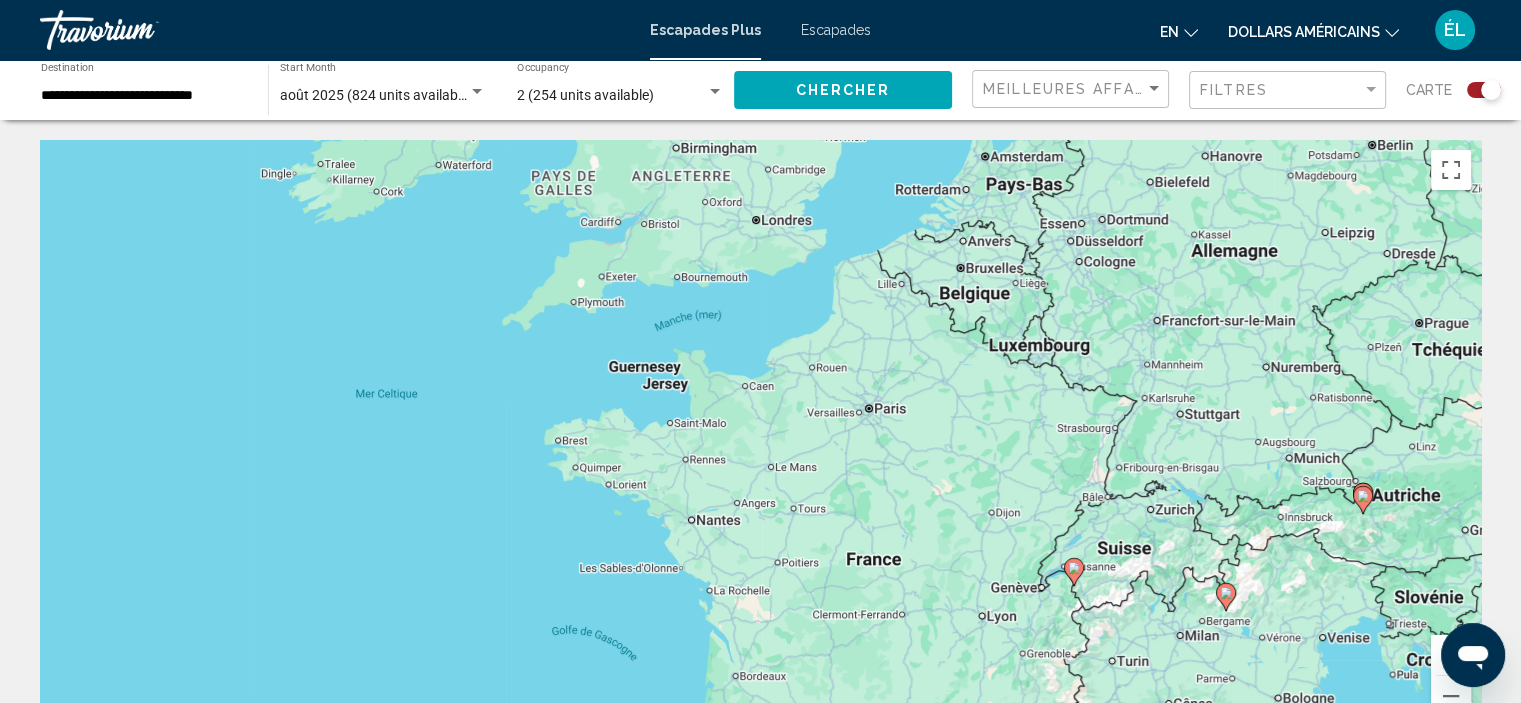 click on "**********" 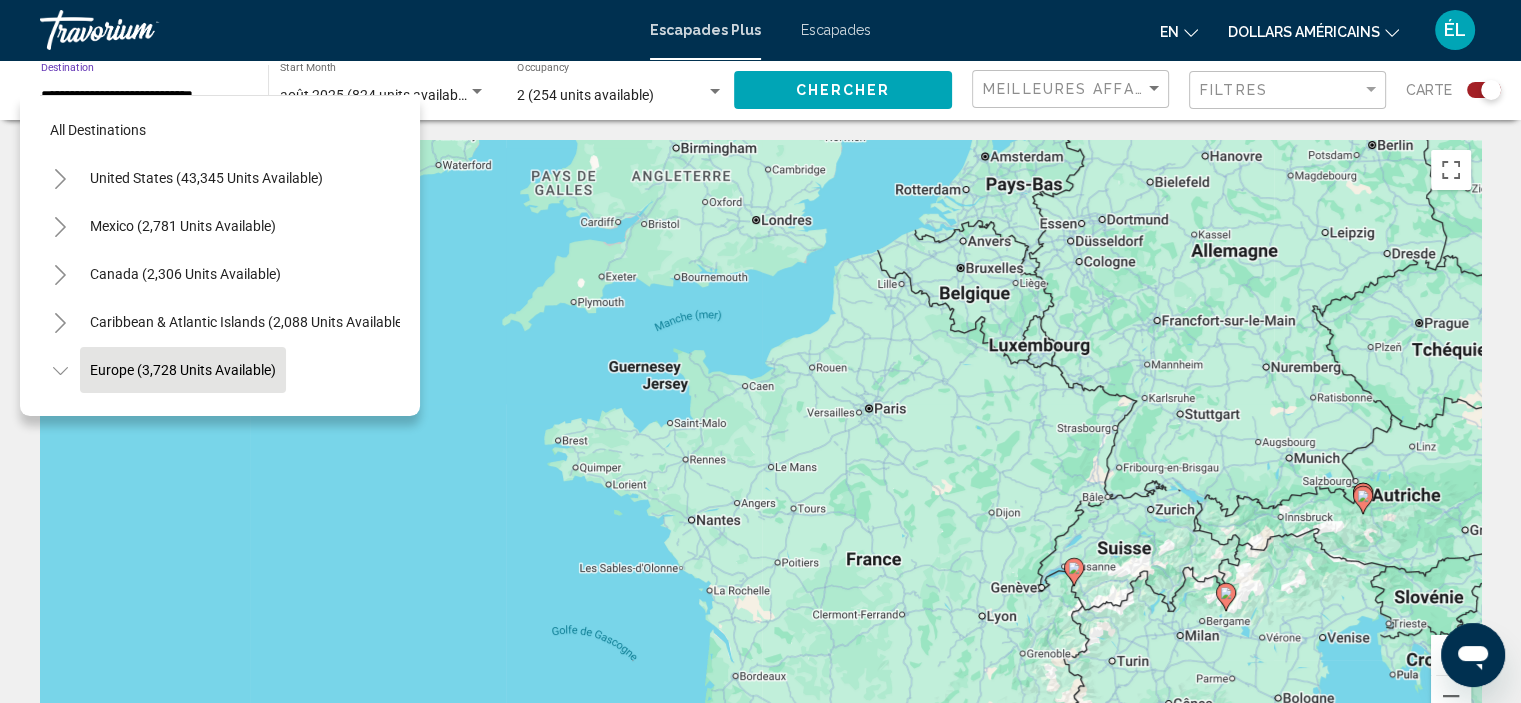 scroll, scrollTop: 126, scrollLeft: 0, axis: vertical 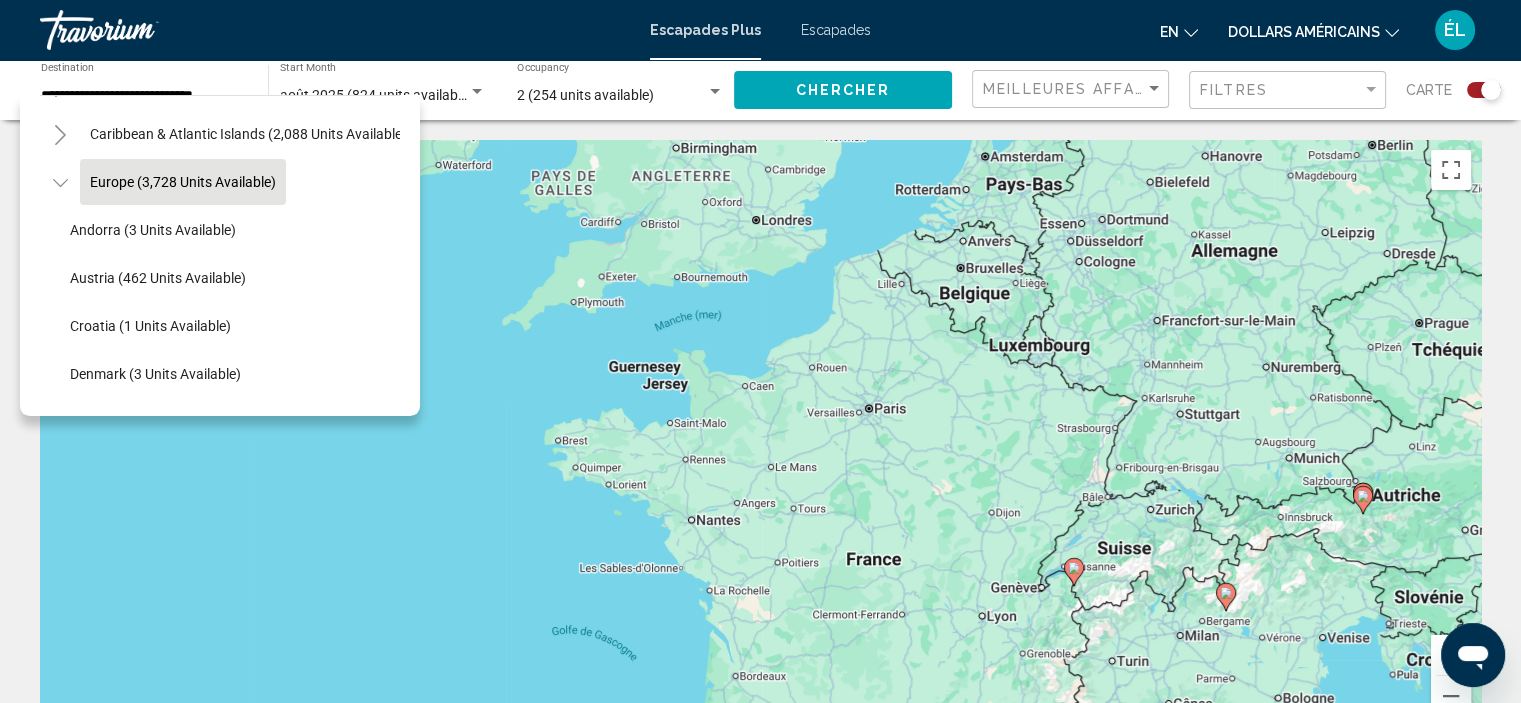 click 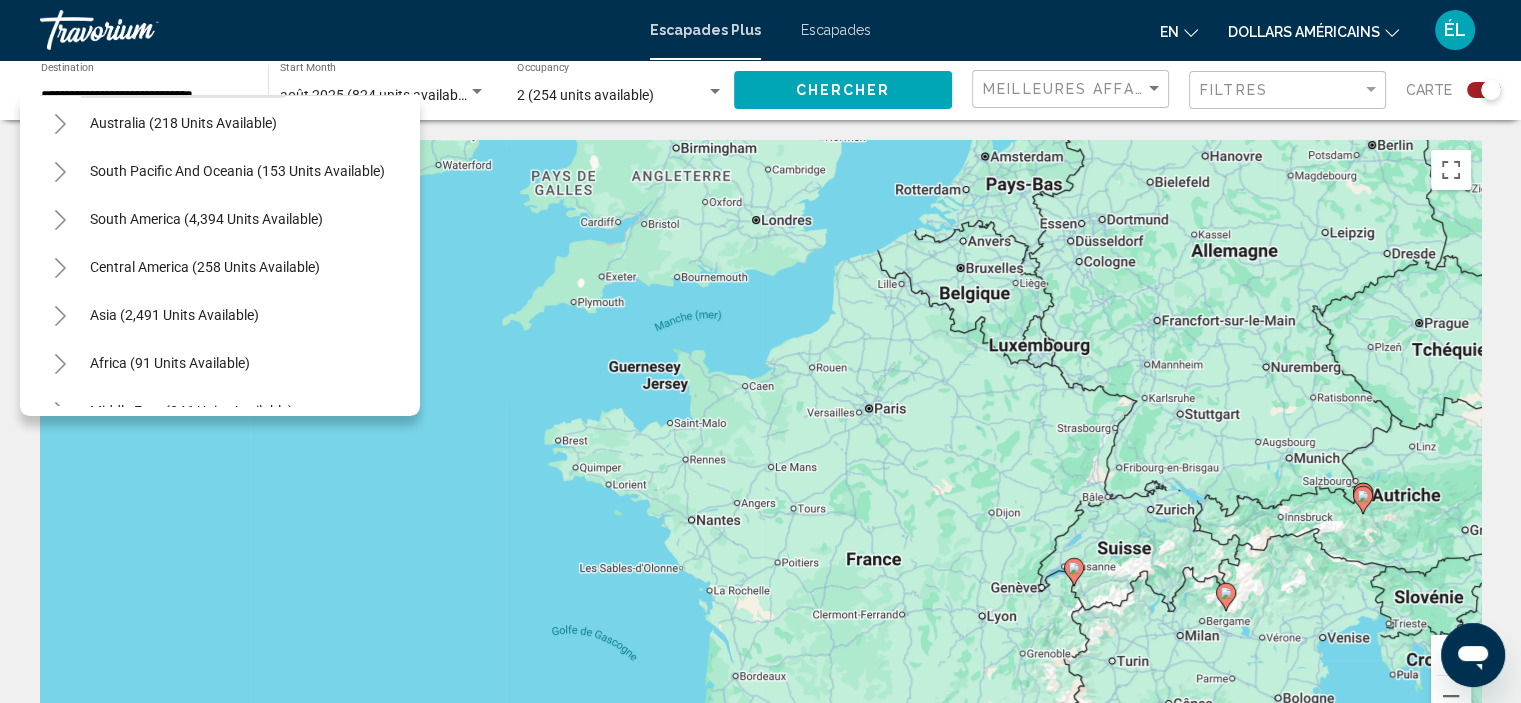 scroll, scrollTop: 339, scrollLeft: 0, axis: vertical 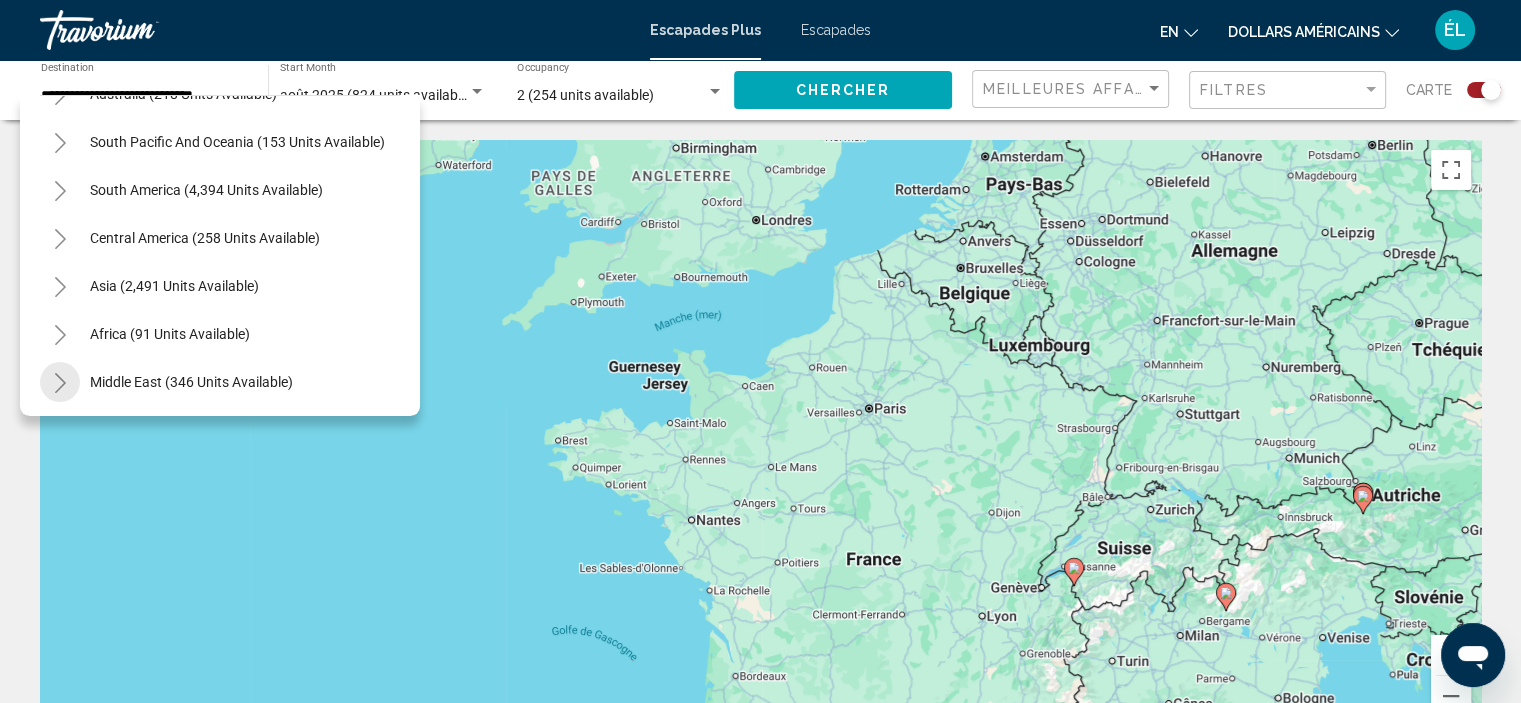 click 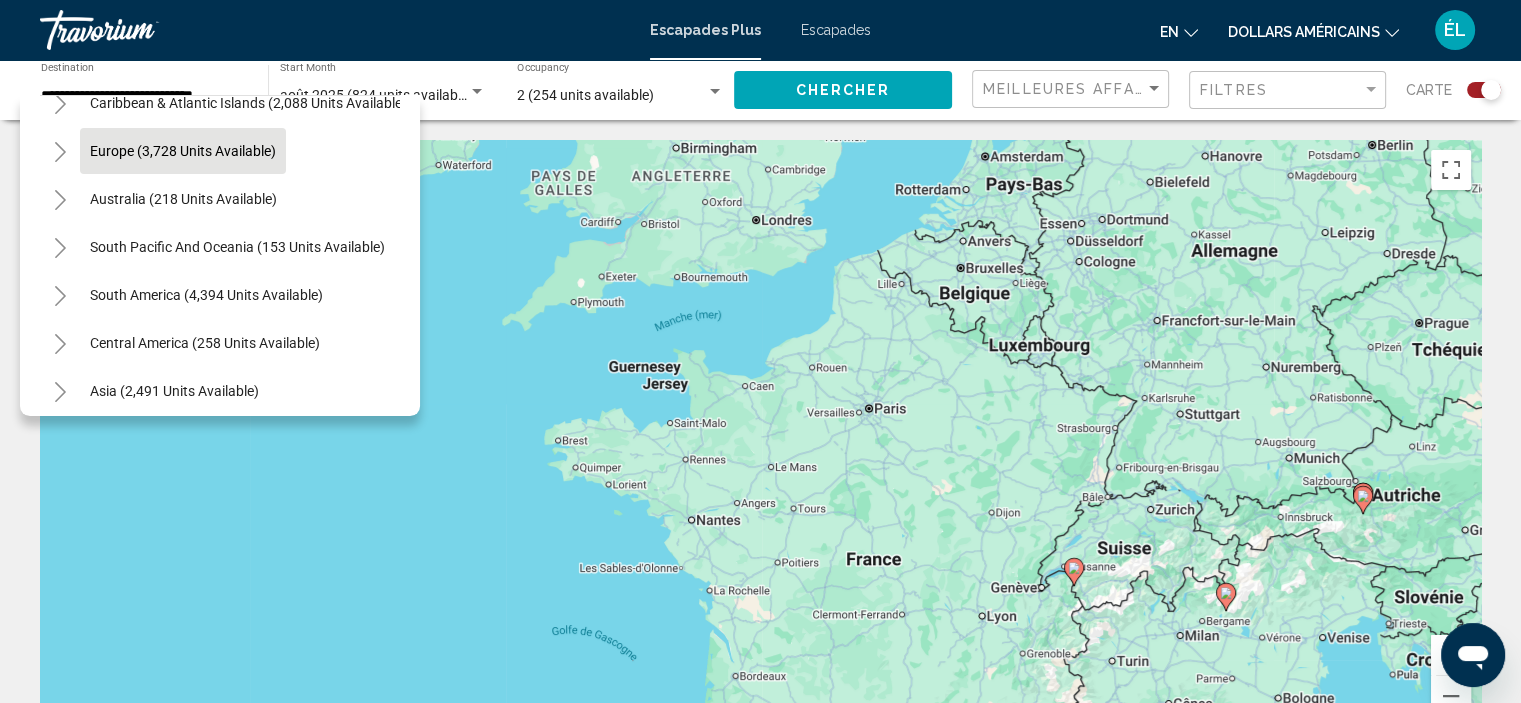 scroll, scrollTop: 209, scrollLeft: 0, axis: vertical 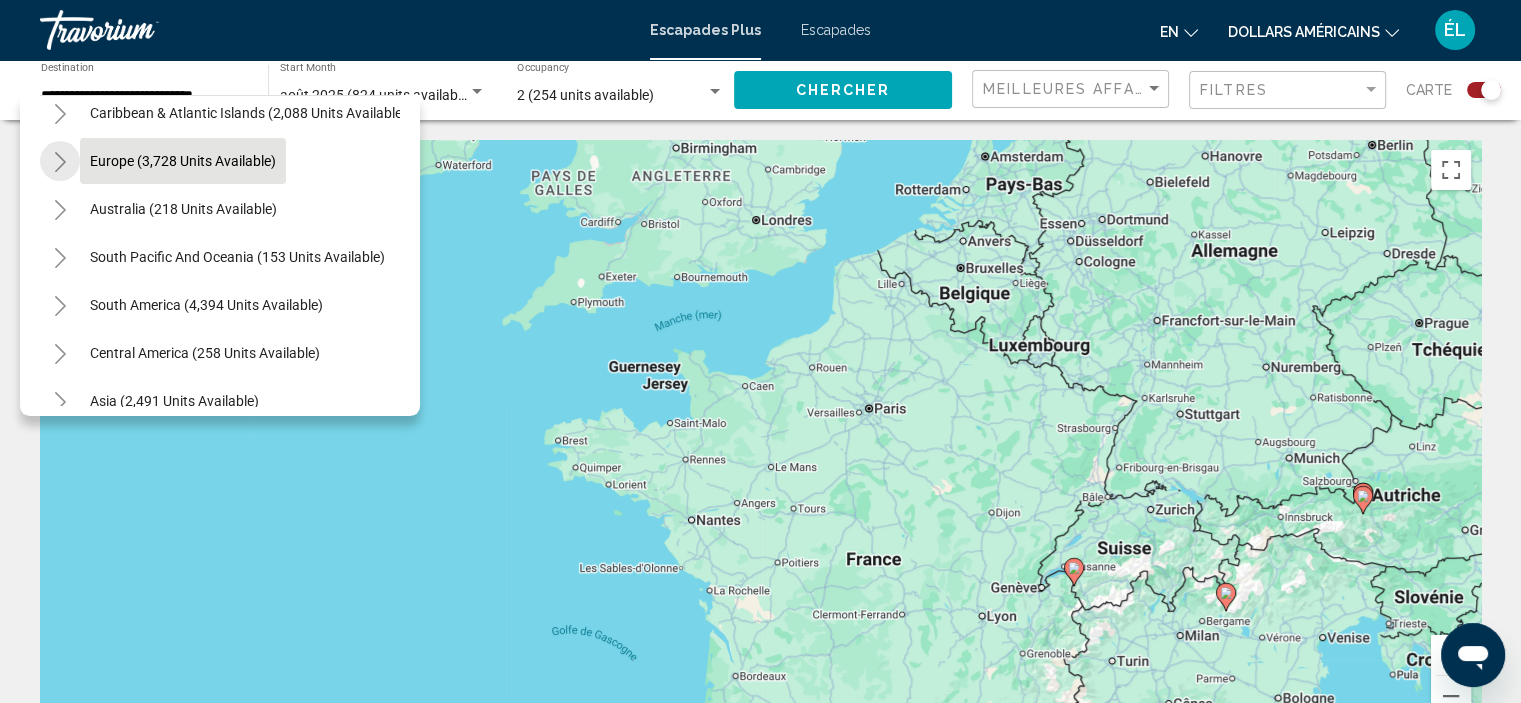 click 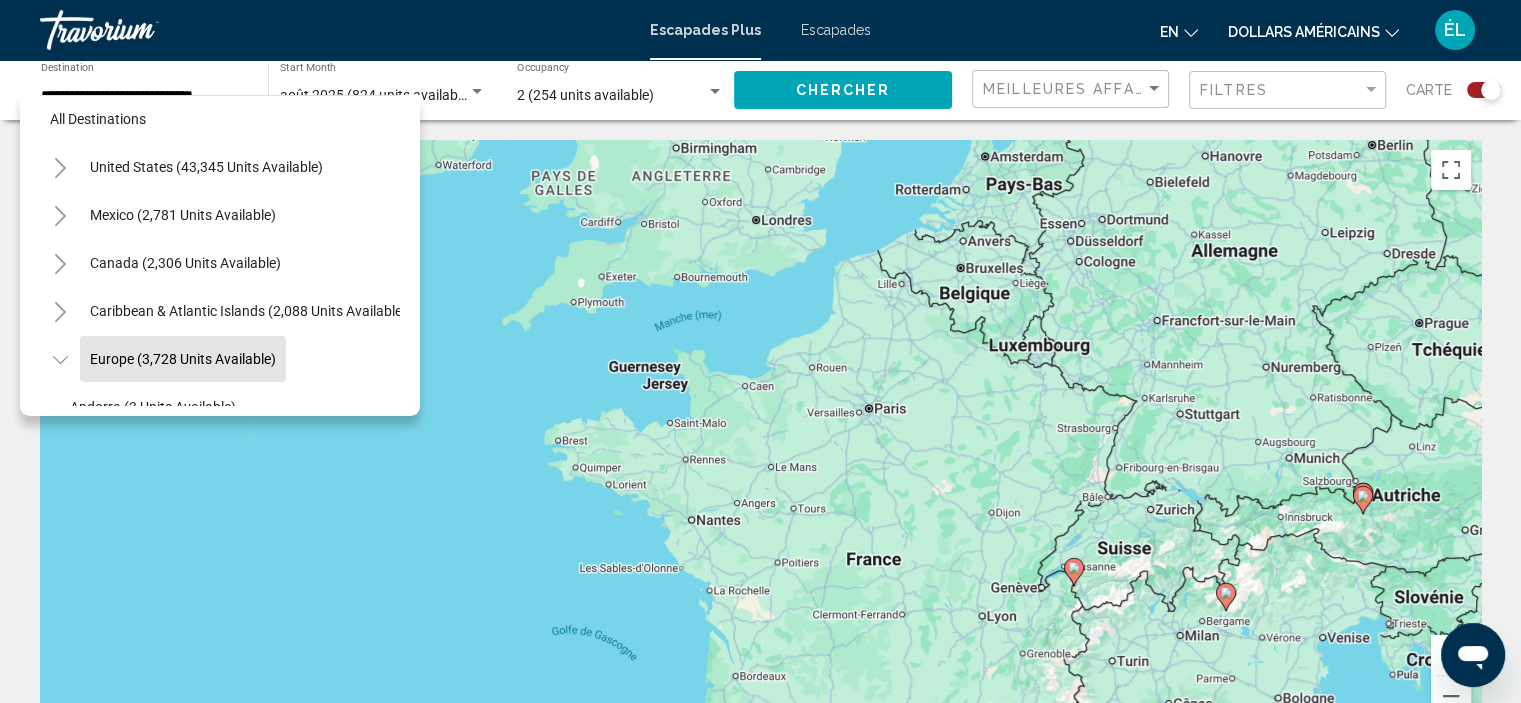 scroll, scrollTop: 0, scrollLeft: 0, axis: both 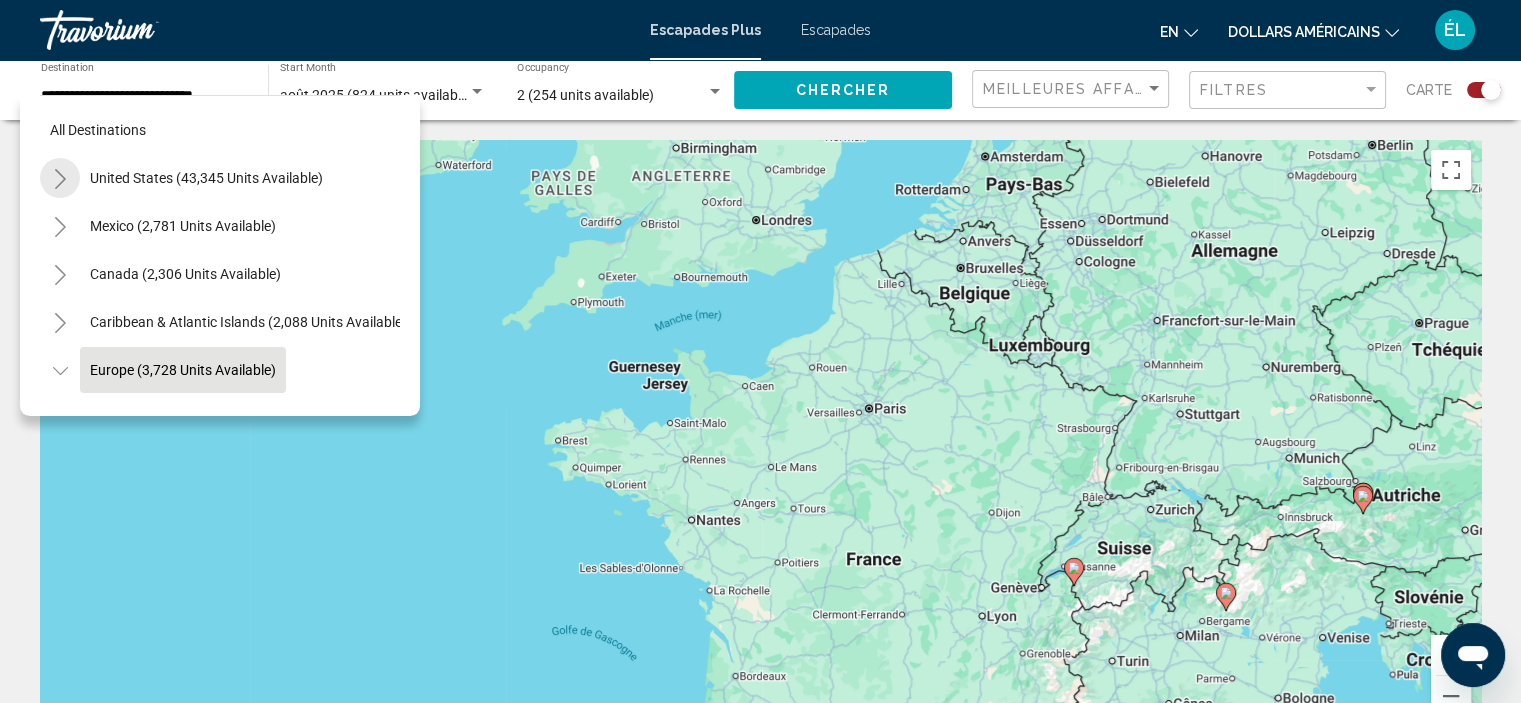 click 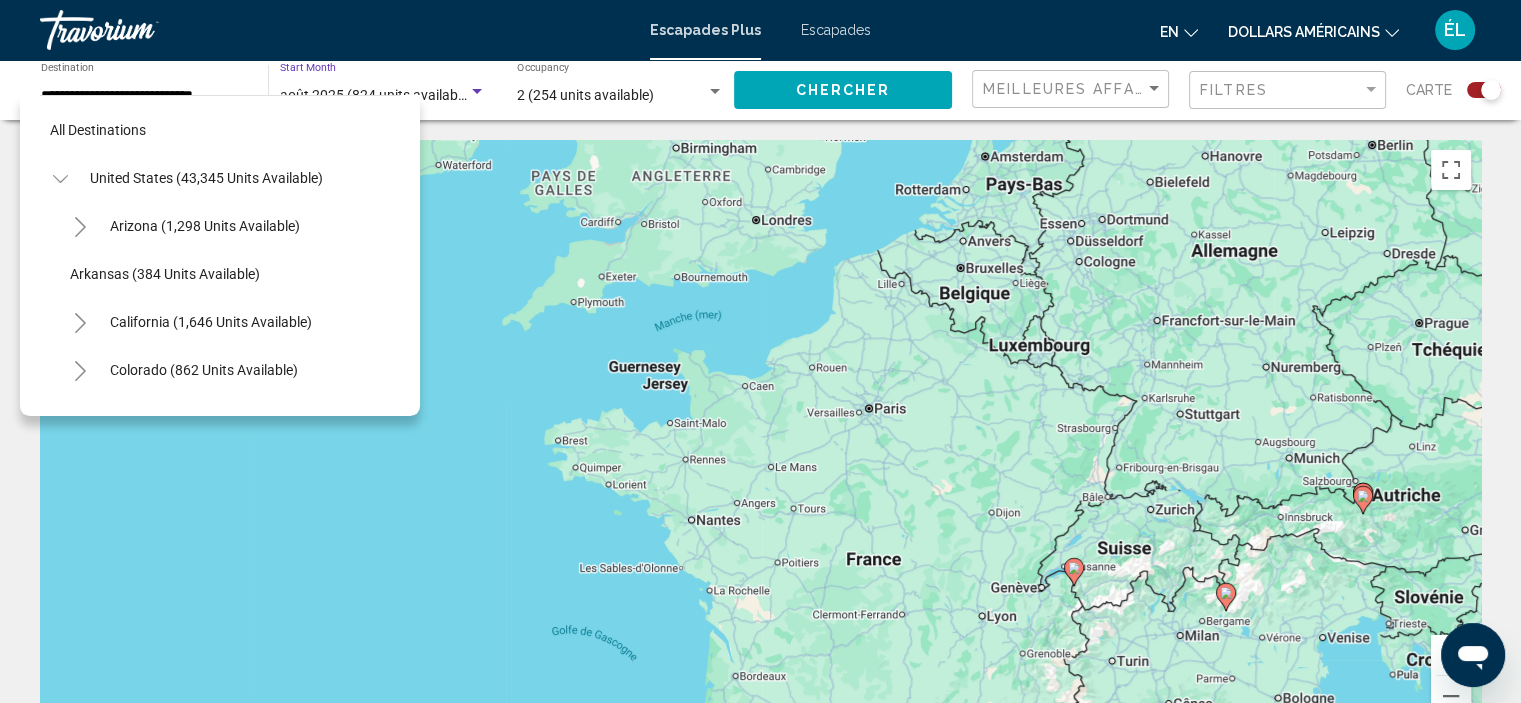 click at bounding box center (477, 92) 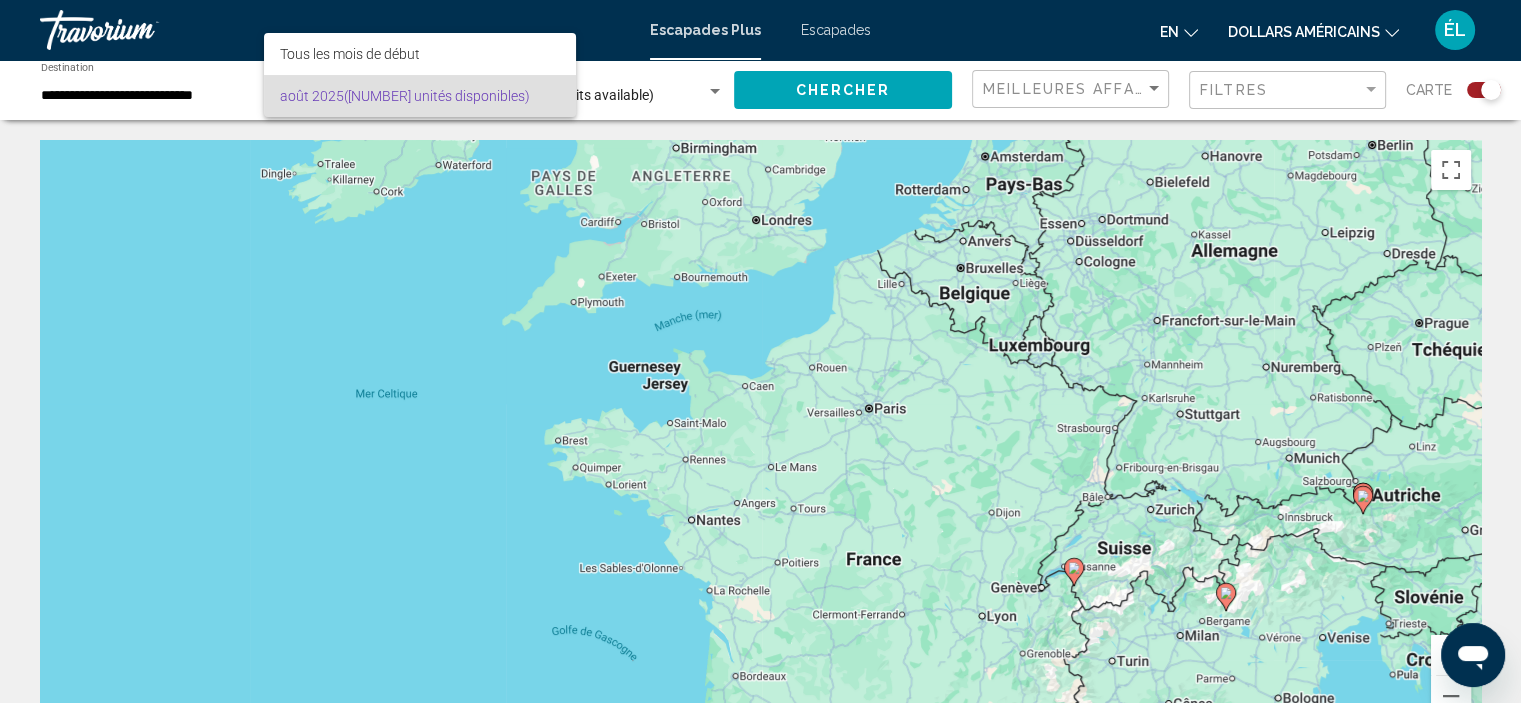click at bounding box center (760, 351) 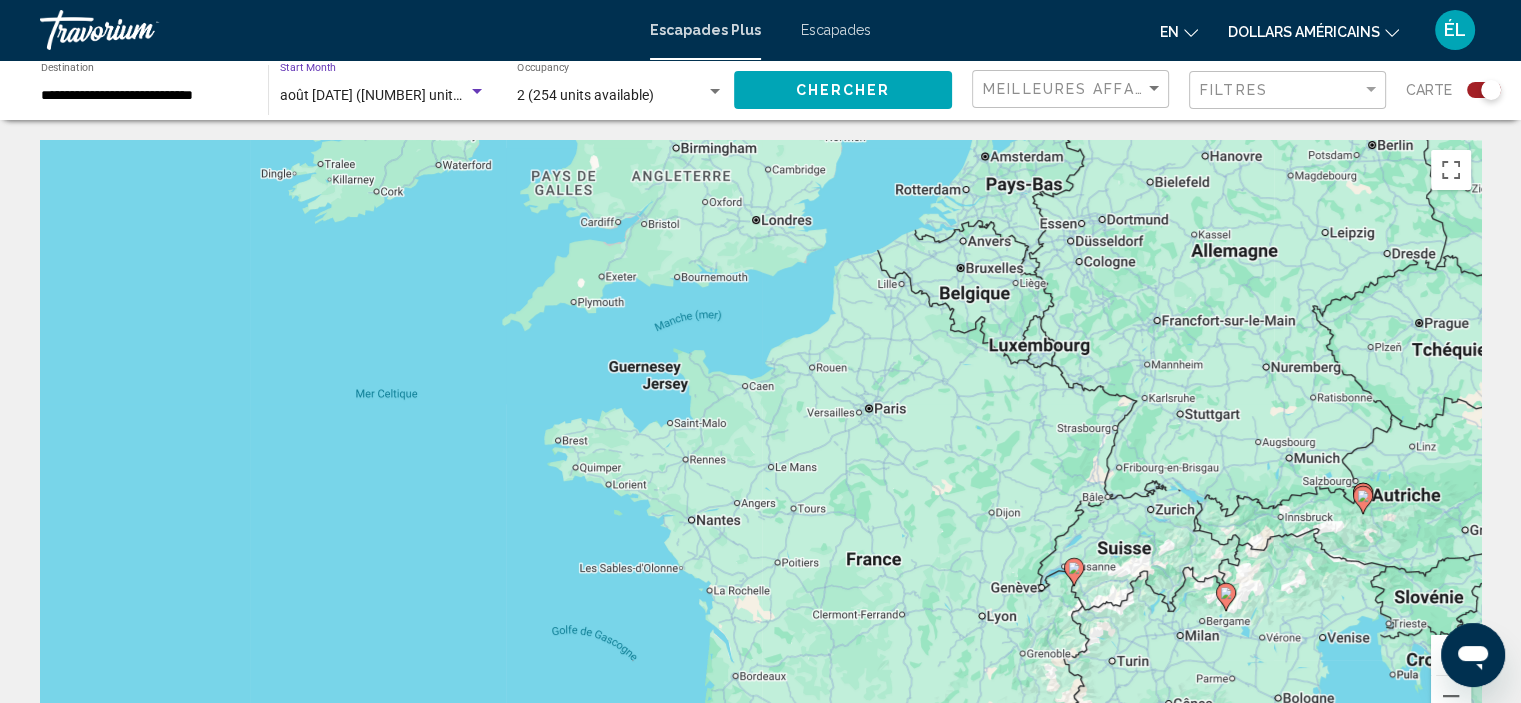 click on "août 2025 (824 unités disponibles)" at bounding box center [401, 95] 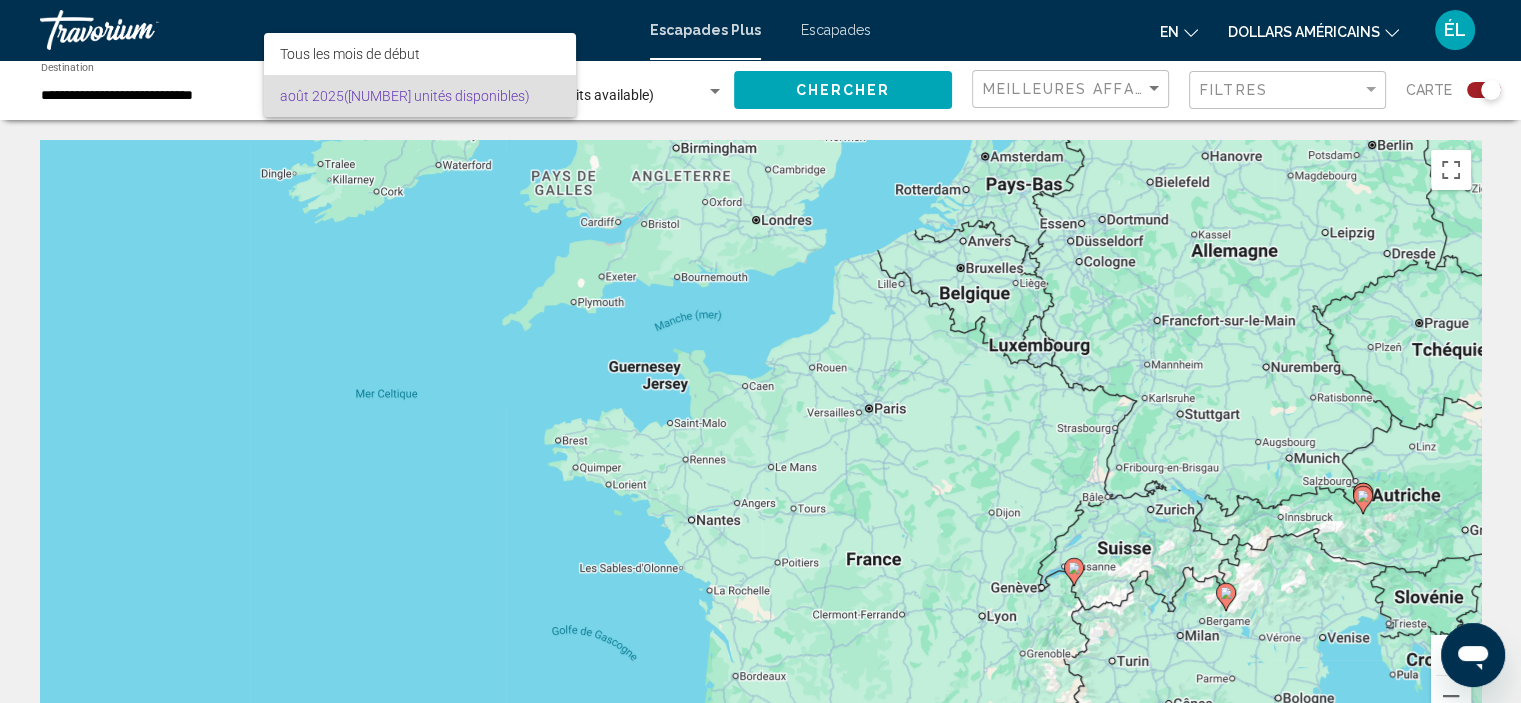 click at bounding box center [760, 351] 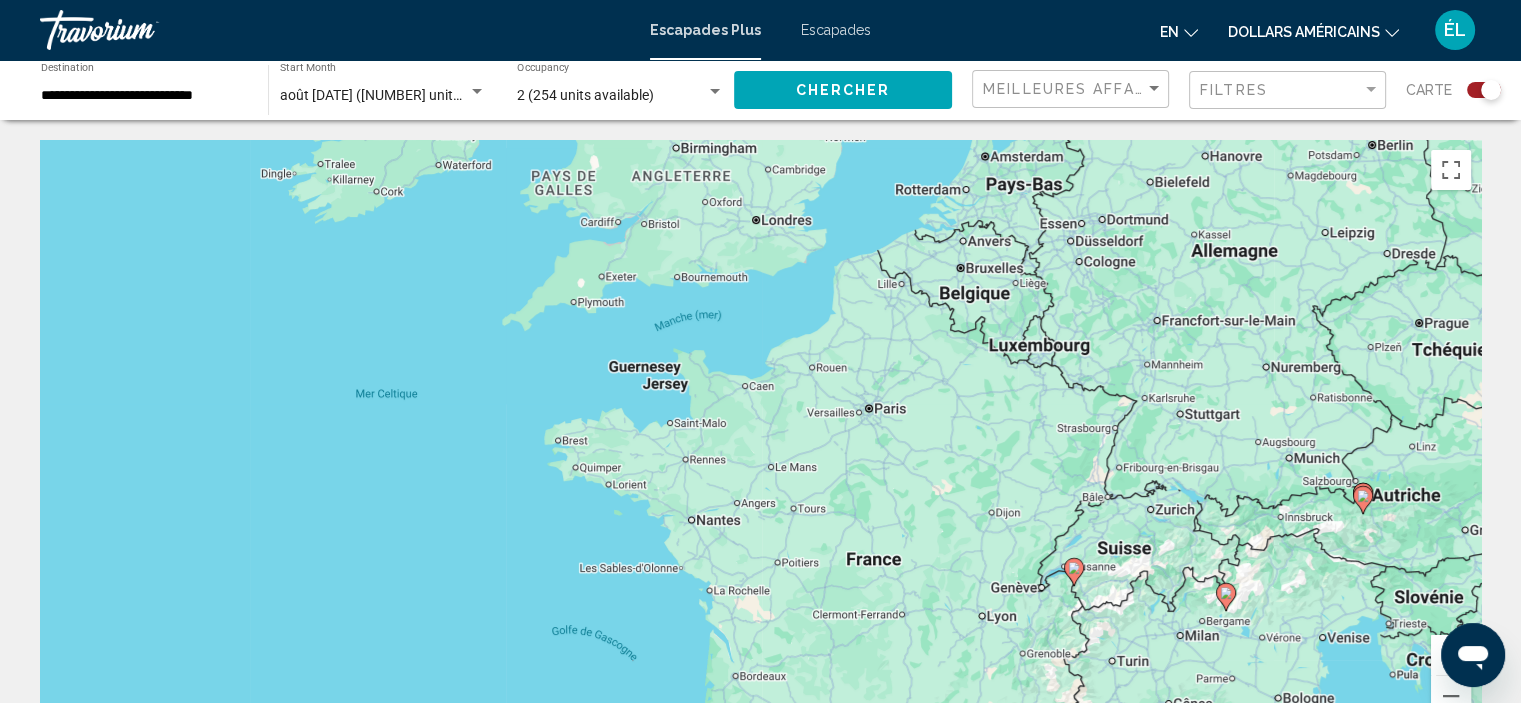 scroll, scrollTop: 615, scrollLeft: 0, axis: vertical 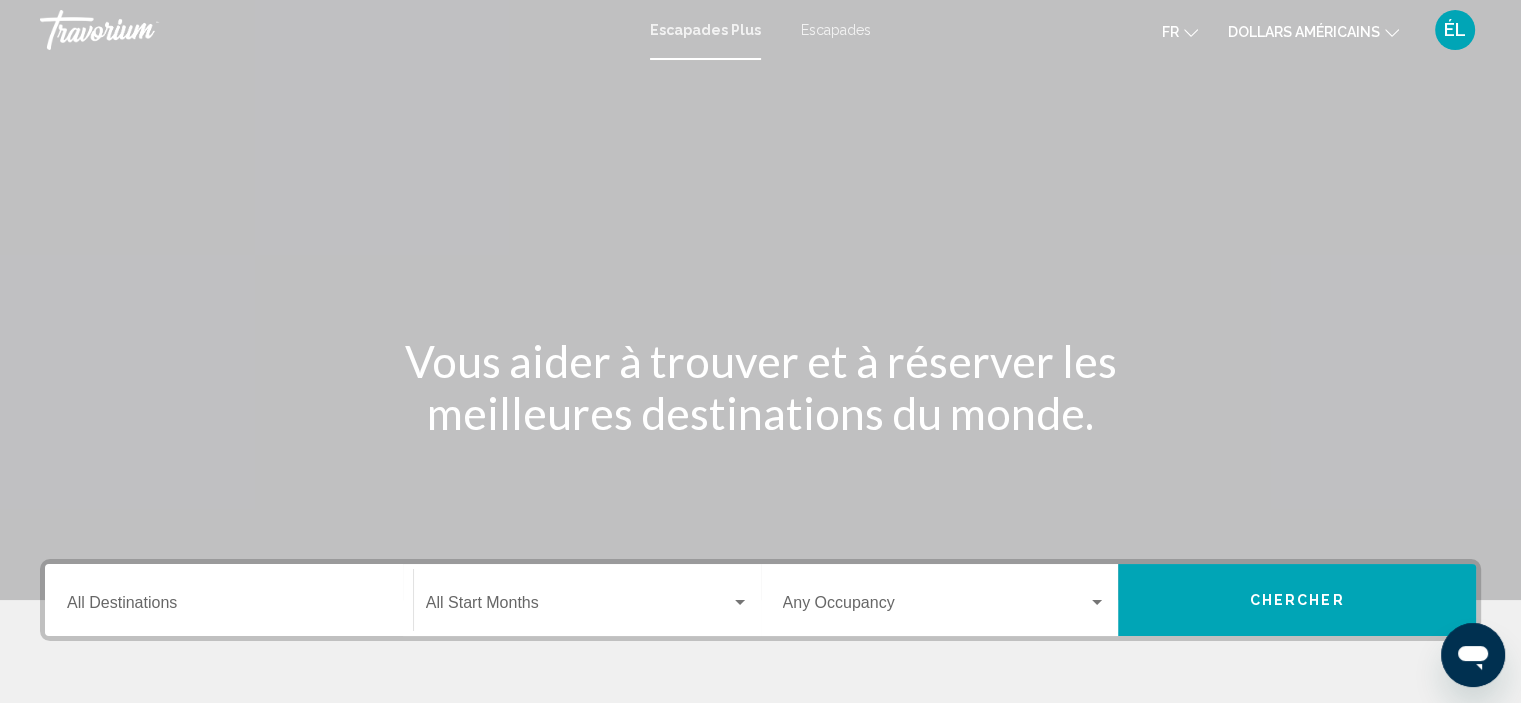 click at bounding box center (760, 300) 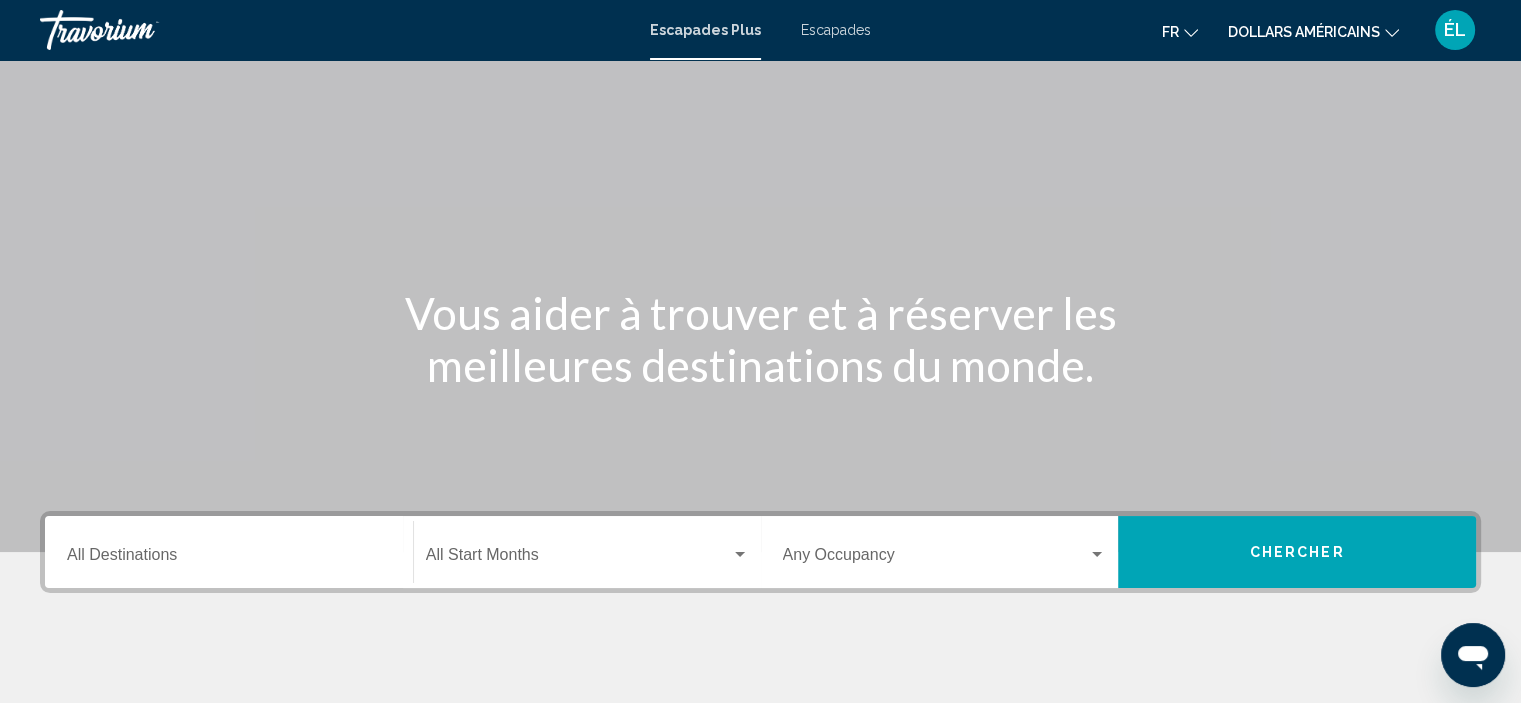 scroll, scrollTop: 0, scrollLeft: 0, axis: both 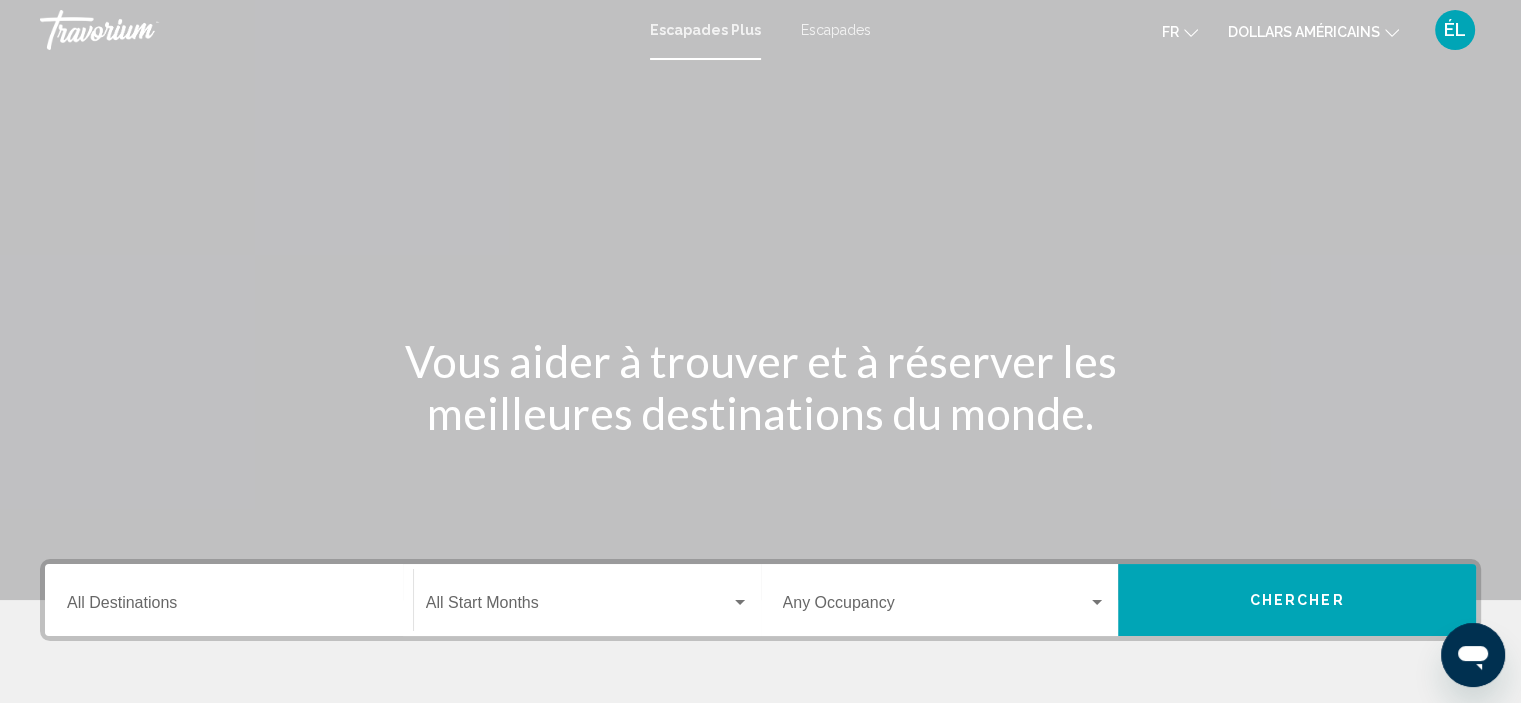 click on "Escapades" at bounding box center [836, 30] 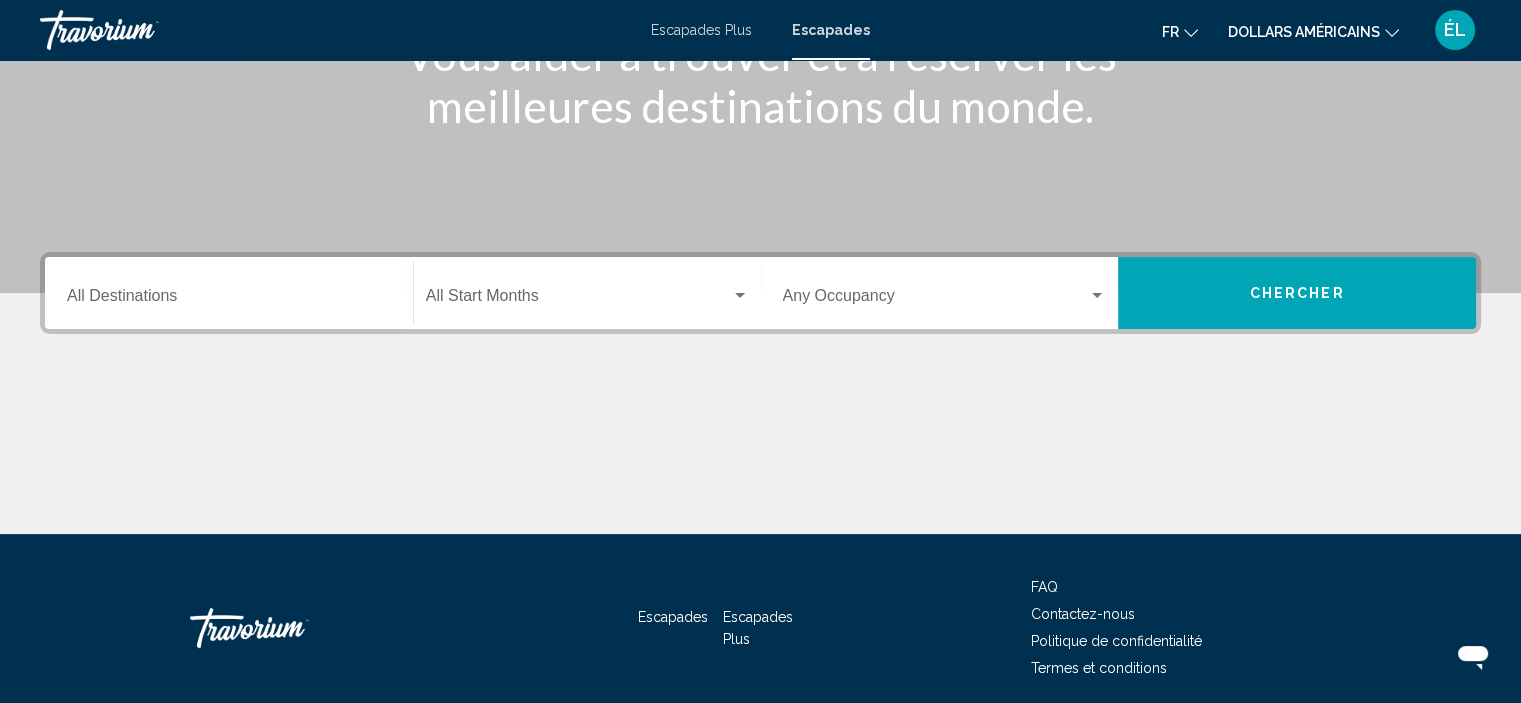 scroll, scrollTop: 312, scrollLeft: 0, axis: vertical 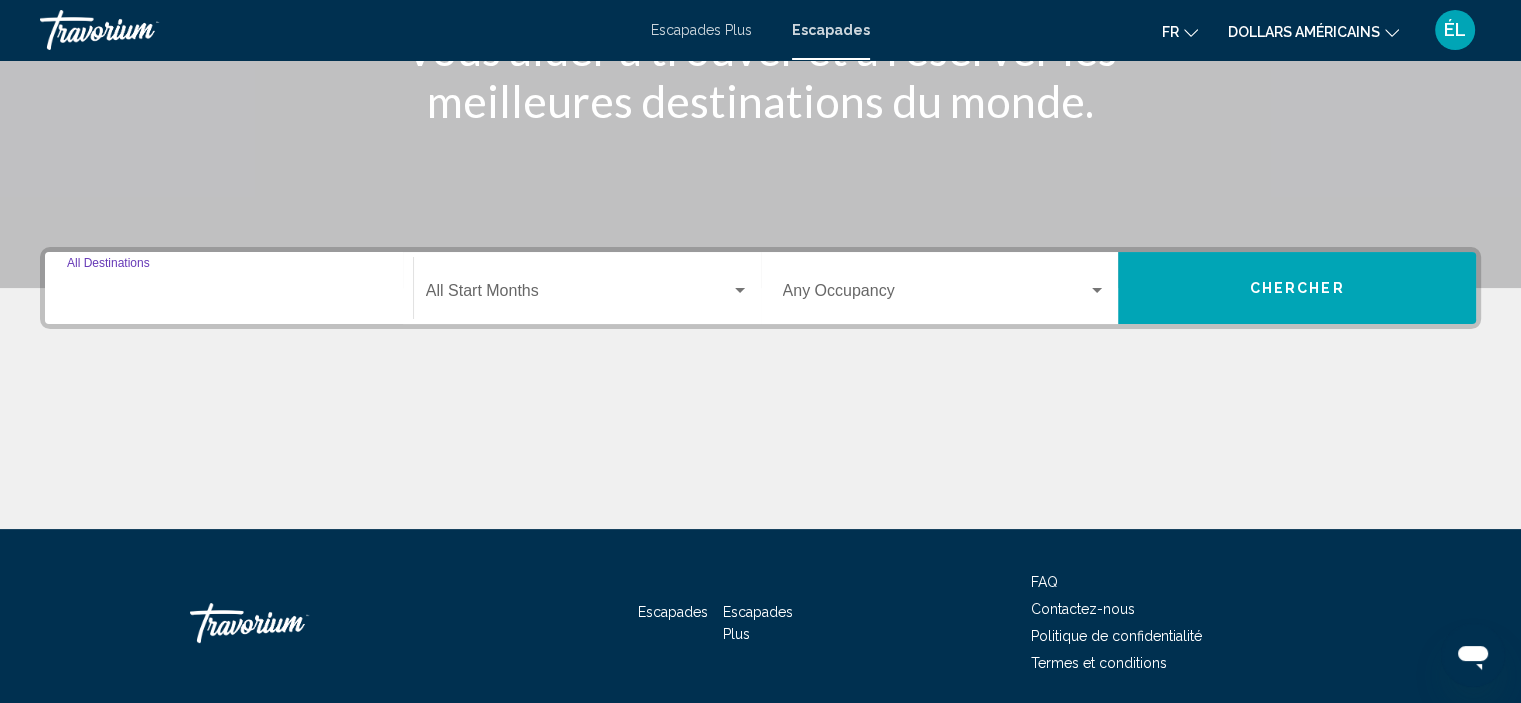 click on "Destination All Destinations" at bounding box center (229, 295) 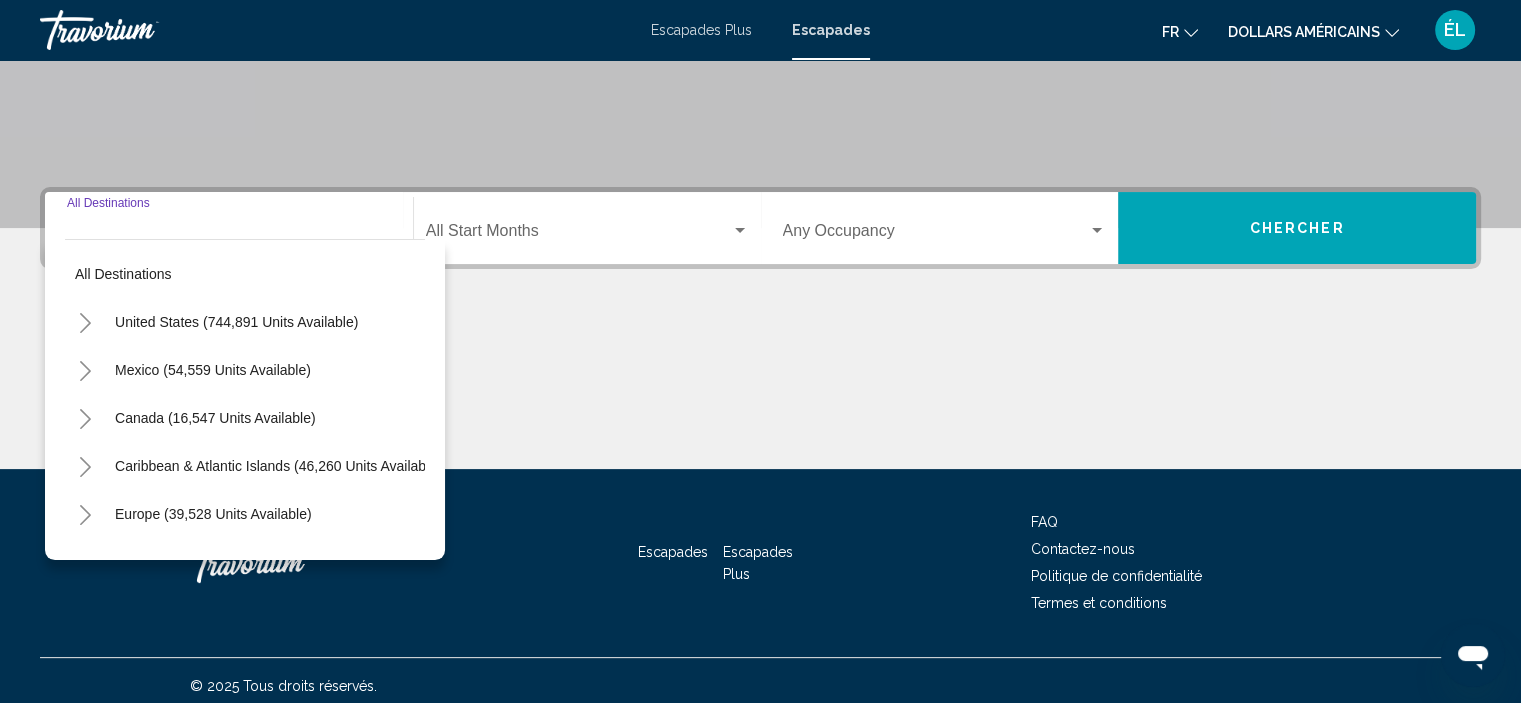scroll, scrollTop: 382, scrollLeft: 0, axis: vertical 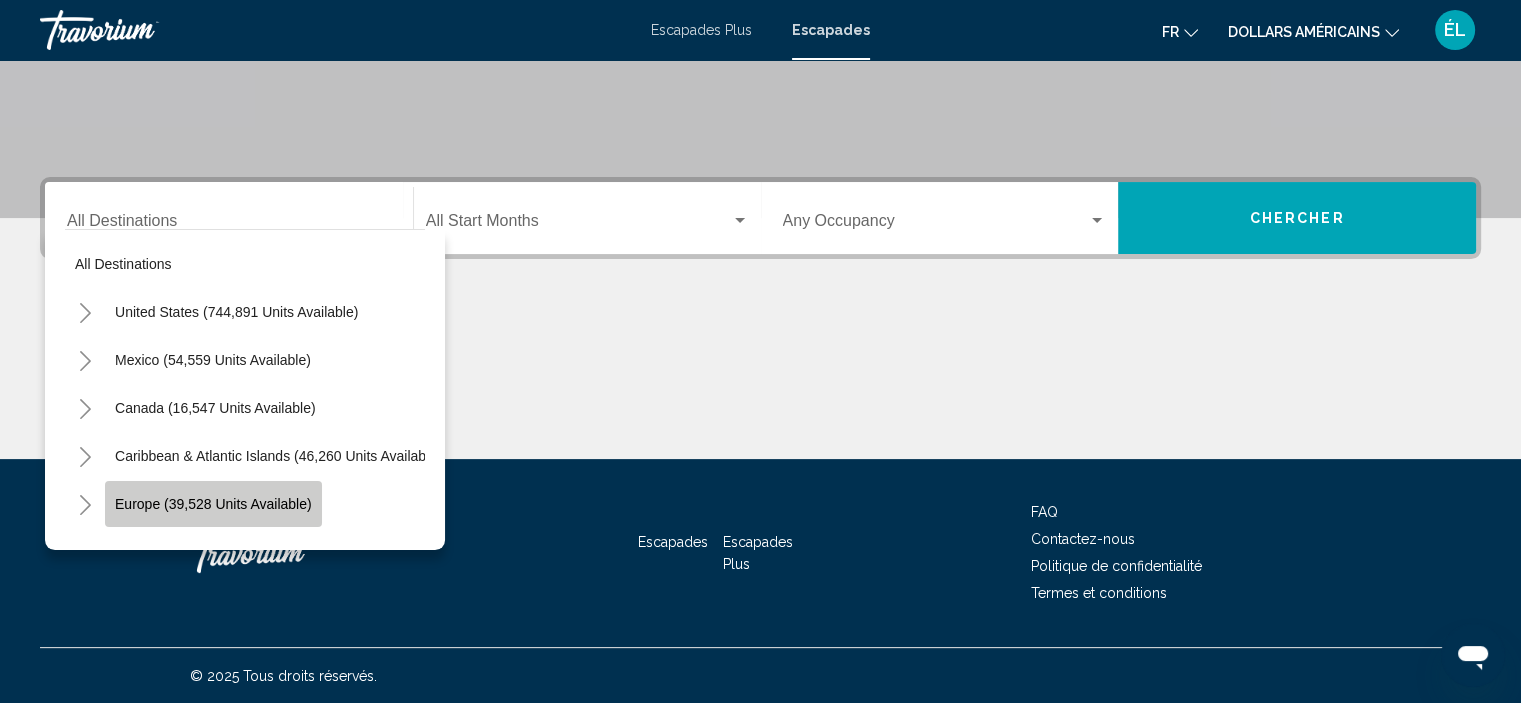 click on "Europe (39,528 units available)" 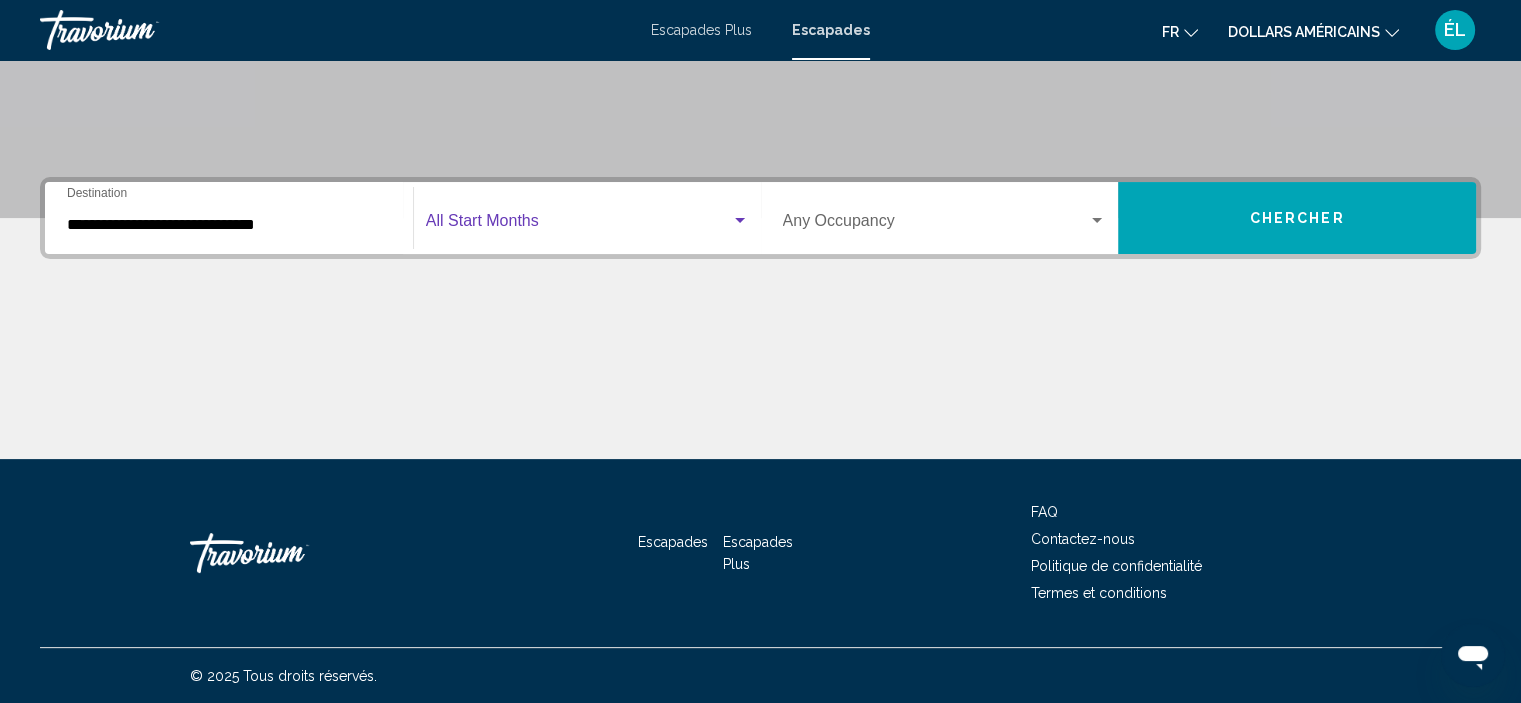 click at bounding box center [578, 225] 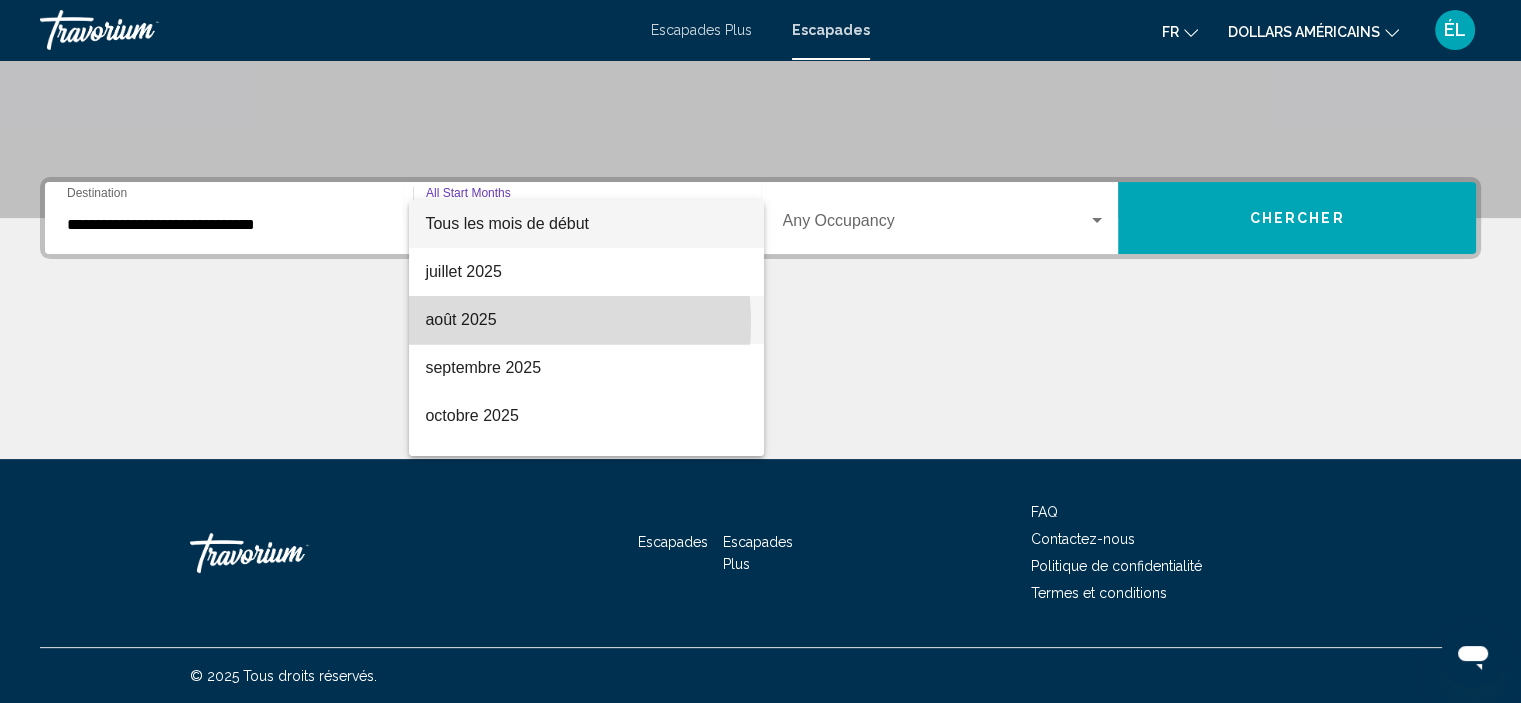 click on "août 2025" at bounding box center (460, 319) 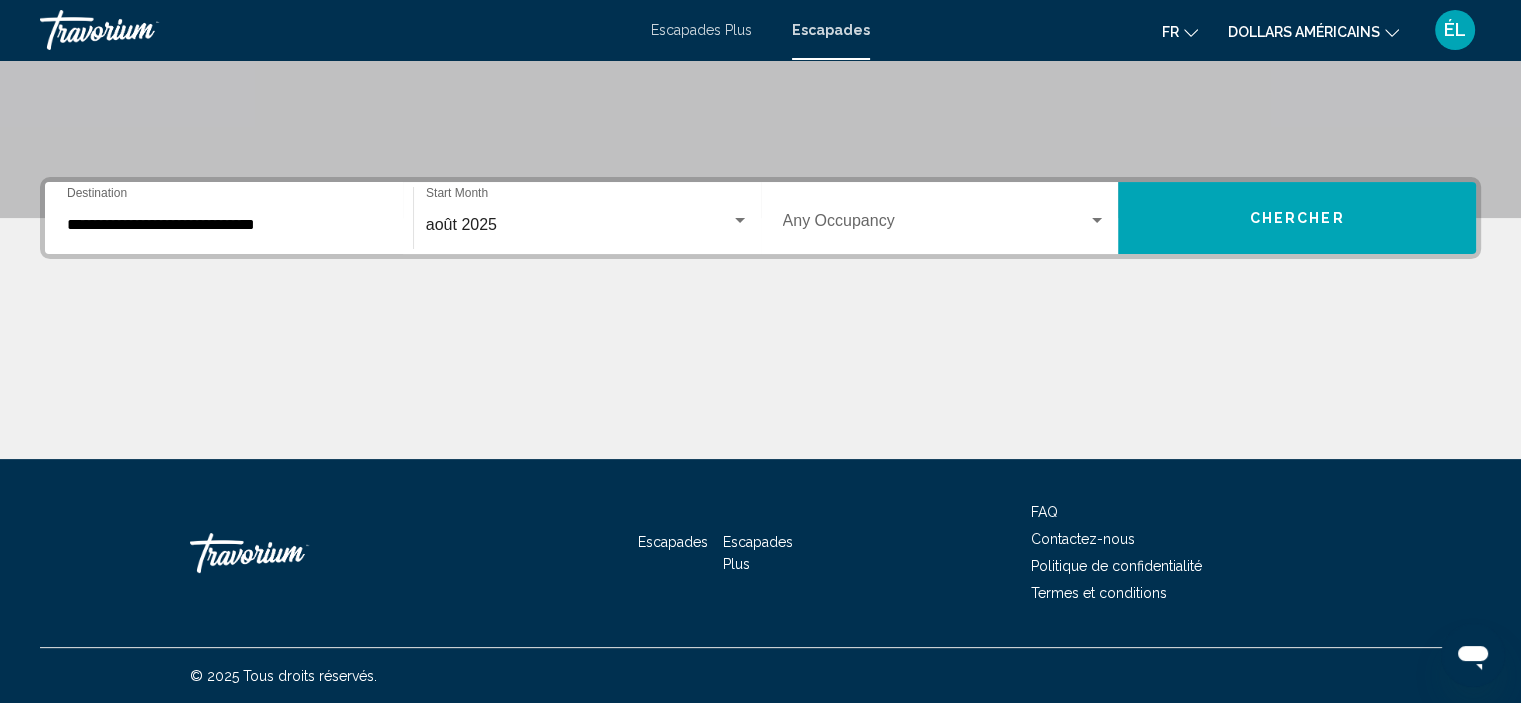 click on "Occupancy Any Occupancy" at bounding box center [945, 218] 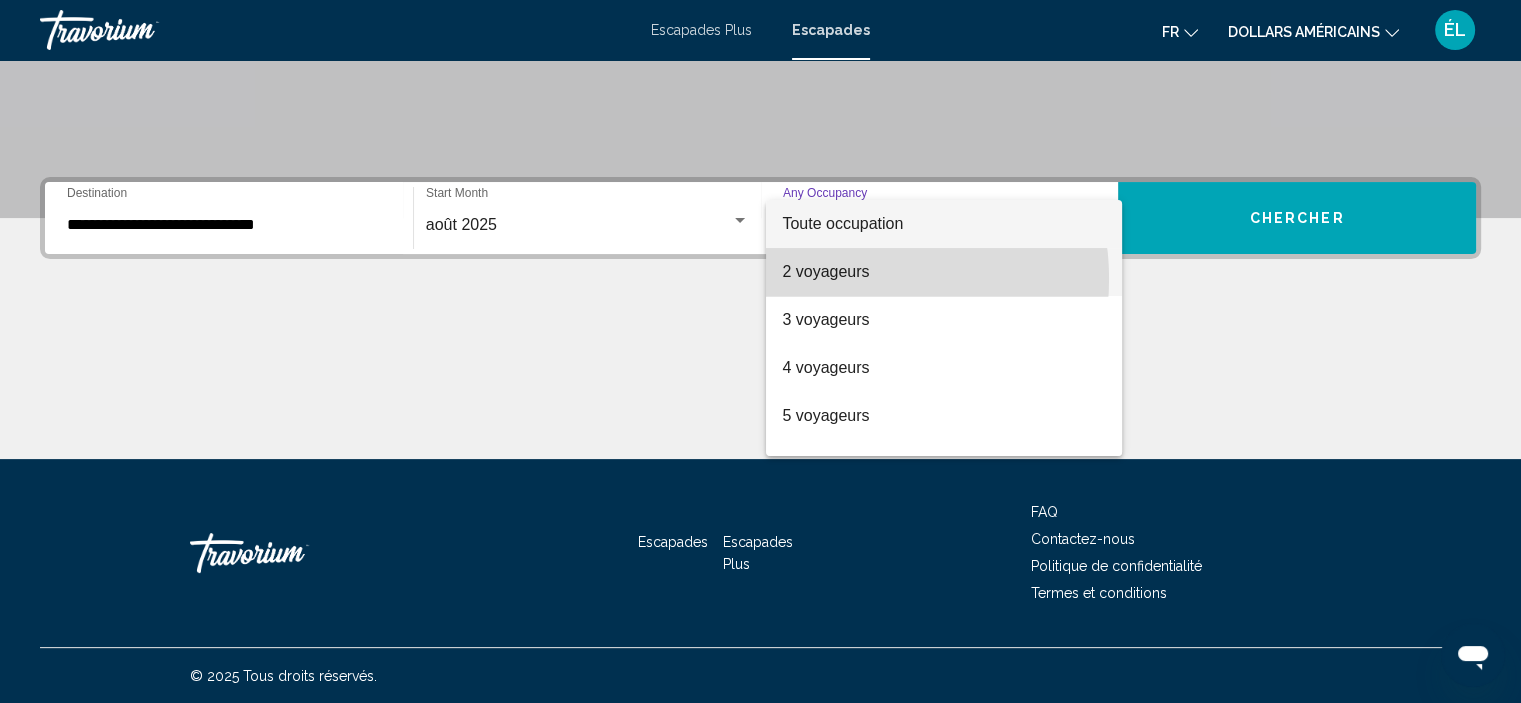 click on "2 voyageurs" at bounding box center (825, 271) 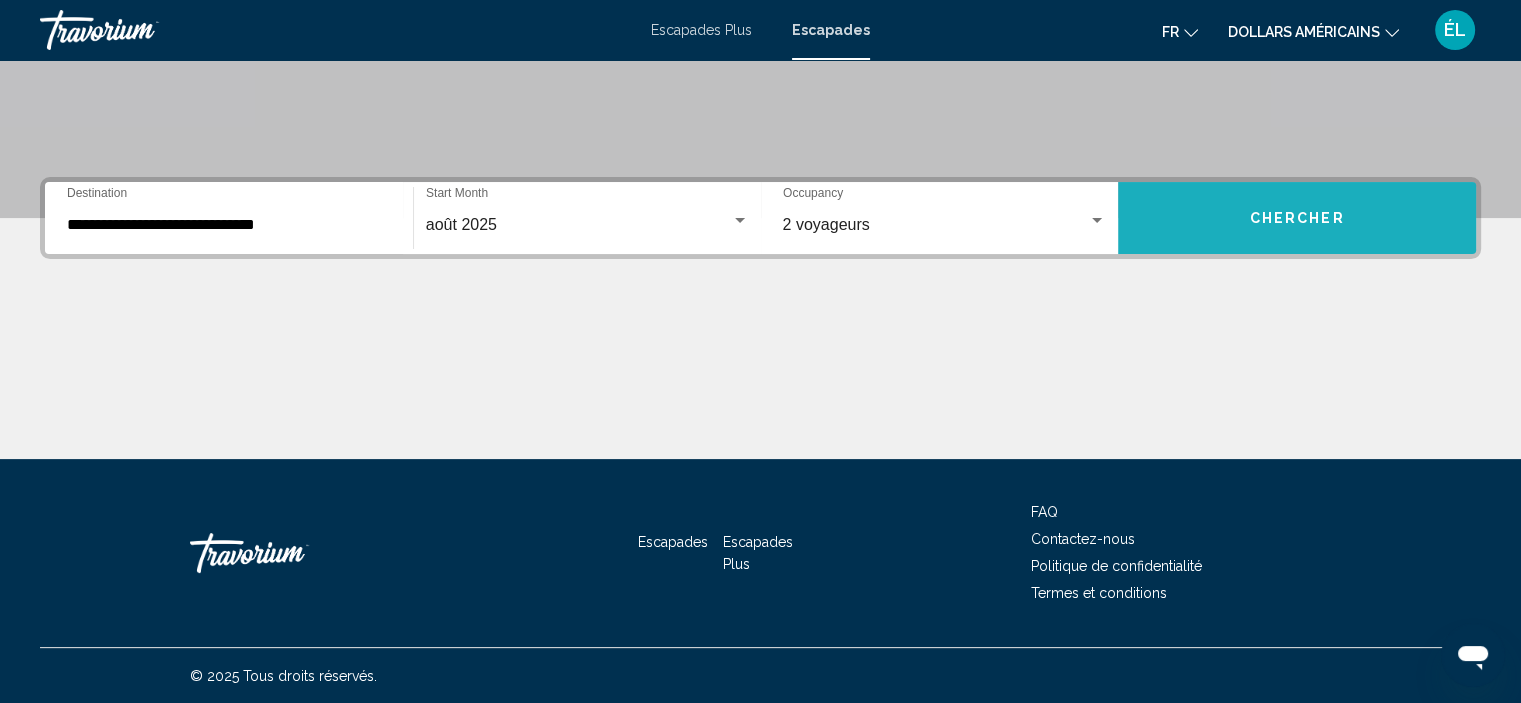 click on "Chercher" at bounding box center [1297, 218] 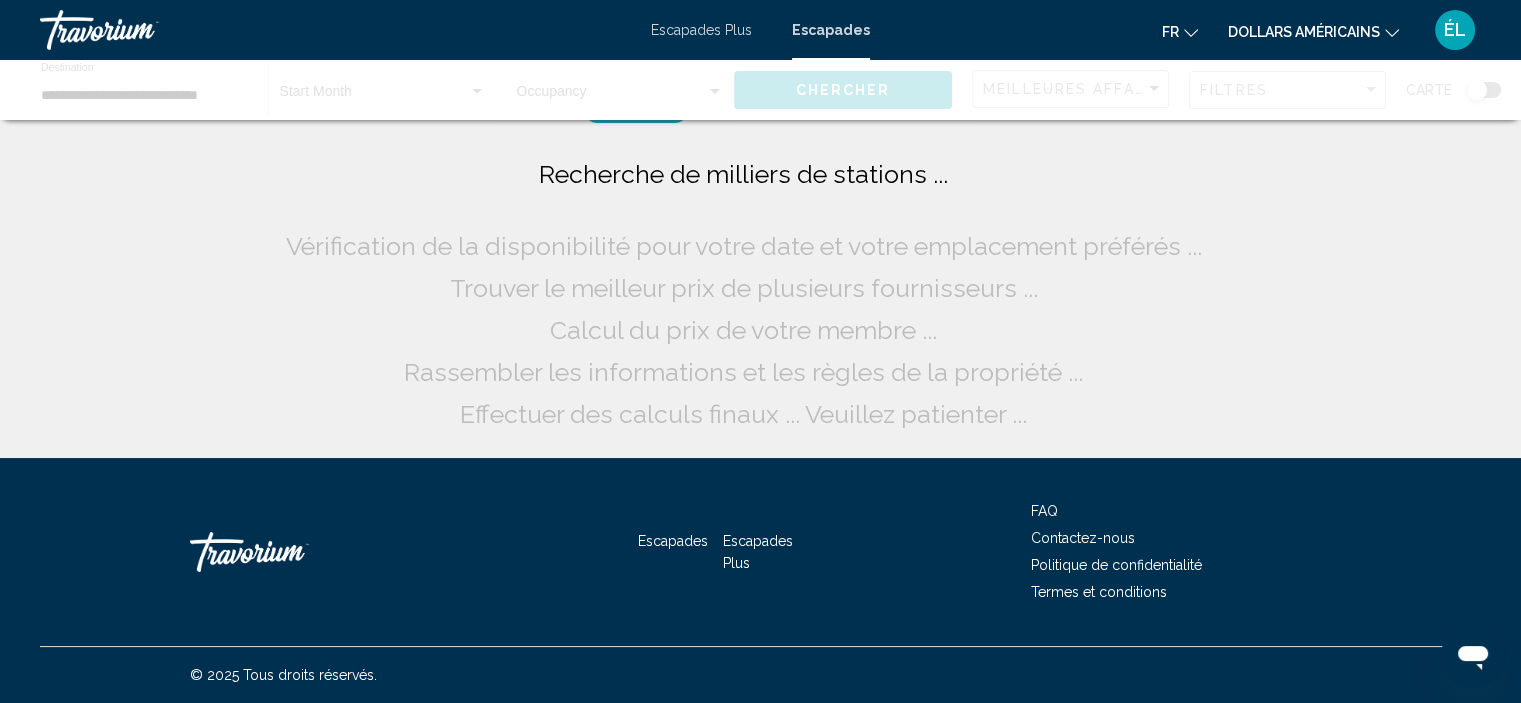 scroll, scrollTop: 0, scrollLeft: 0, axis: both 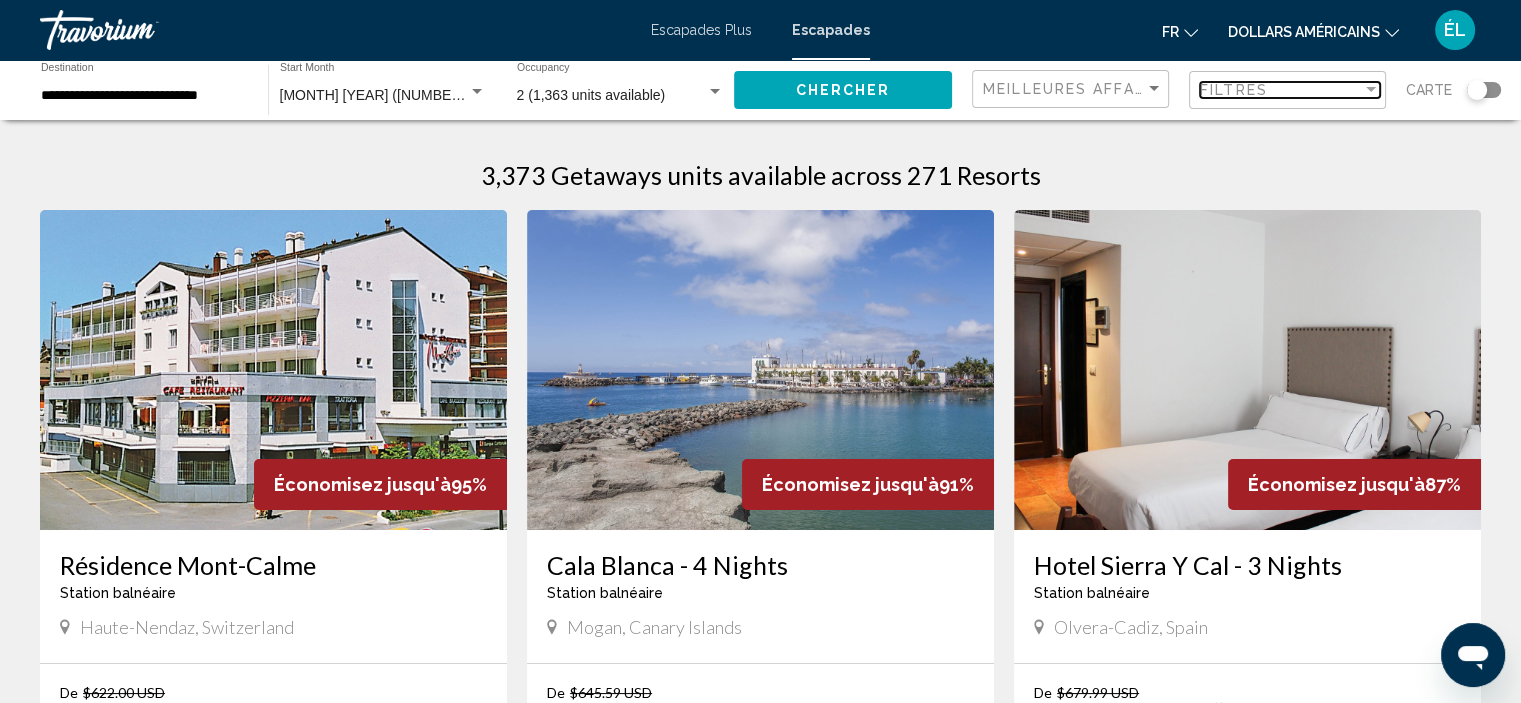click on "Filtres" at bounding box center (1281, 90) 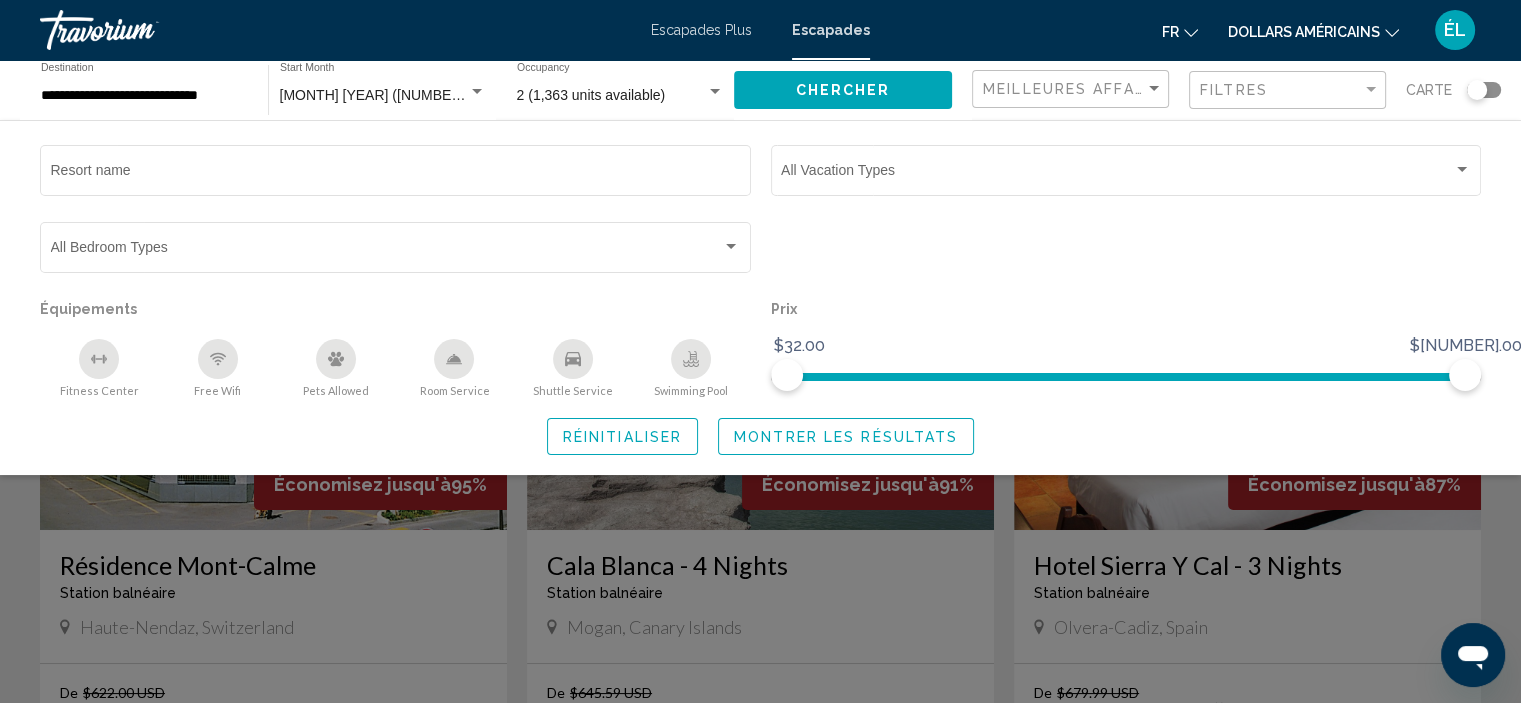 click 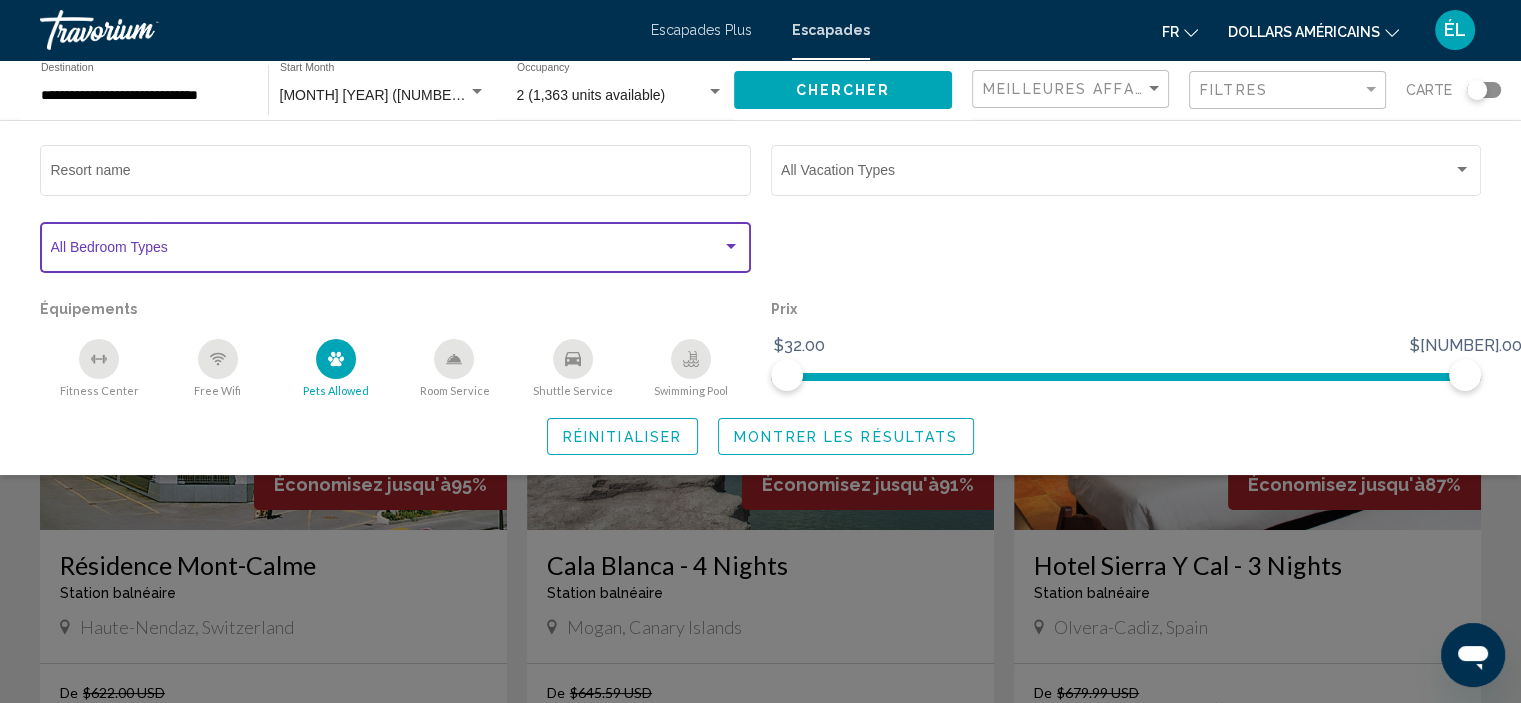 click at bounding box center (387, 251) 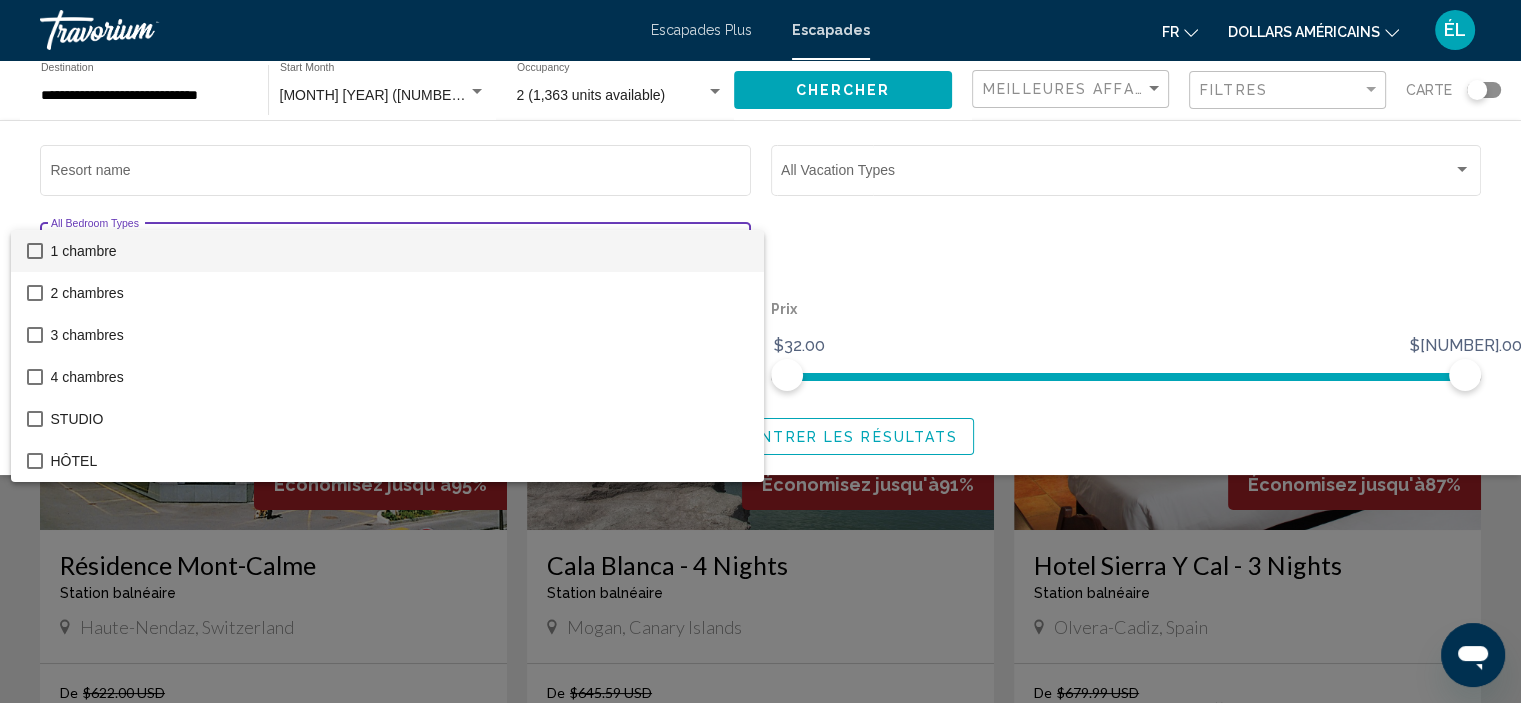 click at bounding box center [760, 351] 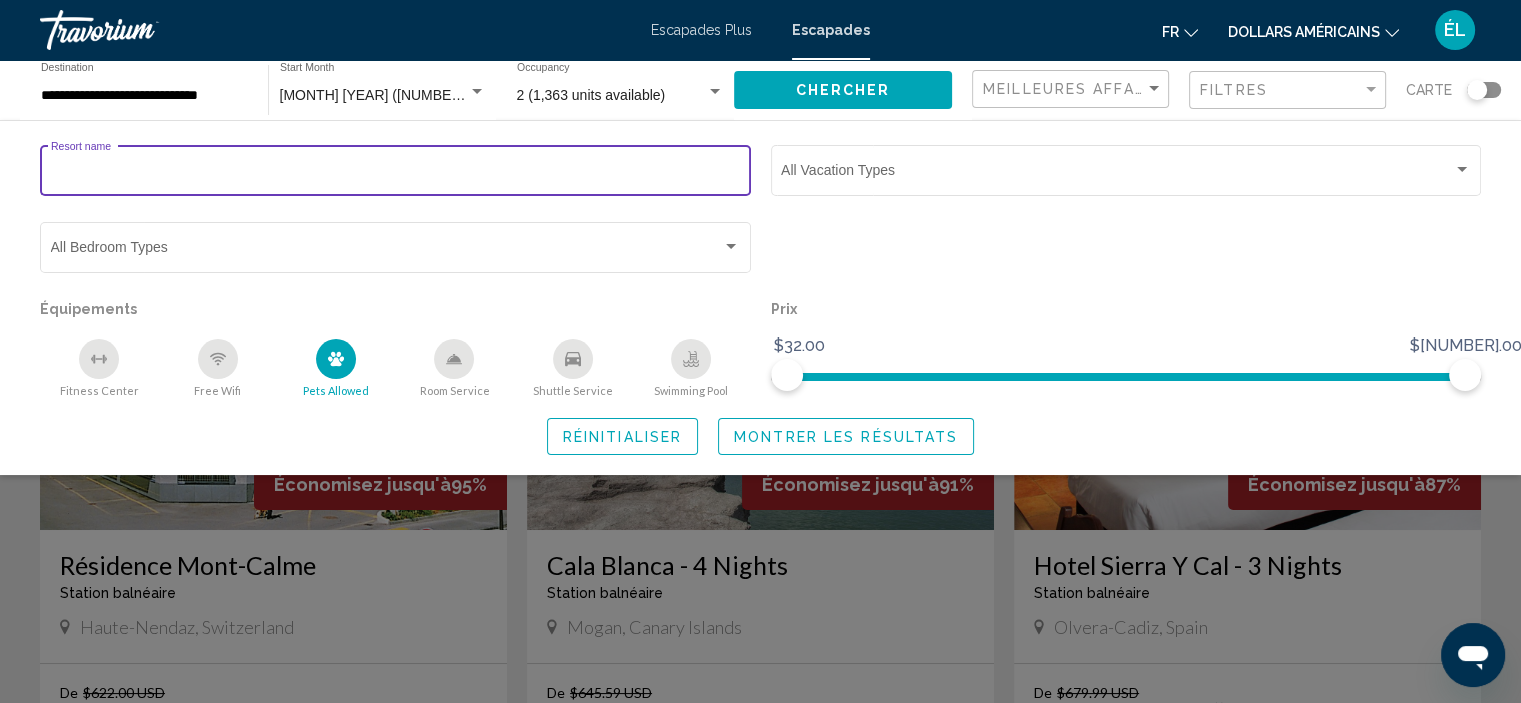click on "Resort name" at bounding box center [396, 174] 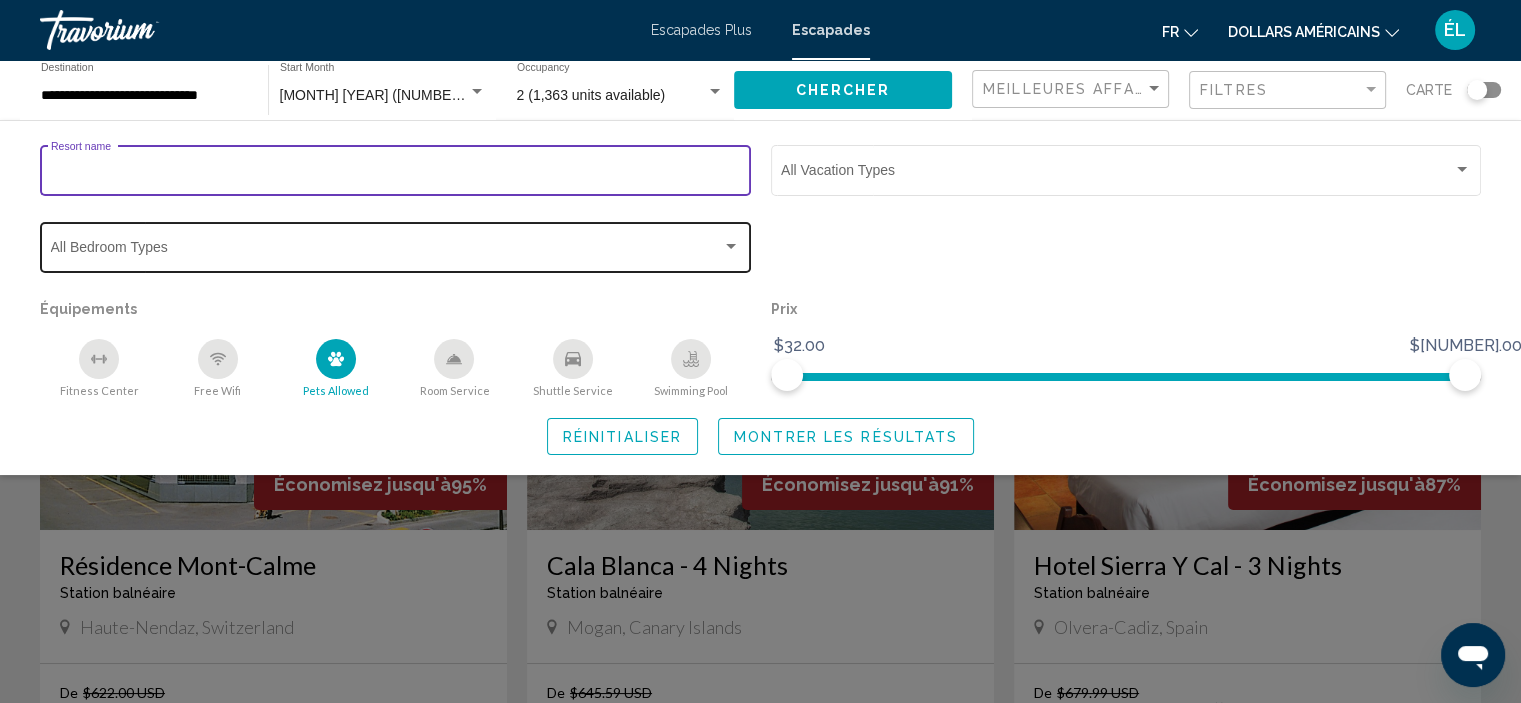 click at bounding box center [387, 251] 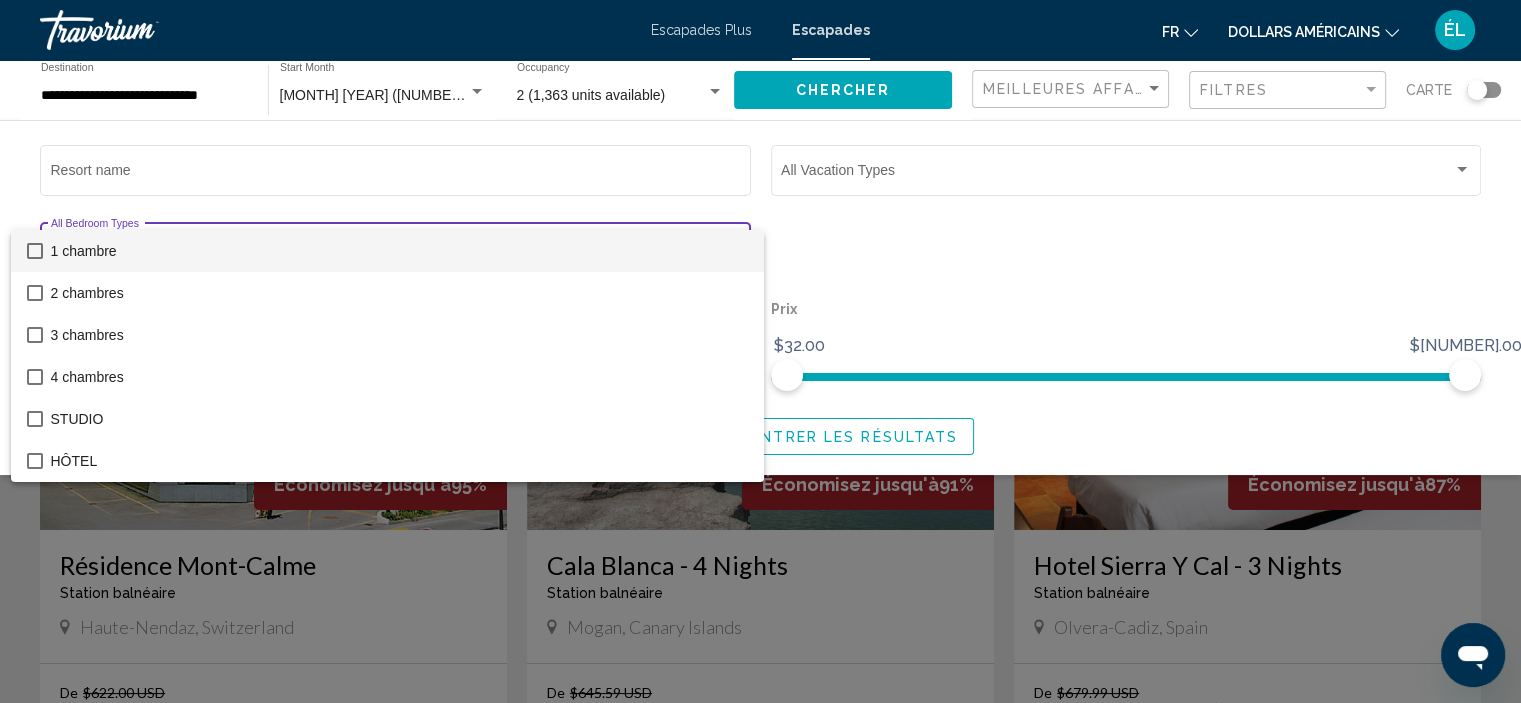 click at bounding box center (760, 351) 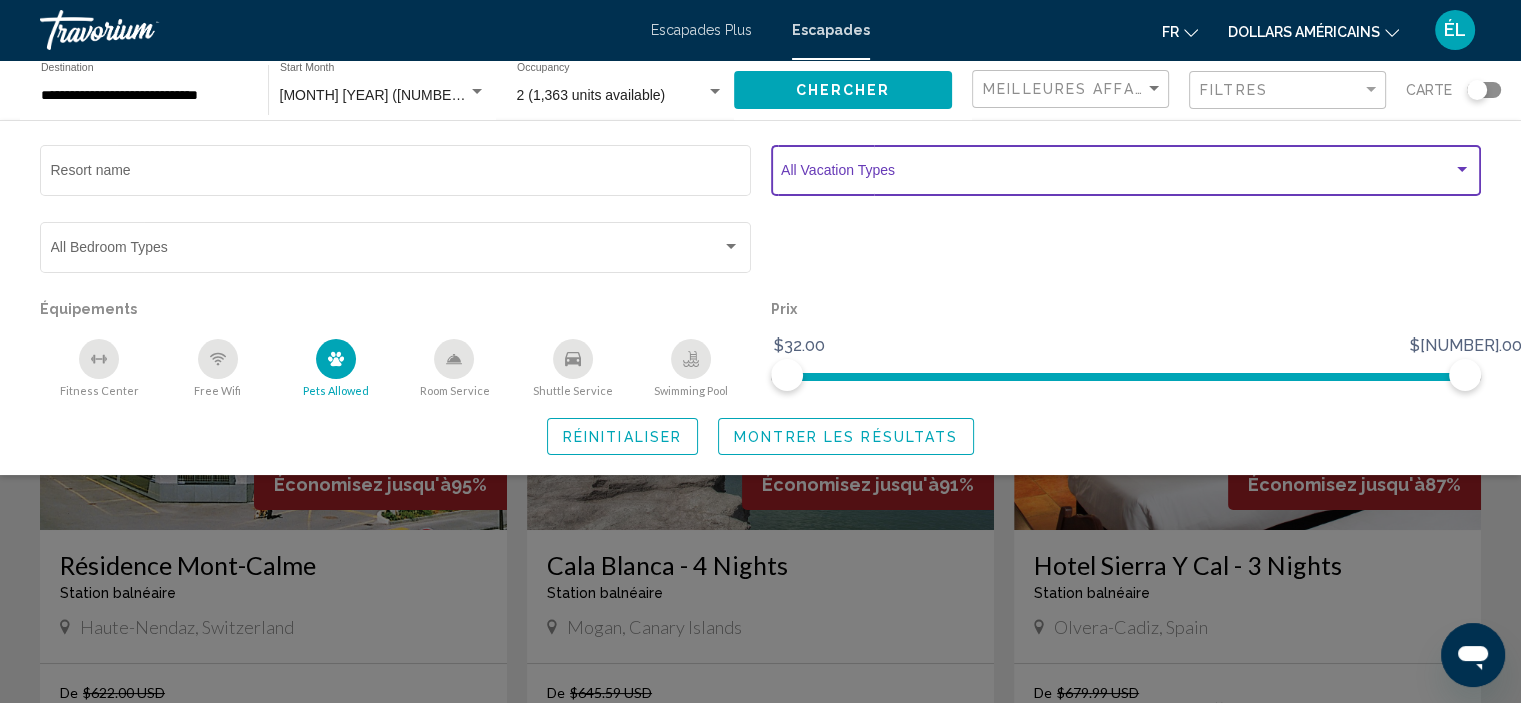 click at bounding box center (1117, 174) 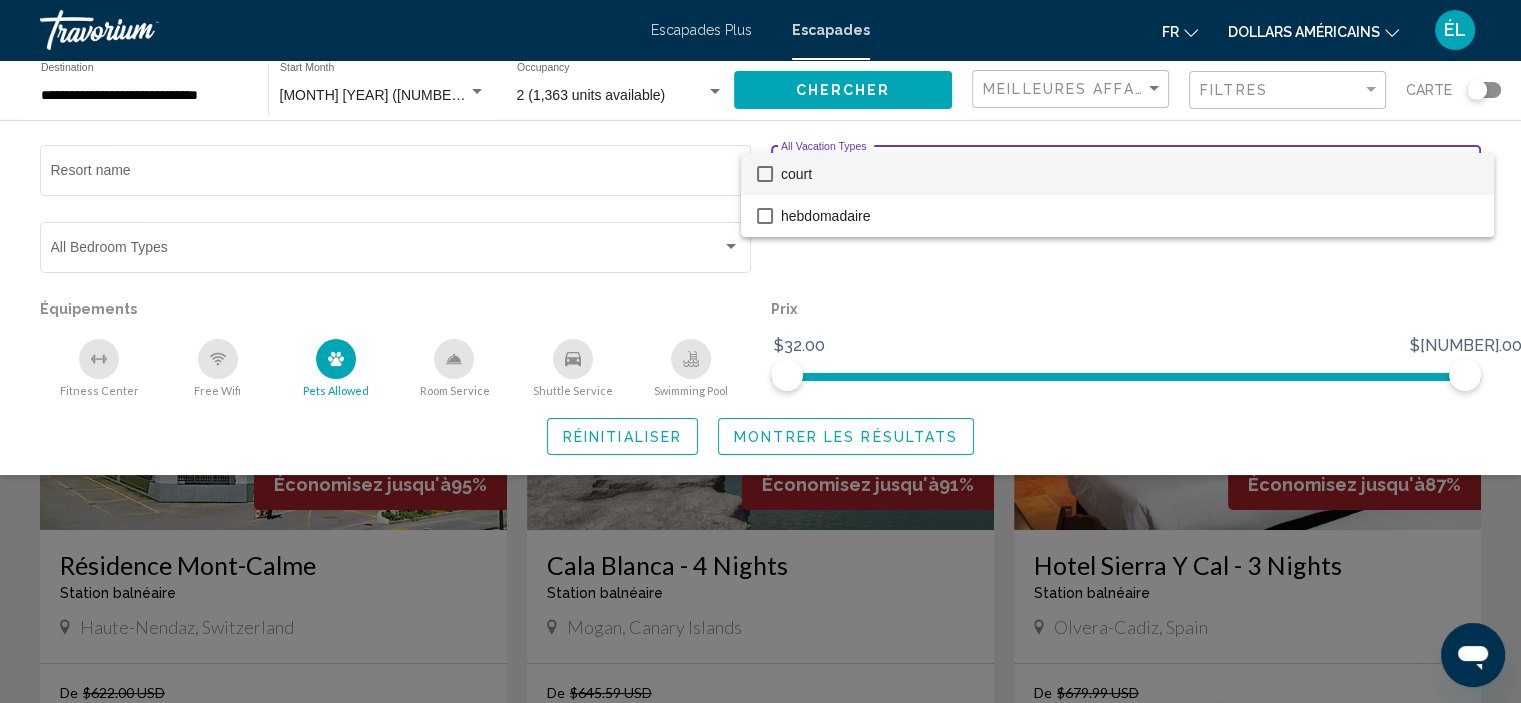 click at bounding box center [760, 351] 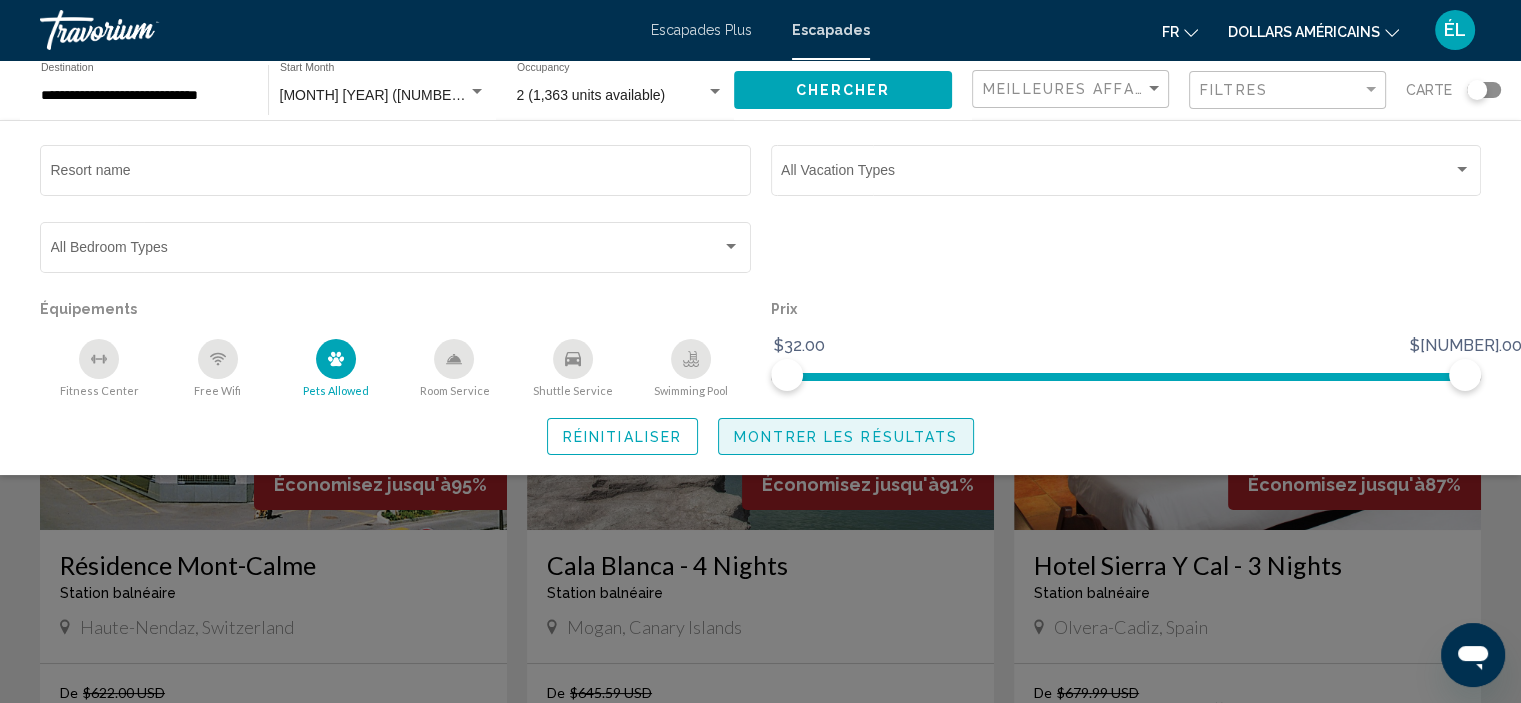 click on "Montrer les résultats" 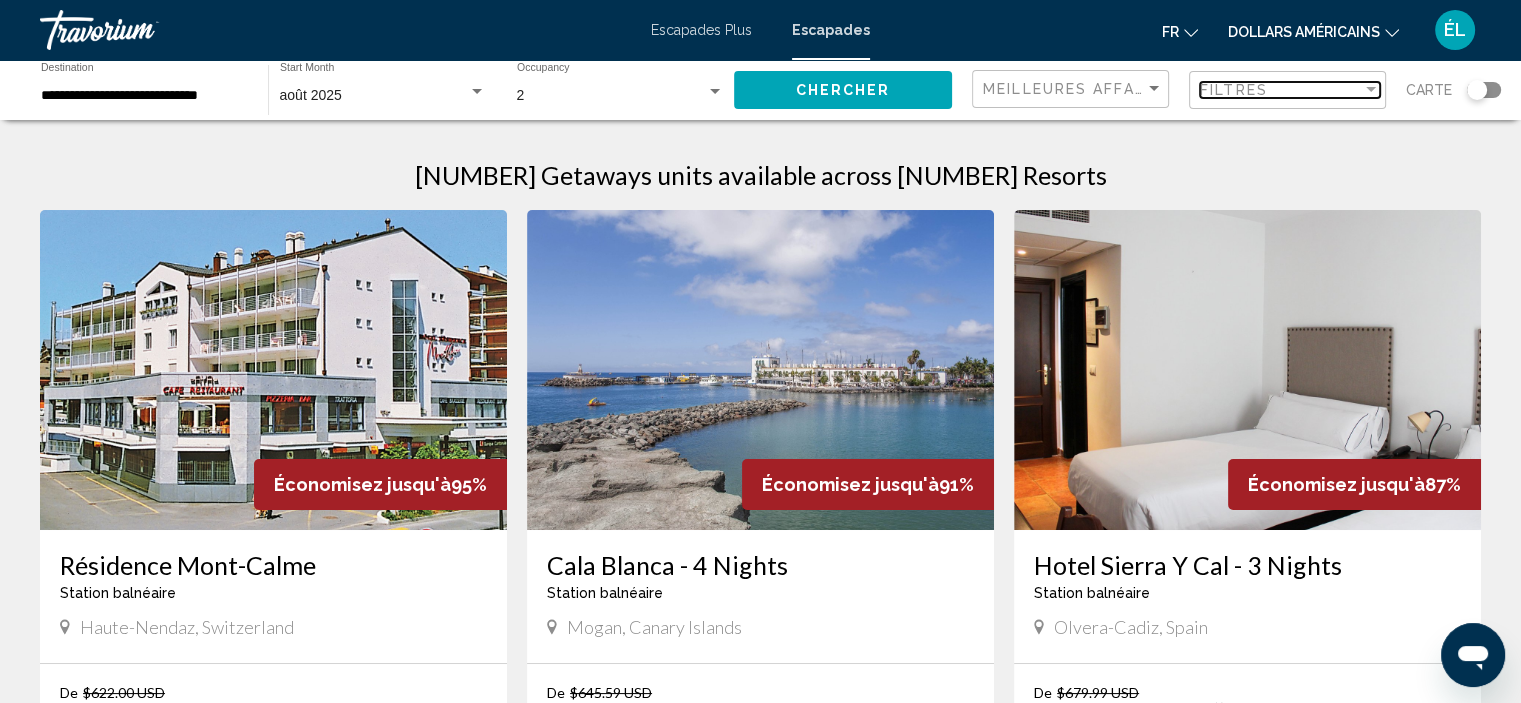 click on "Filtres" at bounding box center [1234, 90] 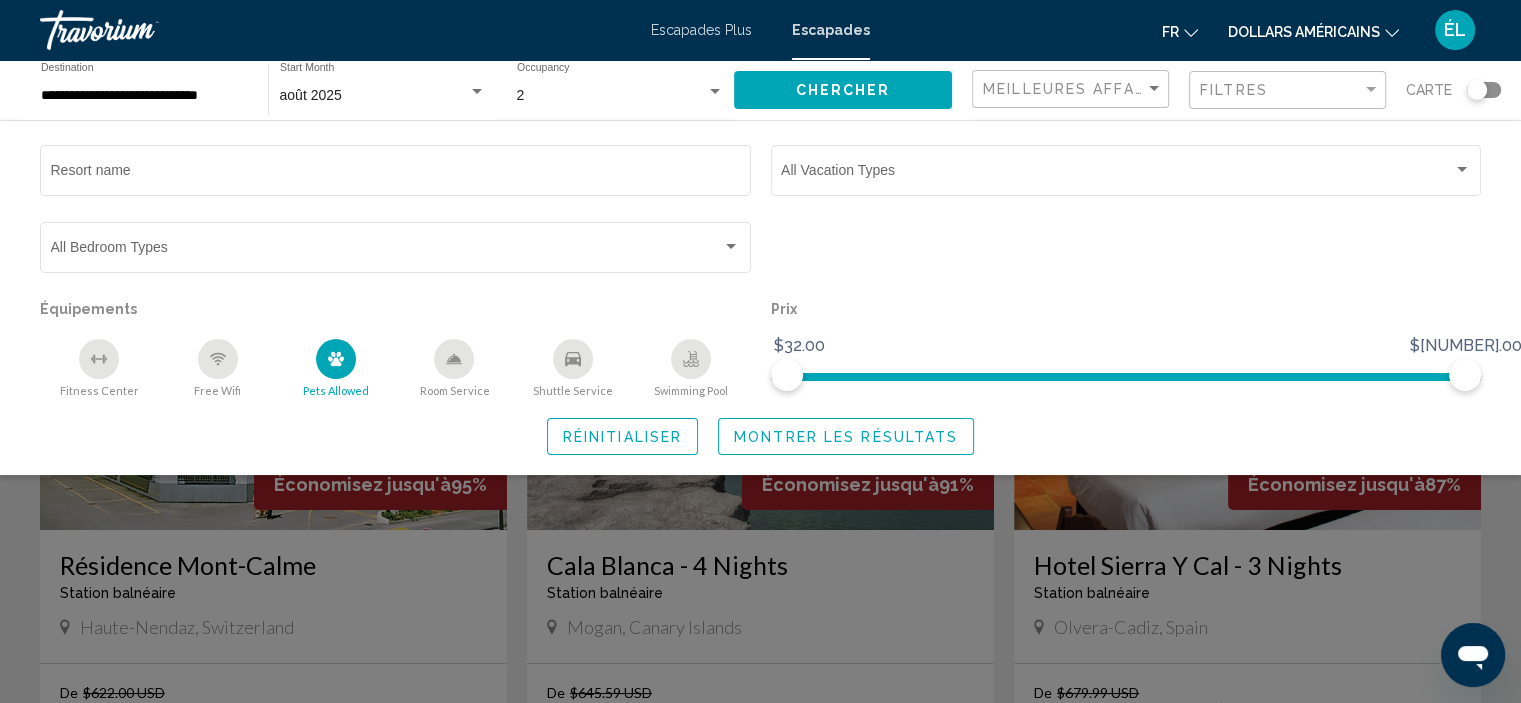click 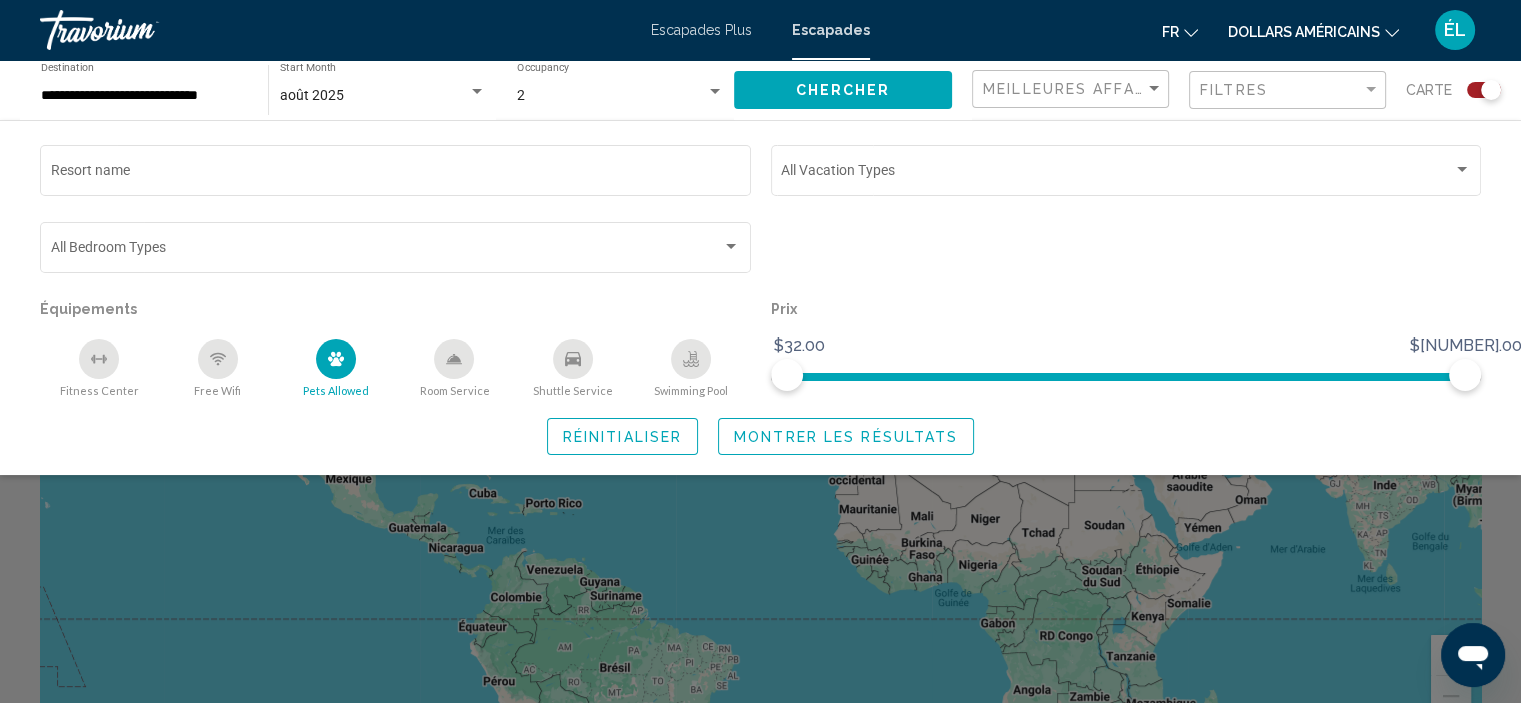 click 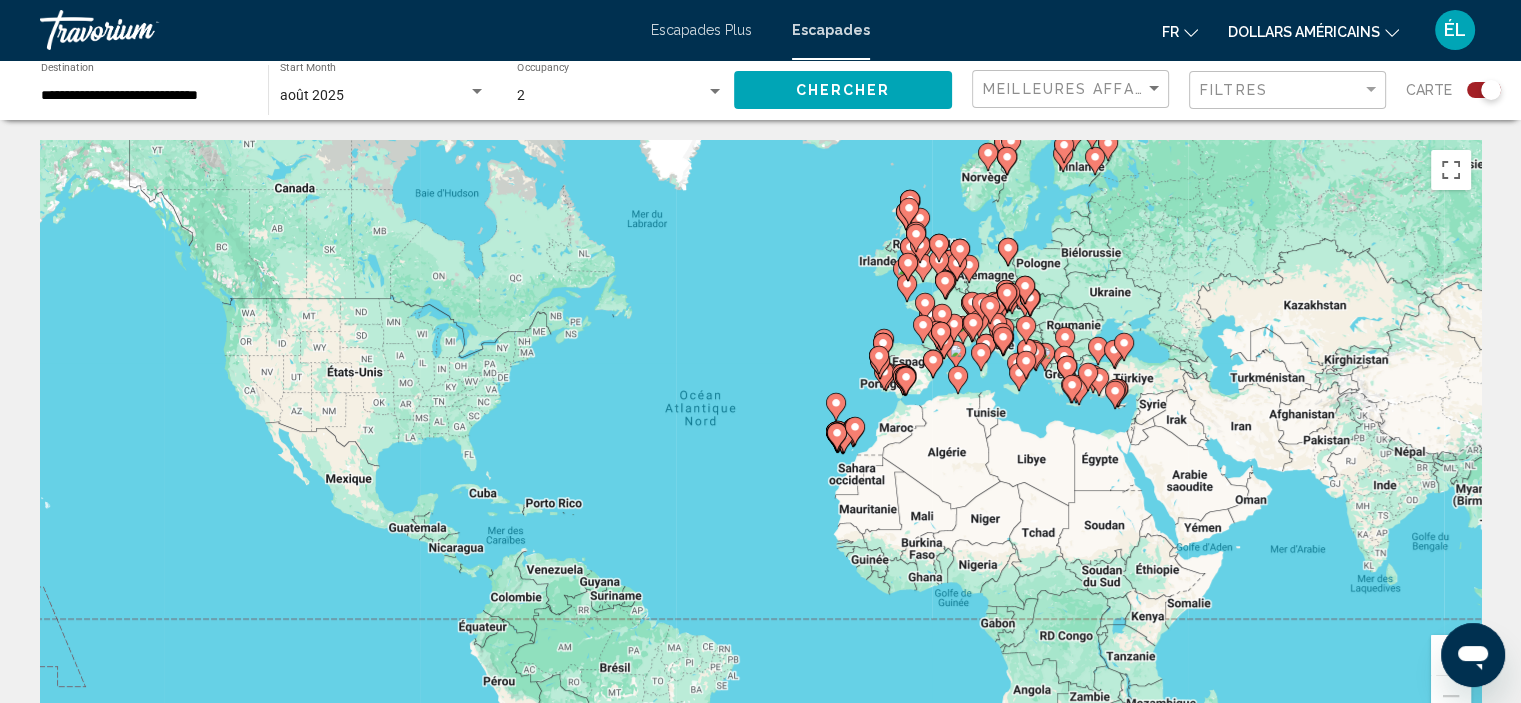 click on "Pour activer le glissement avec le clavier, appuyez sur Alt+Entrée. Une fois ce mode activé, utilisez les touches fléchées pour déplacer le repère. Pour valider le déplacement, appuyez sur Entrée. Pour annuler, appuyez sur Échap." at bounding box center (760, 440) 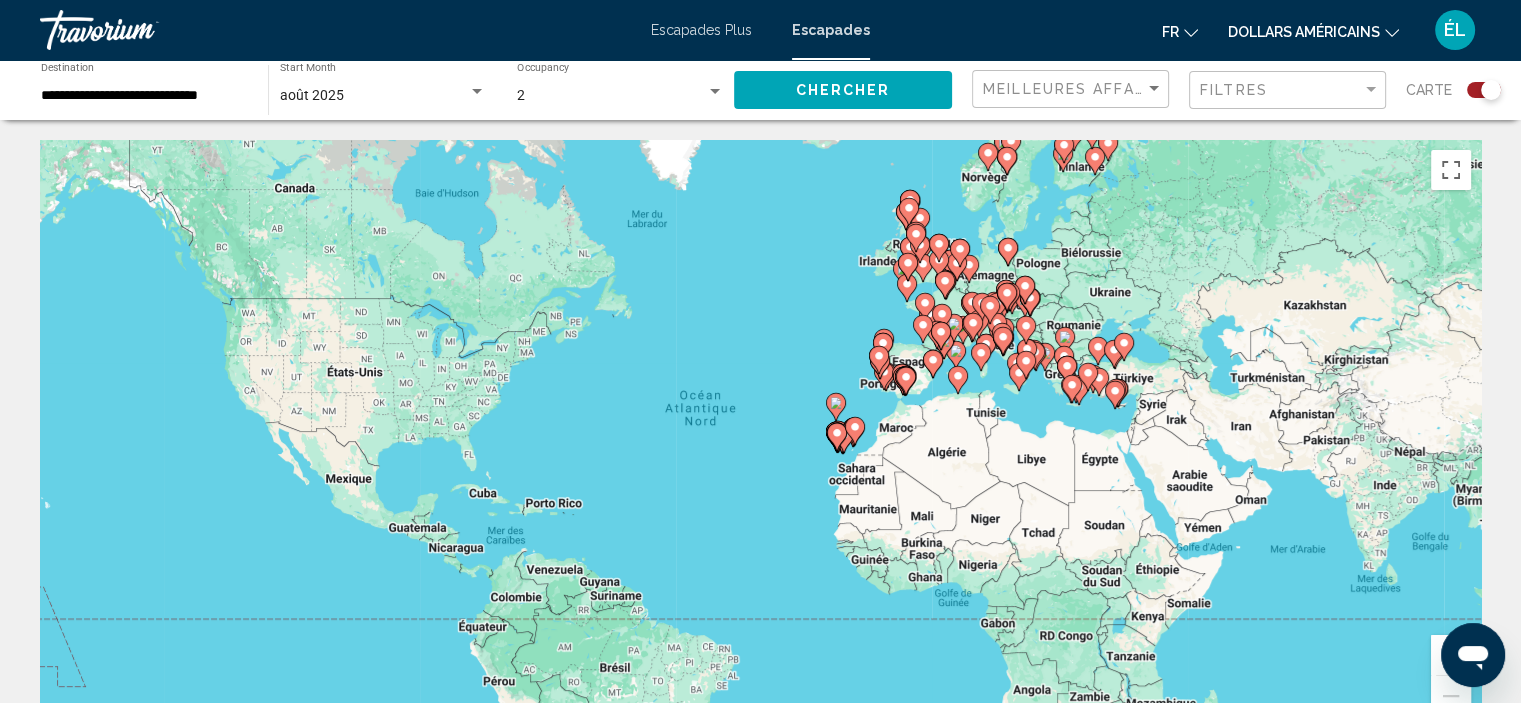 click on "Pour activer le glissement avec le clavier, appuyez sur Alt+Entrée. Une fois ce mode activé, utilisez les touches fléchées pour déplacer le repère. Pour valider le déplacement, appuyez sur Entrée. Pour annuler, appuyez sur Échap." at bounding box center [760, 440] 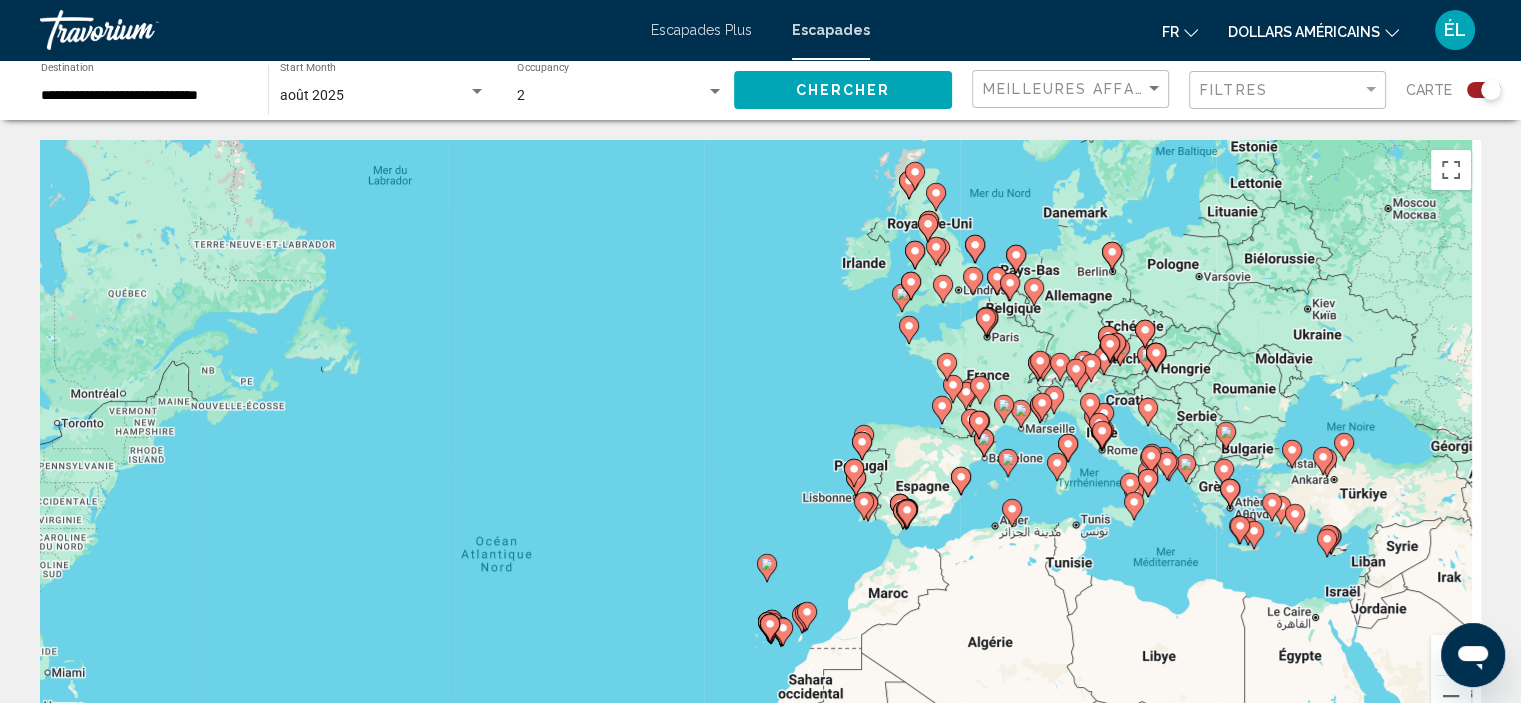 drag, startPoint x: 1074, startPoint y: 321, endPoint x: 963, endPoint y: 386, distance: 128.63126 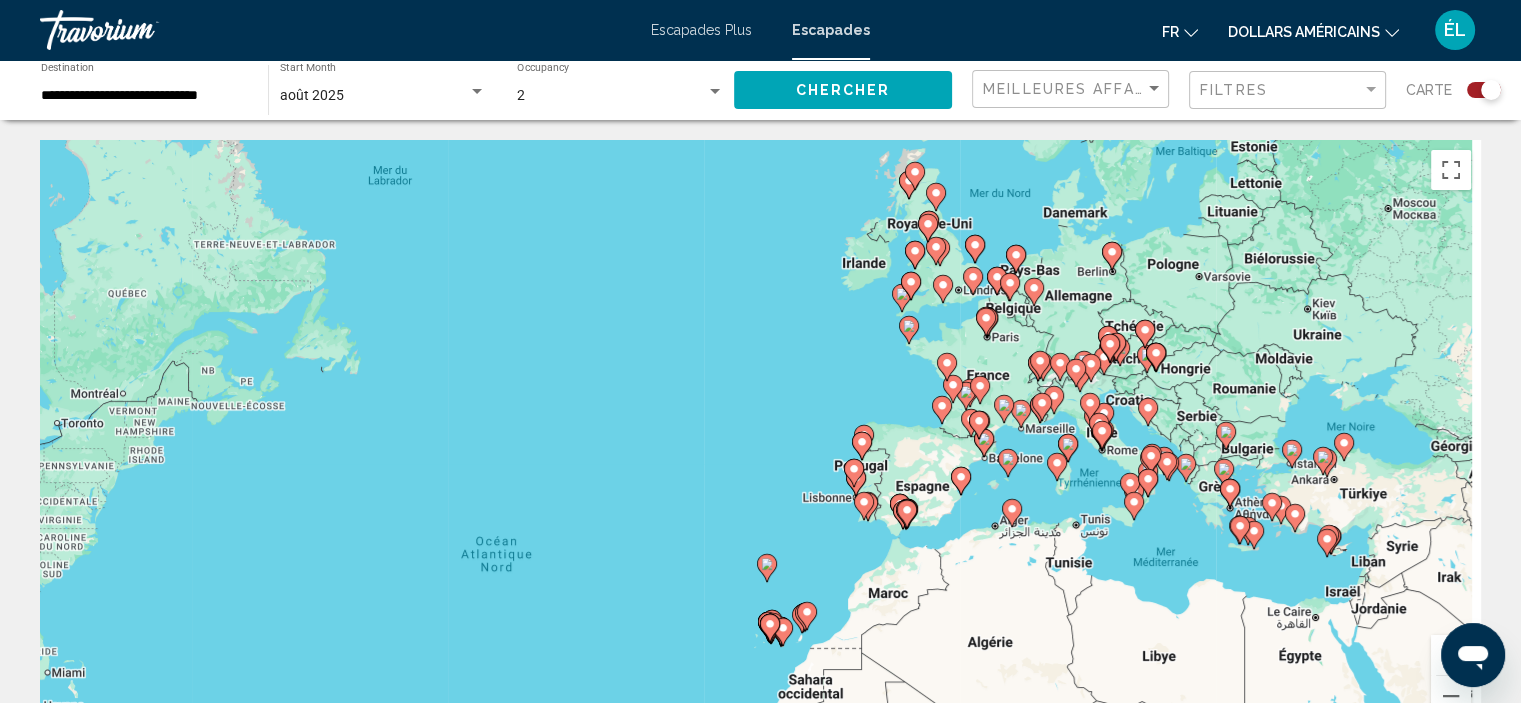 click on "Pour activer le glissement avec le clavier, appuyez sur Alt+Entrée. Une fois ce mode activé, utilisez les touches fléchées pour déplacer le repère. Pour valider le déplacement, appuyez sur Entrée. Pour annuler, appuyez sur Échap." at bounding box center [760, 440] 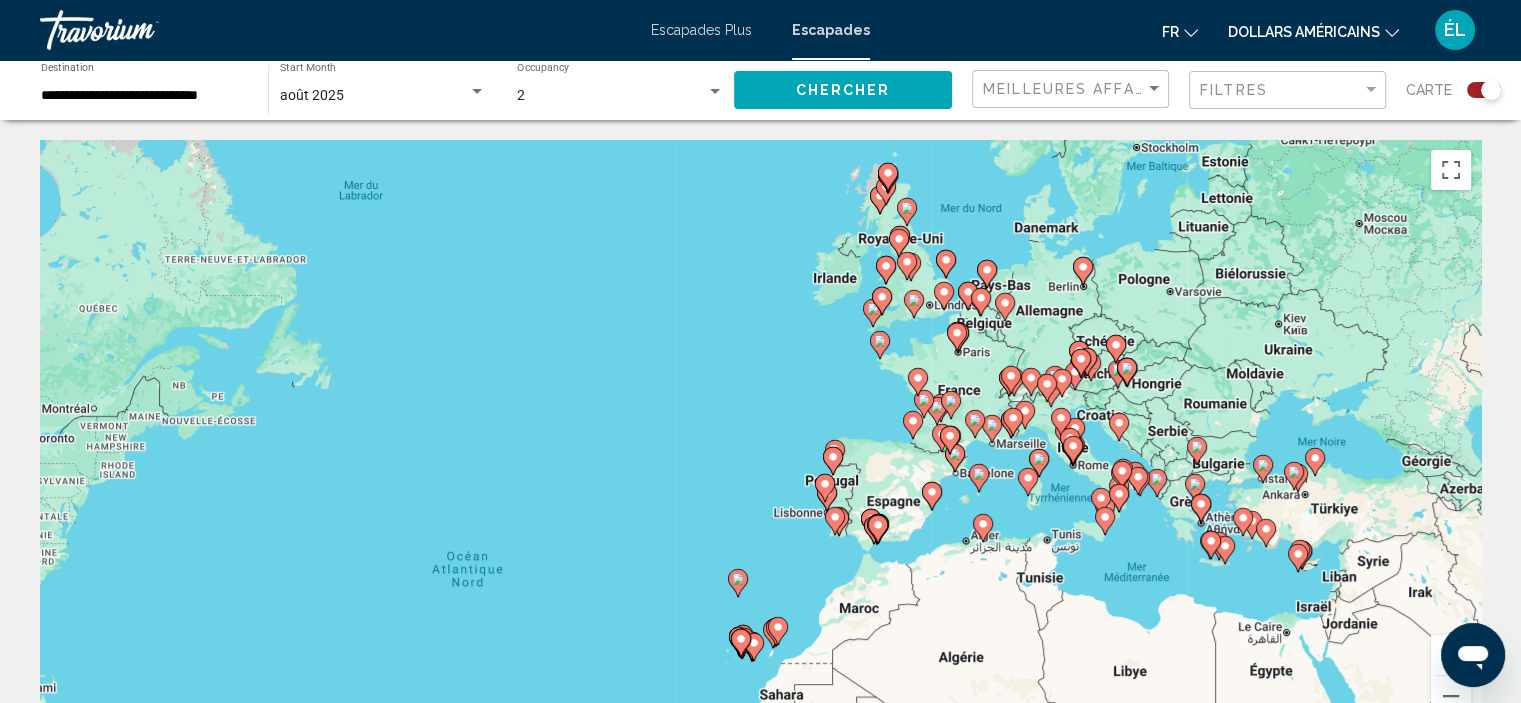 click on "Pour activer le glissement avec le clavier, appuyez sur Alt+Entrée. Une fois ce mode activé, utilisez les touches fléchées pour déplacer le repère. Pour valider le déplacement, appuyez sur Entrée. Pour annuler, appuyez sur Échap." at bounding box center (760, 440) 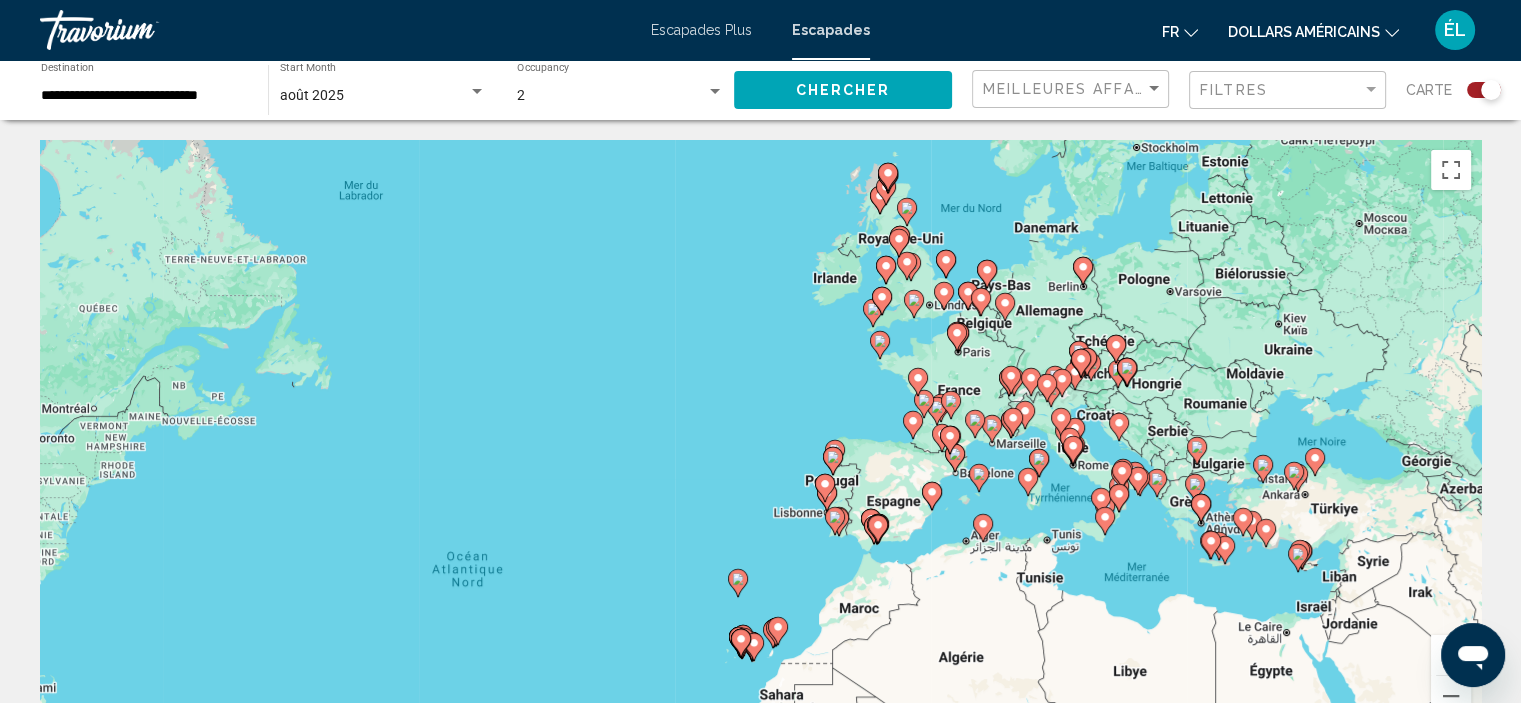 click on "Pour activer le glissement avec le clavier, appuyez sur Alt+Entrée. Une fois ce mode activé, utilisez les touches fléchées pour déplacer le repère. Pour valider le déplacement, appuyez sur Entrée. Pour annuler, appuyez sur Échap." at bounding box center [760, 440] 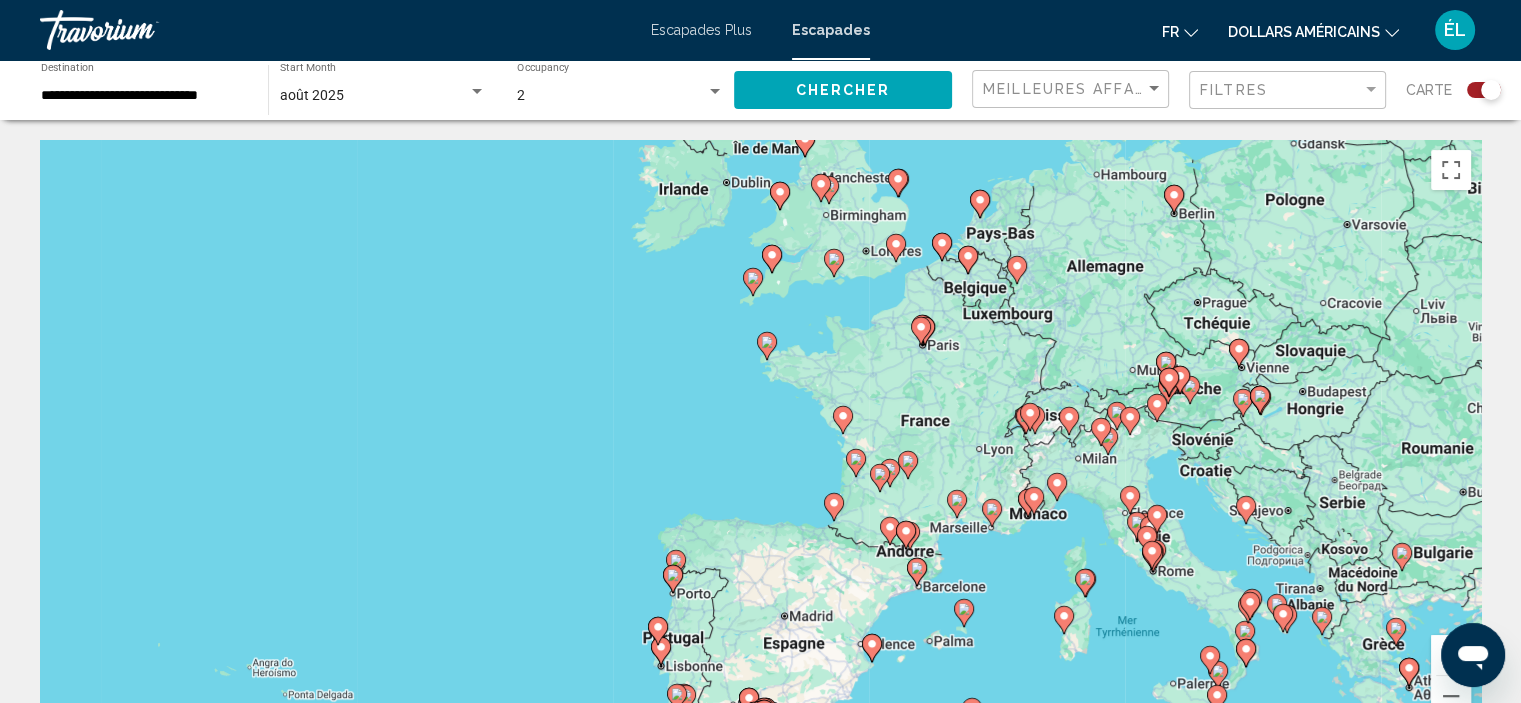 click on "Pour activer le glissement avec le clavier, appuyez sur Alt+Entrée. Une fois ce mode activé, utilisez les touches fléchées pour déplacer le repère. Pour valider le déplacement, appuyez sur Entrée. Pour annuler, appuyez sur Échap." at bounding box center [760, 440] 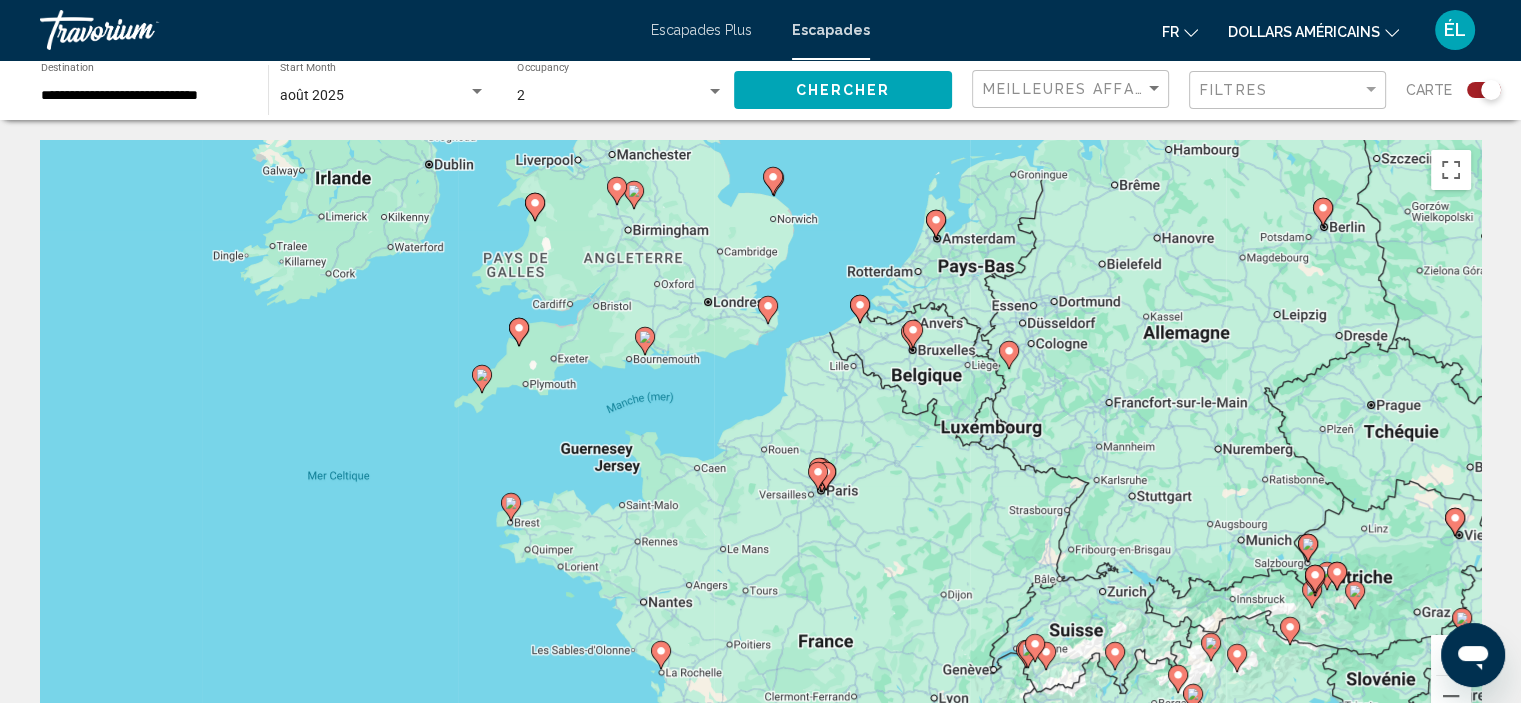 drag, startPoint x: 972, startPoint y: 545, endPoint x: 908, endPoint y: 664, distance: 135.11847 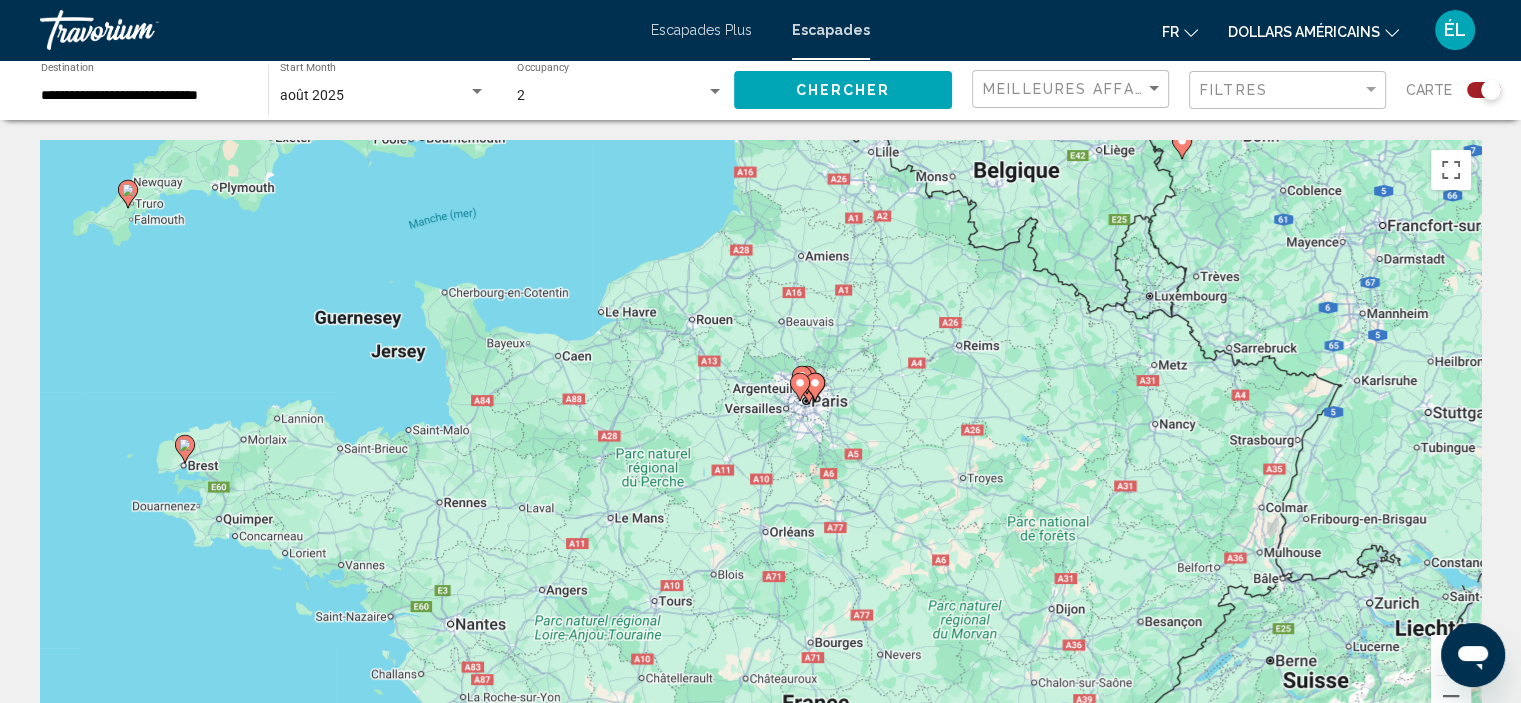 drag, startPoint x: 1196, startPoint y: 349, endPoint x: 1223, endPoint y: 190, distance: 161.27615 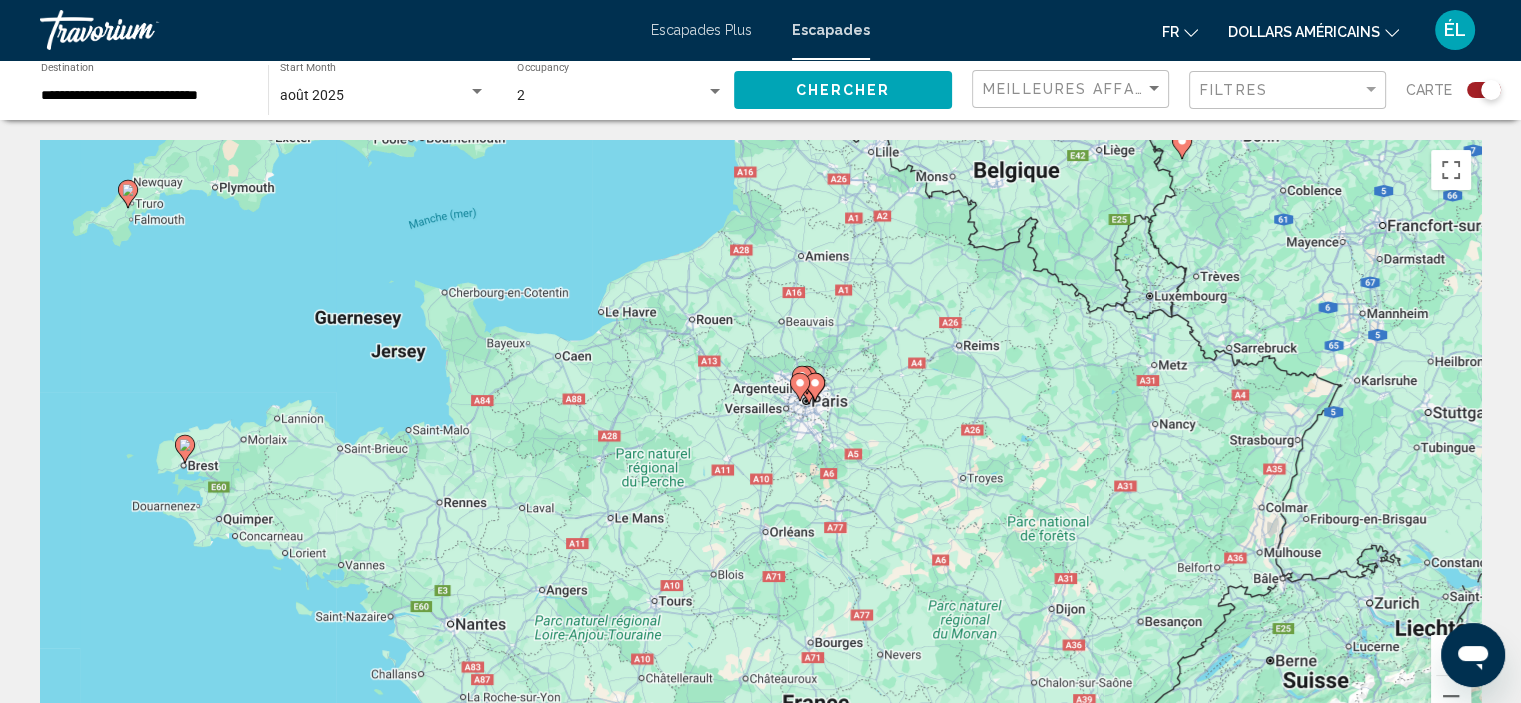 click at bounding box center [800, 387] 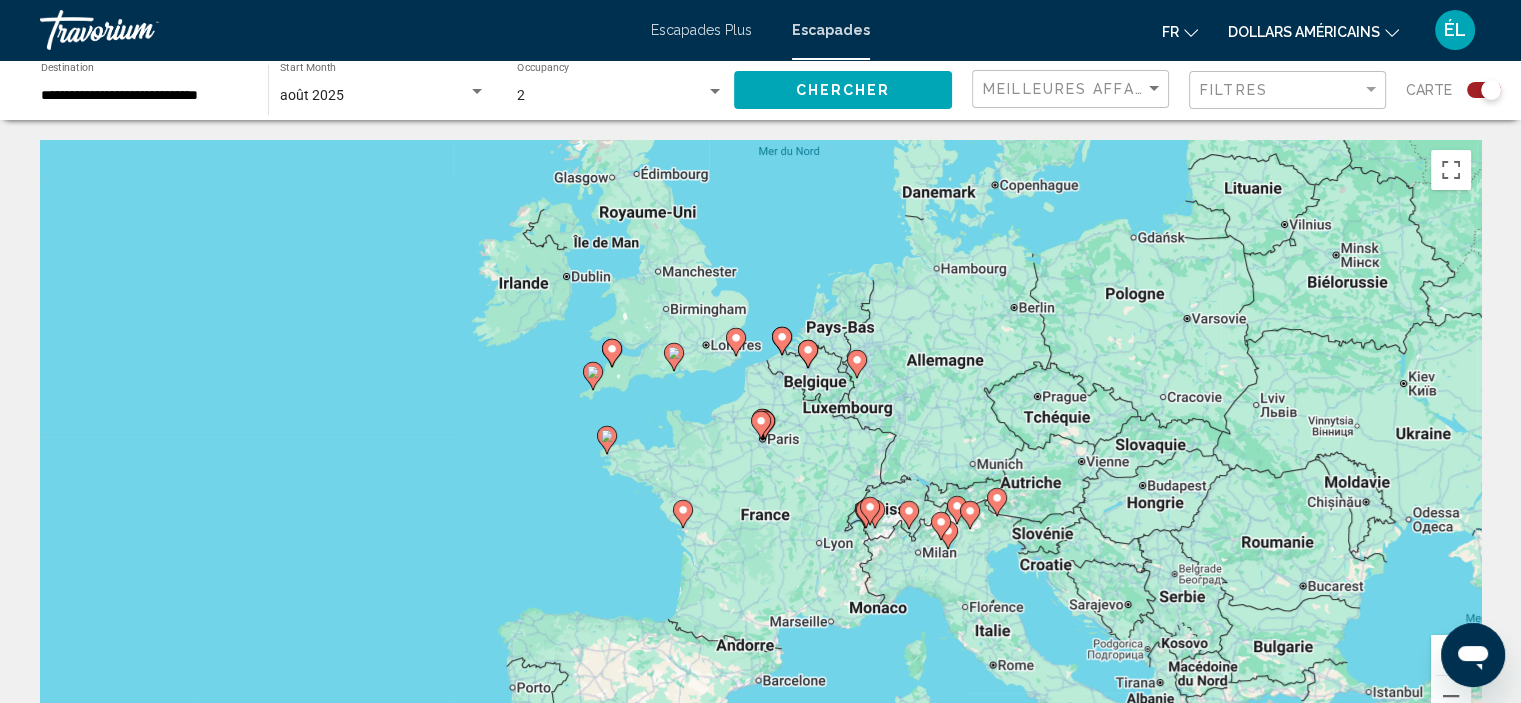 click 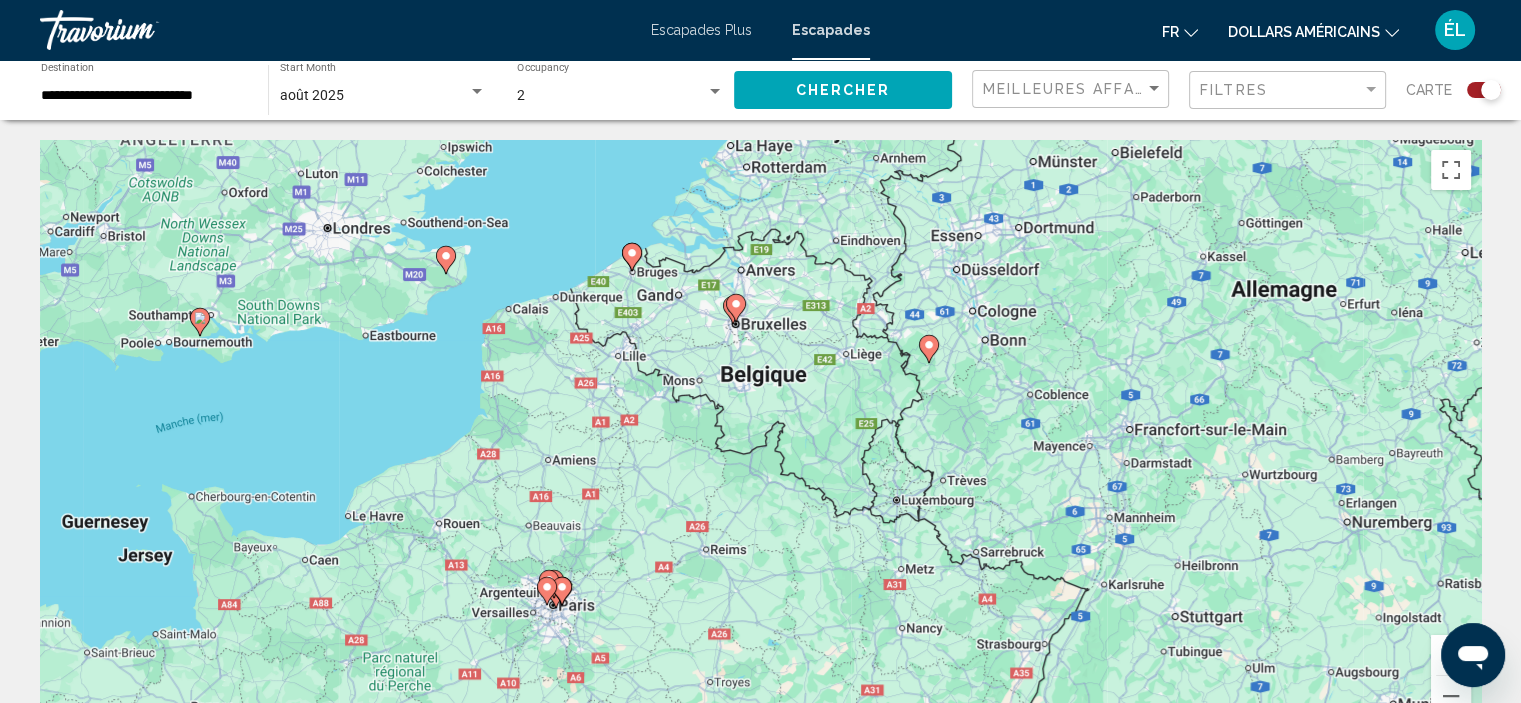 drag, startPoint x: 952, startPoint y: 311, endPoint x: 736, endPoint y: 477, distance: 272.4188 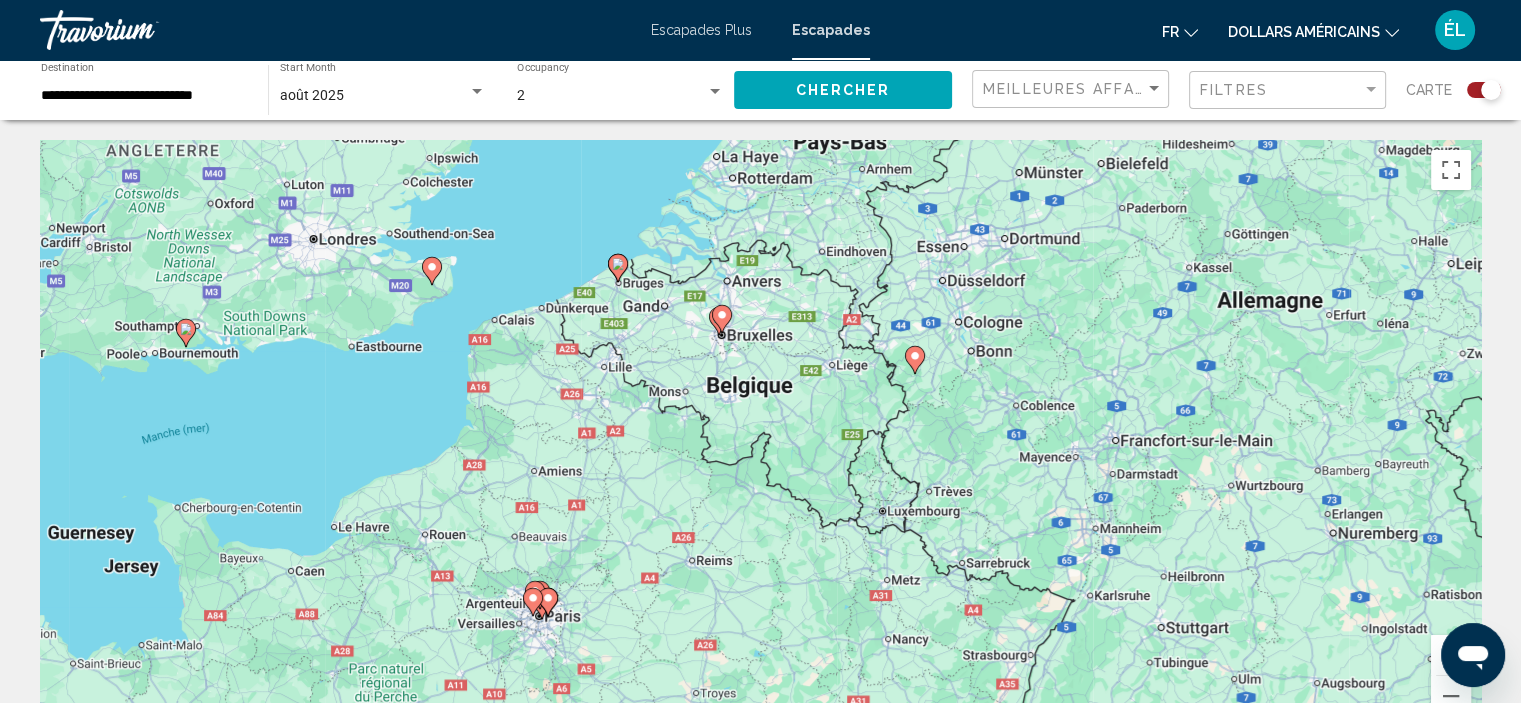 click at bounding box center [915, 360] 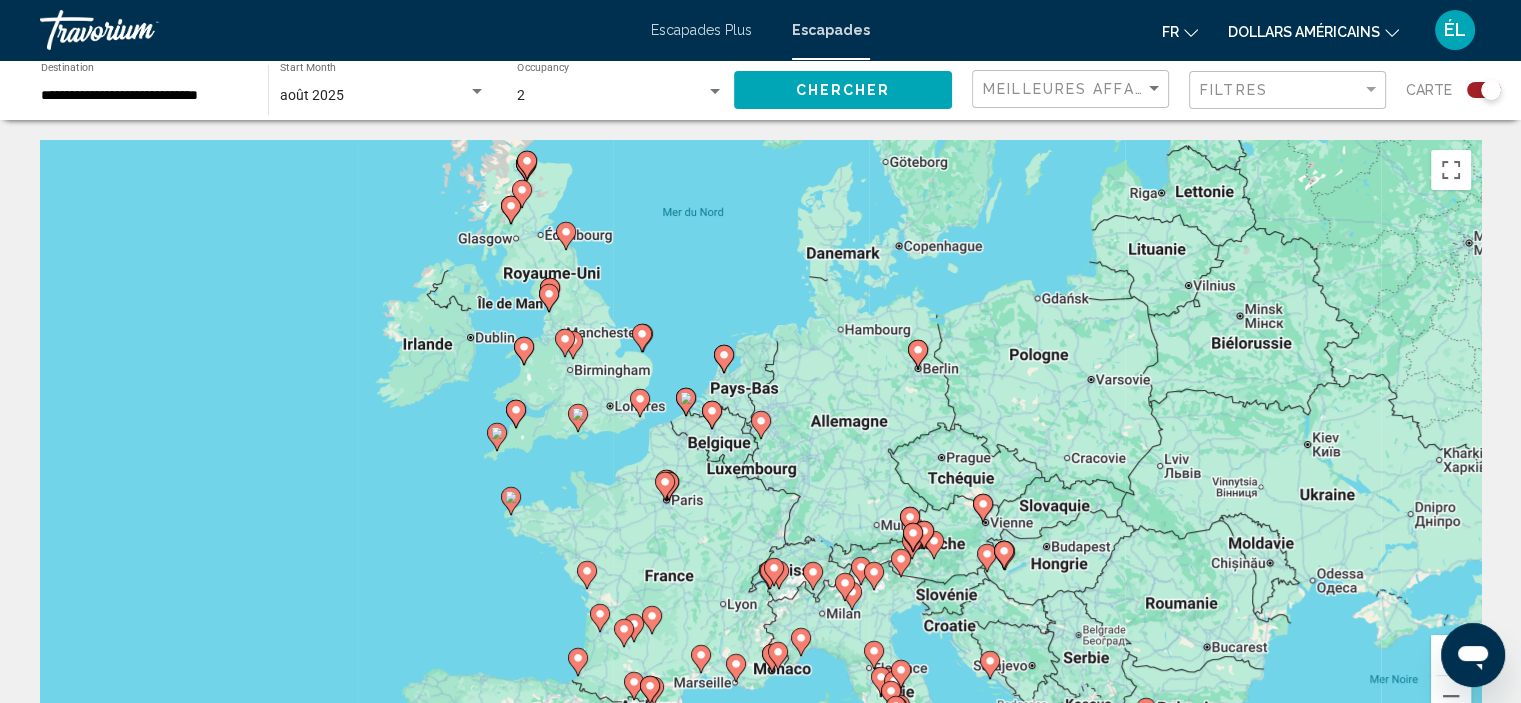 click on "Pour naviguer, appuyez sur les touches fléchées. Pour activer le glissement avec le clavier, appuyez sur Alt+Entrée. Une fois ce mode activé, utilisez les touches fléchées pour déplacer le repère. Pour valider le déplacement, appuyez sur Entrée. Pour annuler, appuyez sur Échap." at bounding box center (760, 440) 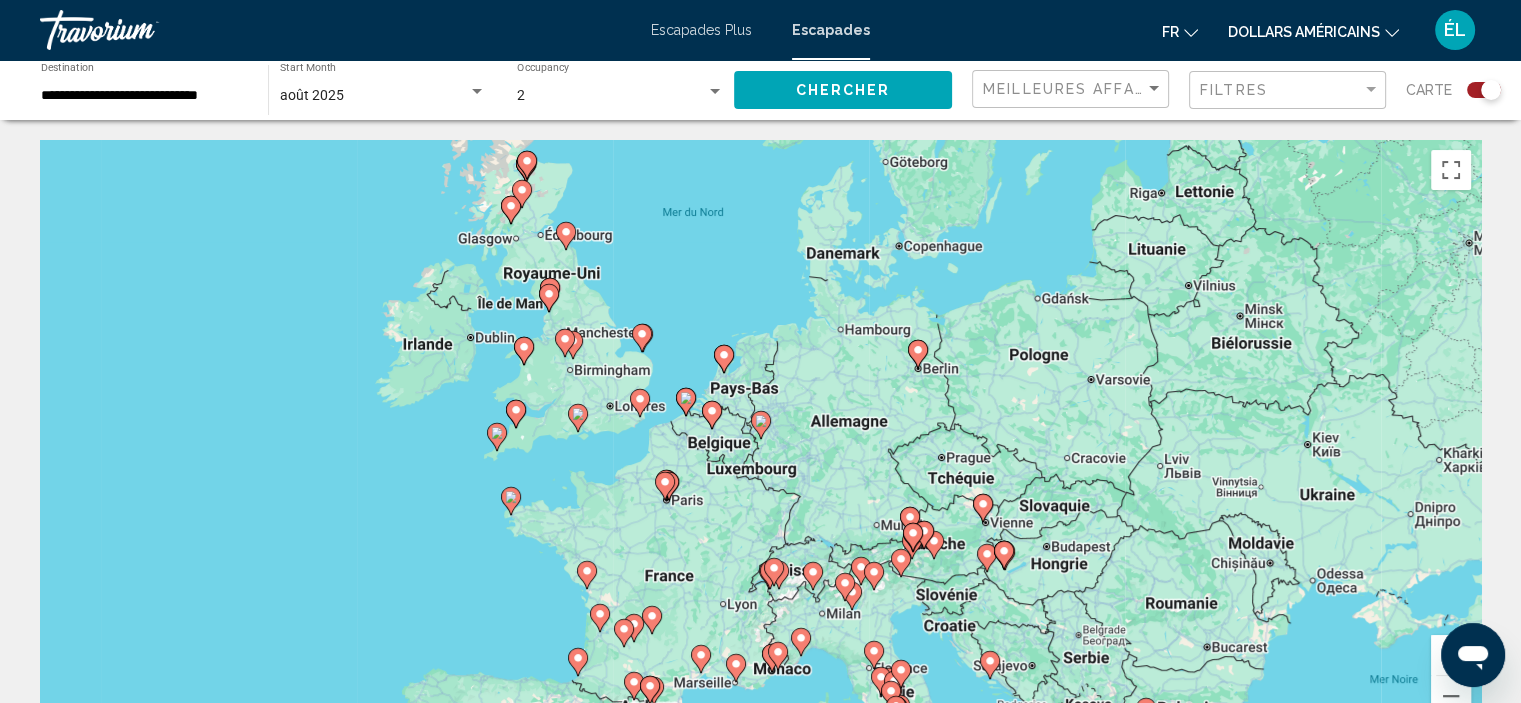 click on "Pour activer le glissement avec le clavier, appuyez sur Alt+Entrée. Une fois ce mode activé, utilisez les touches fléchées pour déplacer le repère. Pour valider le déplacement, appuyez sur Entrée. Pour annuler, appuyez sur Échap." at bounding box center [760, 440] 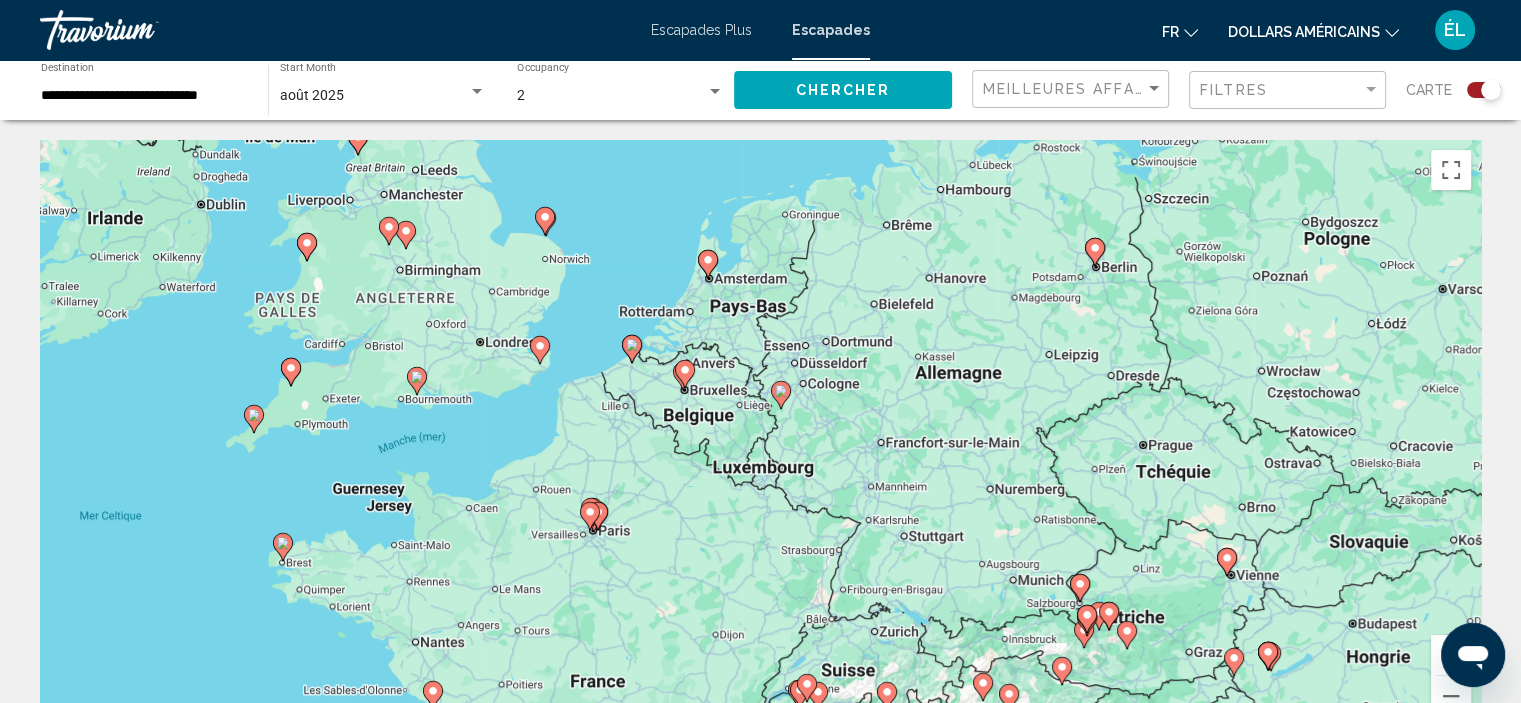 drag, startPoint x: 731, startPoint y: 448, endPoint x: 819, endPoint y: 409, distance: 96.25487 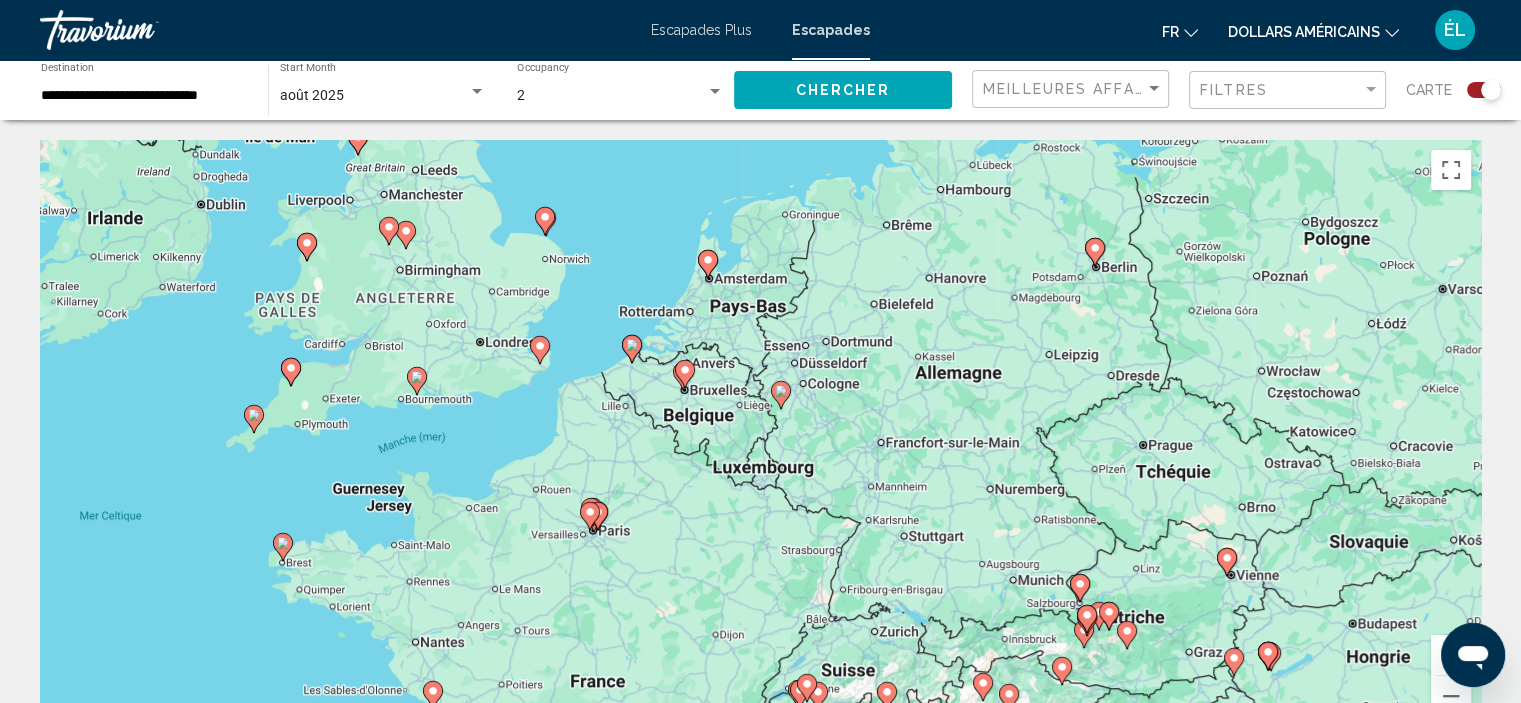 click on "Pour activer le glissement avec le clavier, appuyez sur Alt+Entrée. Une fois ce mode activé, utilisez les touches fléchées pour déplacer le repère. Pour valider le déplacement, appuyez sur Entrée. Pour annuler, appuyez sur Échap." at bounding box center (760, 440) 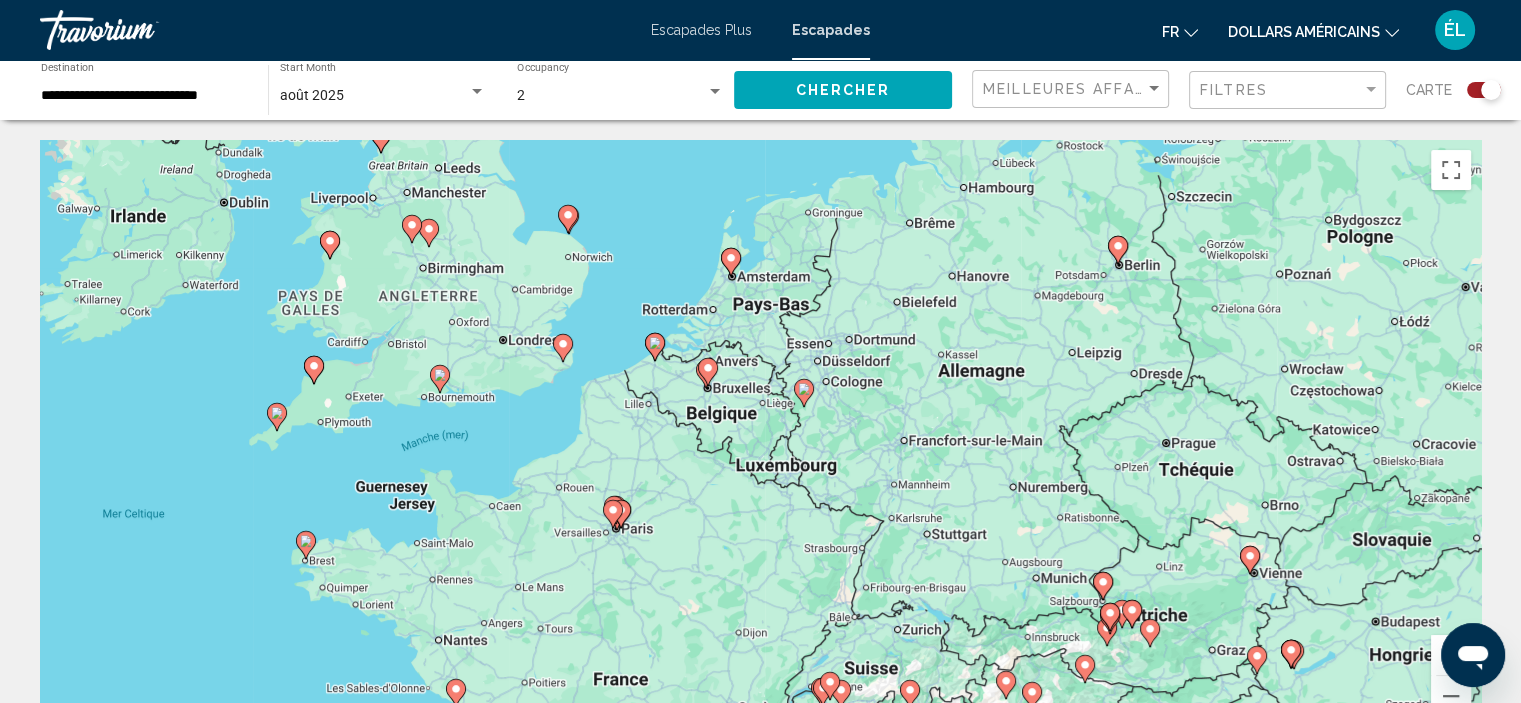 click 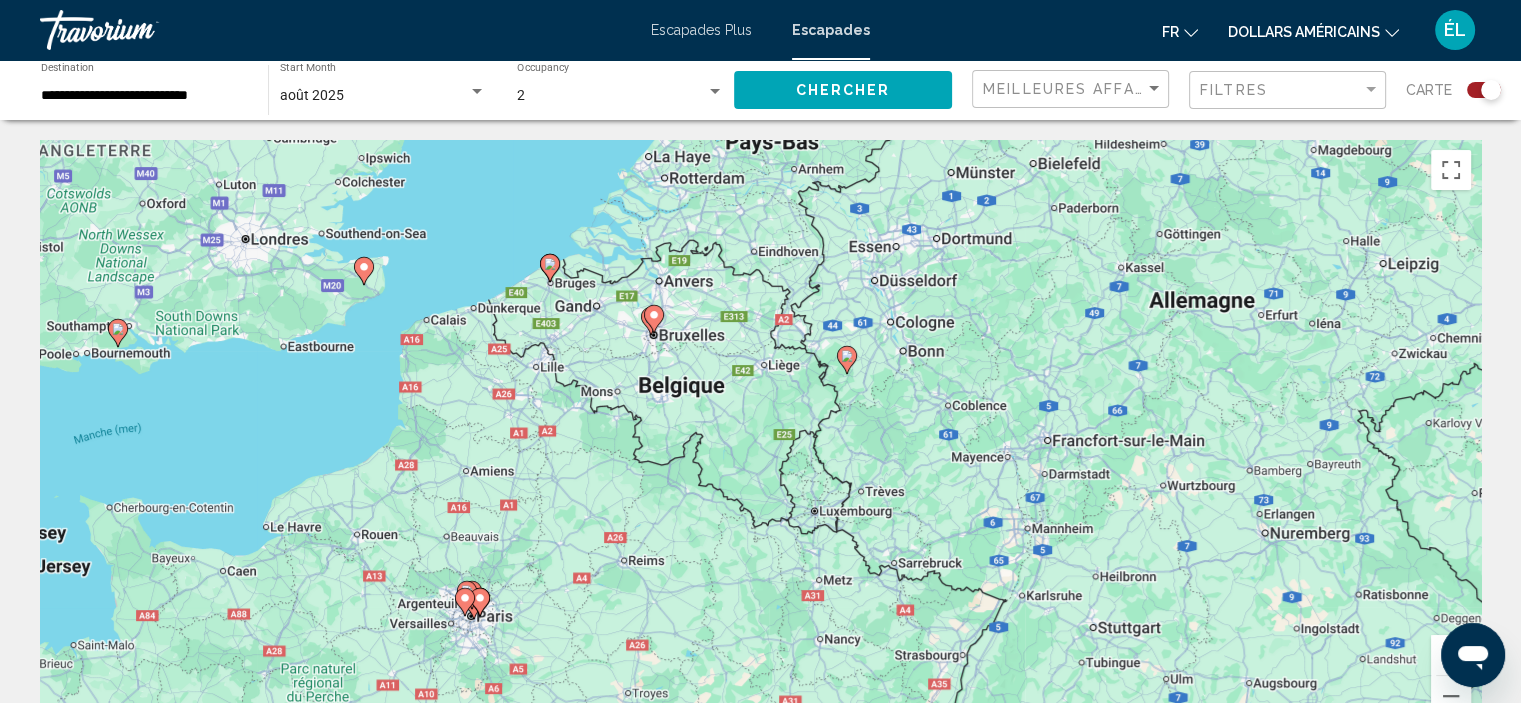 click 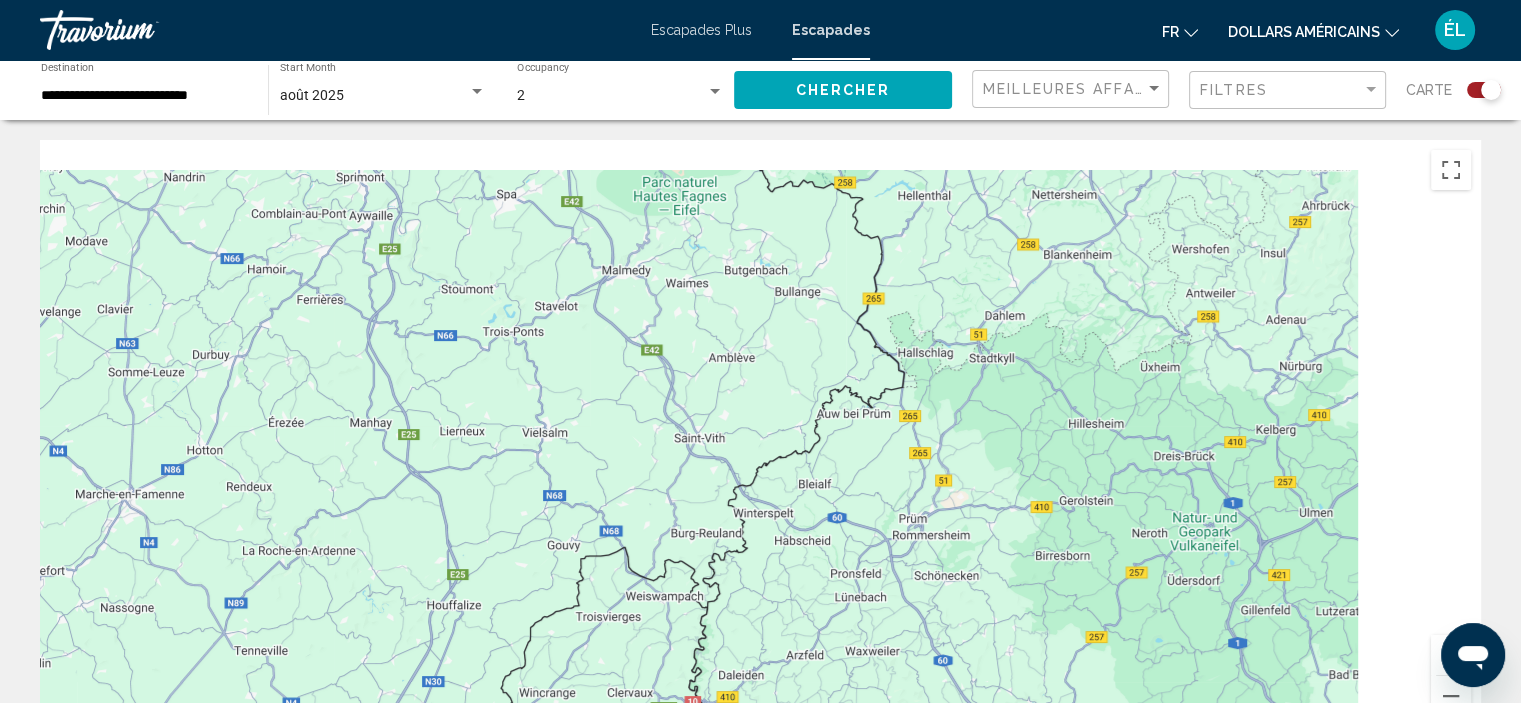 drag, startPoint x: 1073, startPoint y: 313, endPoint x: 478, endPoint y: 555, distance: 642.33093 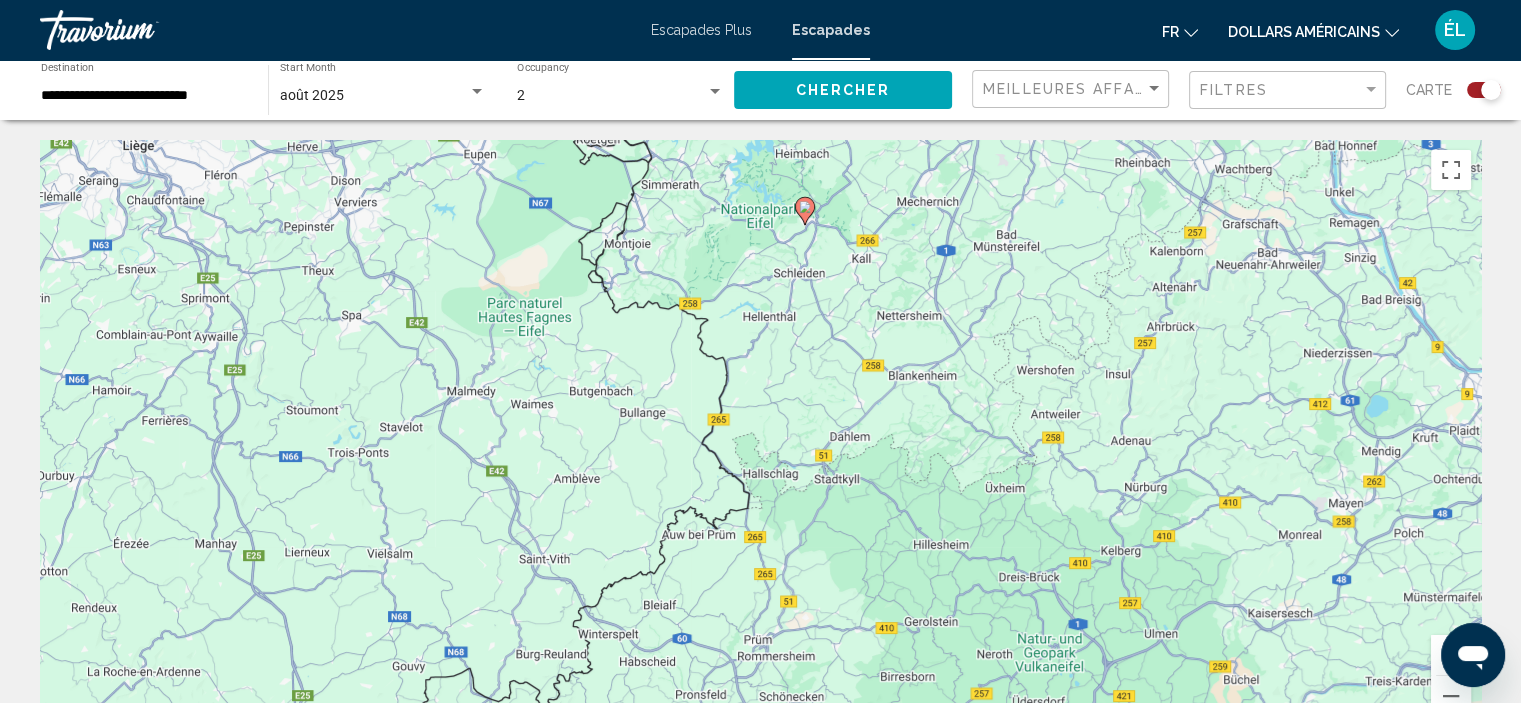 drag, startPoint x: 554, startPoint y: 488, endPoint x: 388, endPoint y: 713, distance: 279.60864 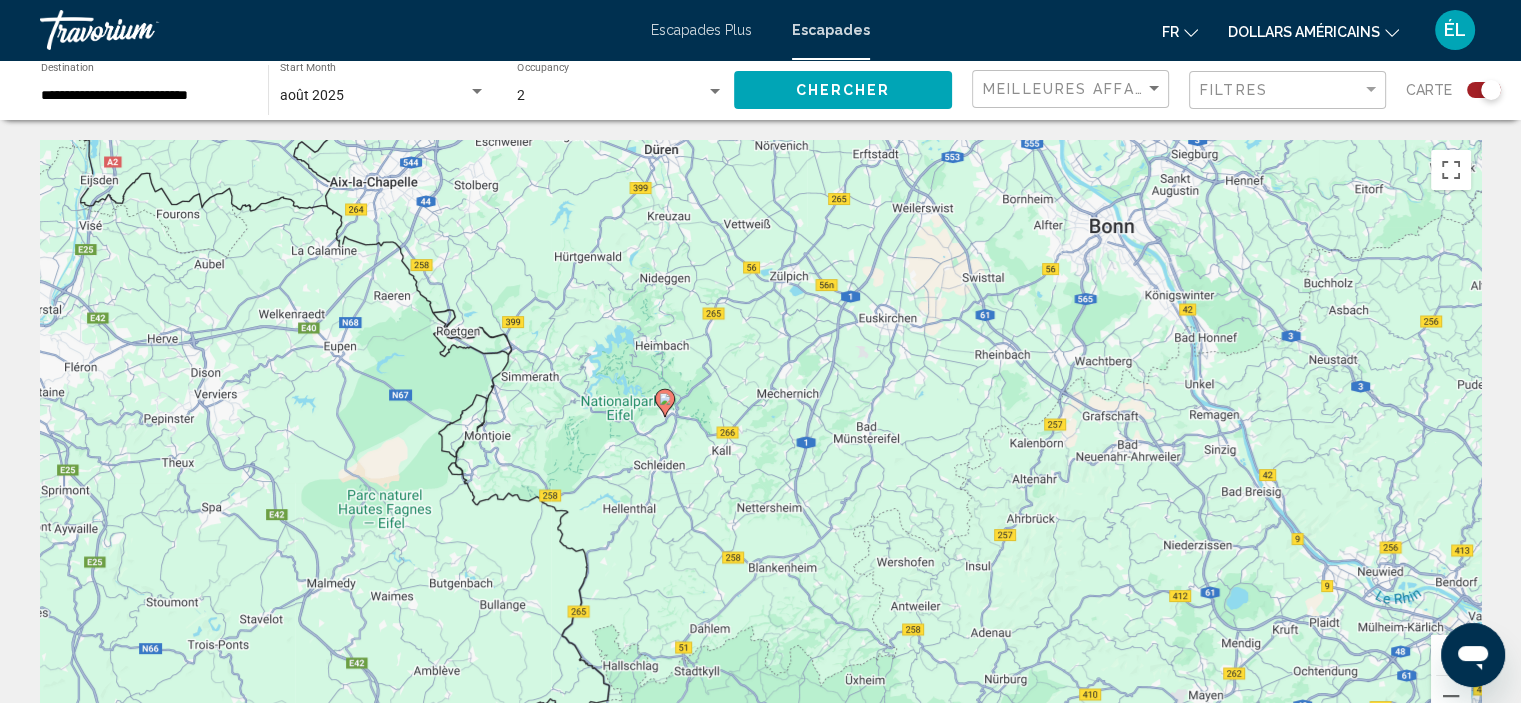 click 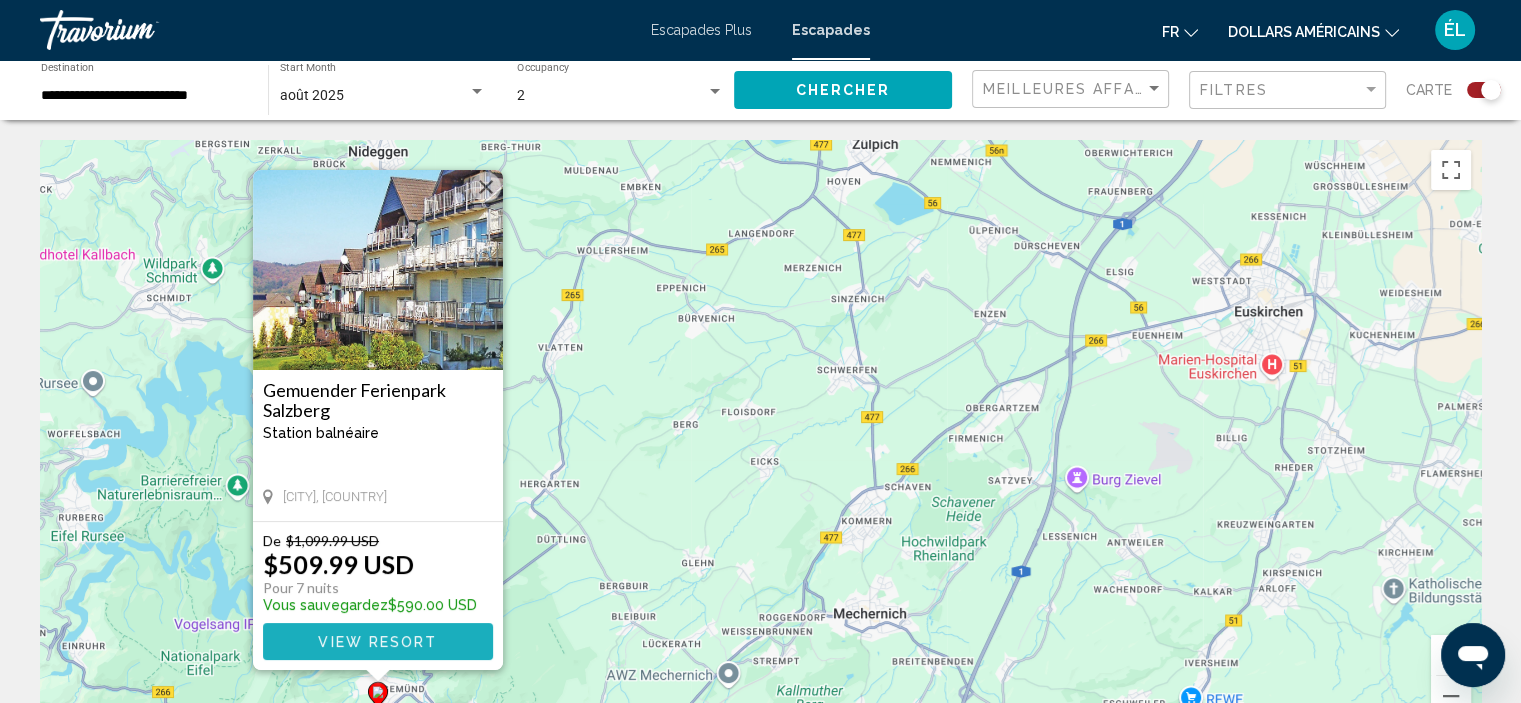 click on "View Resort" at bounding box center [377, 642] 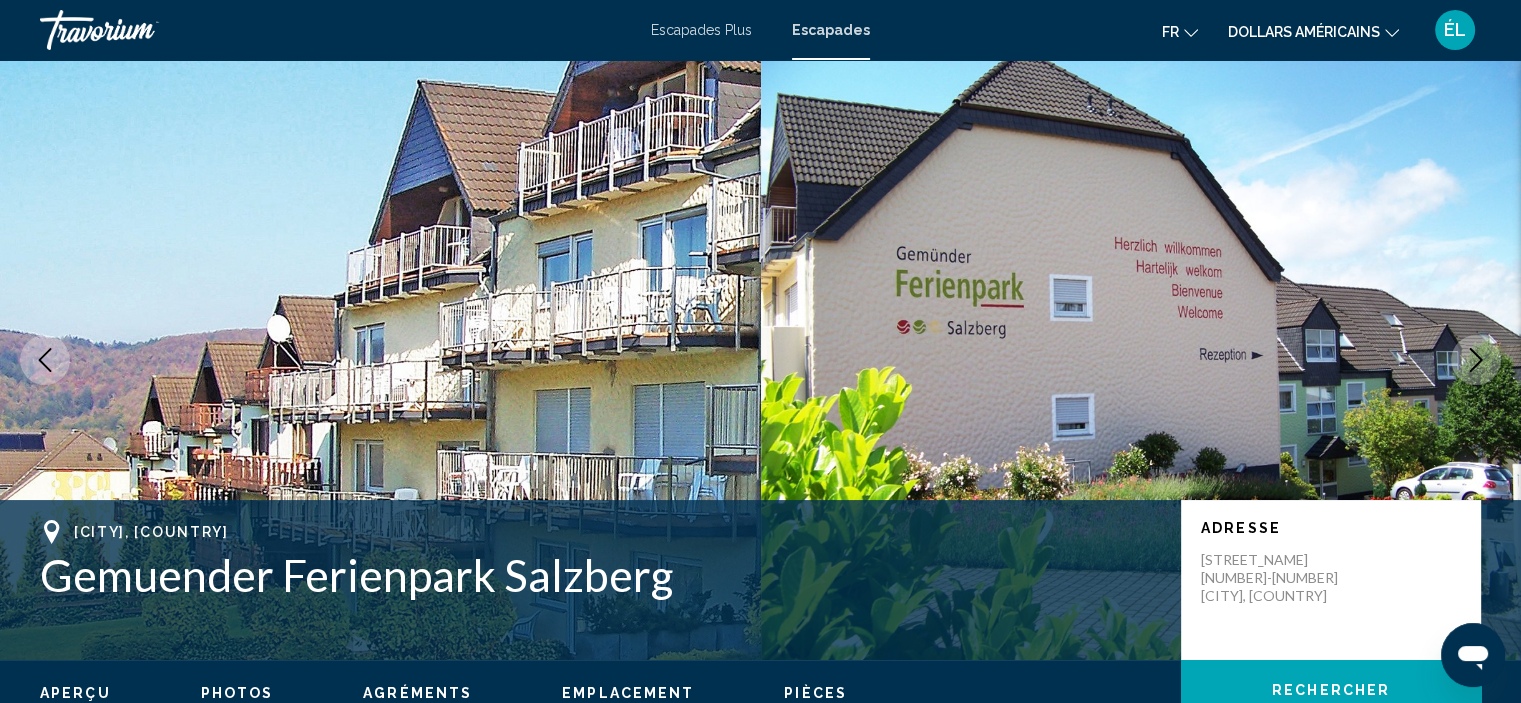 scroll, scrollTop: 8, scrollLeft: 0, axis: vertical 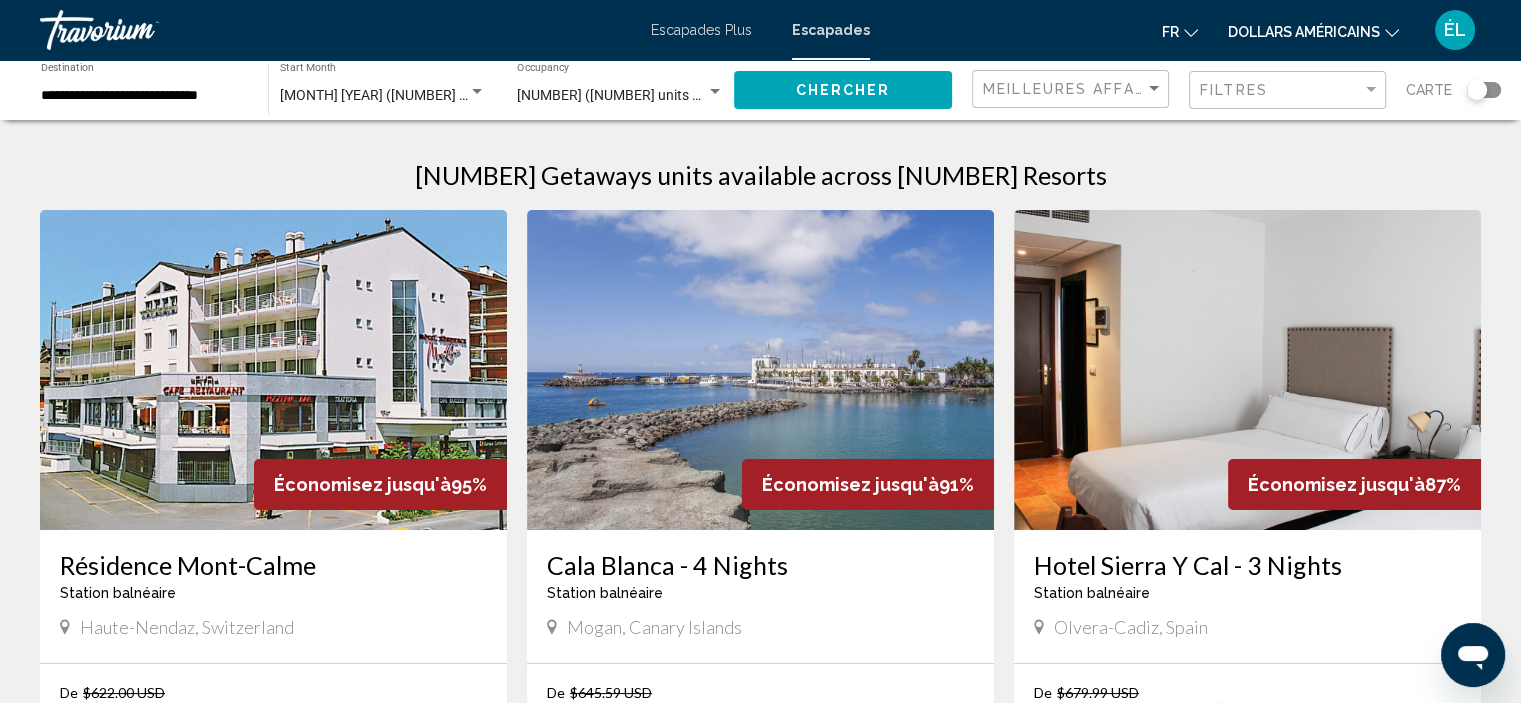 click on "Filtres" 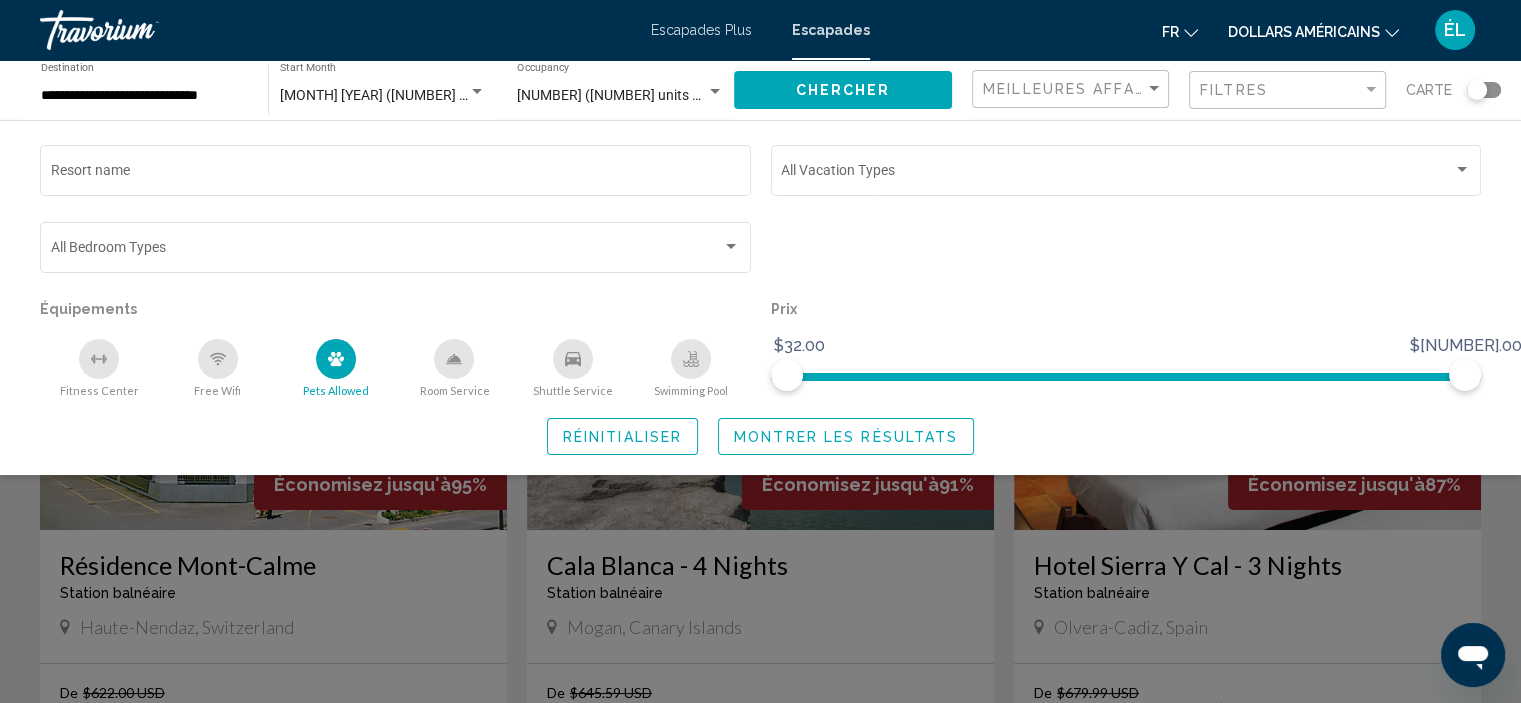 click 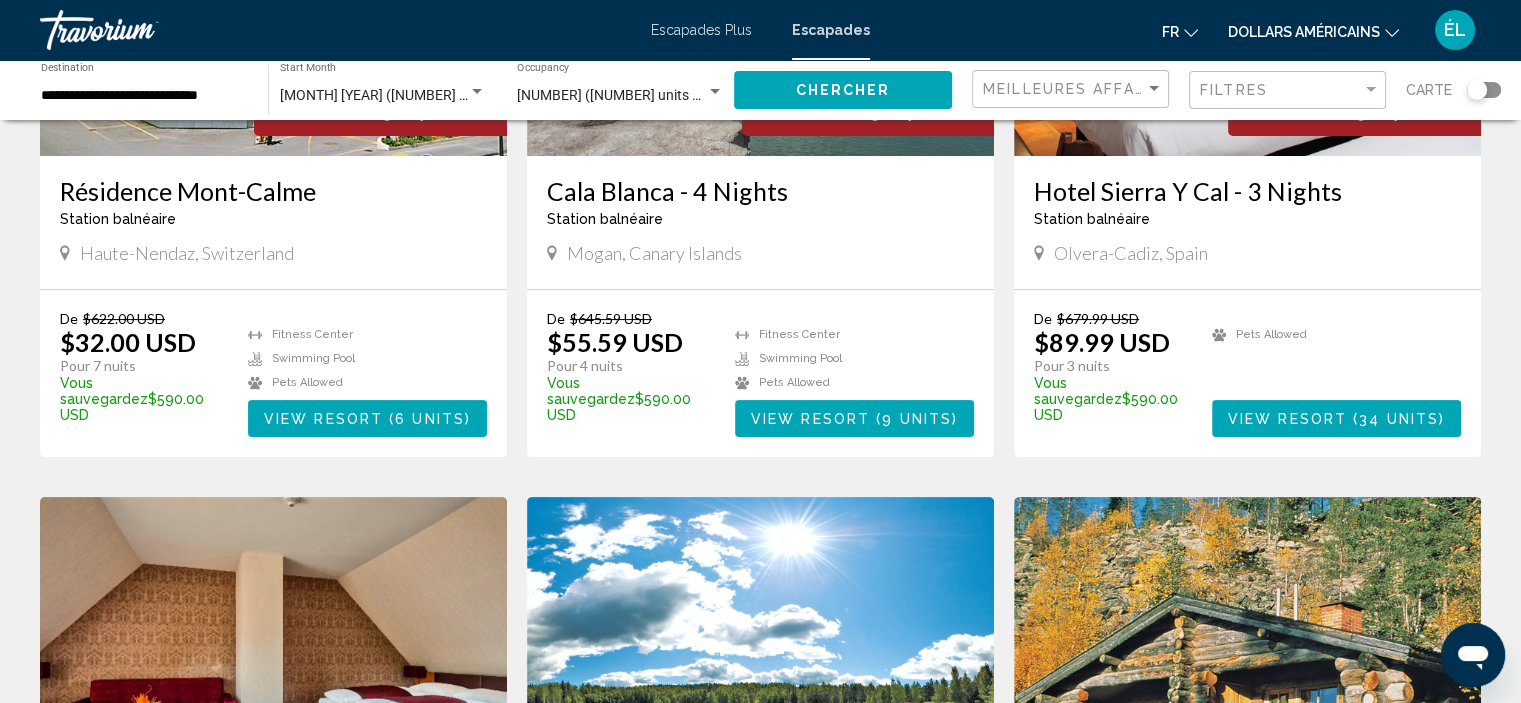 scroll, scrollTop: 0, scrollLeft: 0, axis: both 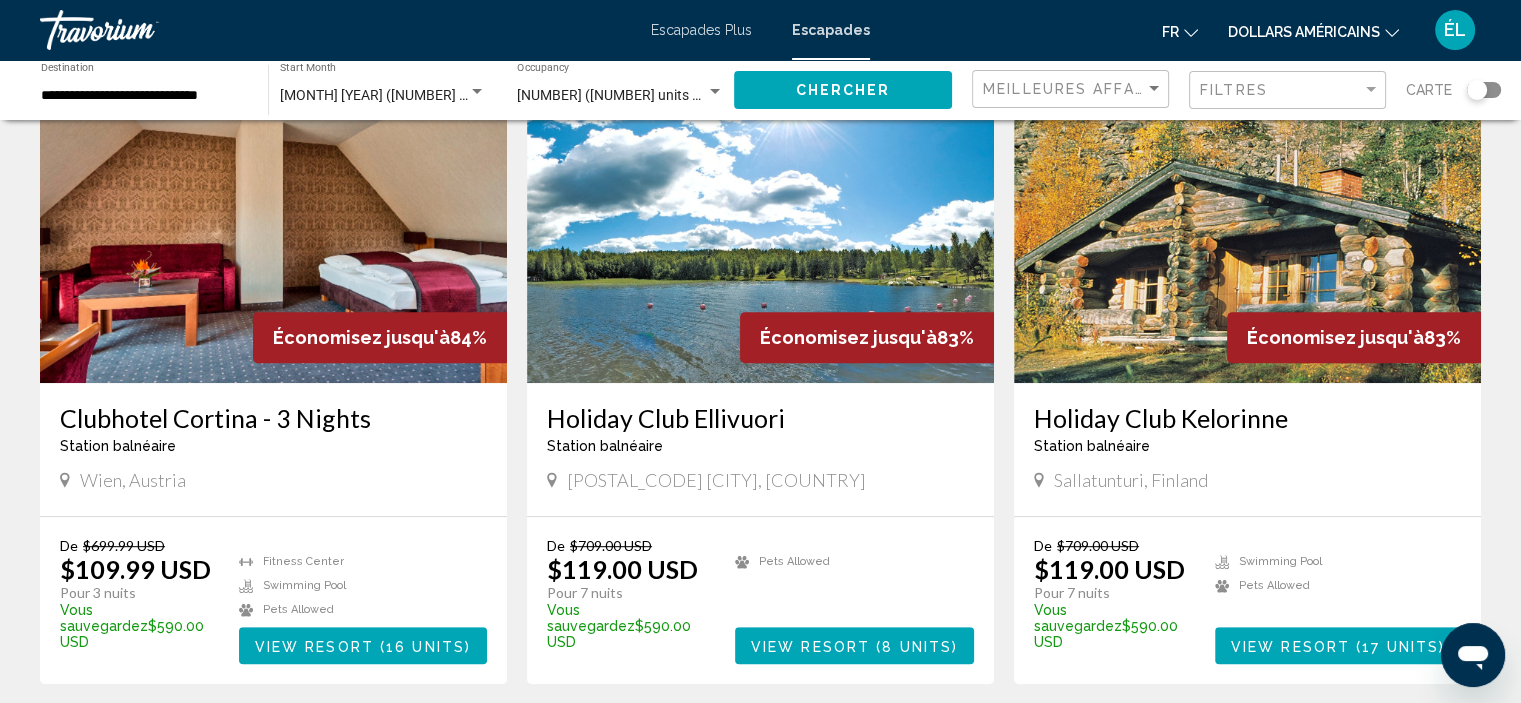 click at bounding box center (1247, 223) 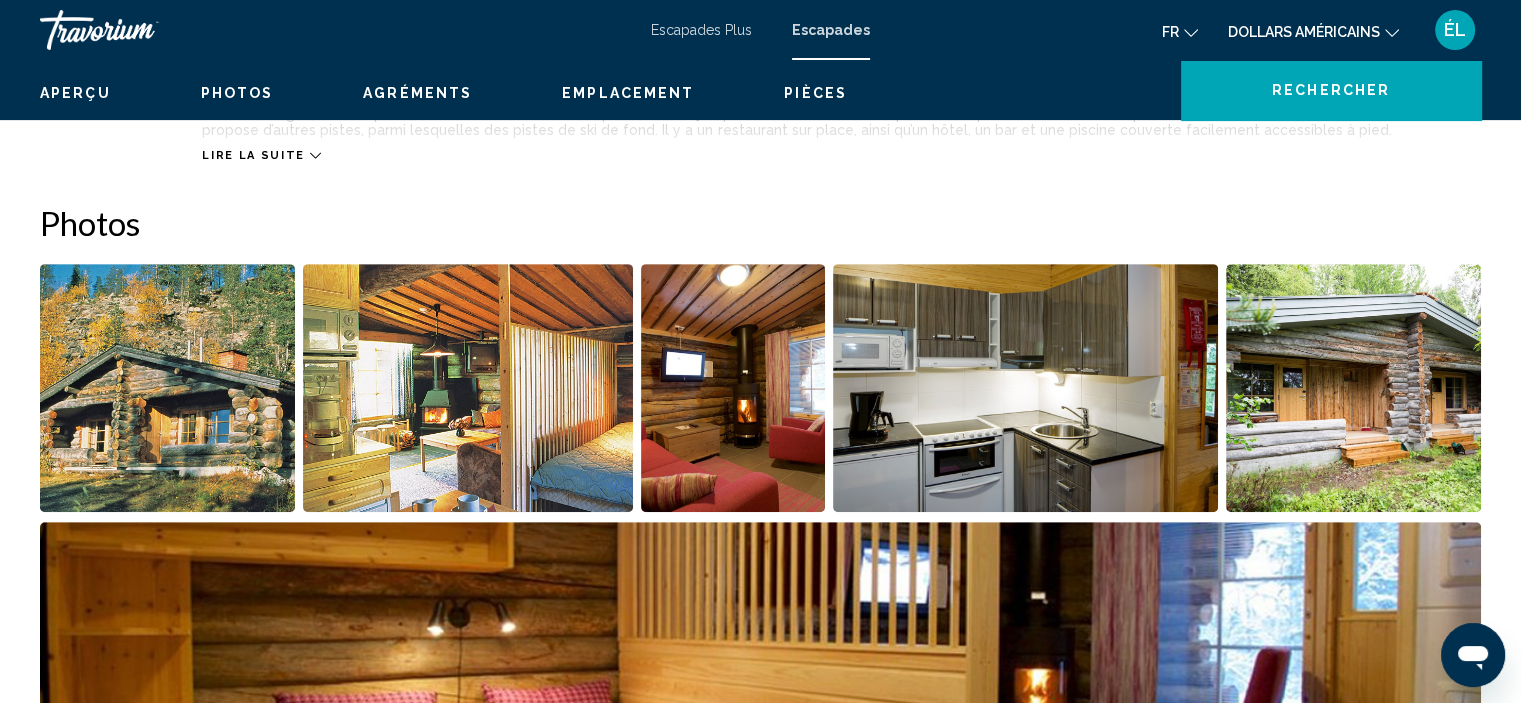 scroll, scrollTop: 8, scrollLeft: 0, axis: vertical 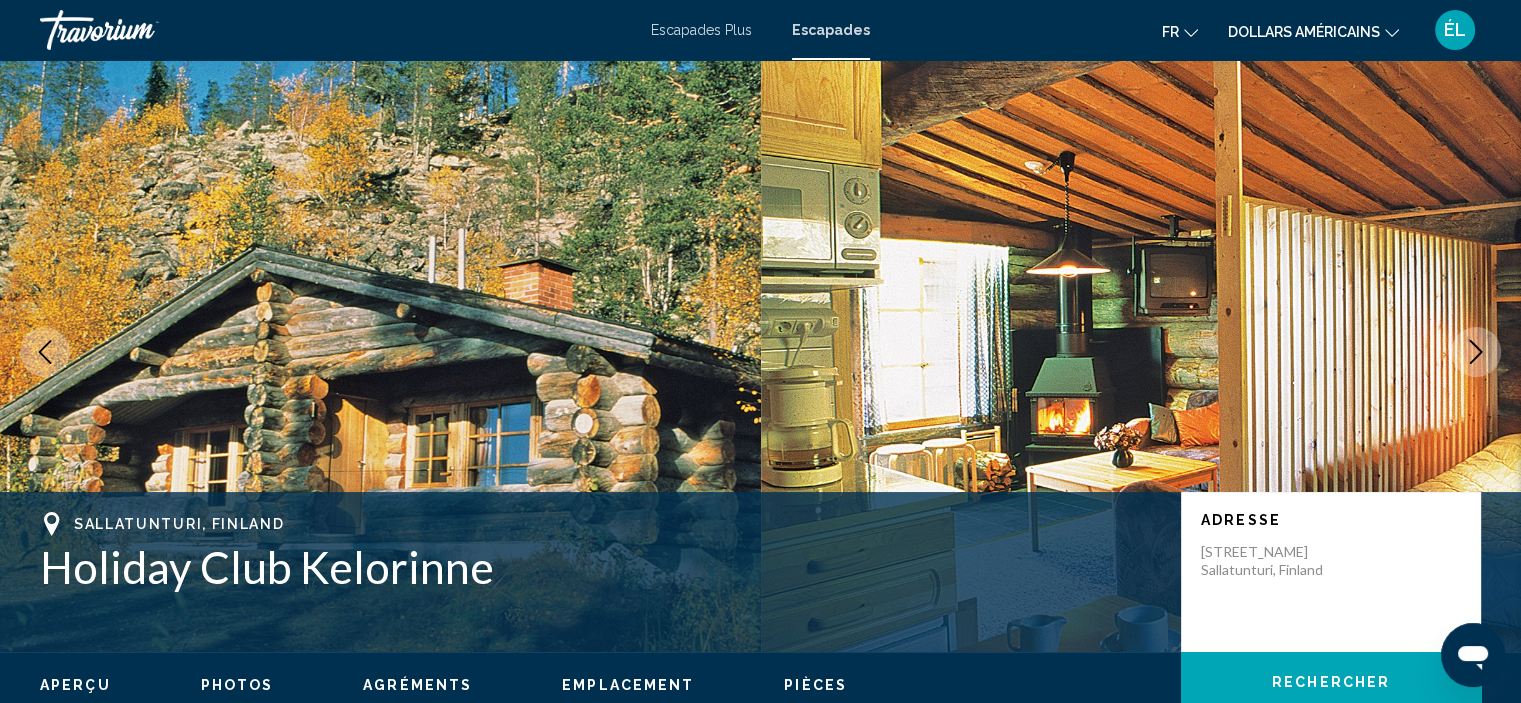 click at bounding box center [1476, 352] 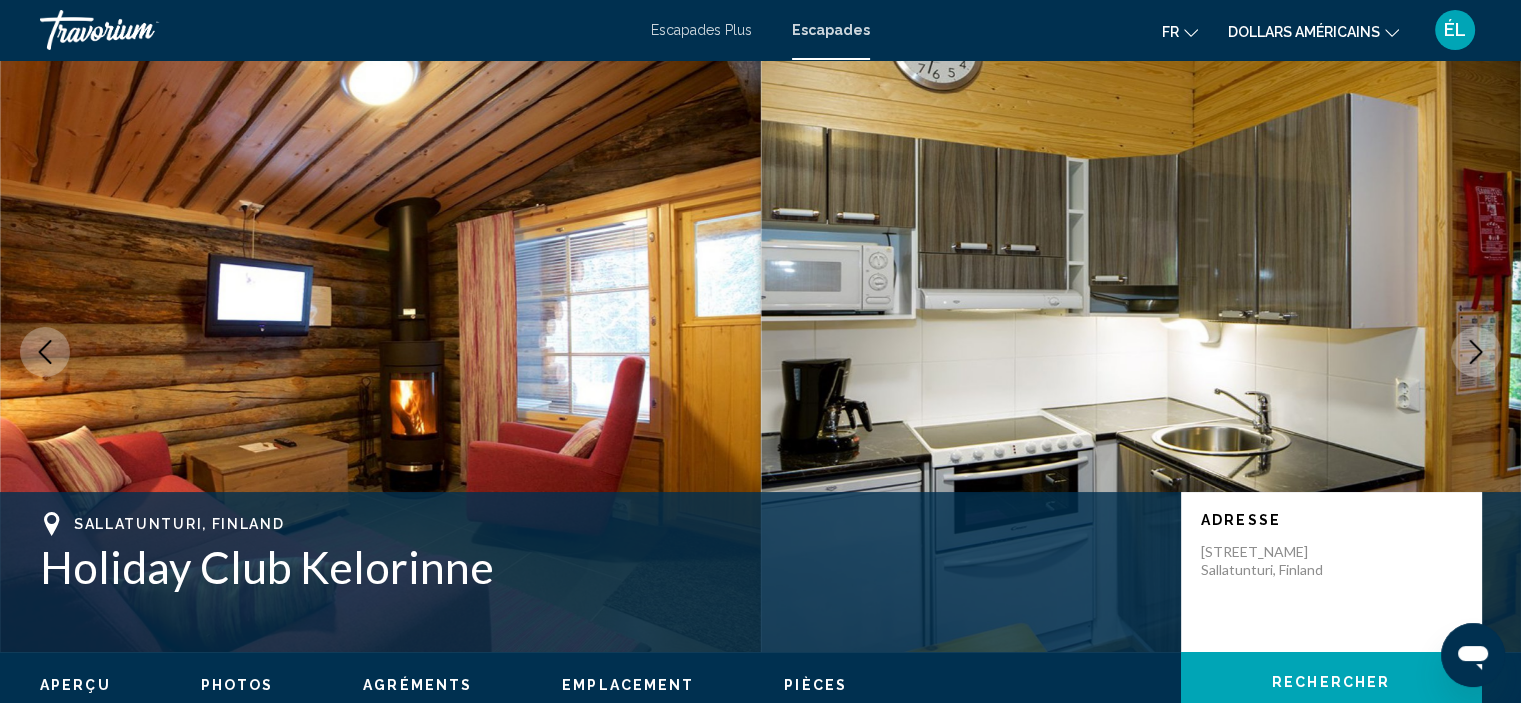 click at bounding box center (1476, 352) 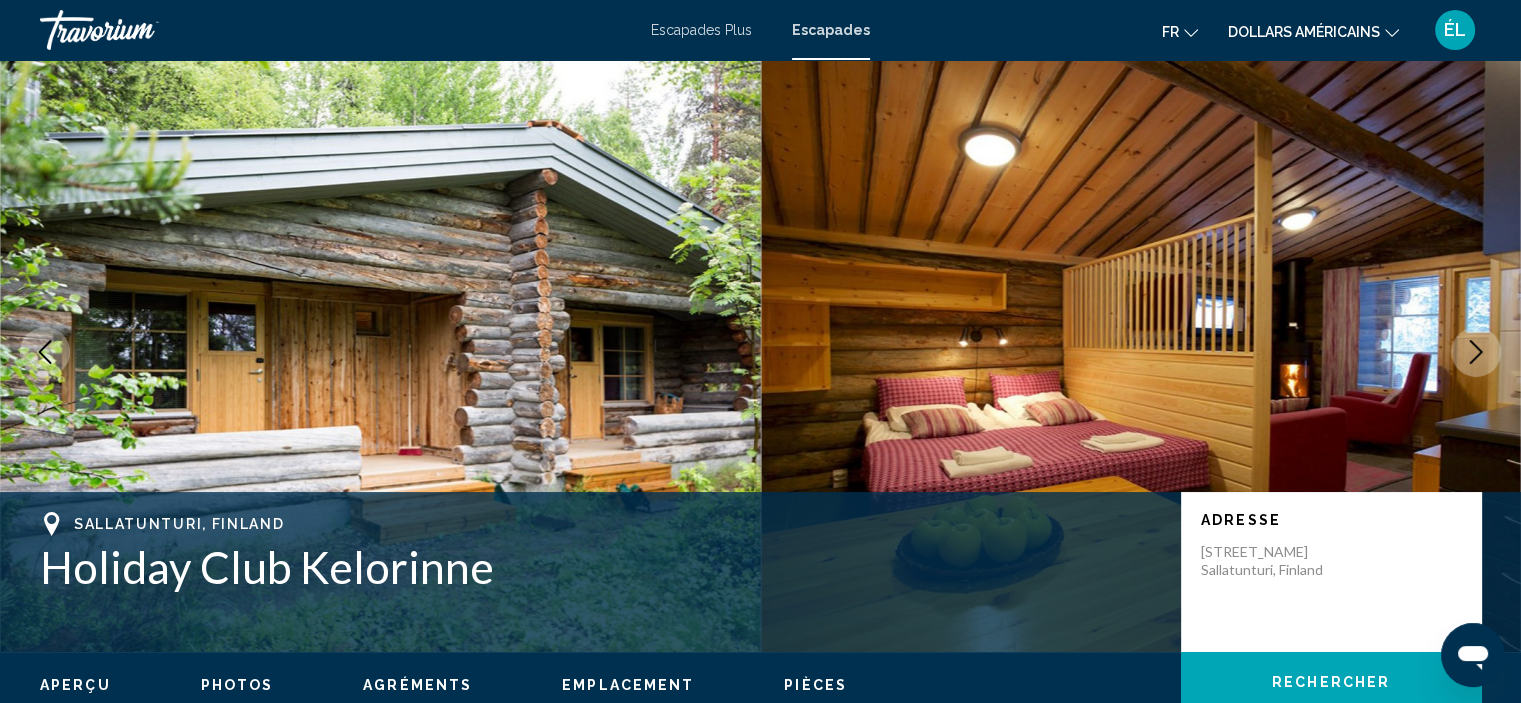click at bounding box center (1476, 352) 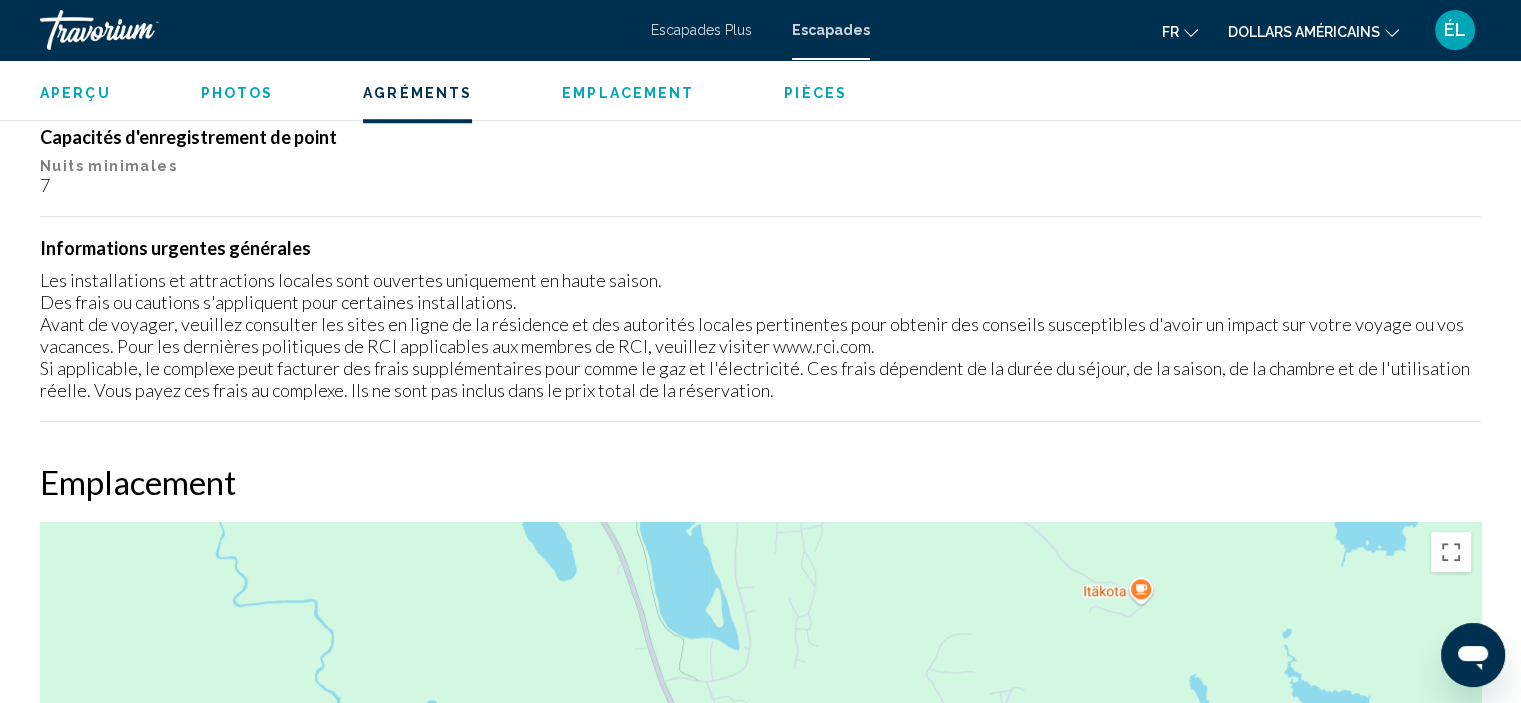 scroll, scrollTop: 1804, scrollLeft: 0, axis: vertical 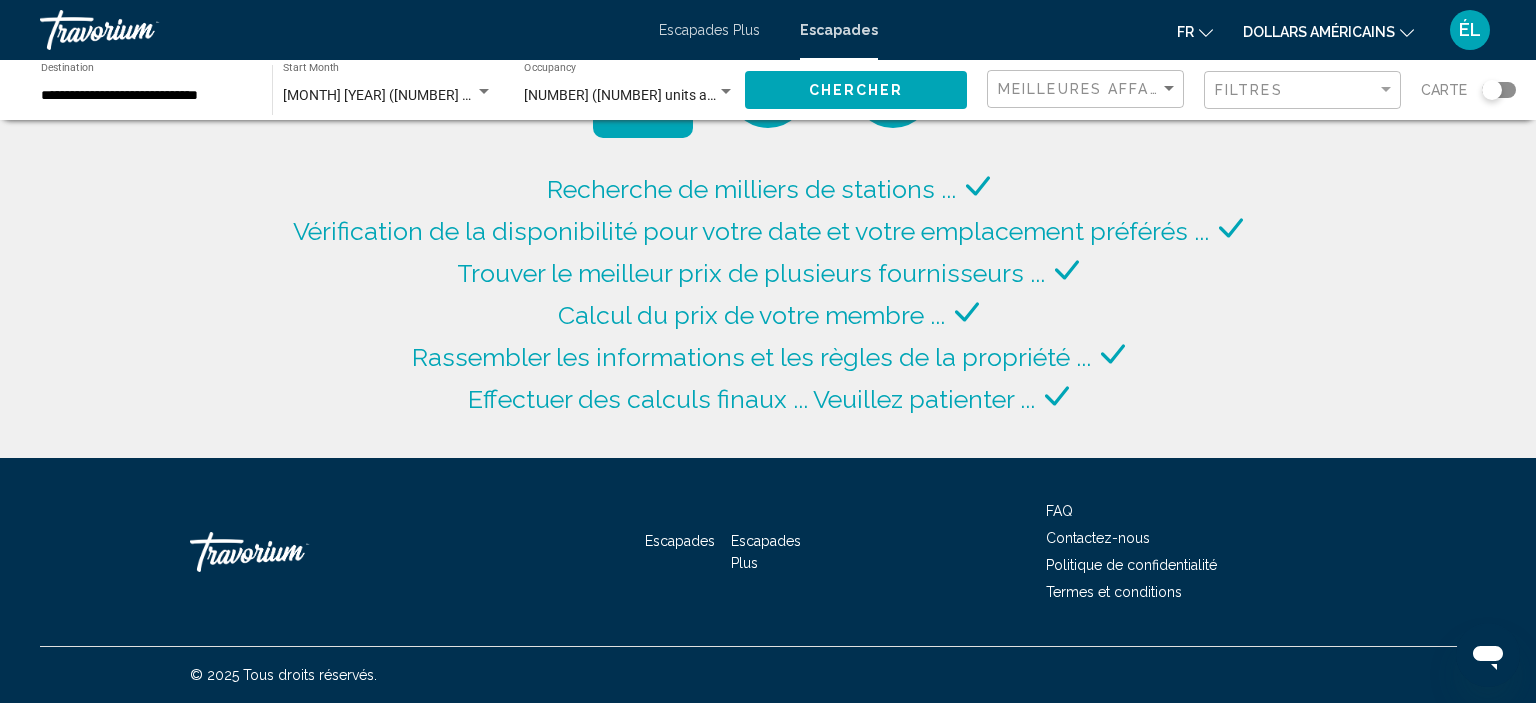 click on "**********" 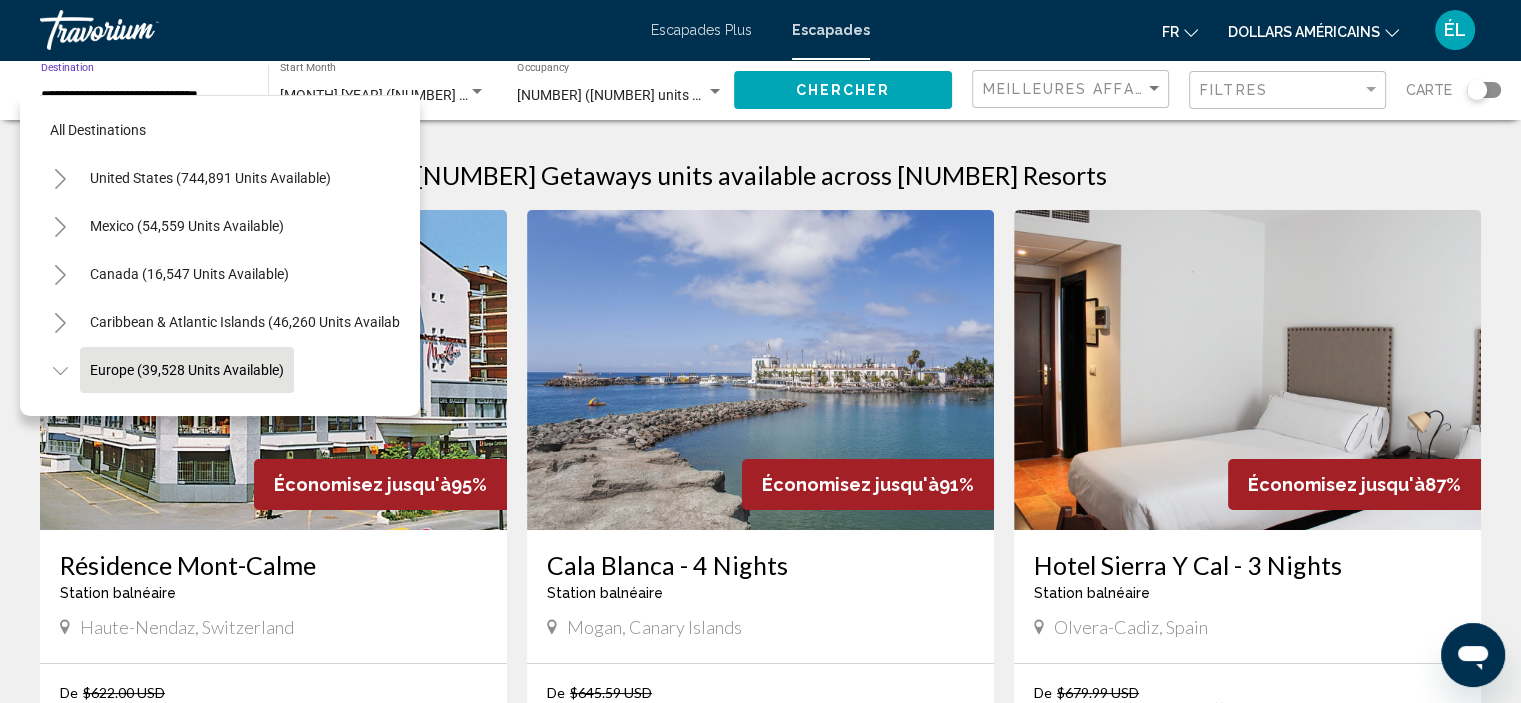 scroll, scrollTop: 126, scrollLeft: 0, axis: vertical 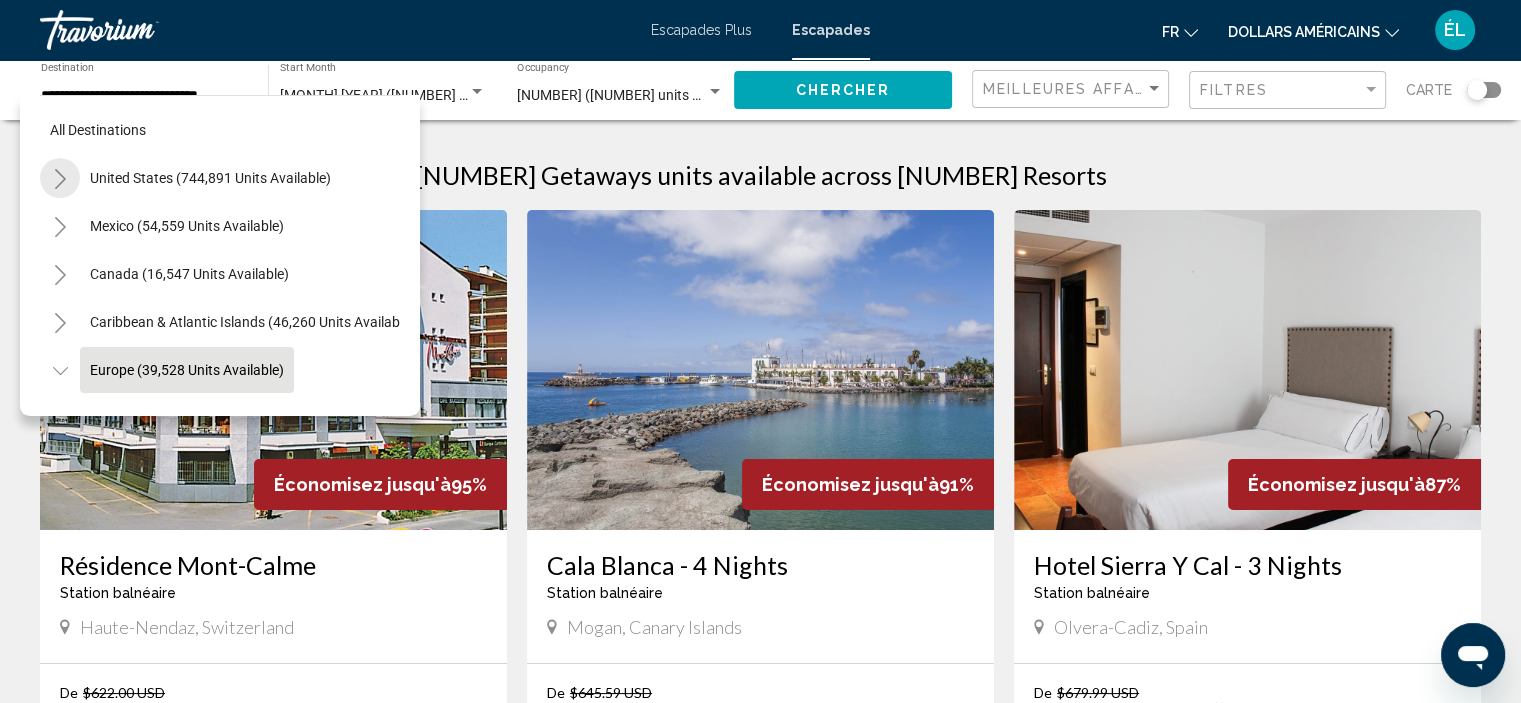 click 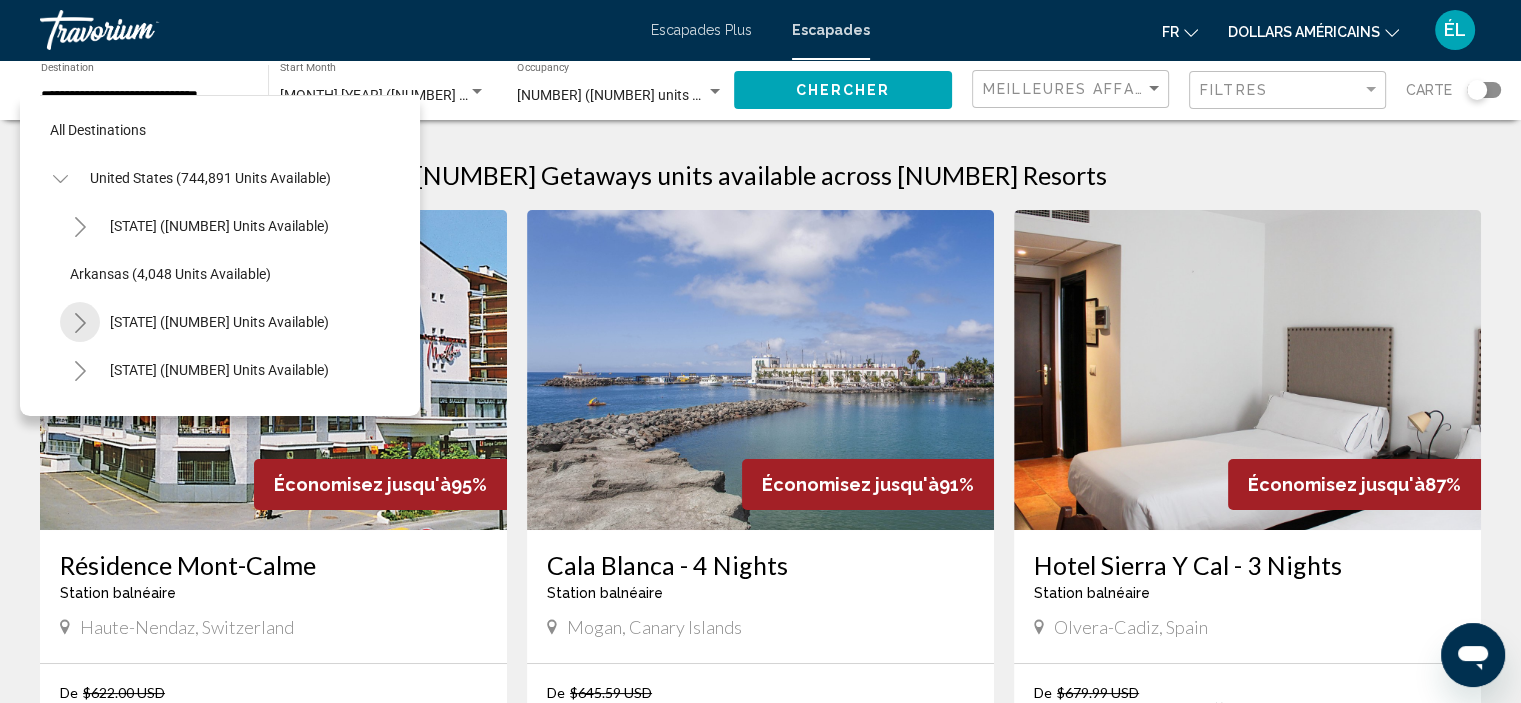 click 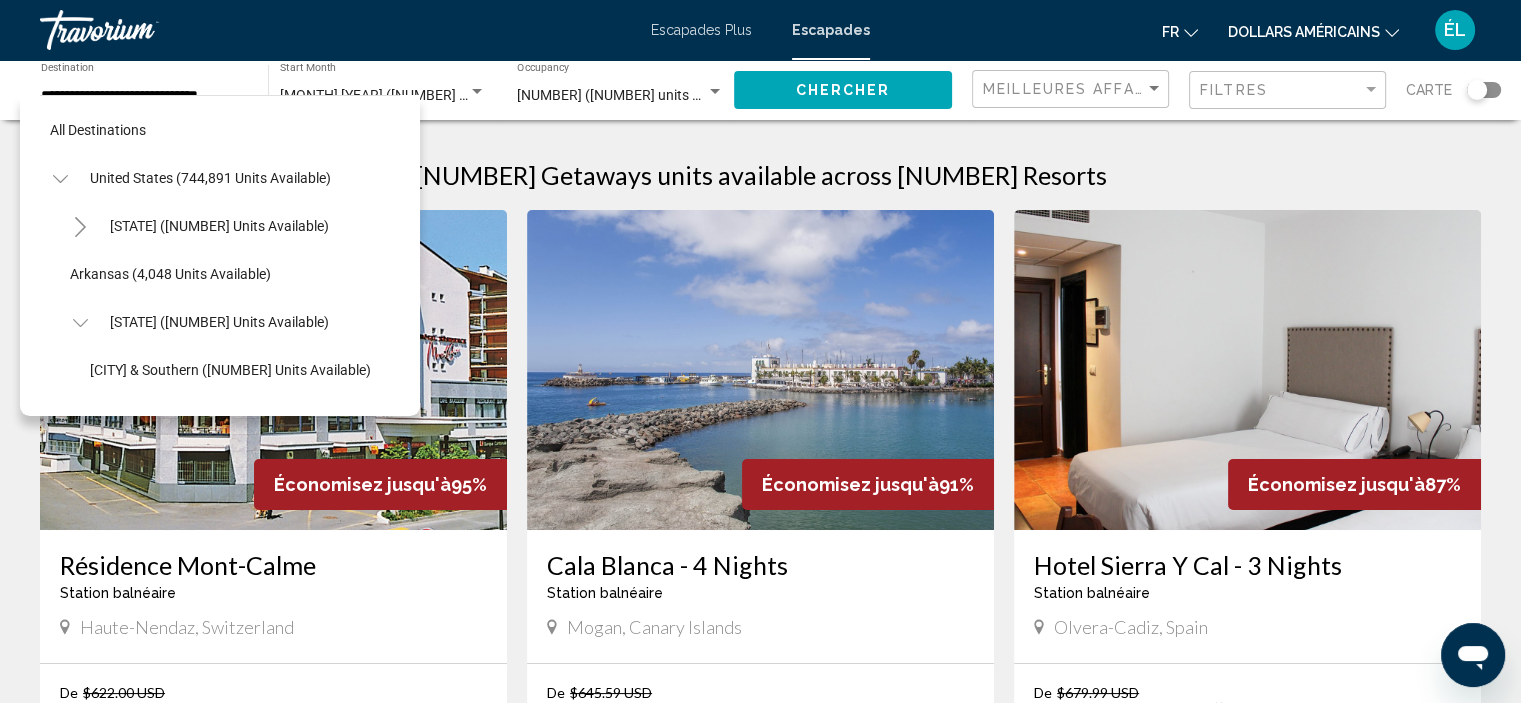 click 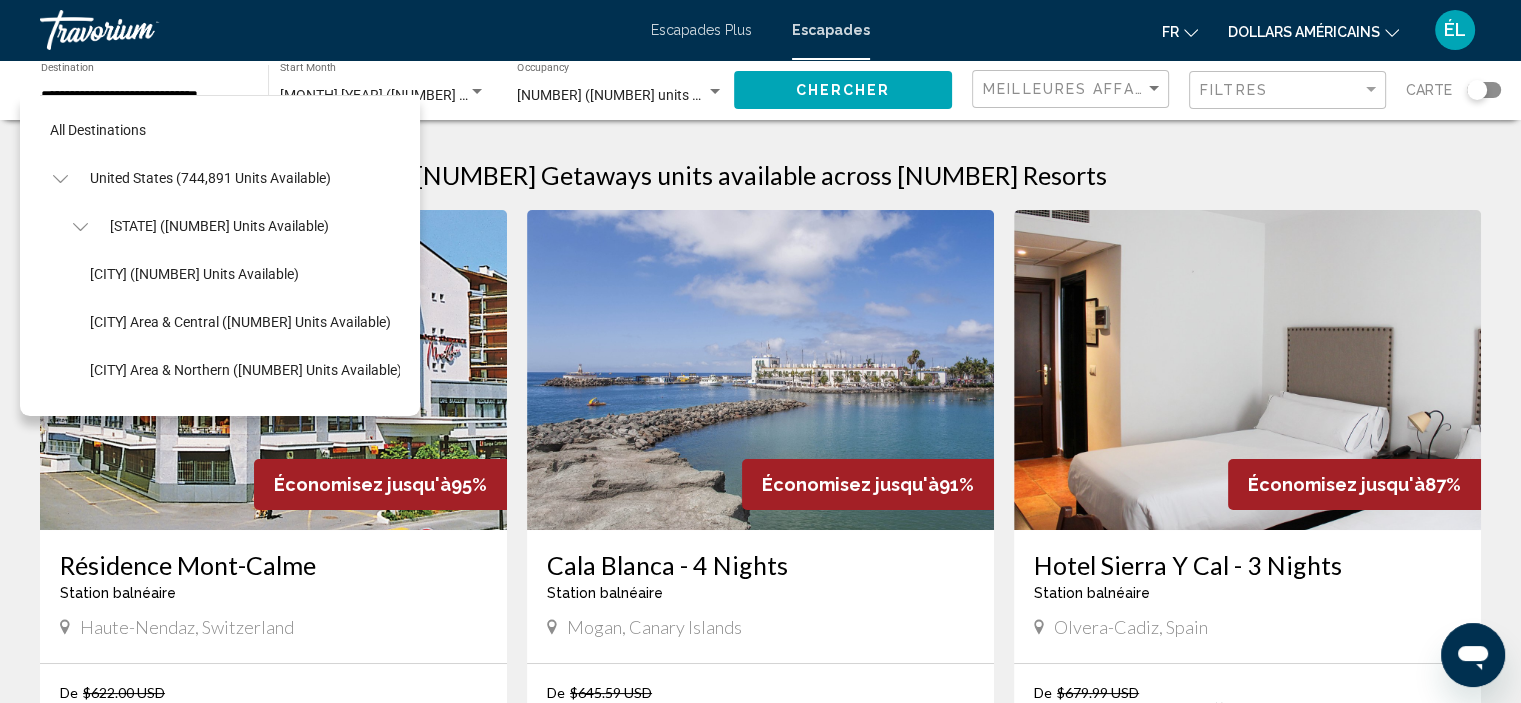 type 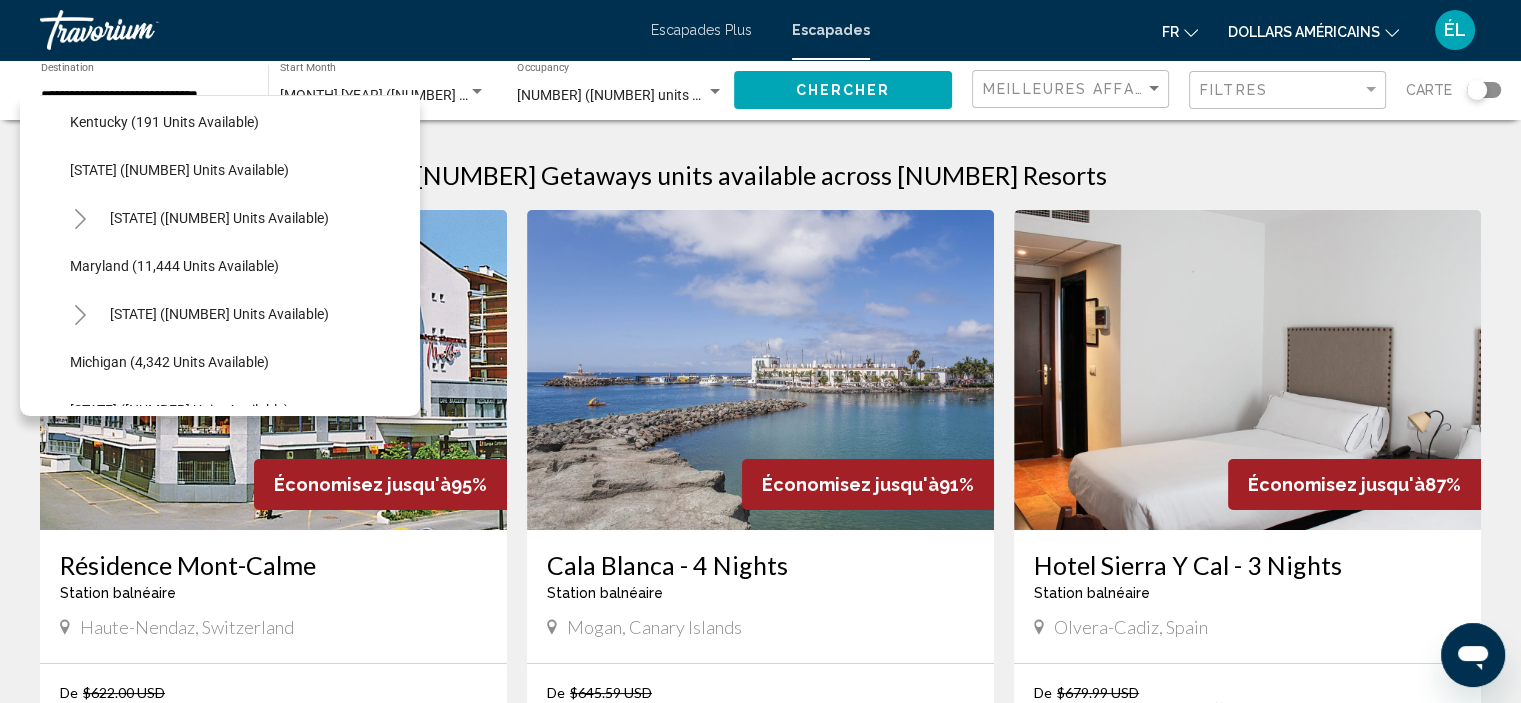 scroll, scrollTop: 1200, scrollLeft: 0, axis: vertical 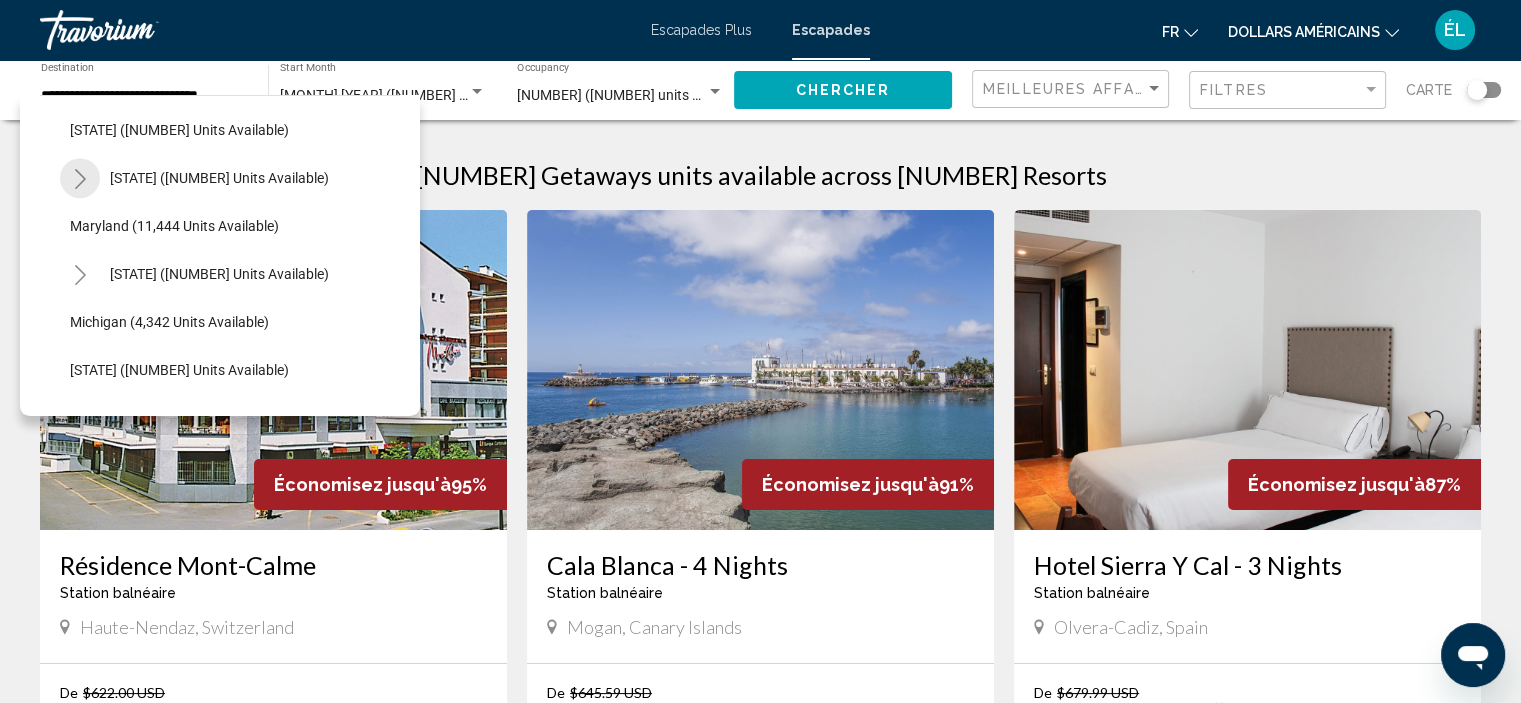 click 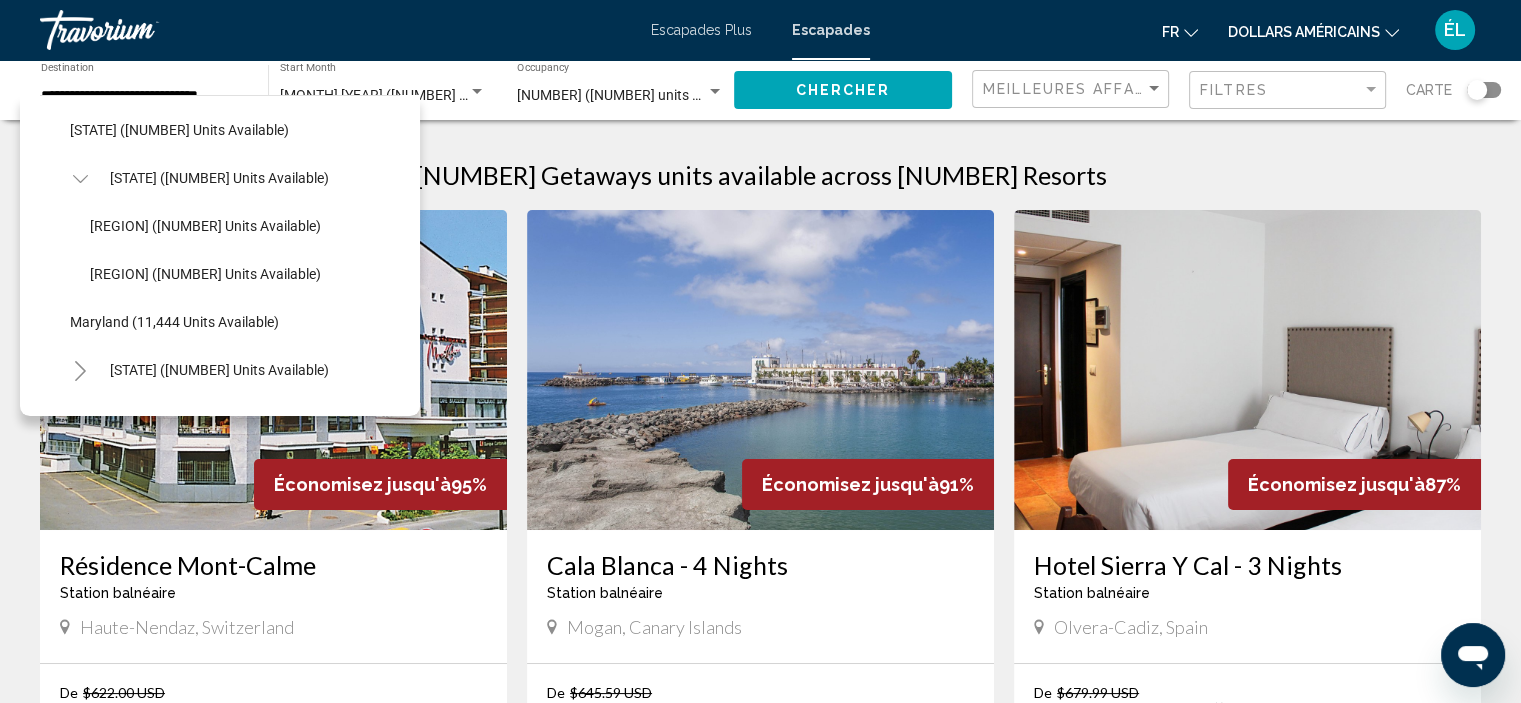 type 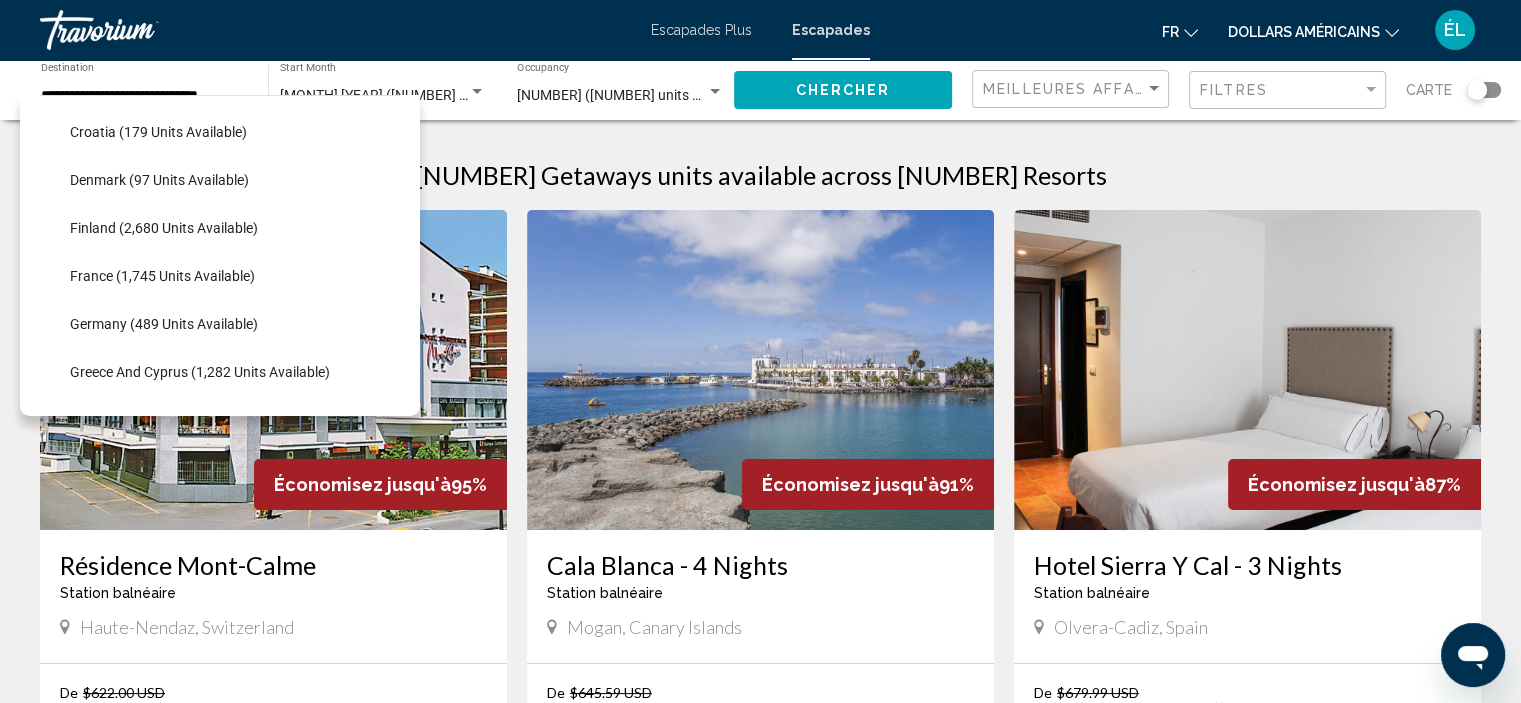 scroll, scrollTop: 3120, scrollLeft: 0, axis: vertical 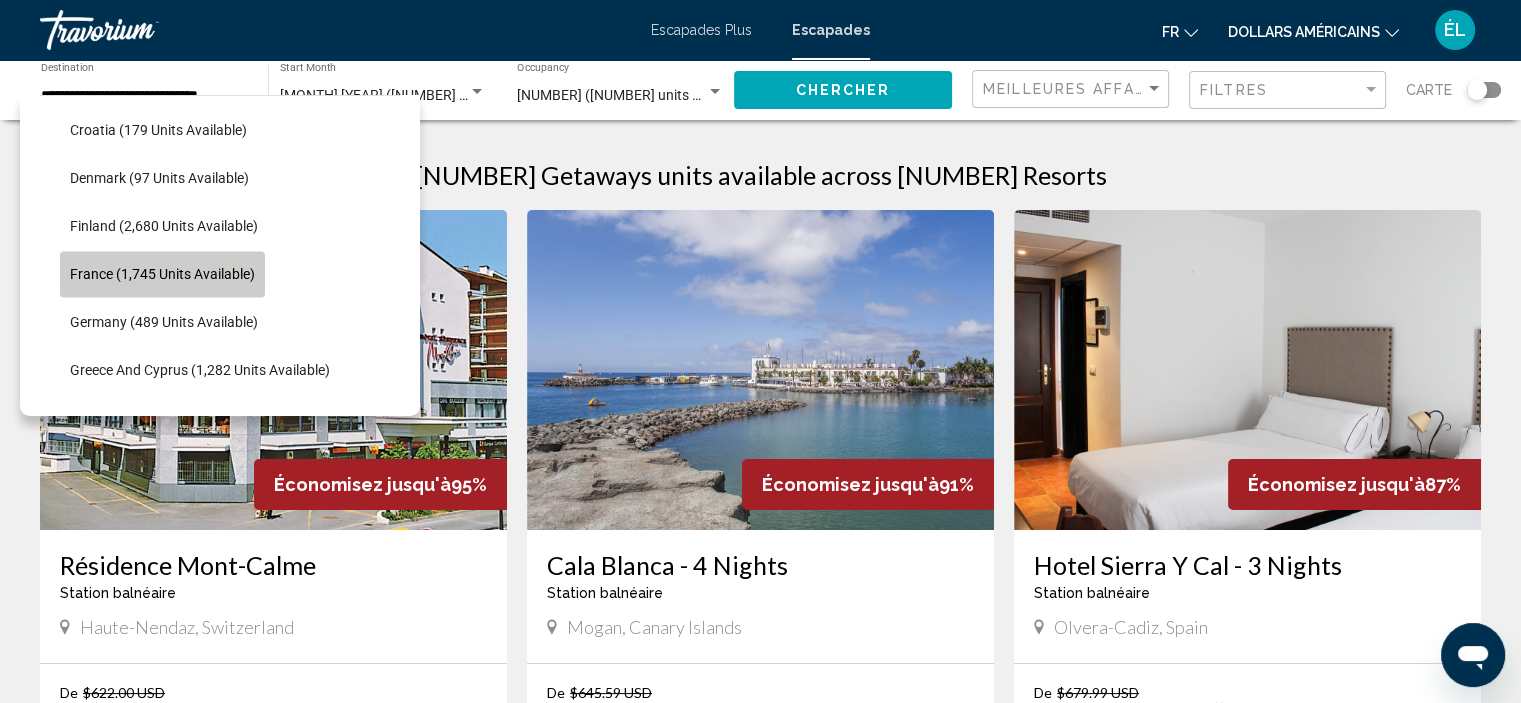 click on "France (1,745 units available)" 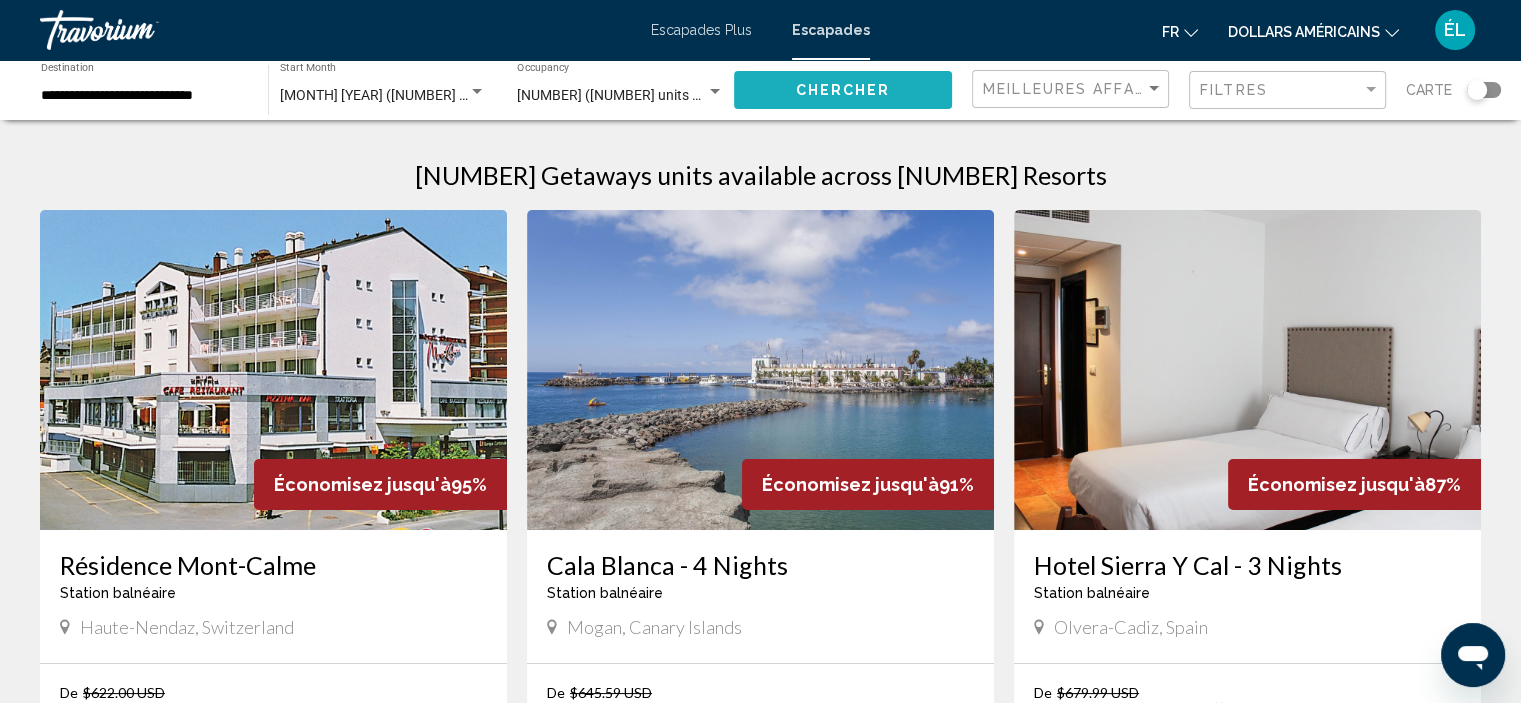 click on "Chercher" 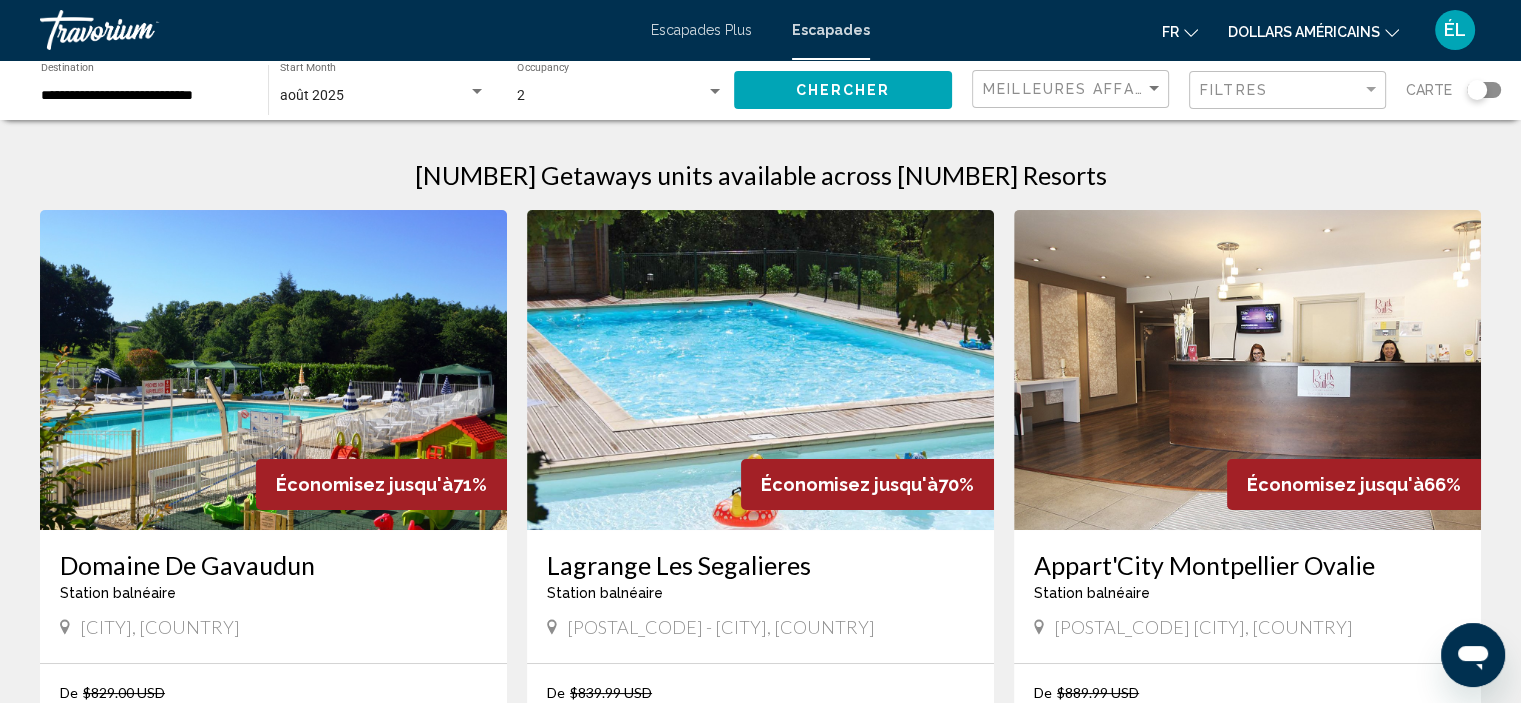 type 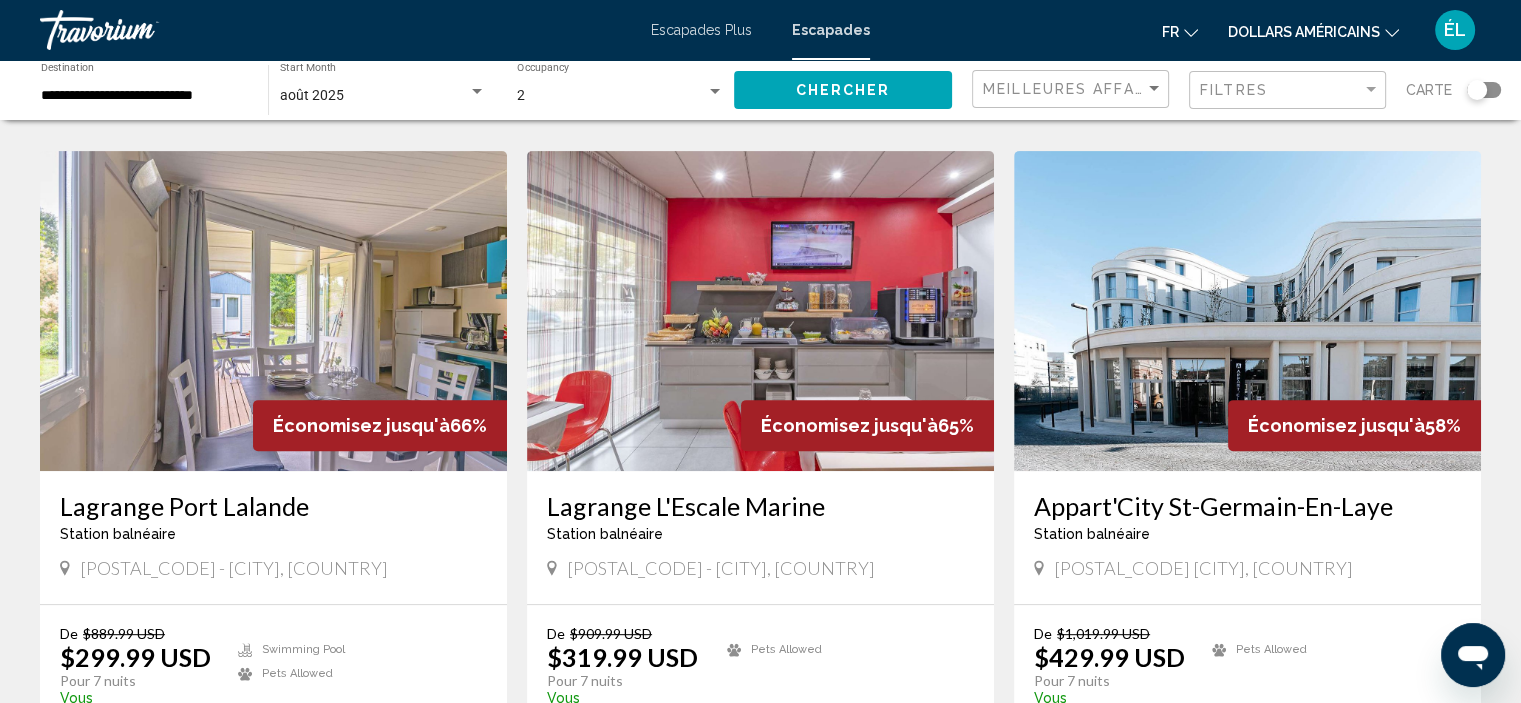 scroll, scrollTop: 760, scrollLeft: 0, axis: vertical 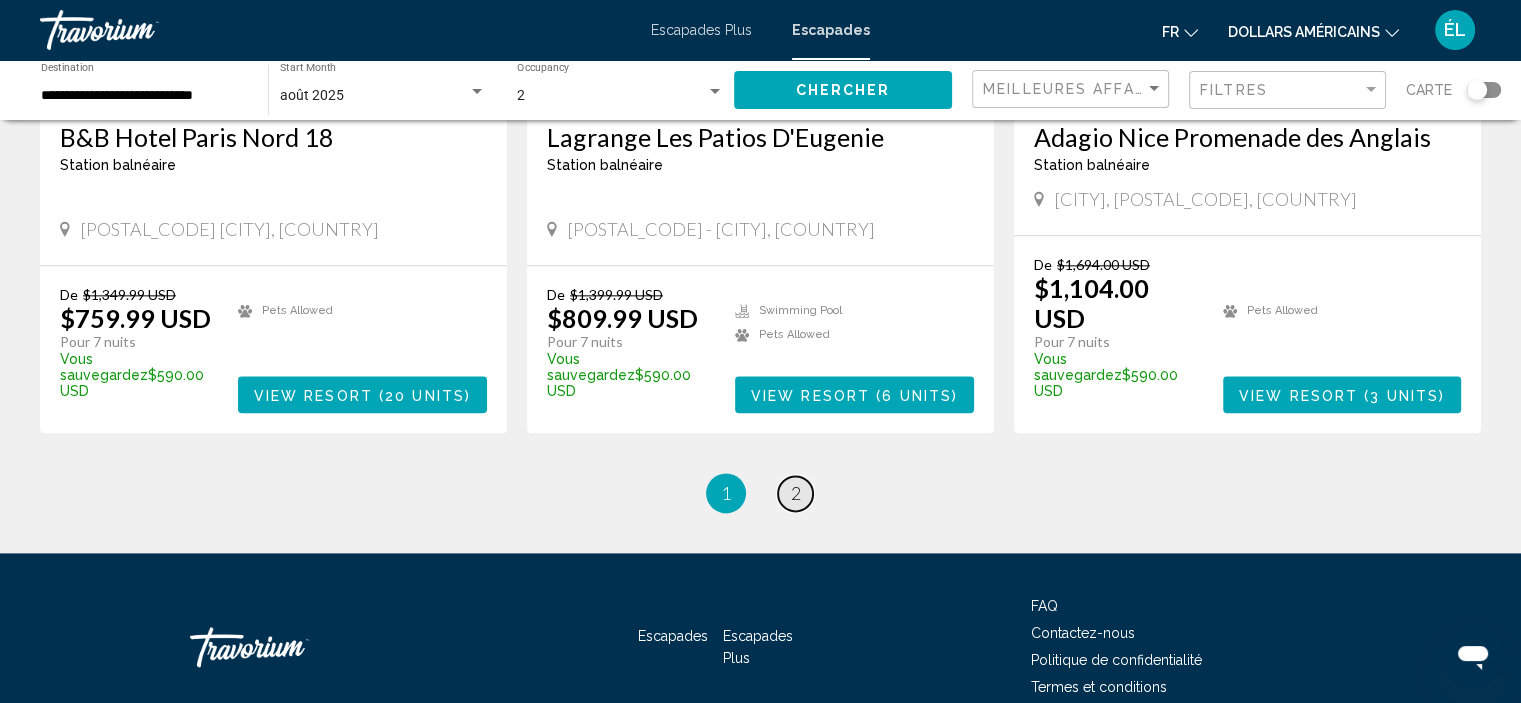 click on "2" at bounding box center [796, 493] 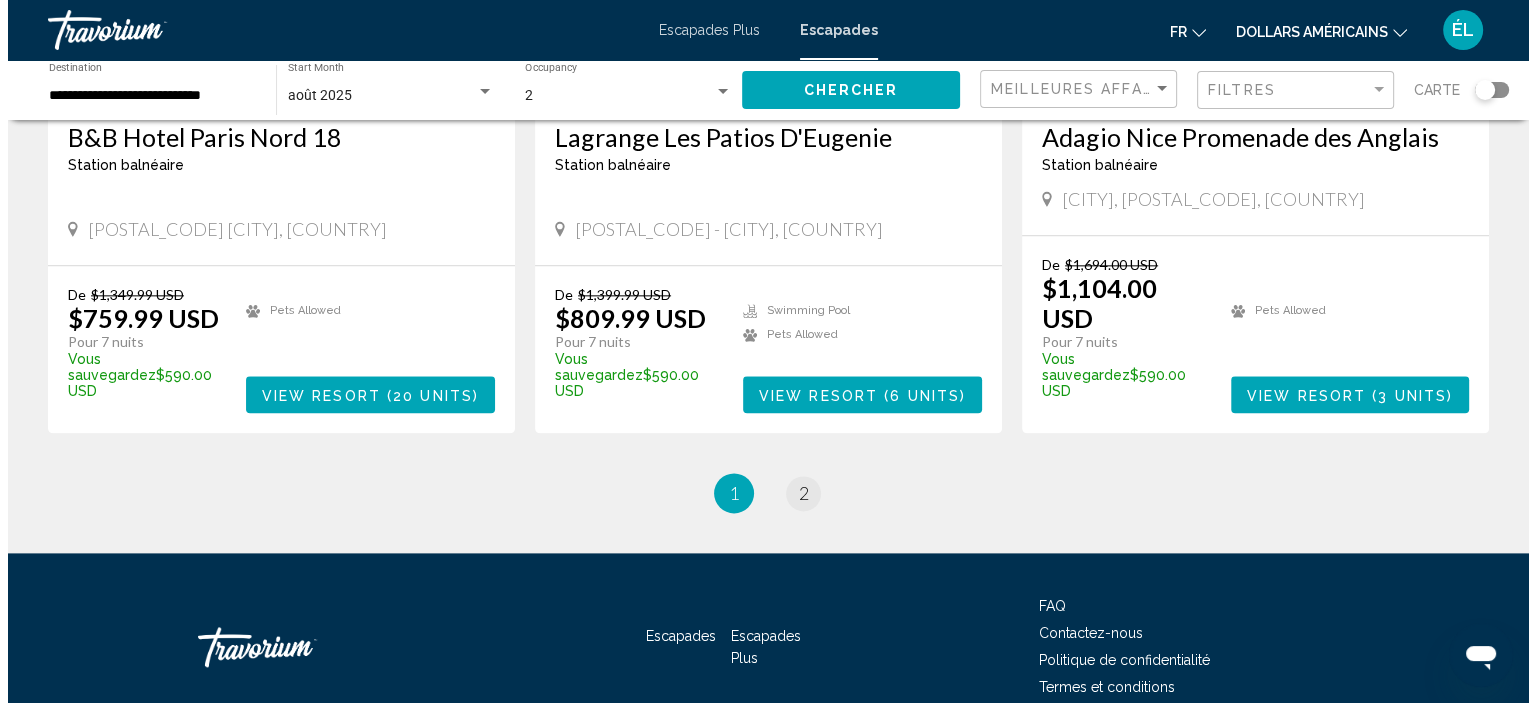 scroll, scrollTop: 0, scrollLeft: 0, axis: both 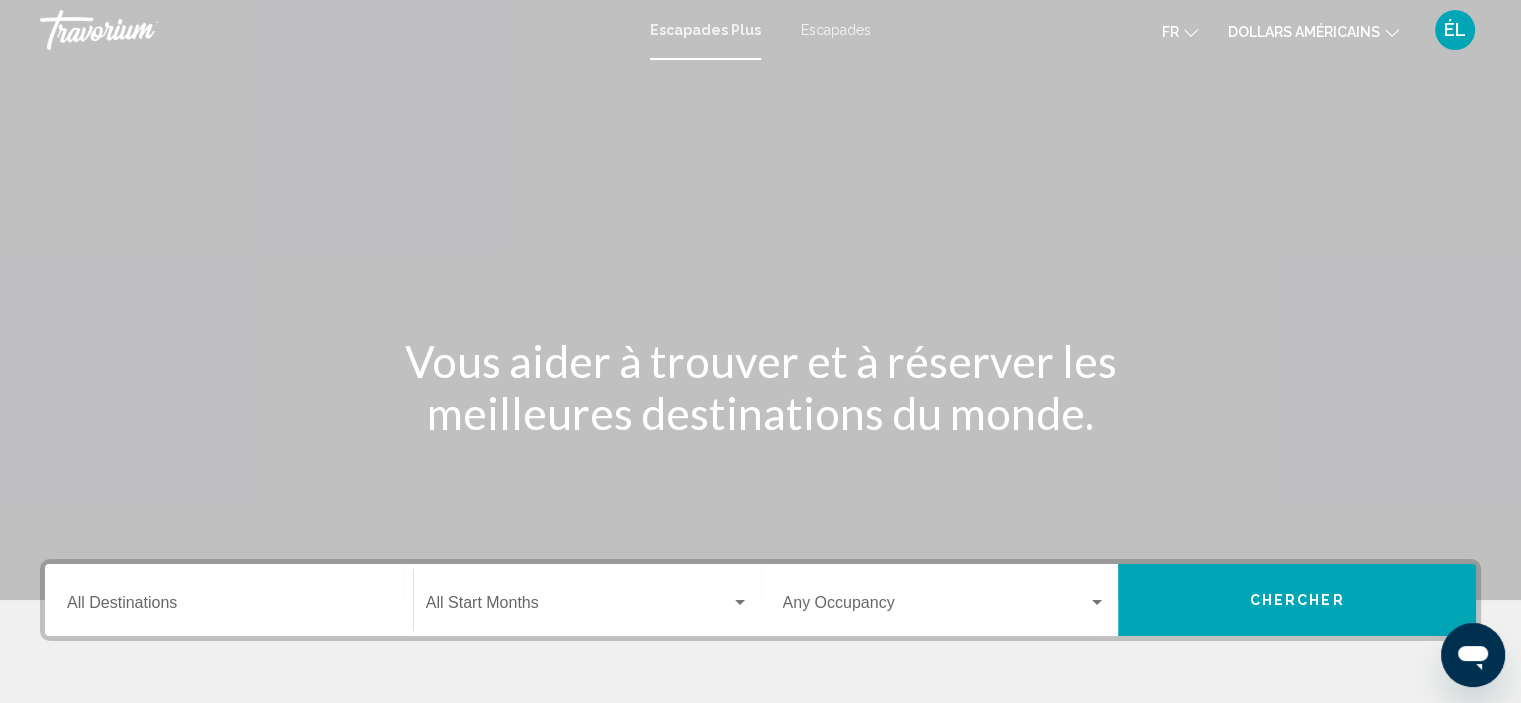 click on "Escapades" at bounding box center (836, 30) 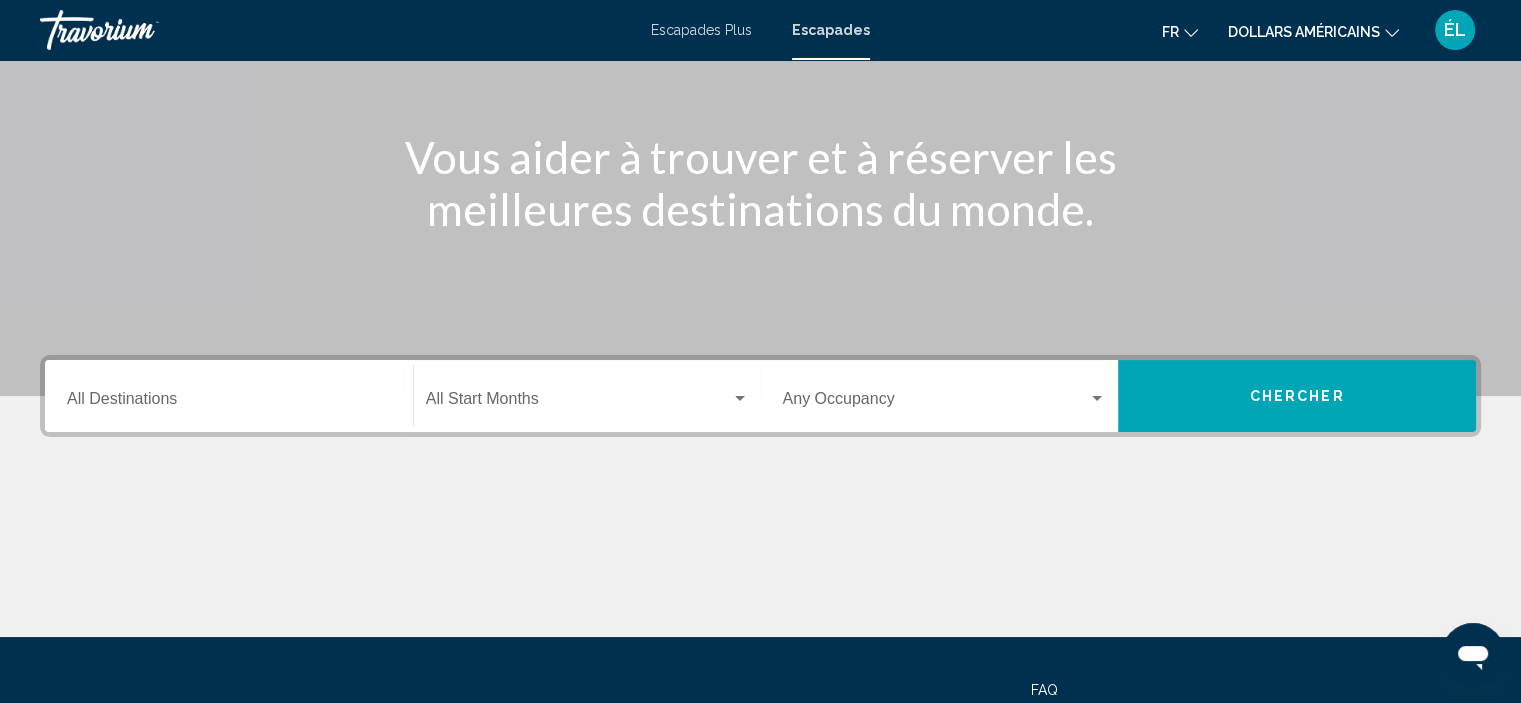scroll, scrollTop: 262, scrollLeft: 0, axis: vertical 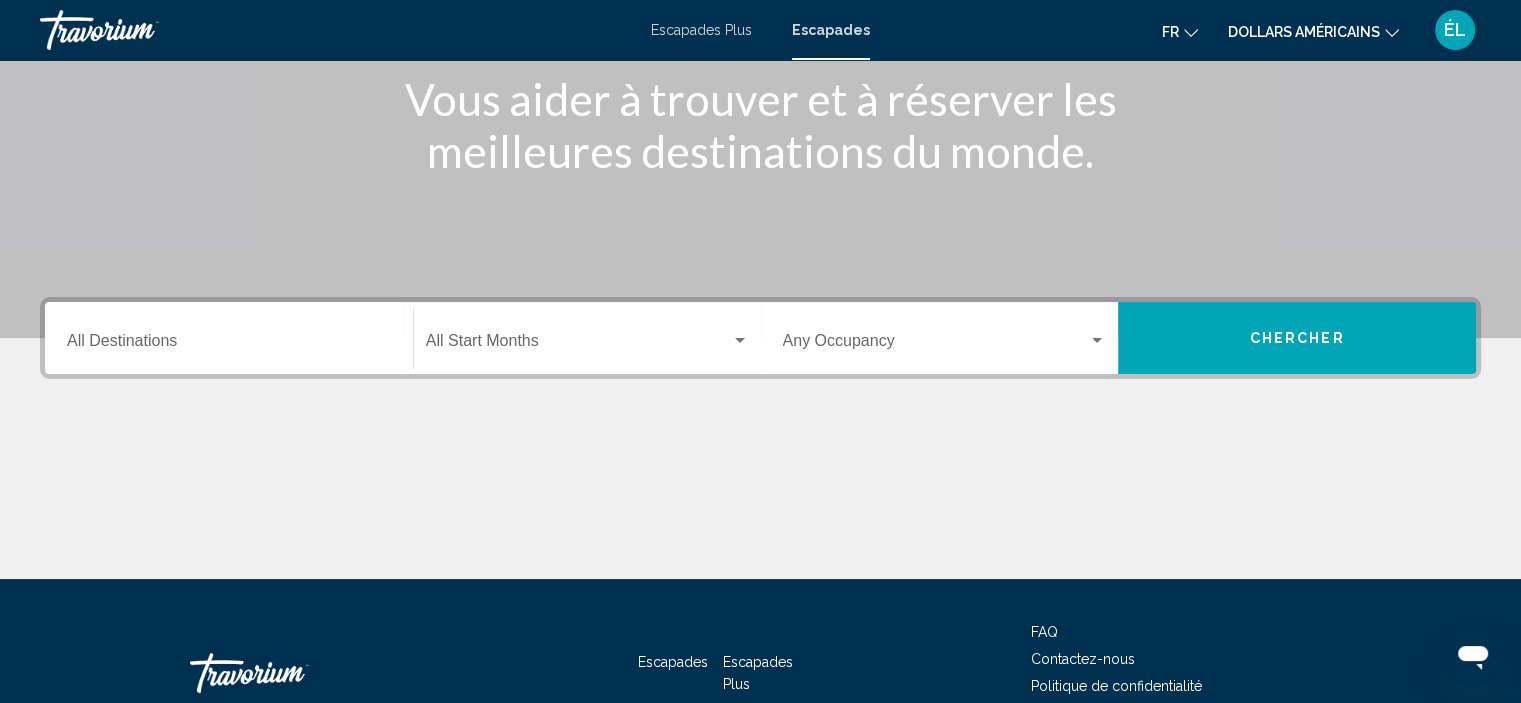 click on "Destination All Destinations" at bounding box center [229, 345] 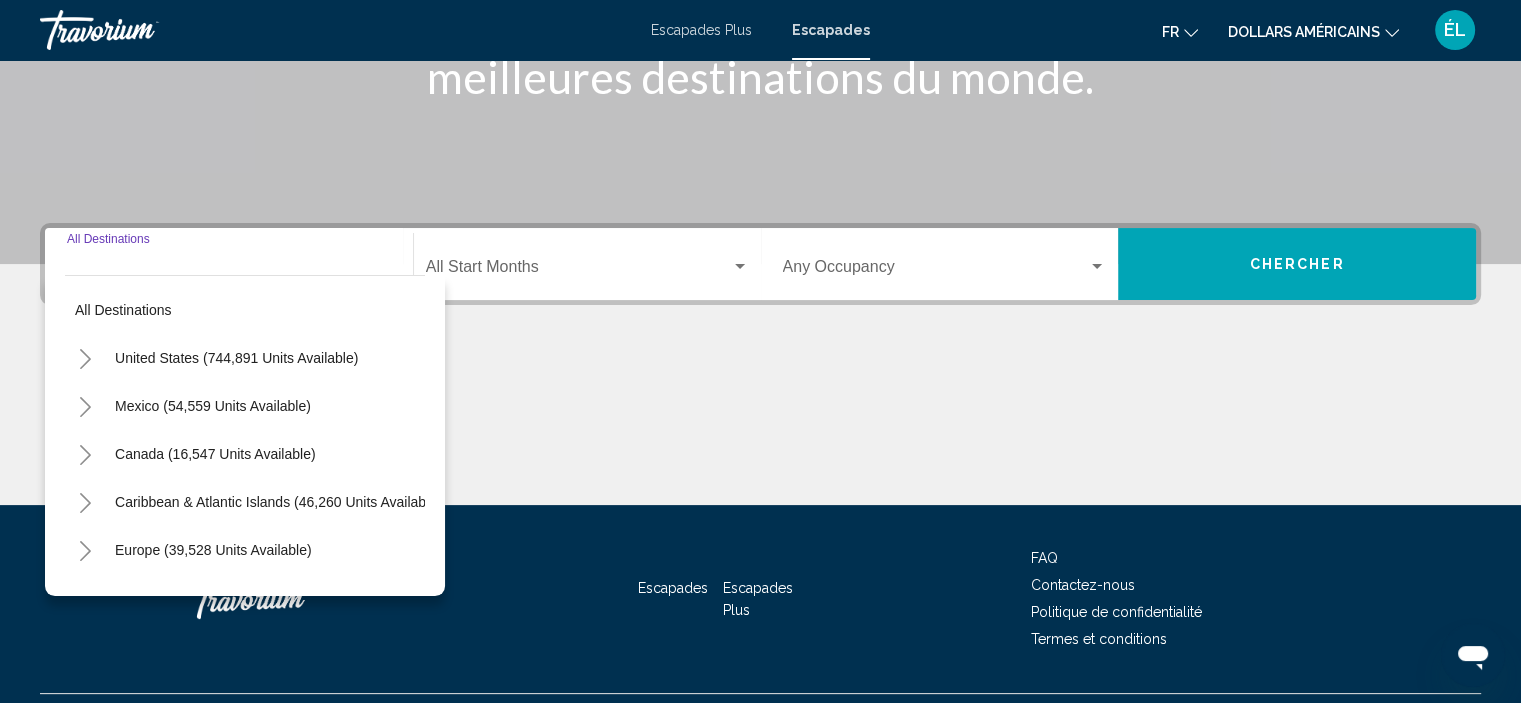 scroll, scrollTop: 382, scrollLeft: 0, axis: vertical 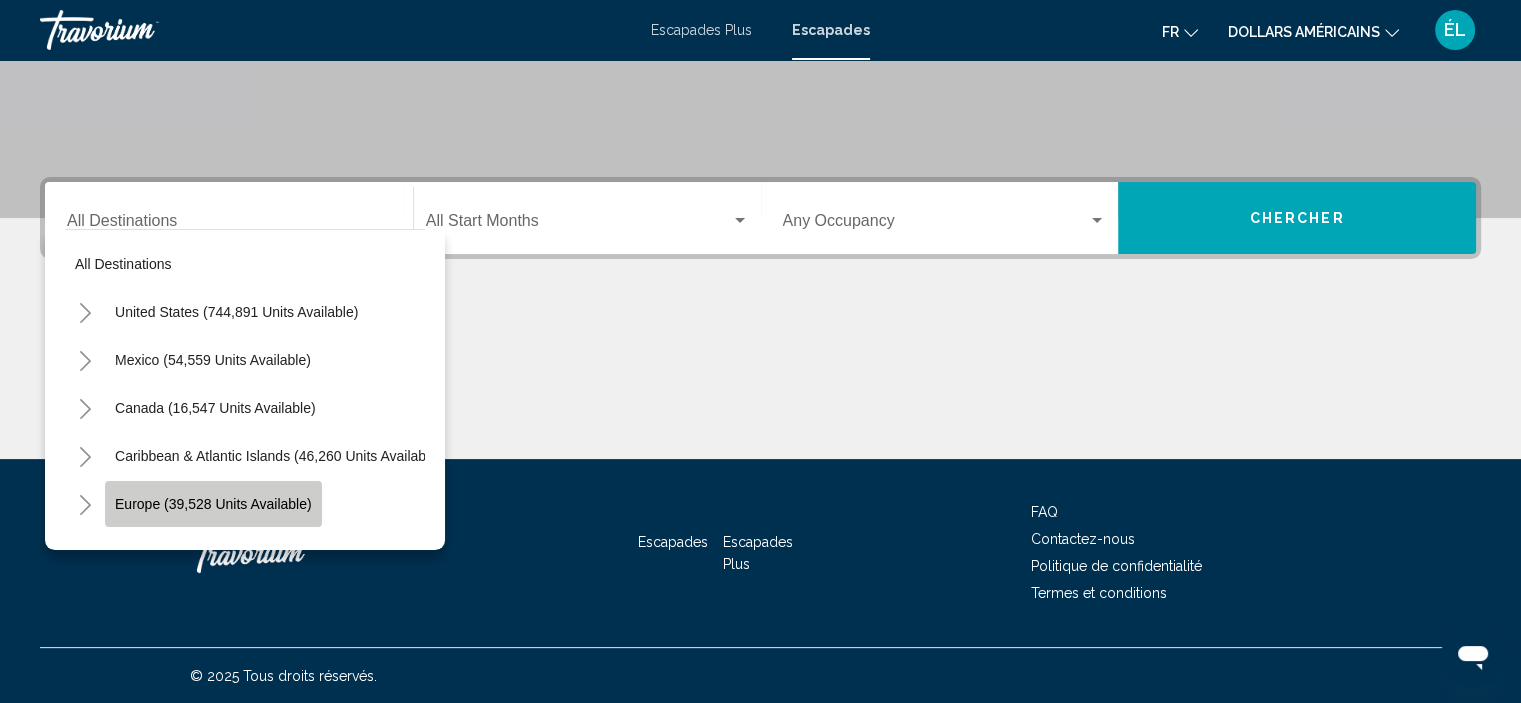 click on "Europe (39,528 units available)" 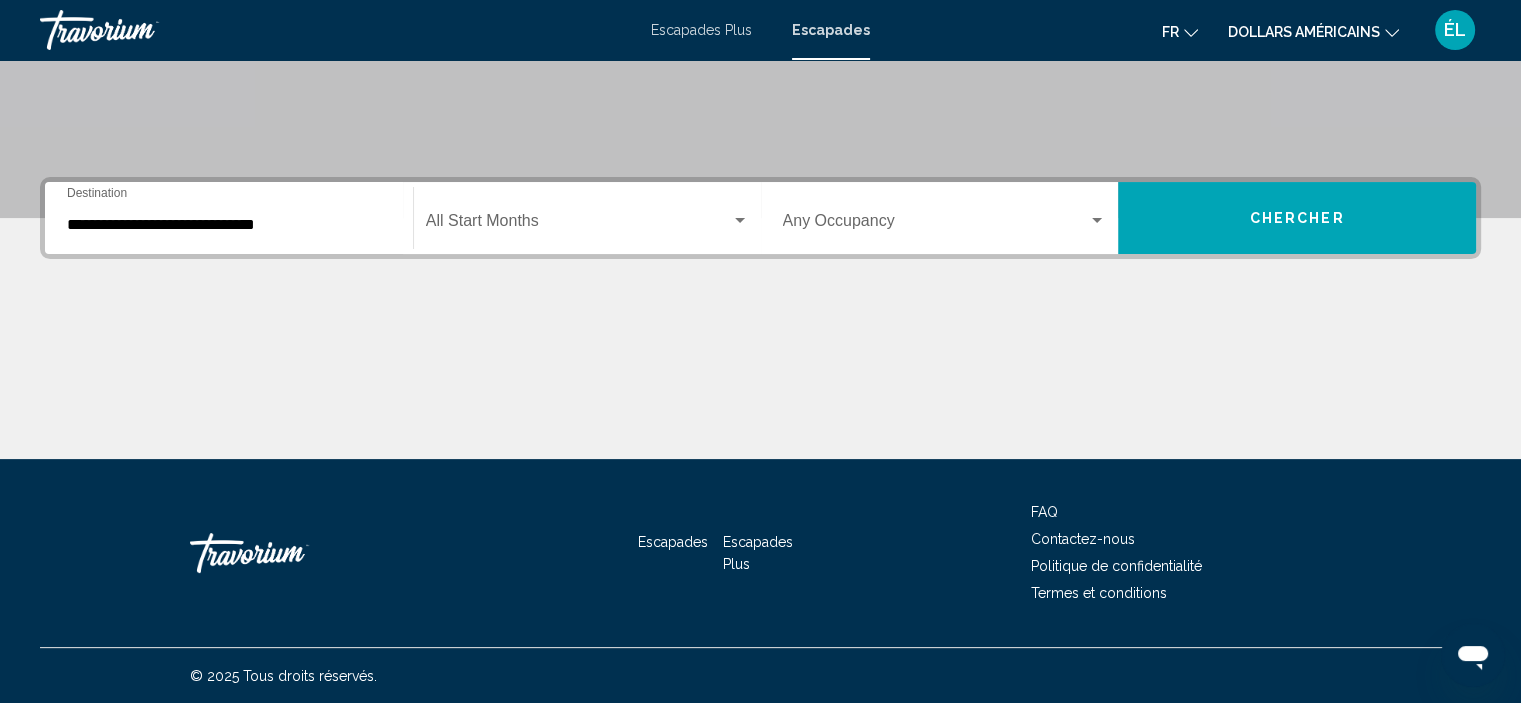 click on "Start Month All Start Months" 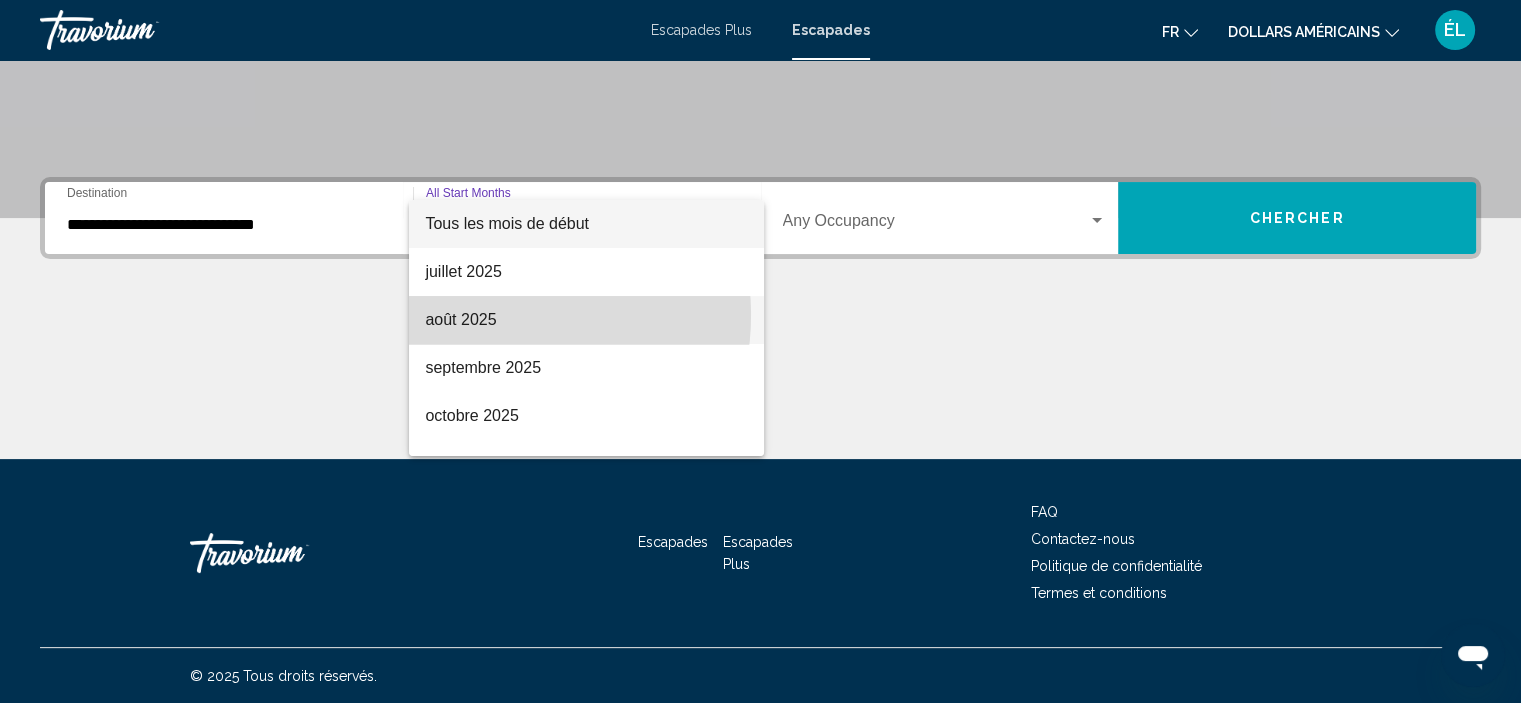 click on "août 2025" at bounding box center [460, 319] 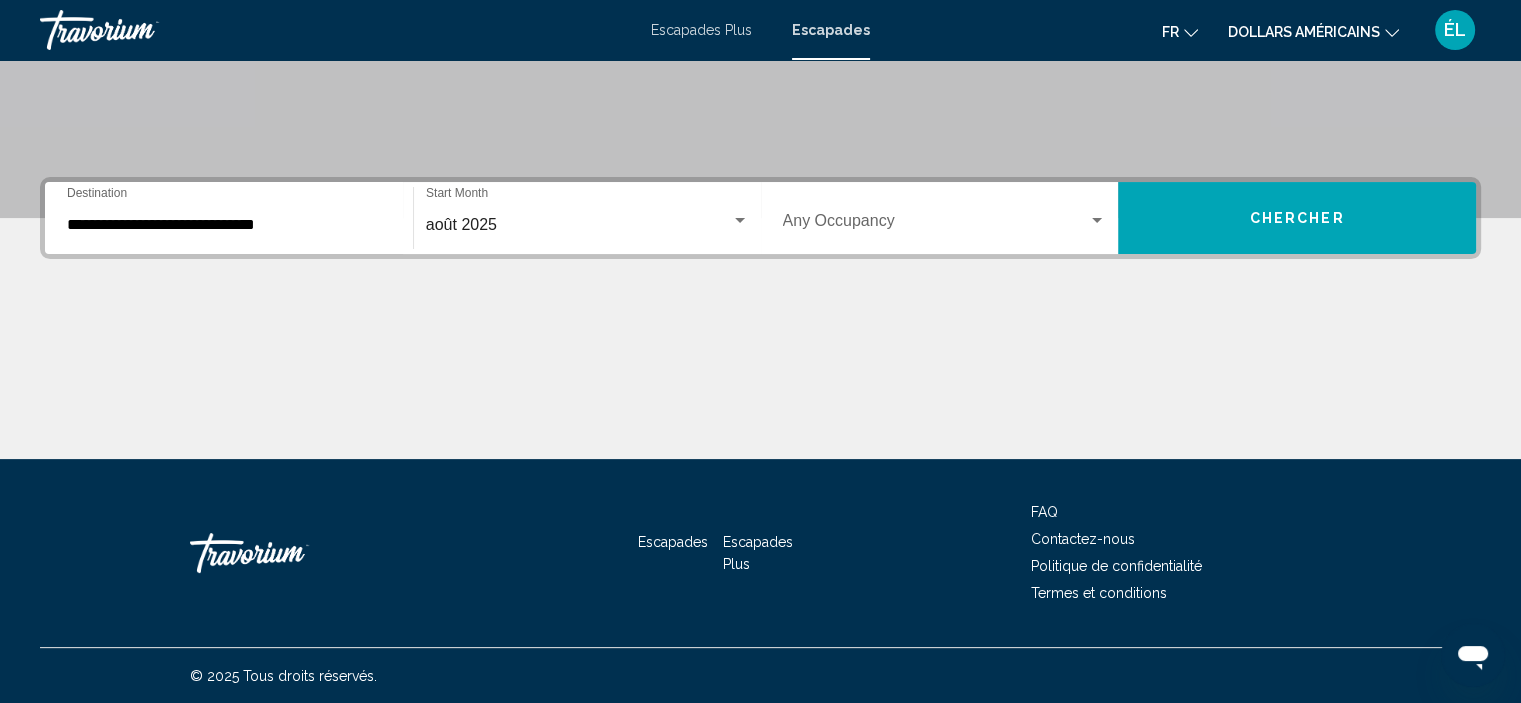 click on "Occupancy Any Occupancy" at bounding box center (945, 218) 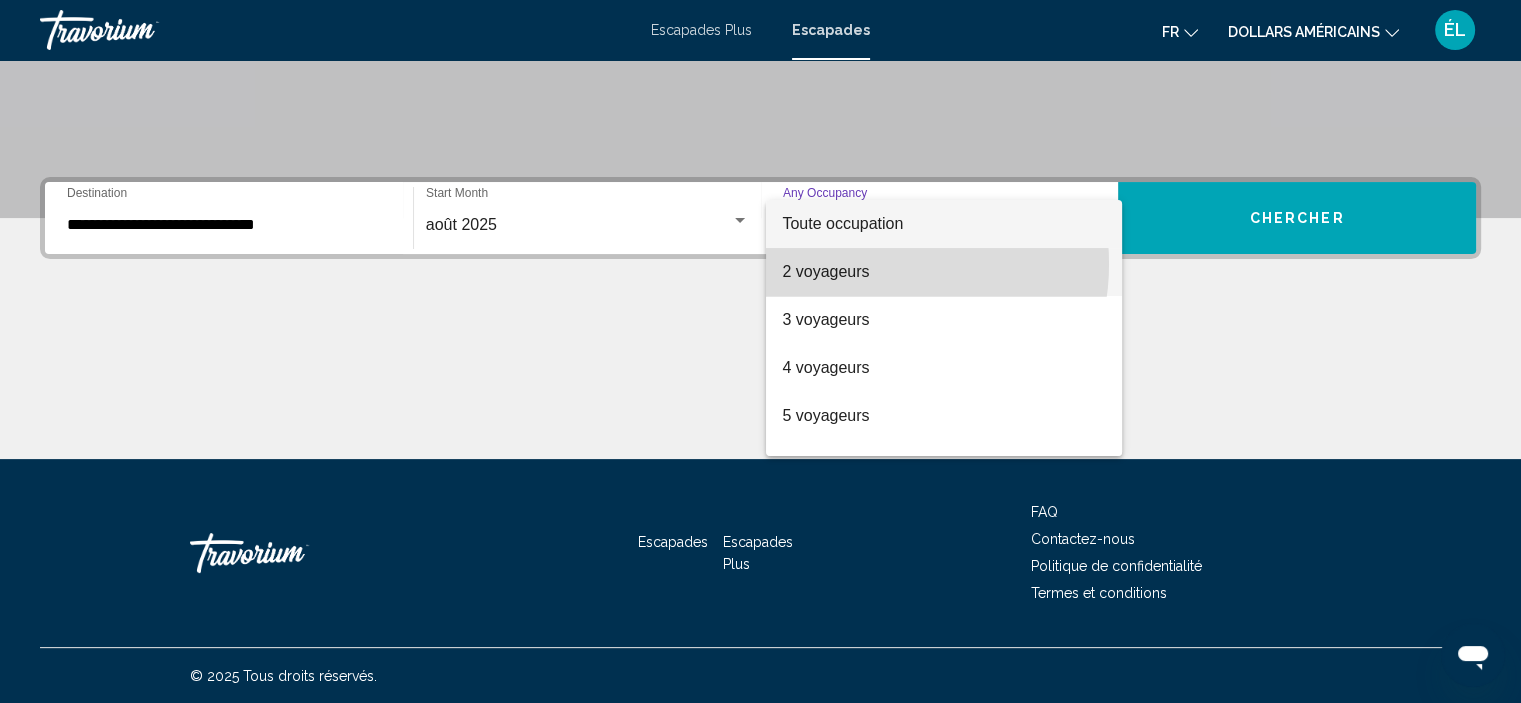 click on "2 voyageurs" at bounding box center (825, 271) 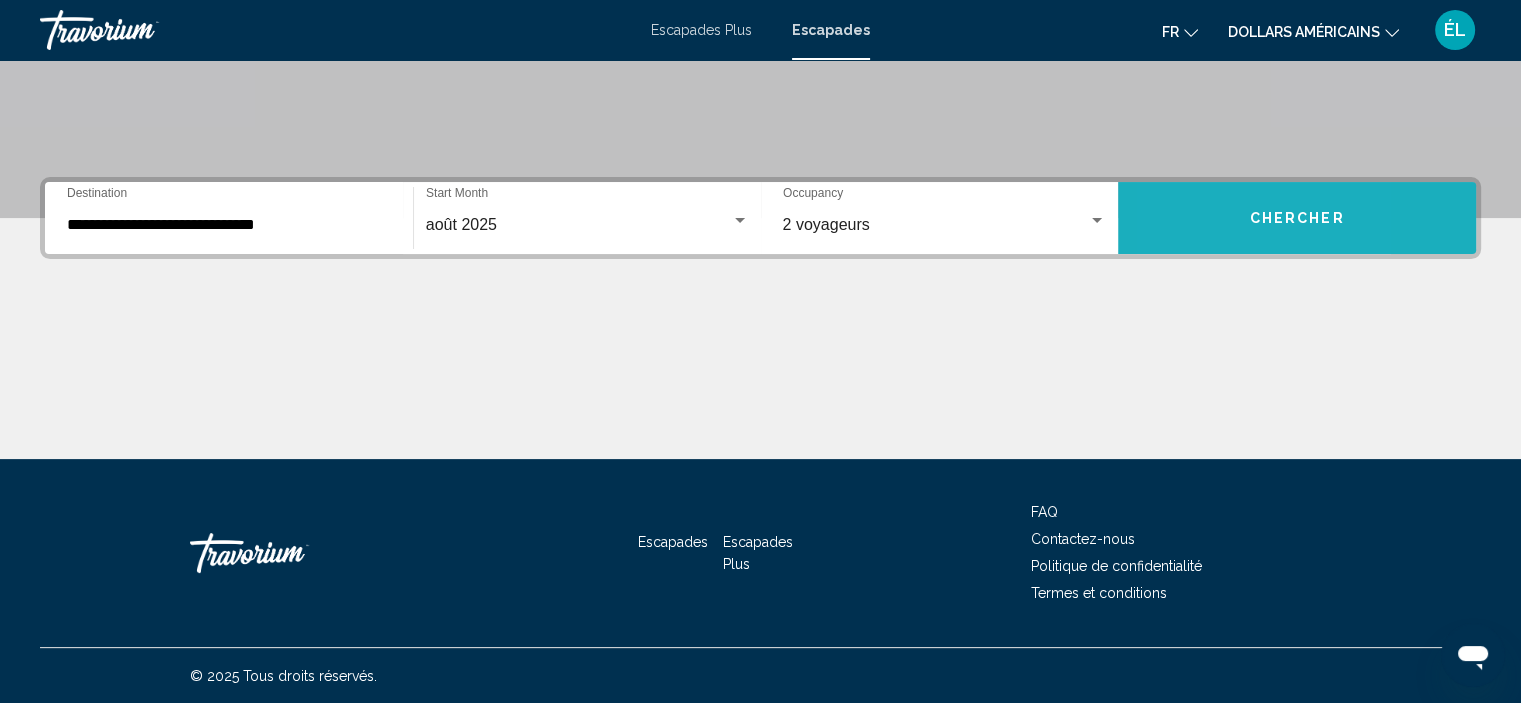 click on "Chercher" at bounding box center [1297, 218] 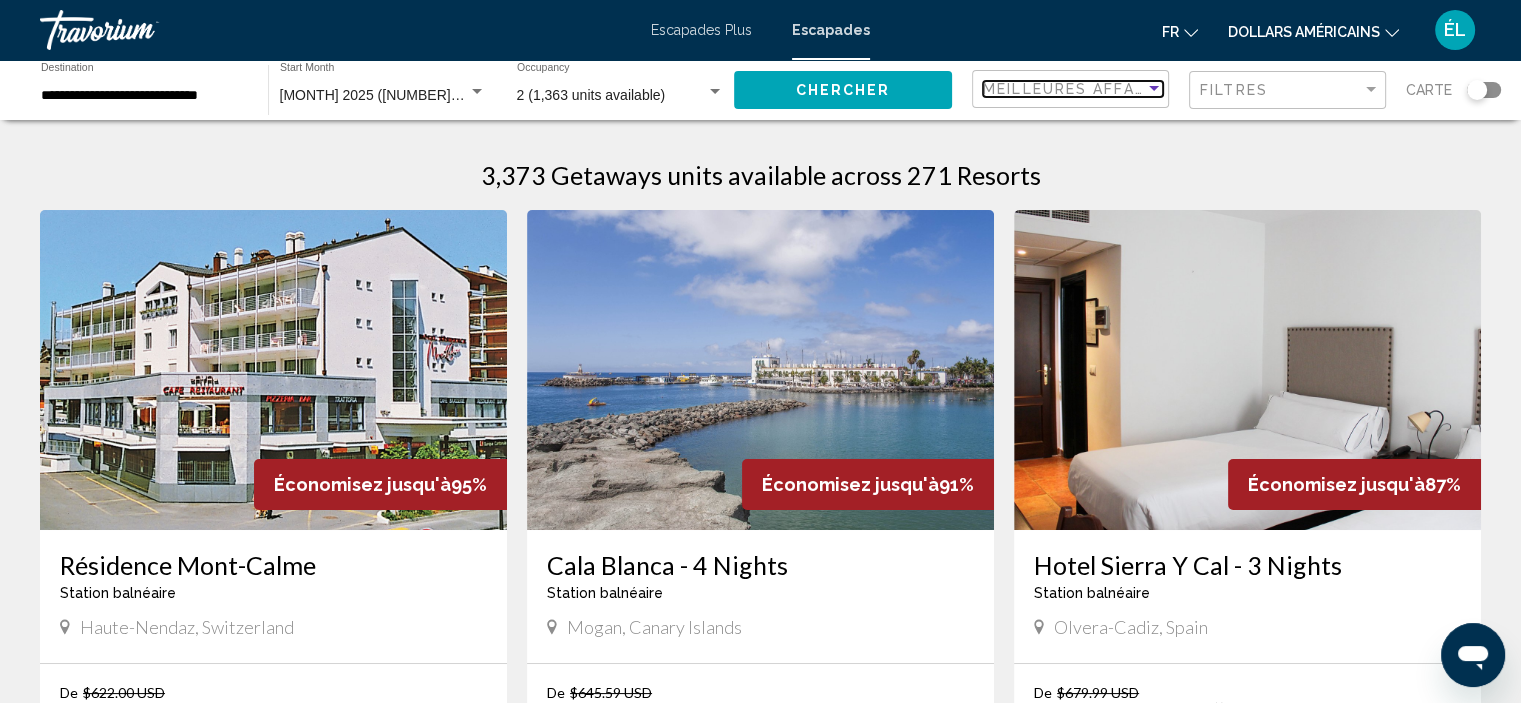 click on "Meilleures affaires" at bounding box center [1077, 89] 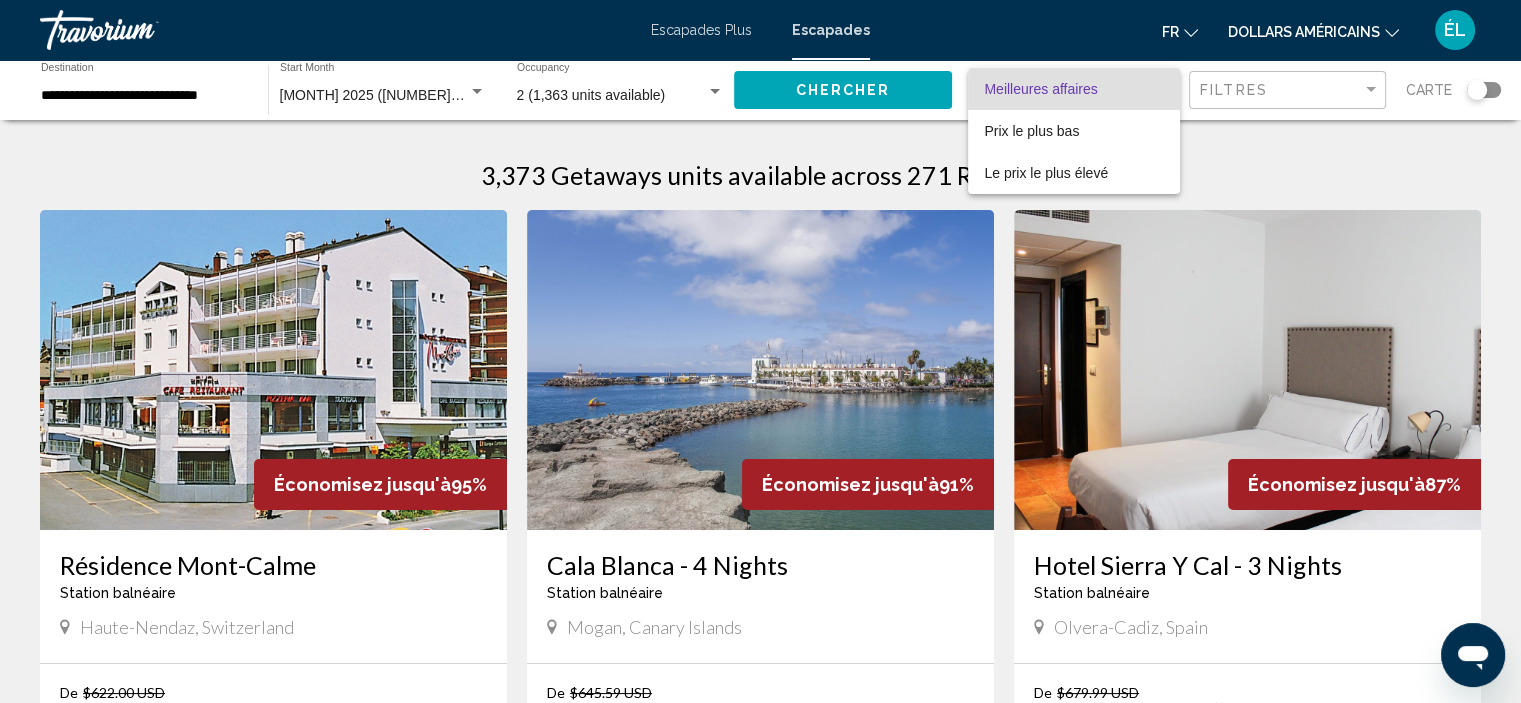 click at bounding box center [760, 351] 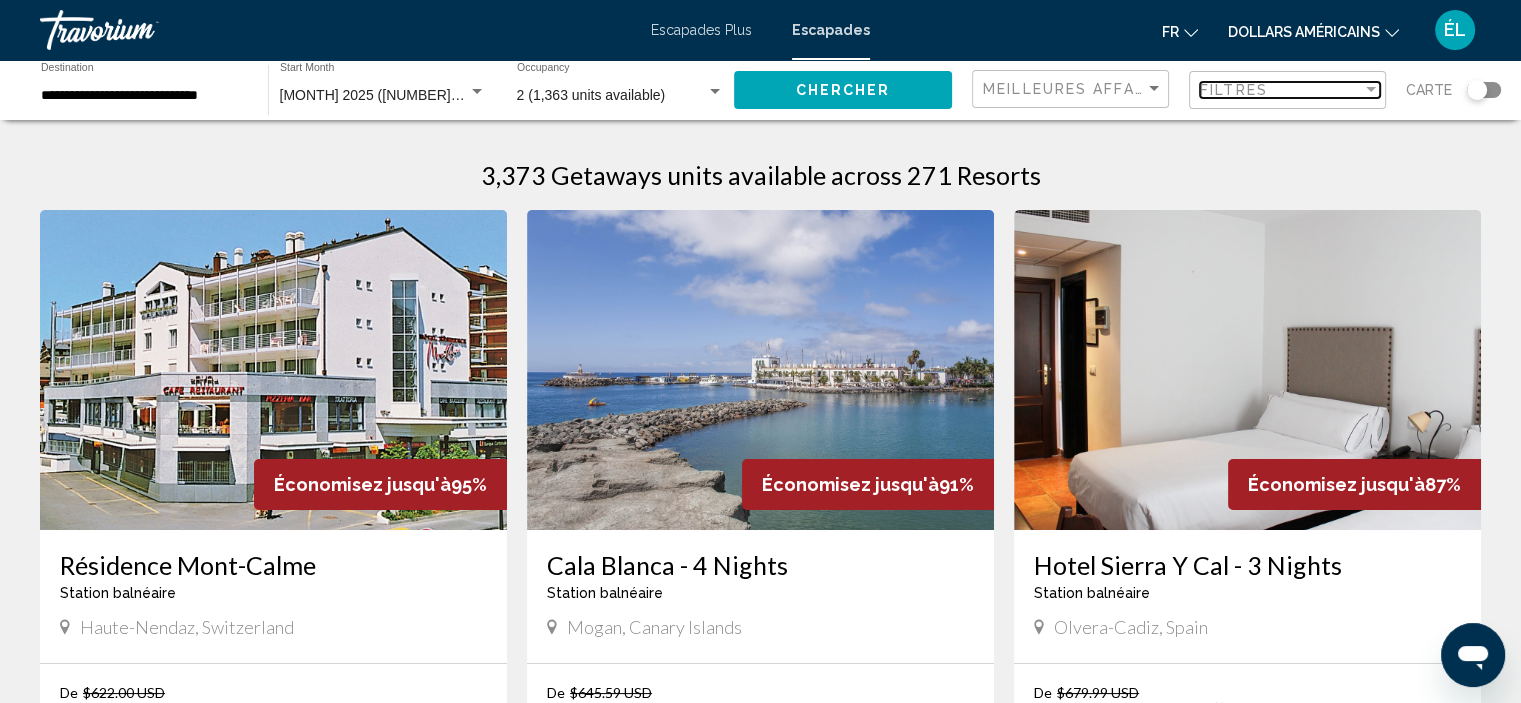 click on "Filtres" at bounding box center [1234, 90] 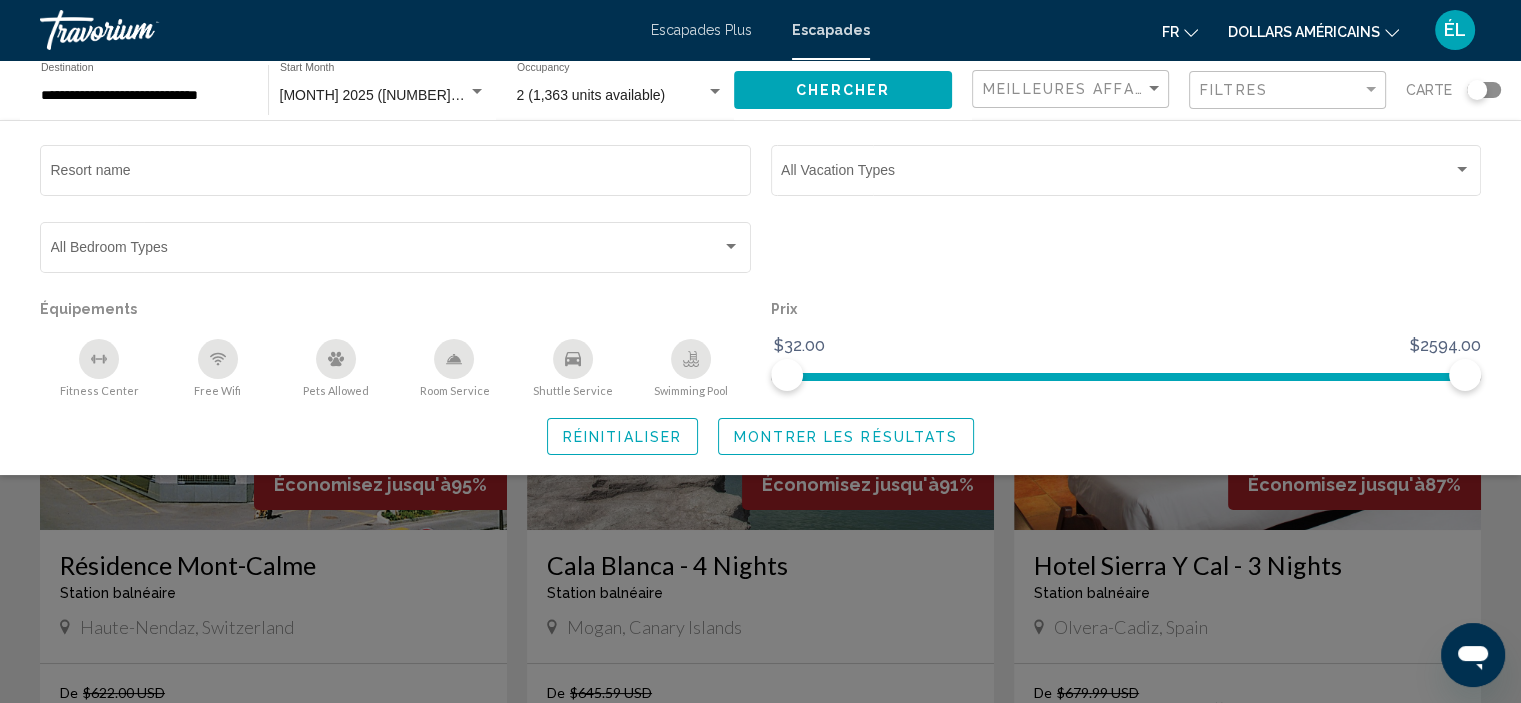 click 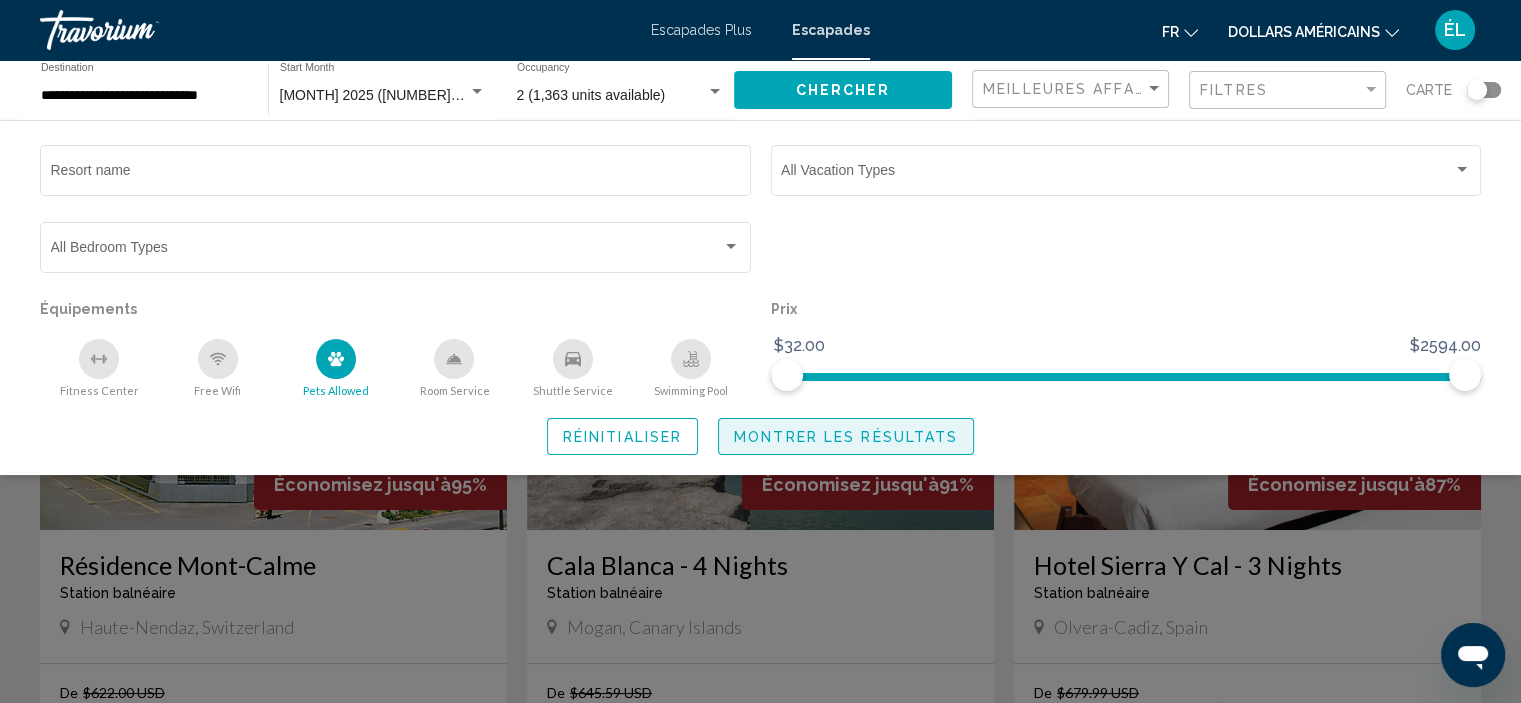 click on "Montrer les résultats" 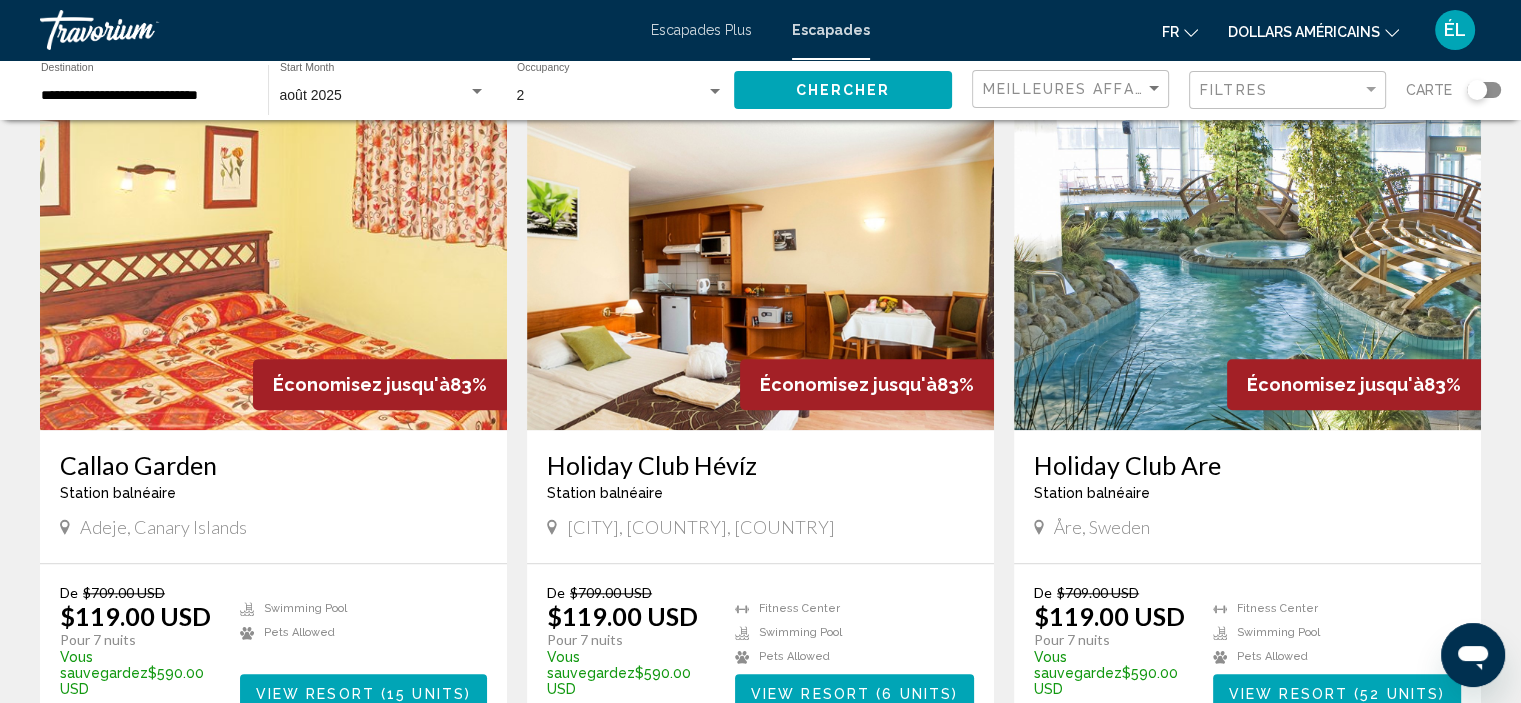 scroll, scrollTop: 2090, scrollLeft: 0, axis: vertical 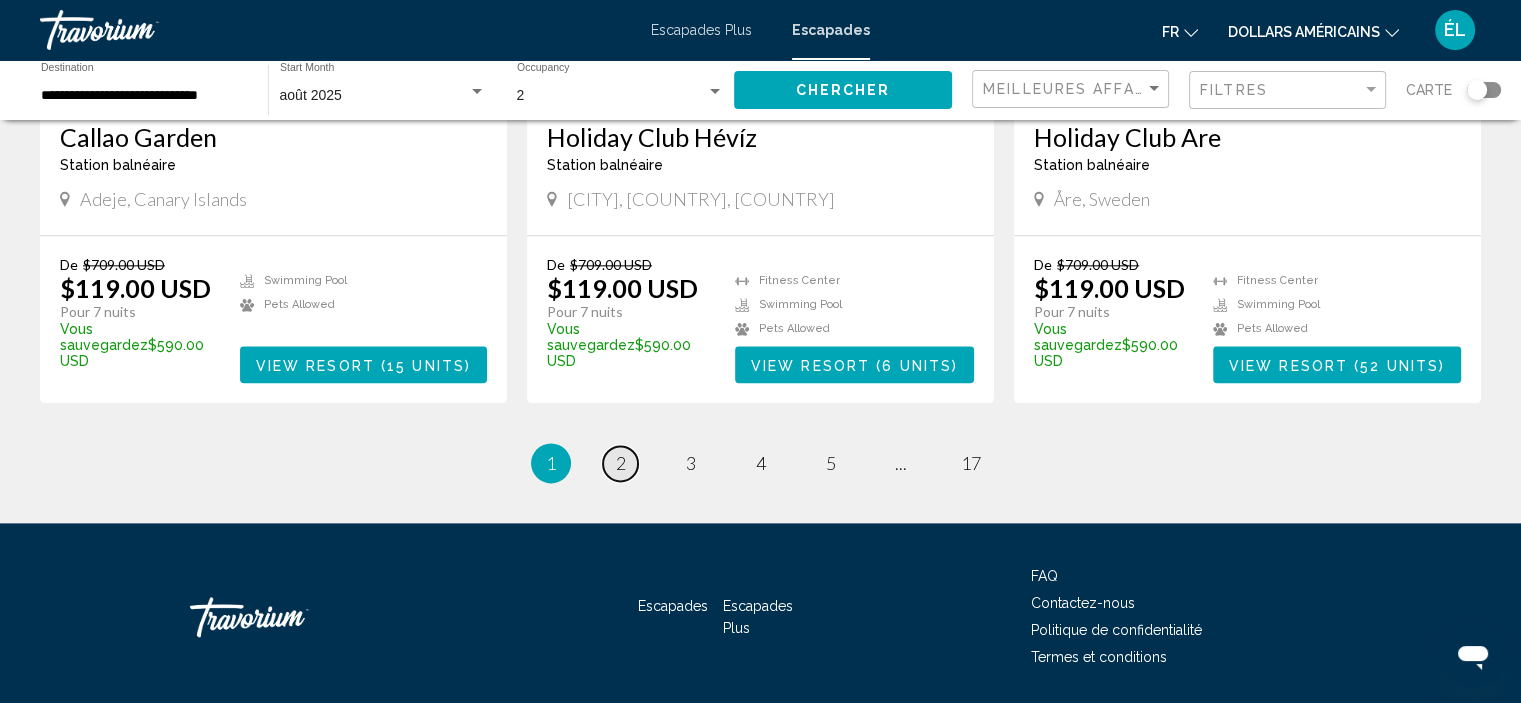 click on "2" at bounding box center (621, 463) 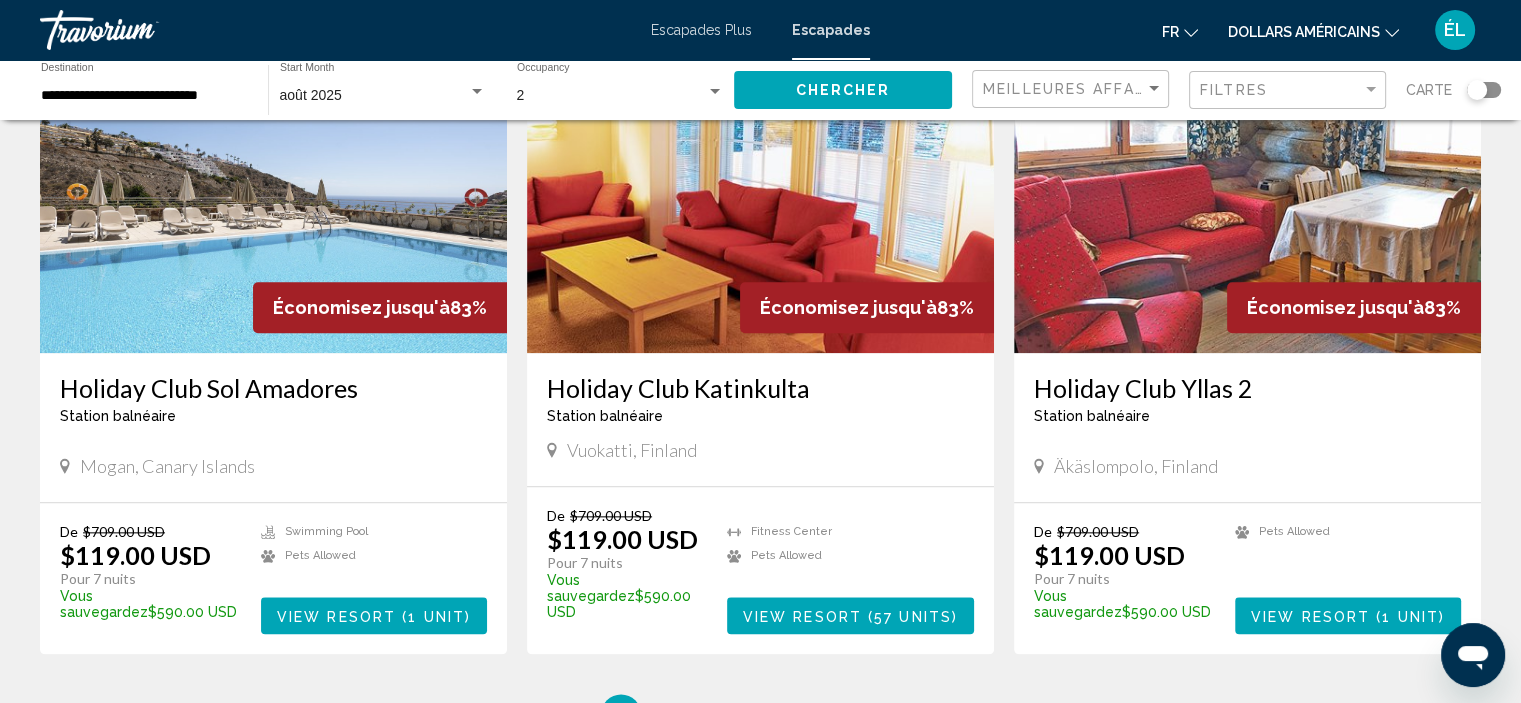 scroll, scrollTop: 2240, scrollLeft: 0, axis: vertical 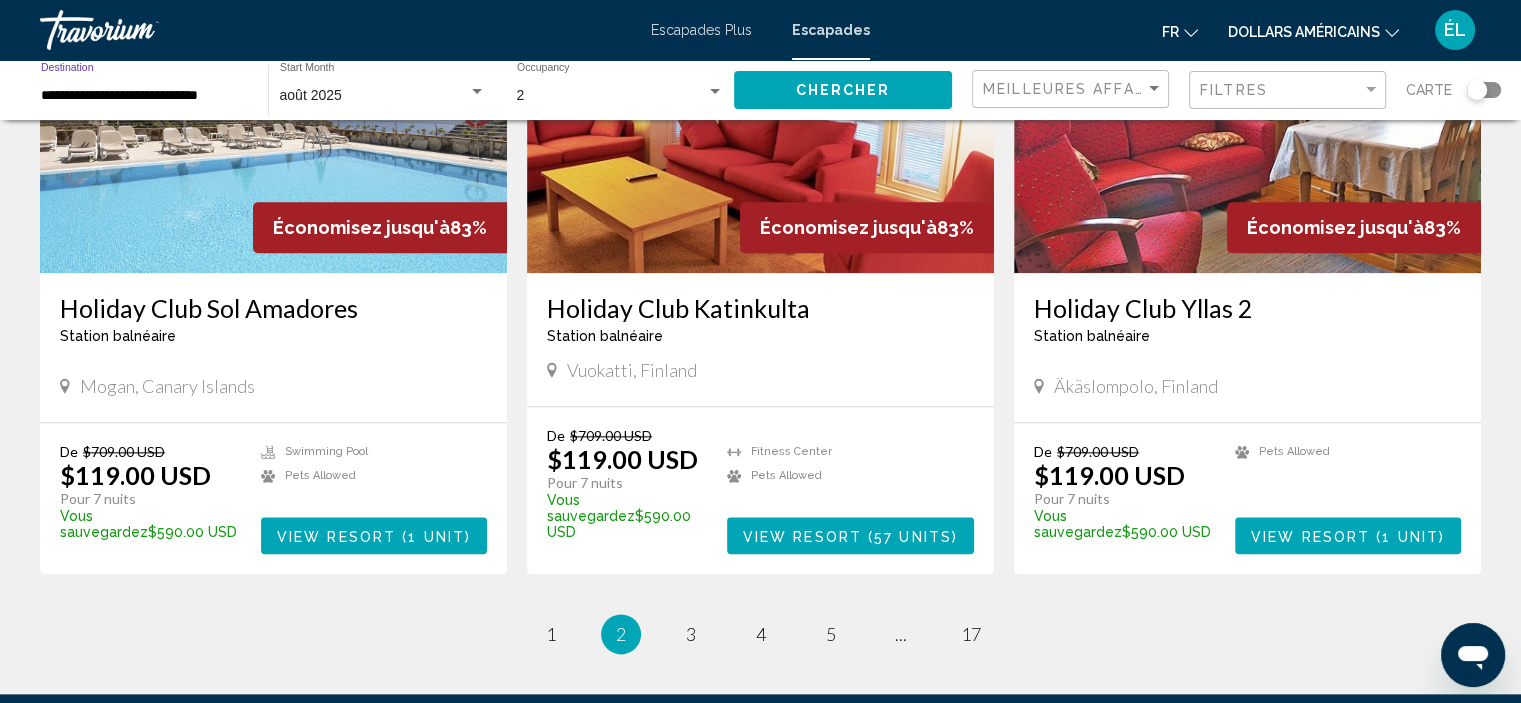 click on "**********" at bounding box center (144, 96) 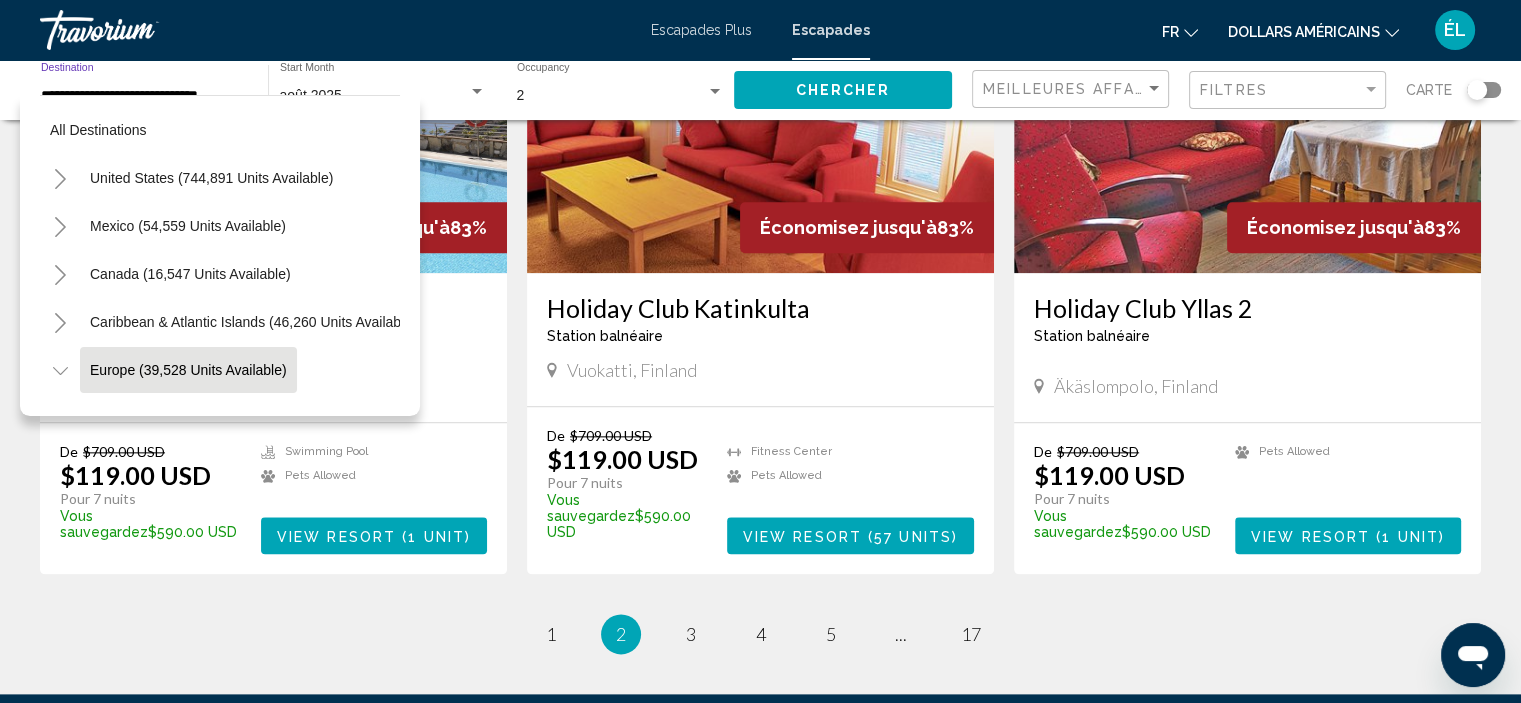 scroll, scrollTop: 126, scrollLeft: 0, axis: vertical 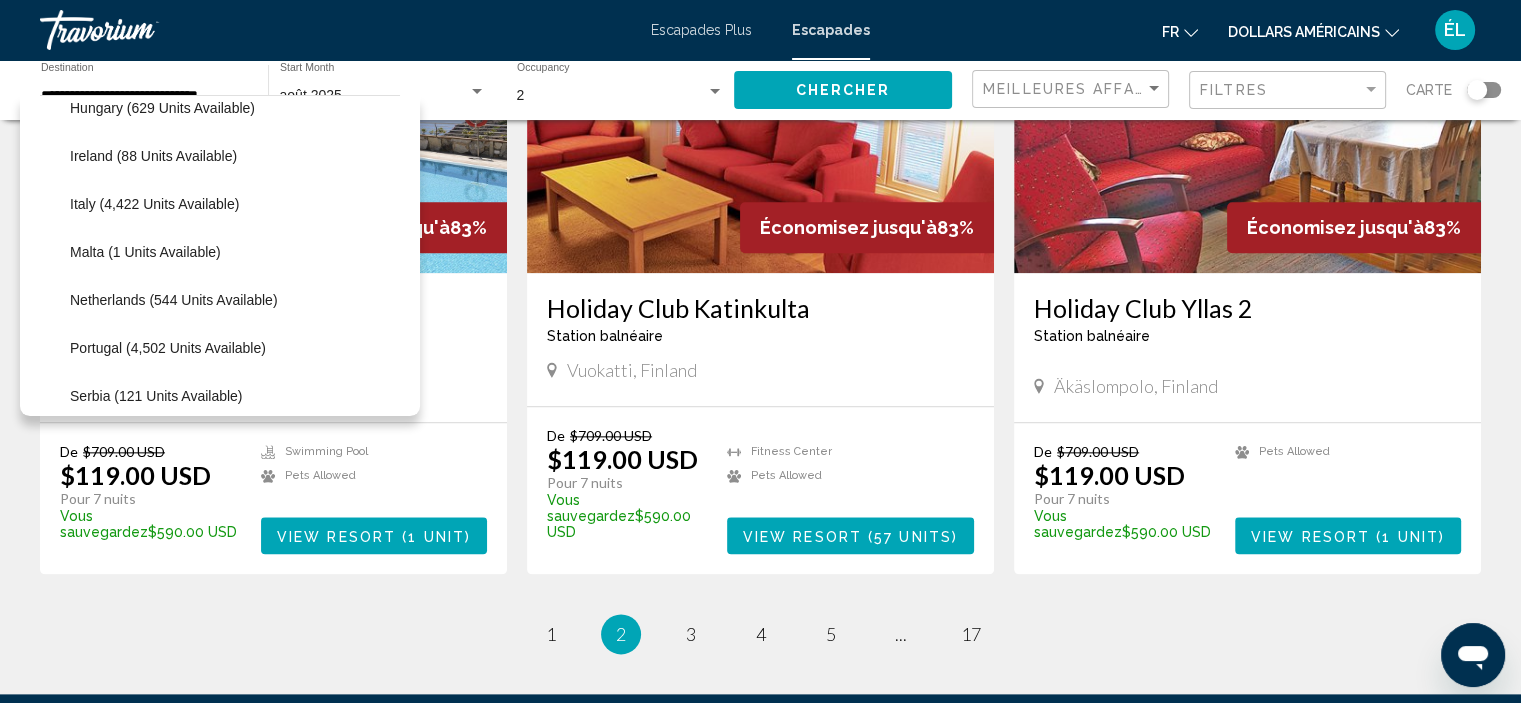 click on "All destinations
United States (744,891 units available)
Mexico (54,559 units available)
Canada (16,547 units available)
Caribbean & Atlantic Islands (46,260 units available)
Europe (39,528 units available)   Andorra (179 units available)   Austria (1,453 units available)   Belgium (796 units available)   Croatia (179 units available)   Denmark (97 units available)   Finland (2,680 units available)   France (1,745 units available)   Germany (489 units available)   Greece and Cyprus (1,282 units available)   Hungary (629 units available)   Ireland (88 units available)   Italy (4,422 units available)   Malta (1 units available)   Netherlands (544 units available)   Portugal (4,502 units available)   Serbia (121 units available)   Slovakia (18 units available)   Spain (7,854 units available)
Spain - Canary Islands (2,762 units available)   Sweden (757 units available)" at bounding box center [220, 255] 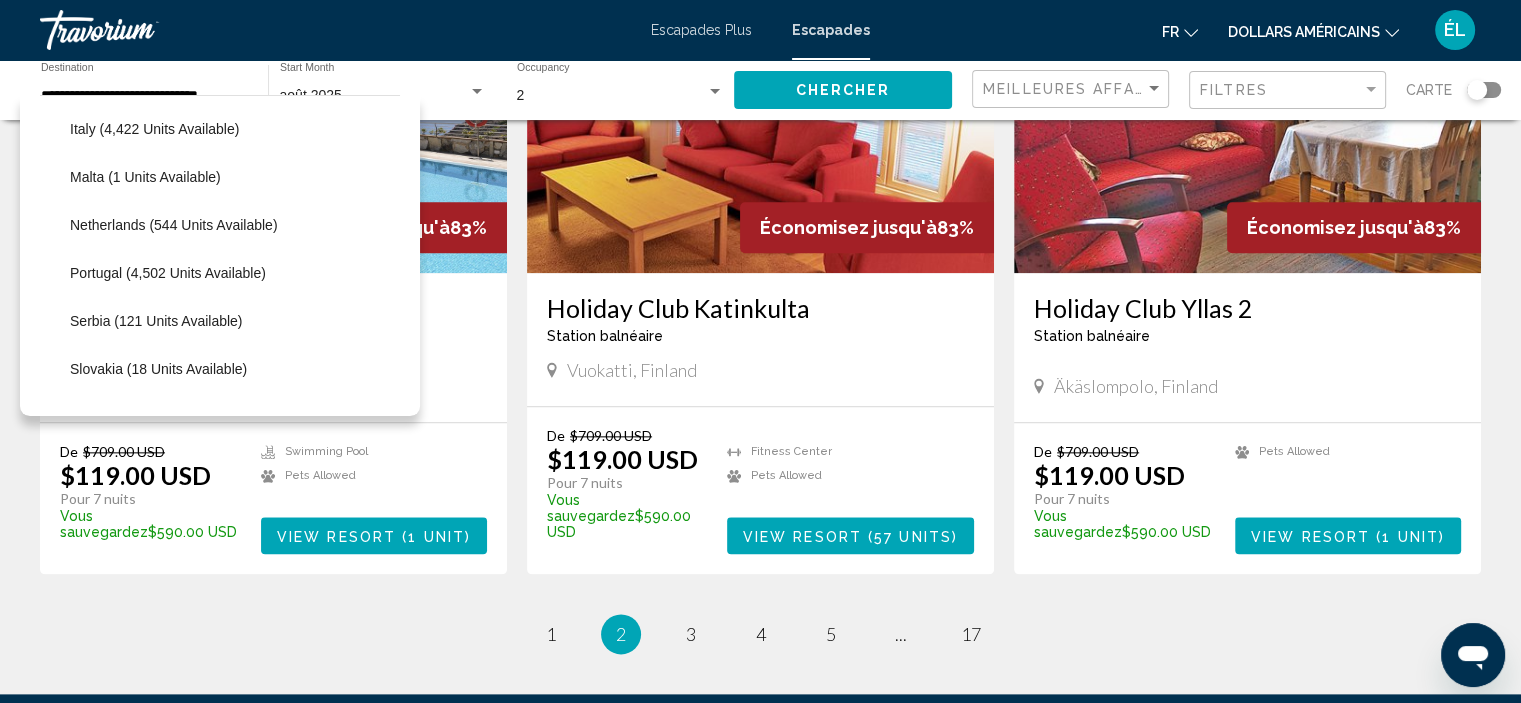 scroll, scrollTop: 823, scrollLeft: 0, axis: vertical 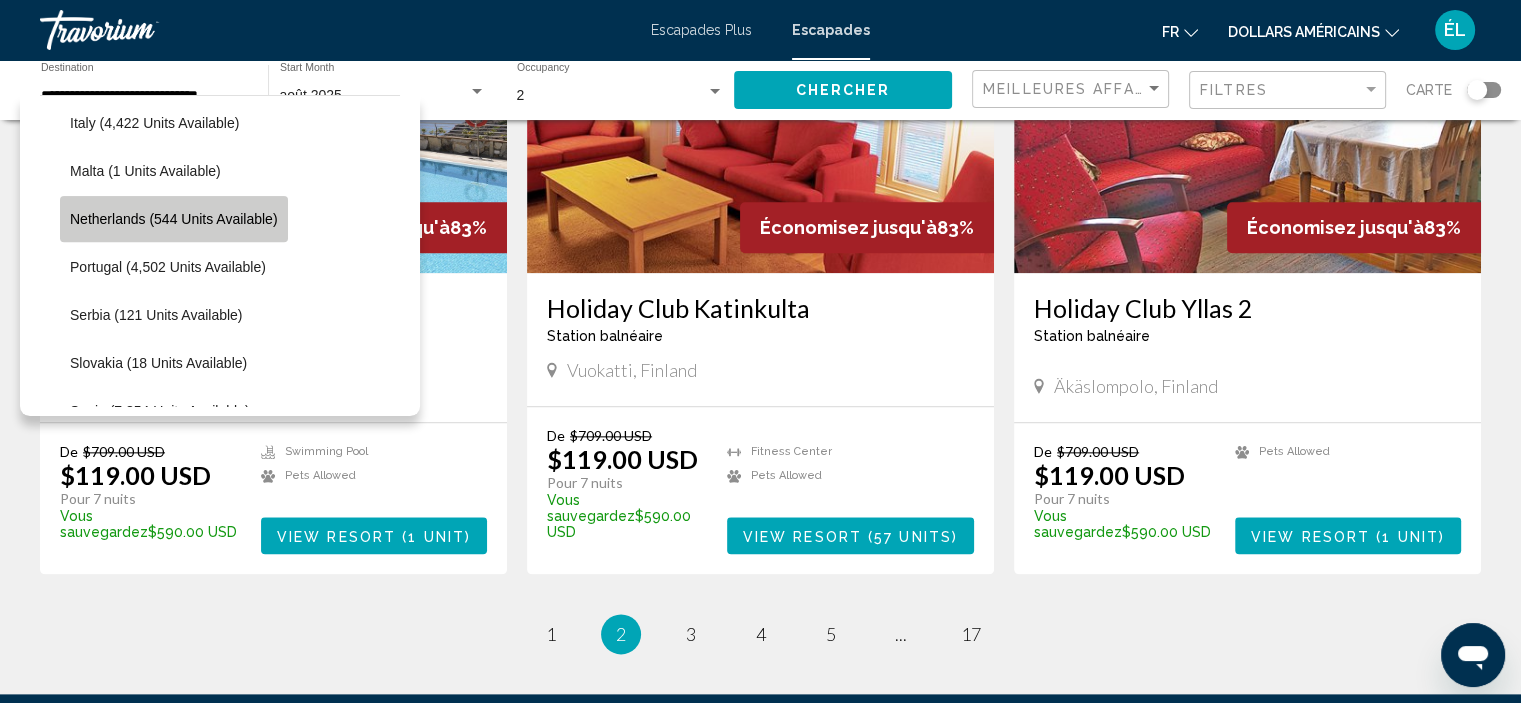 click on "Netherlands (544 units available)" 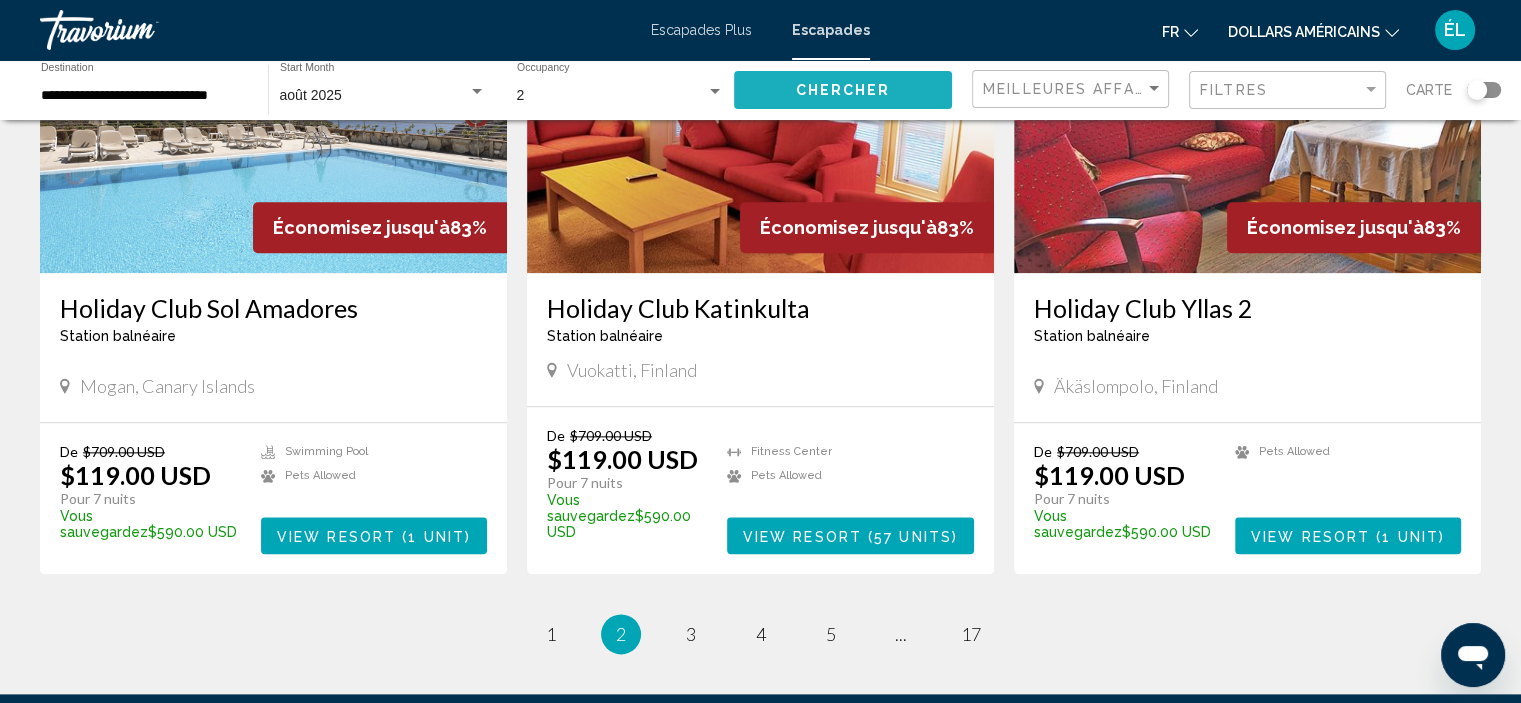 click on "Chercher" 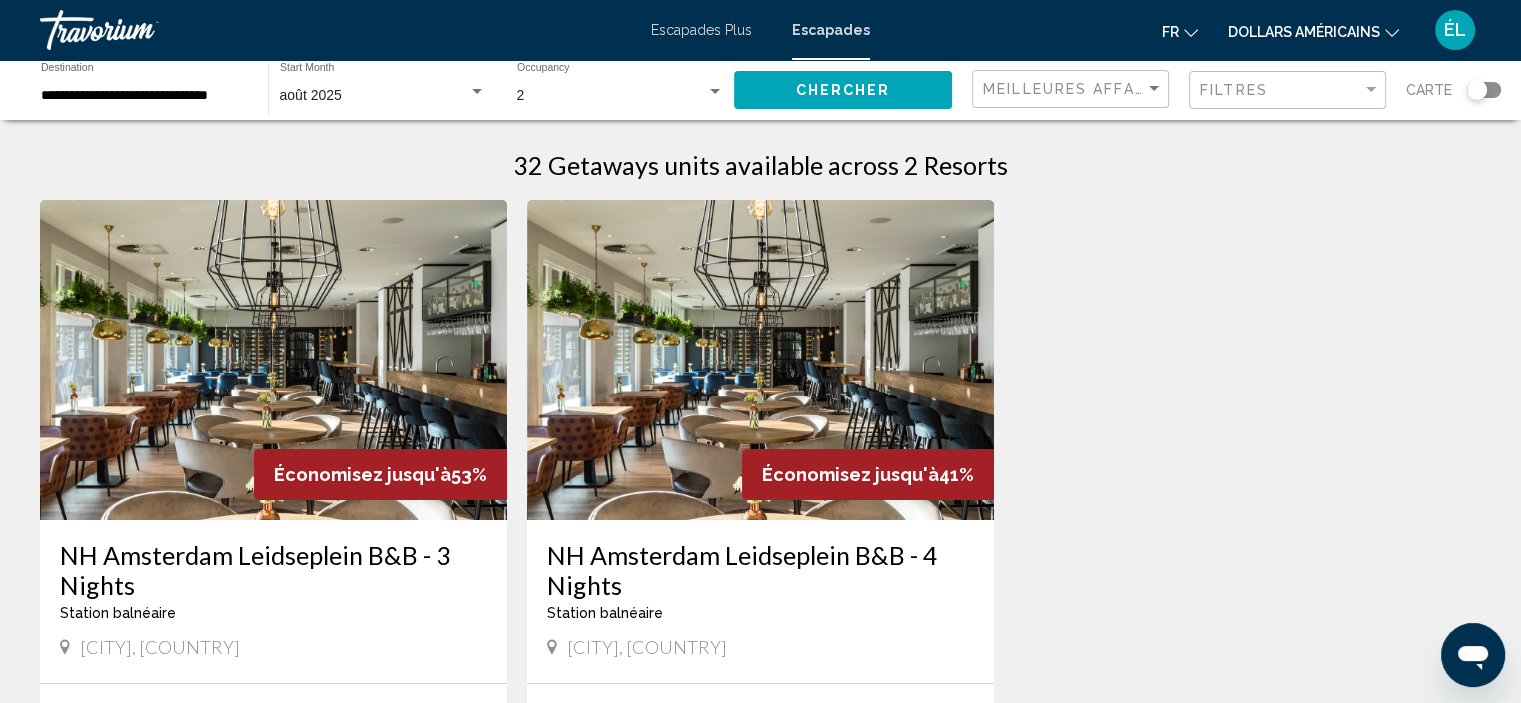 scroll, scrollTop: 0, scrollLeft: 0, axis: both 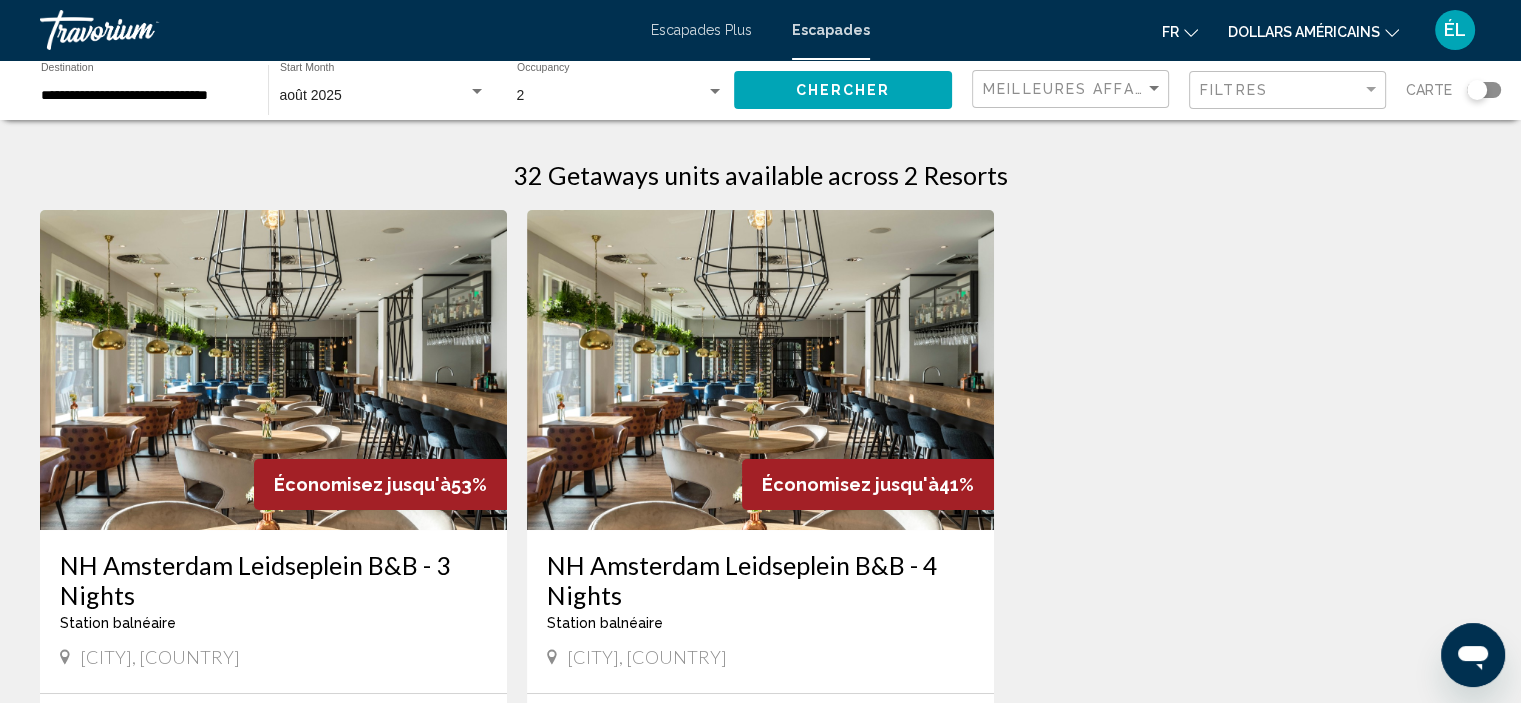 type 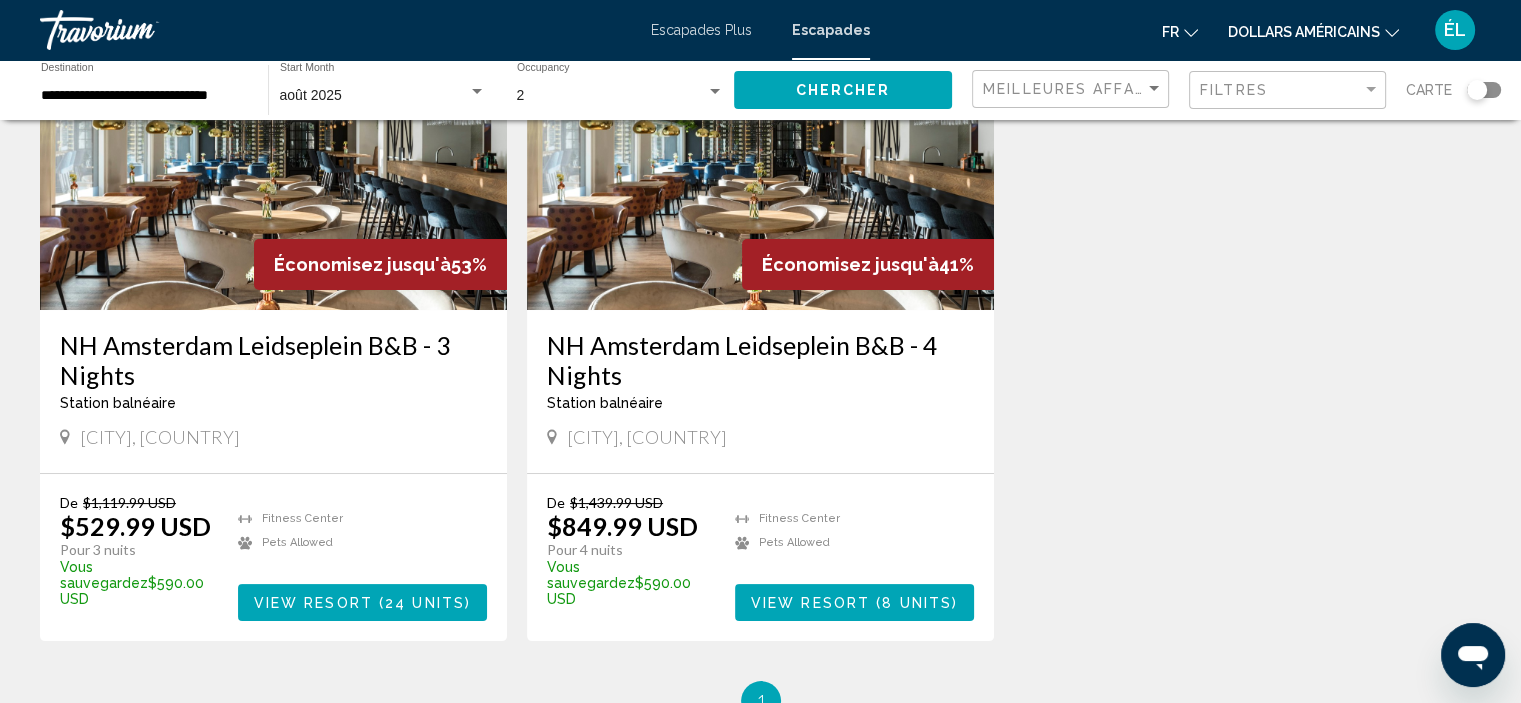 scroll, scrollTop: 226, scrollLeft: 0, axis: vertical 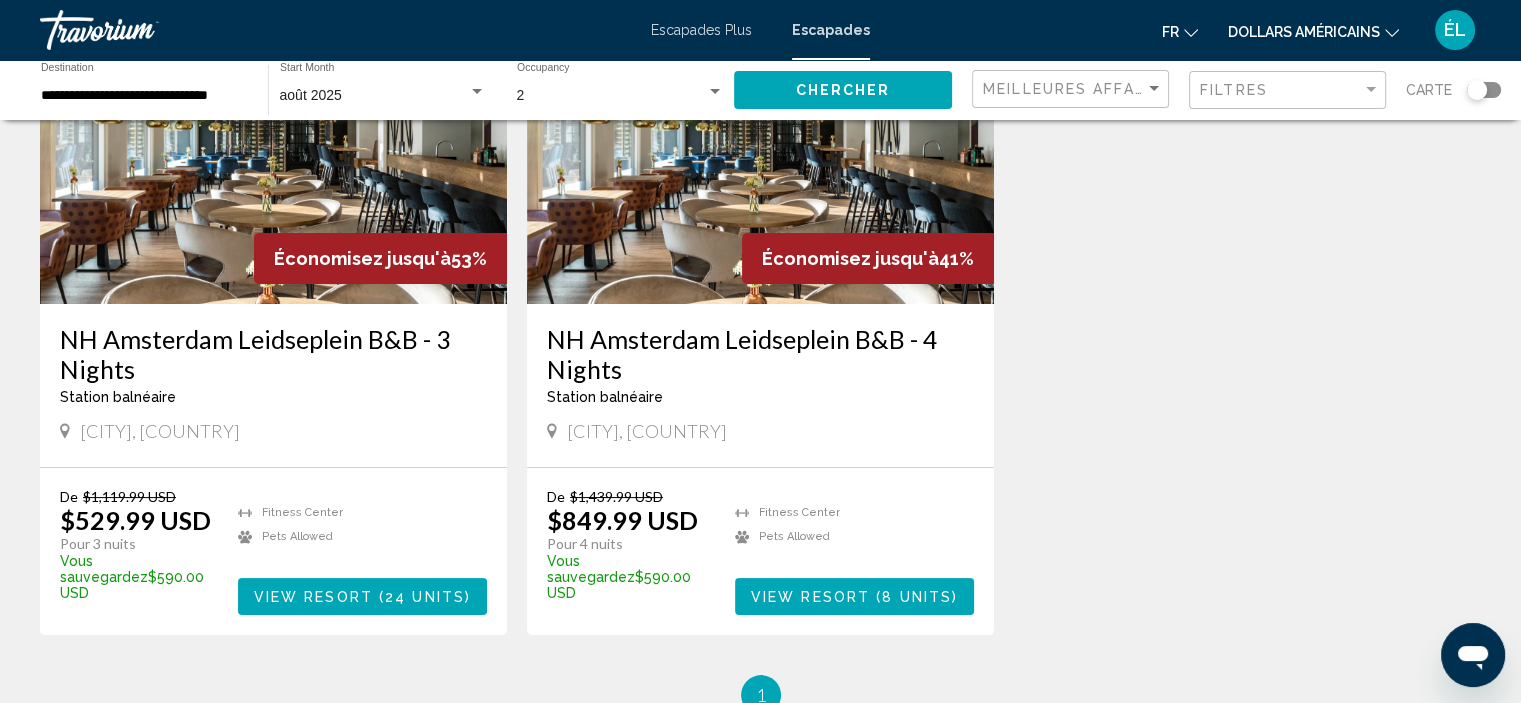 click on "Station balnéaire  -  Ceci est une station d'adultes seulement" at bounding box center [273, 397] 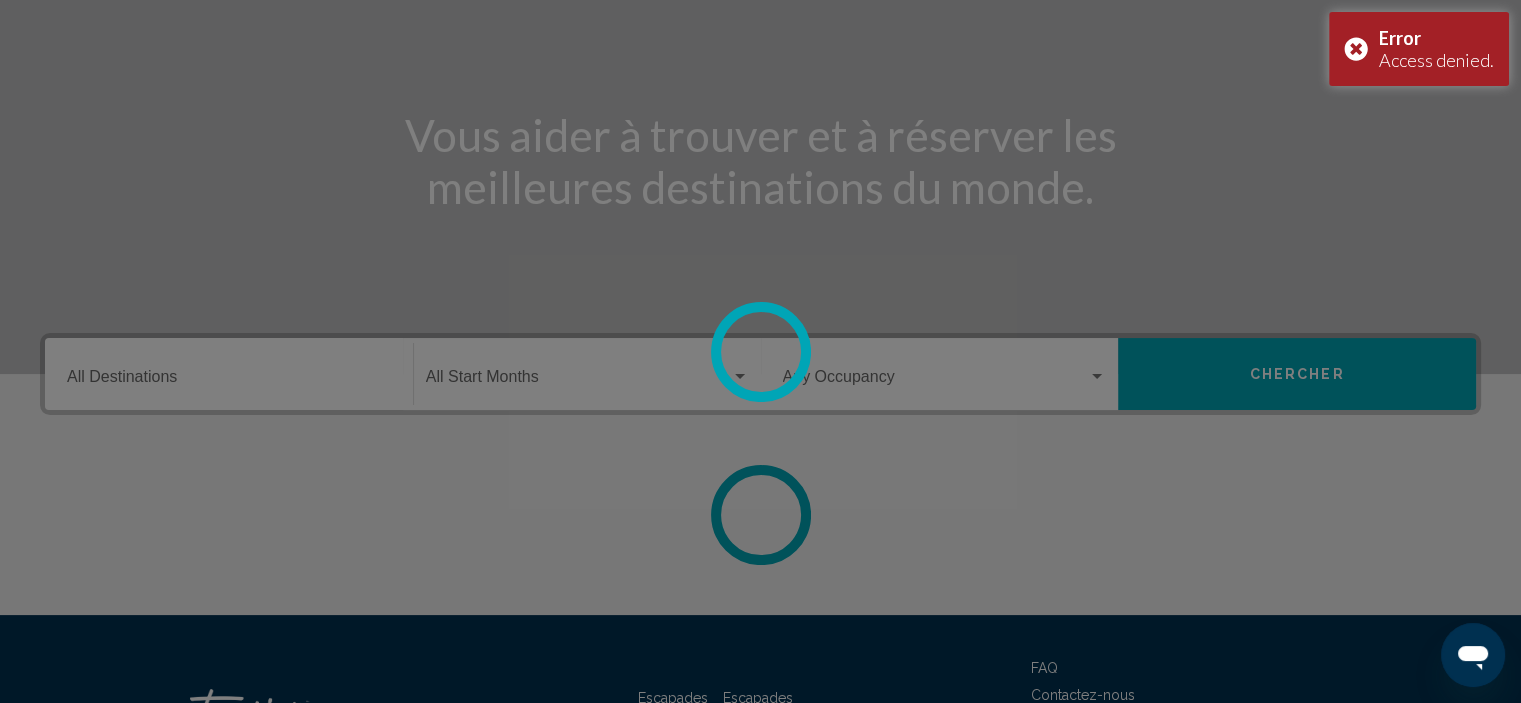 scroll, scrollTop: 0, scrollLeft: 0, axis: both 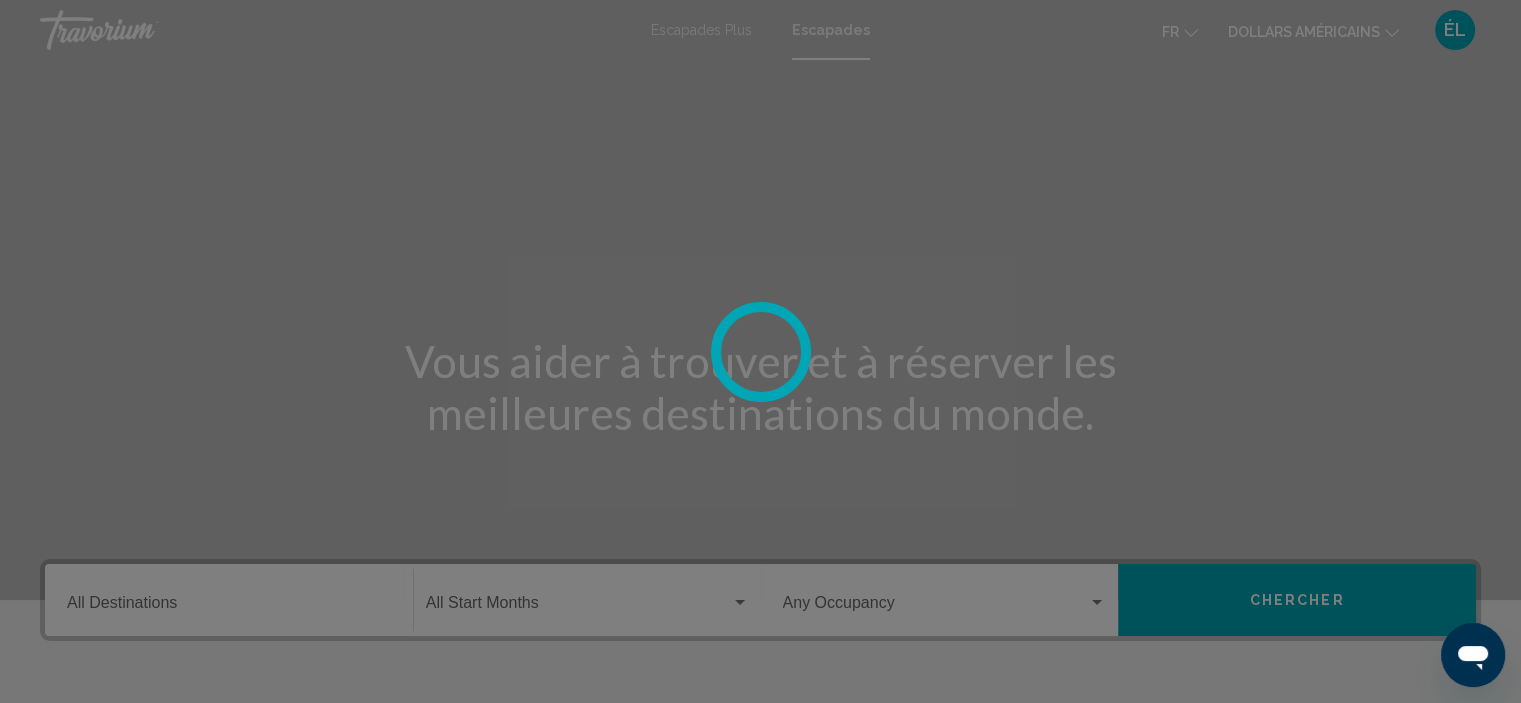 click at bounding box center [760, 351] 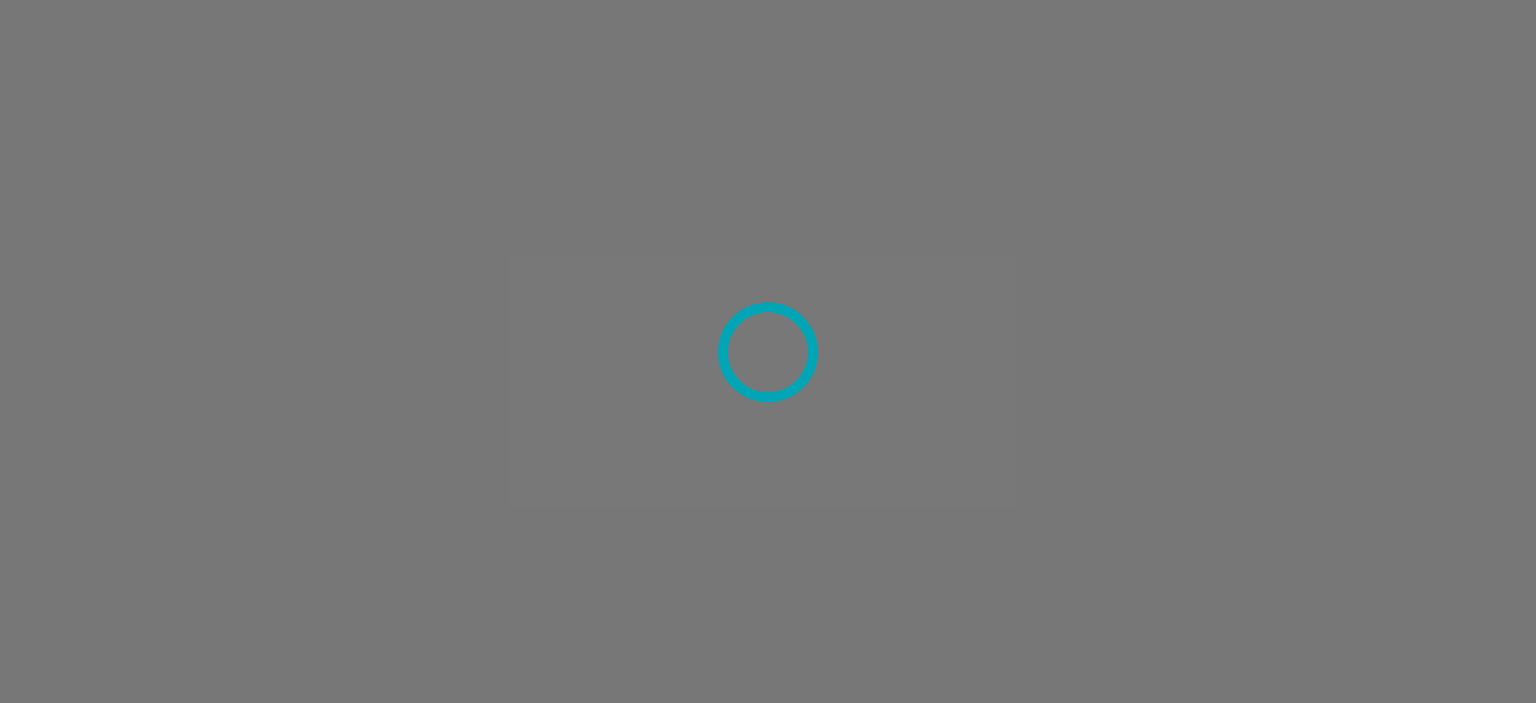 scroll, scrollTop: 0, scrollLeft: 0, axis: both 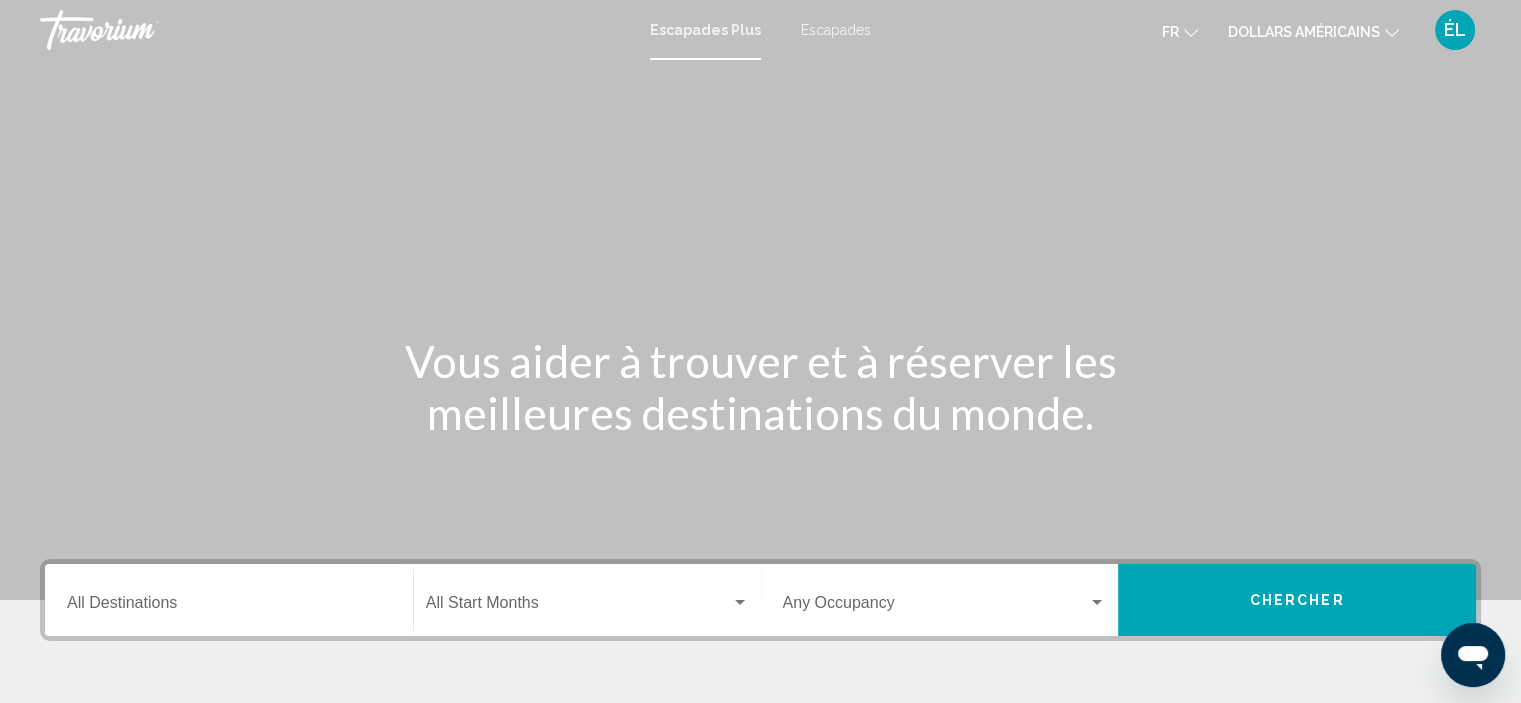 drag, startPoint x: 0, startPoint y: 0, endPoint x: 812, endPoint y: 235, distance: 845.32184 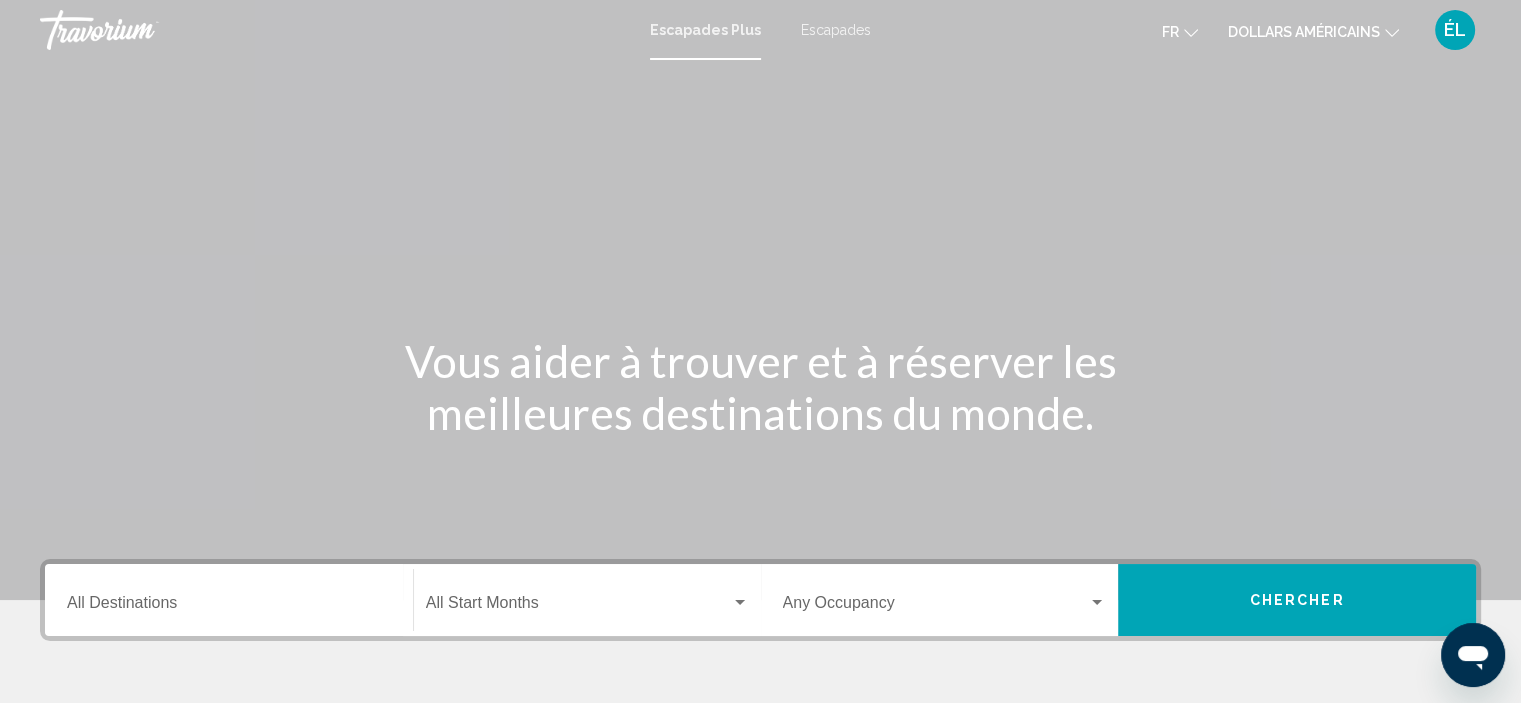 click on "Escapades" at bounding box center (836, 30) 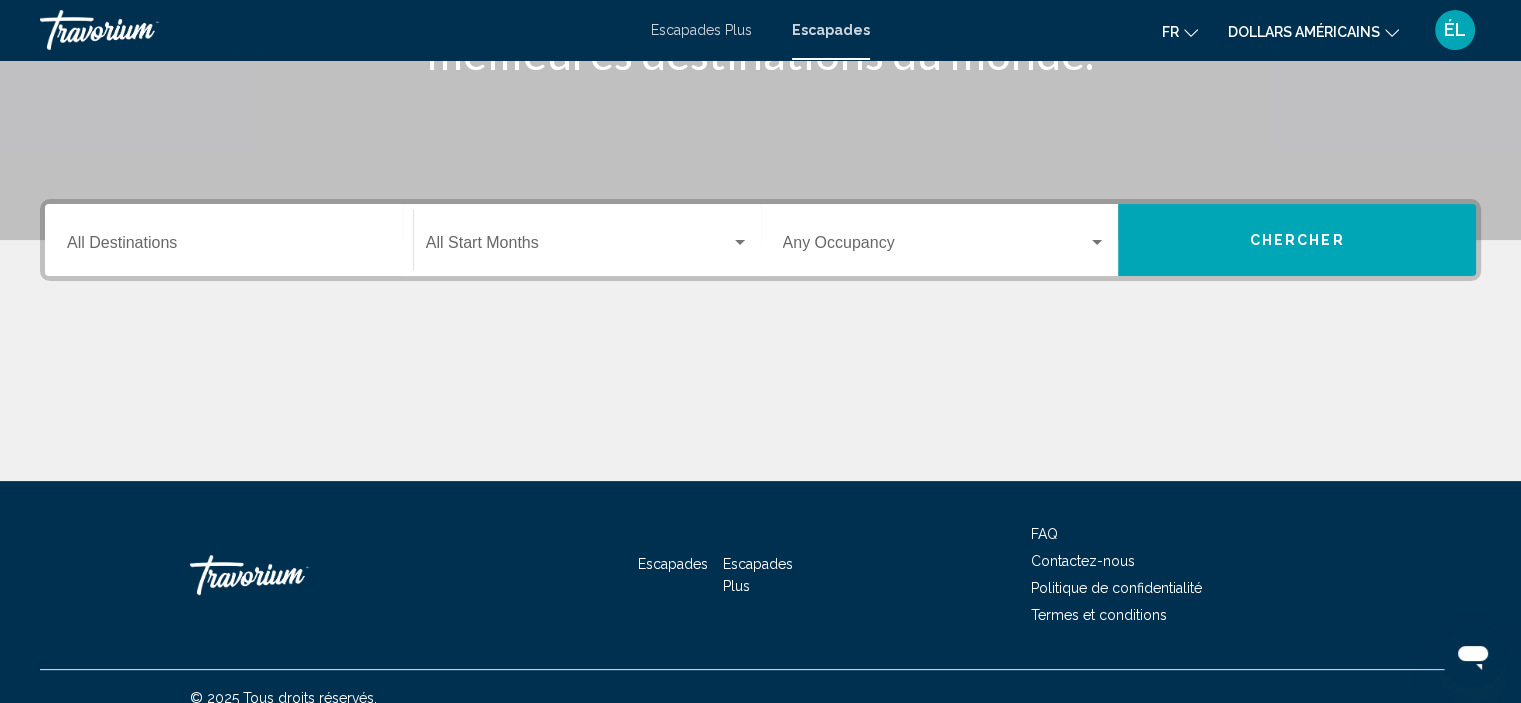 click on "Destination All Destinations" at bounding box center (229, 240) 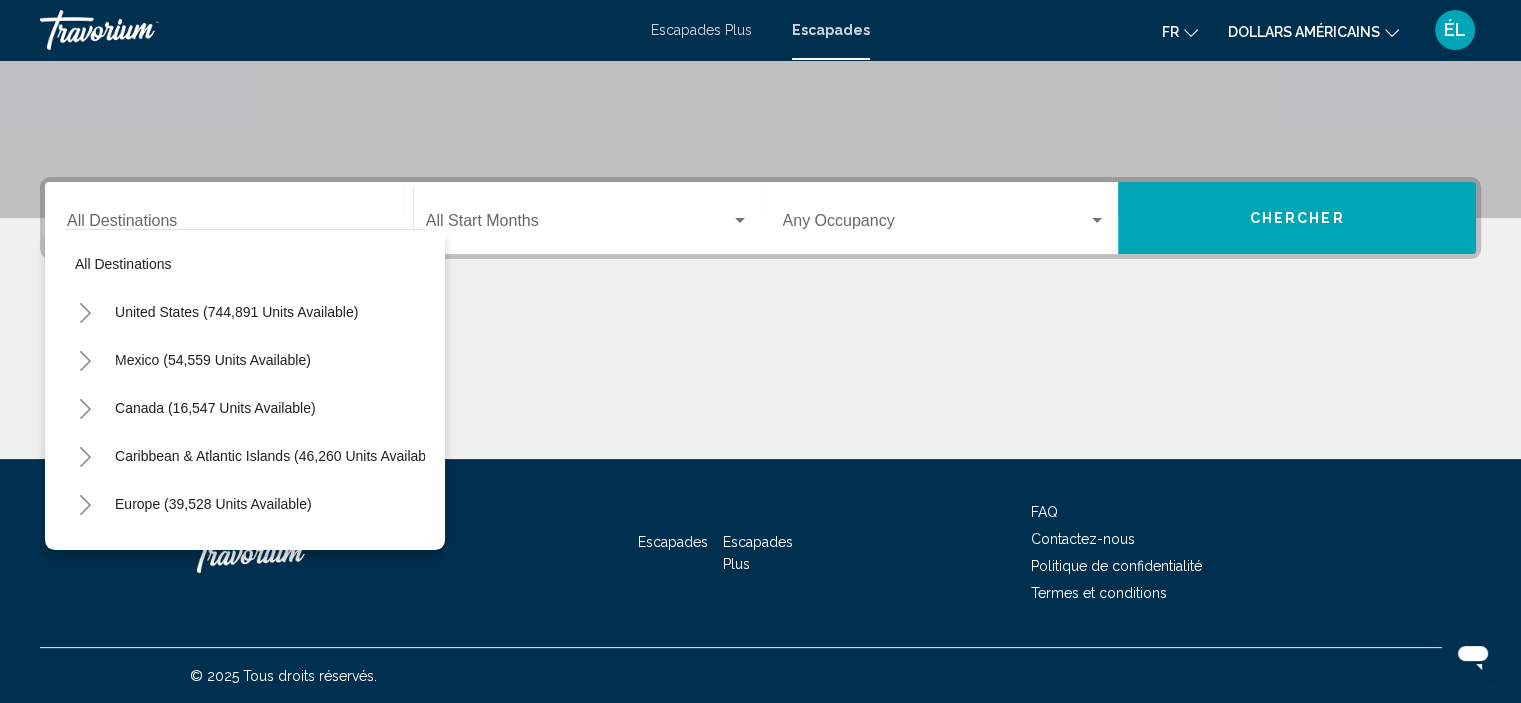 click on "Europe (39,528 units available)" at bounding box center (194, 552) 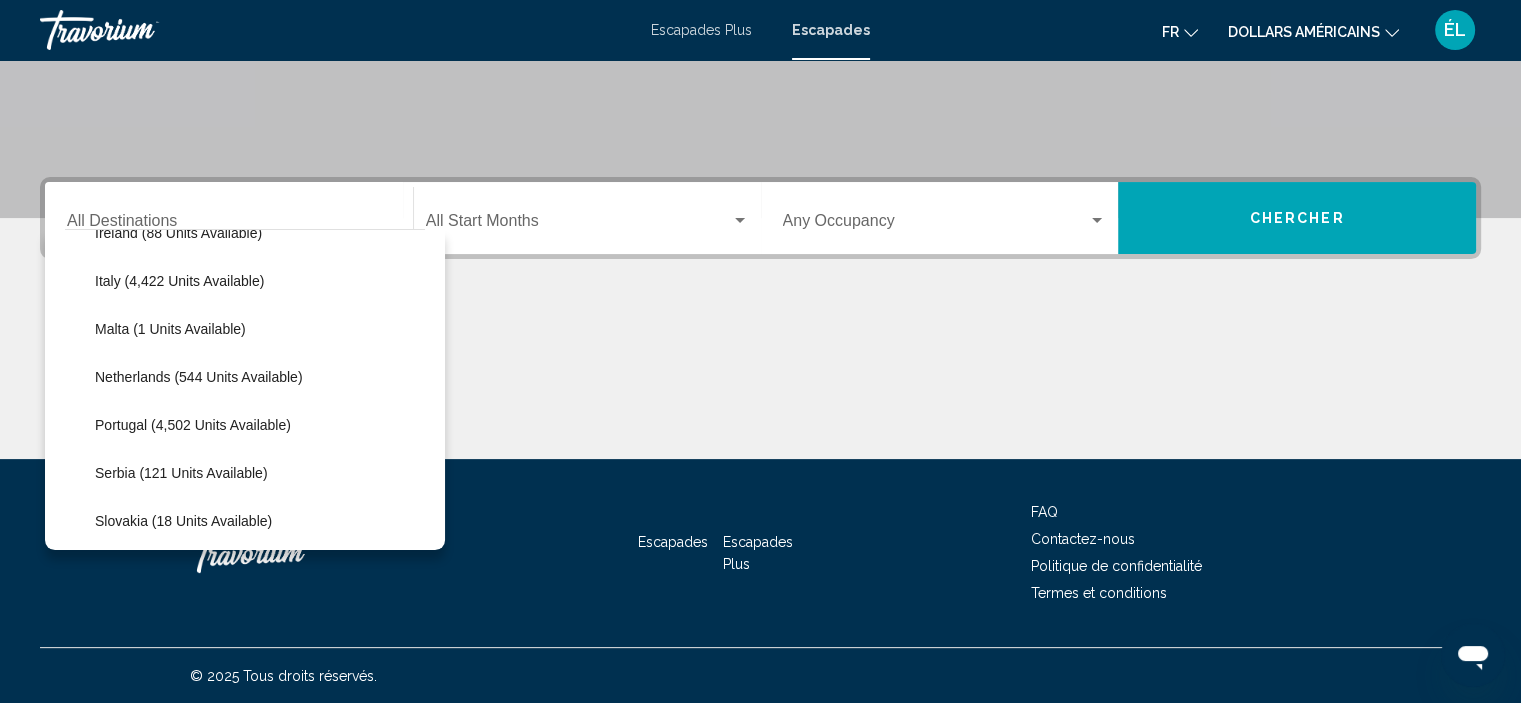 scroll, scrollTop: 788, scrollLeft: 0, axis: vertical 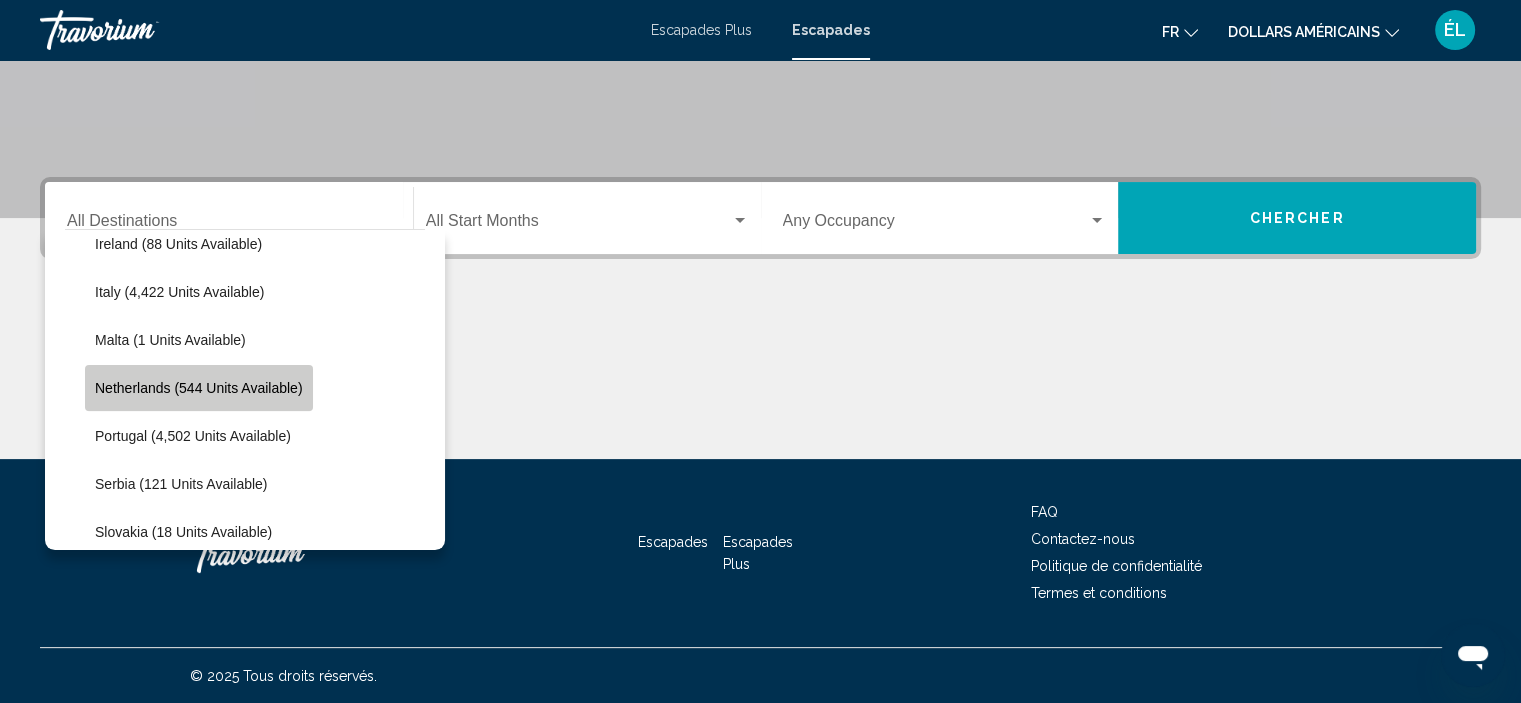 click on "Netherlands (544 units available)" 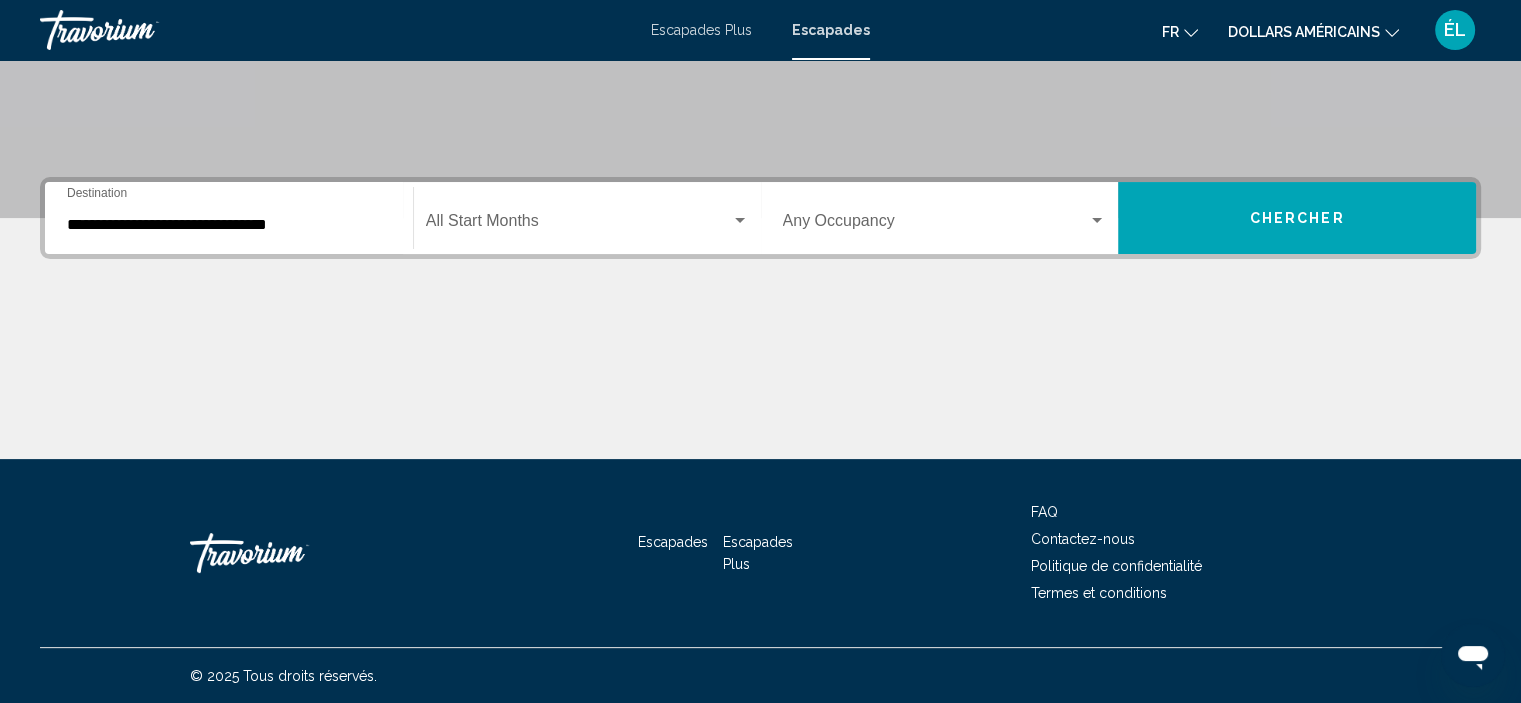 click on "Start Month All Start Months" 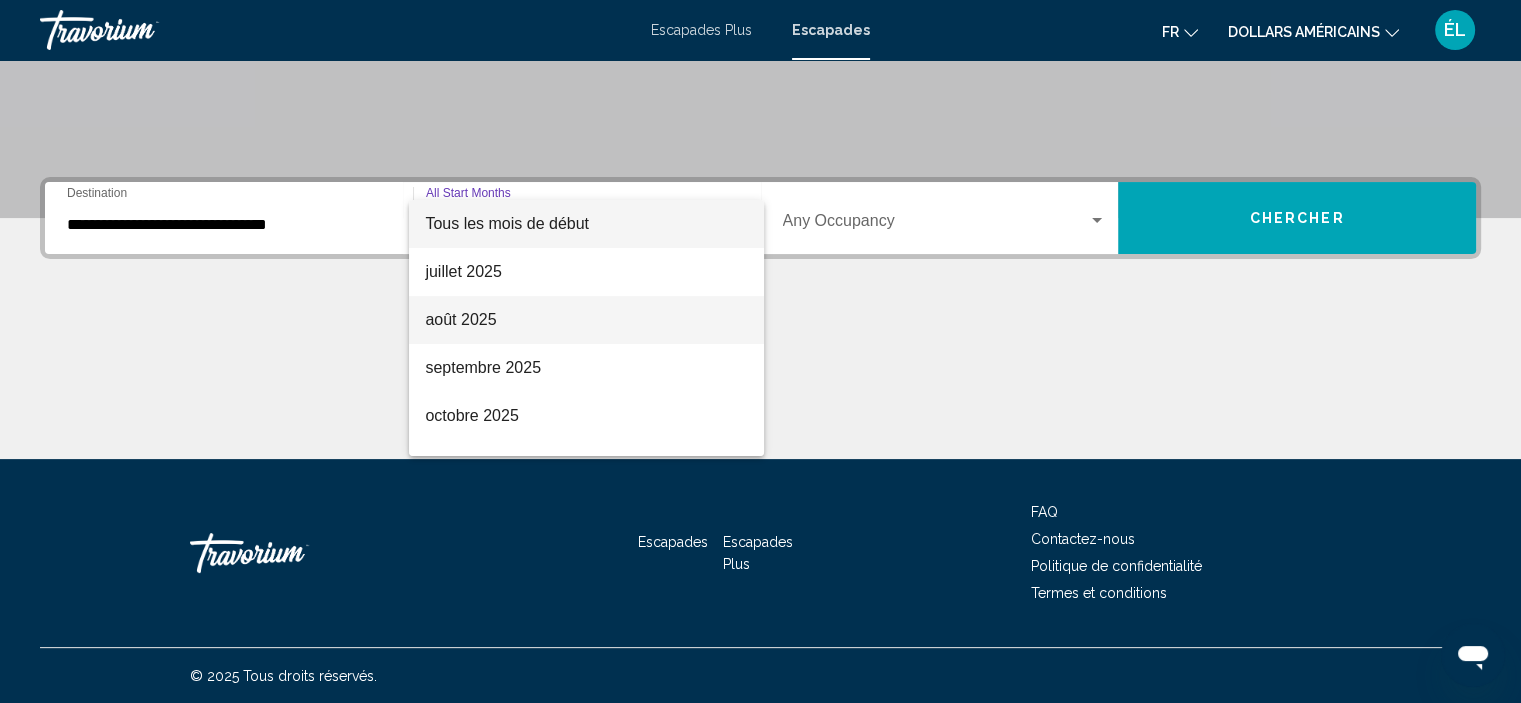 click on "août 2025" at bounding box center [460, 319] 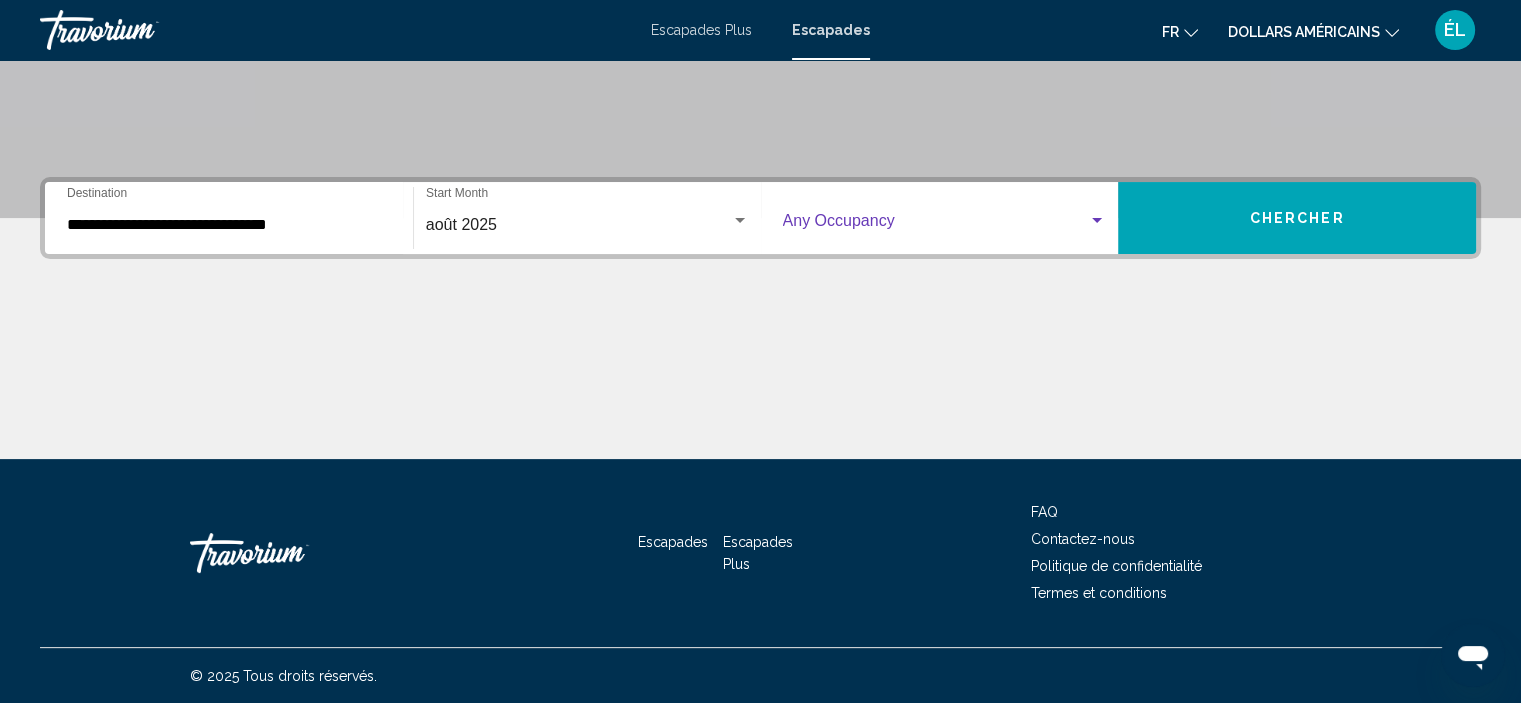 click at bounding box center [936, 225] 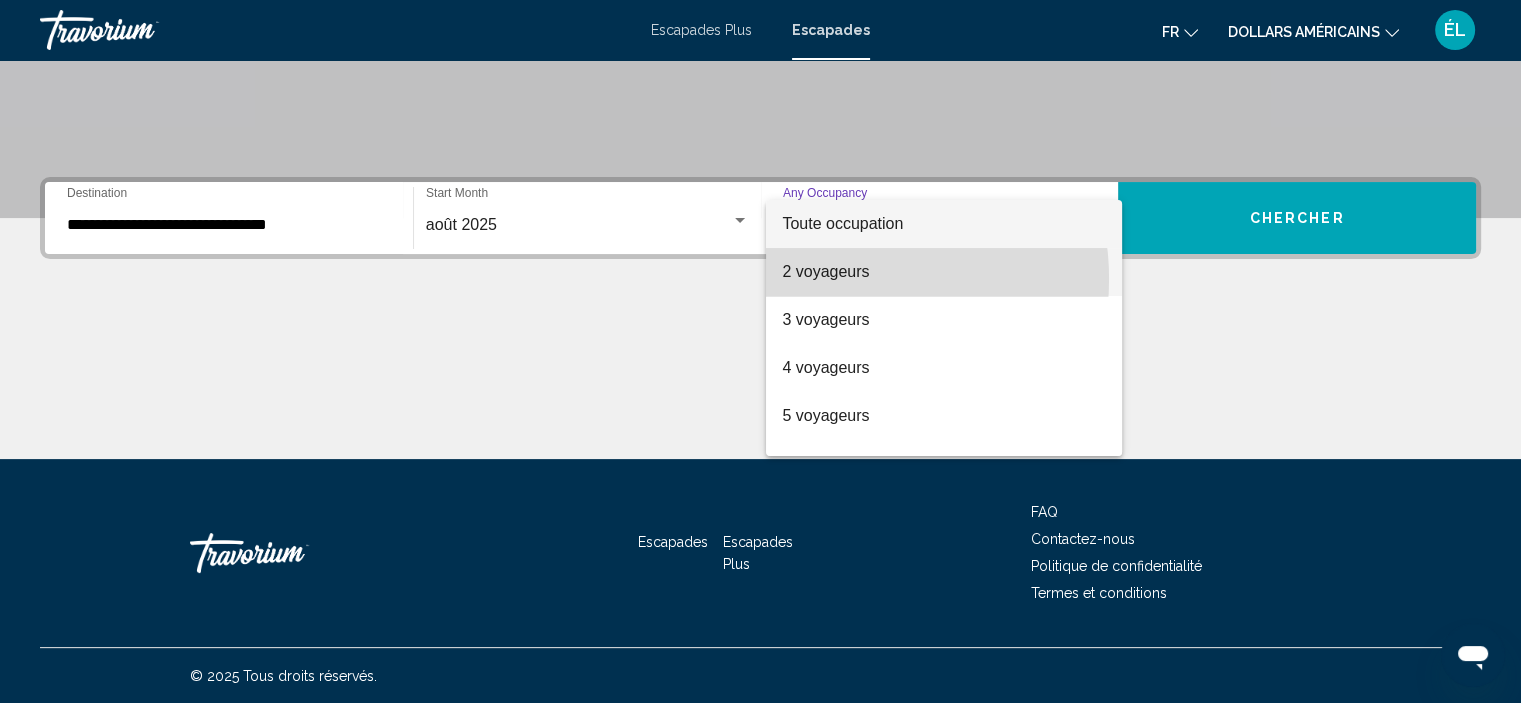 click on "2 voyageurs" at bounding box center [825, 271] 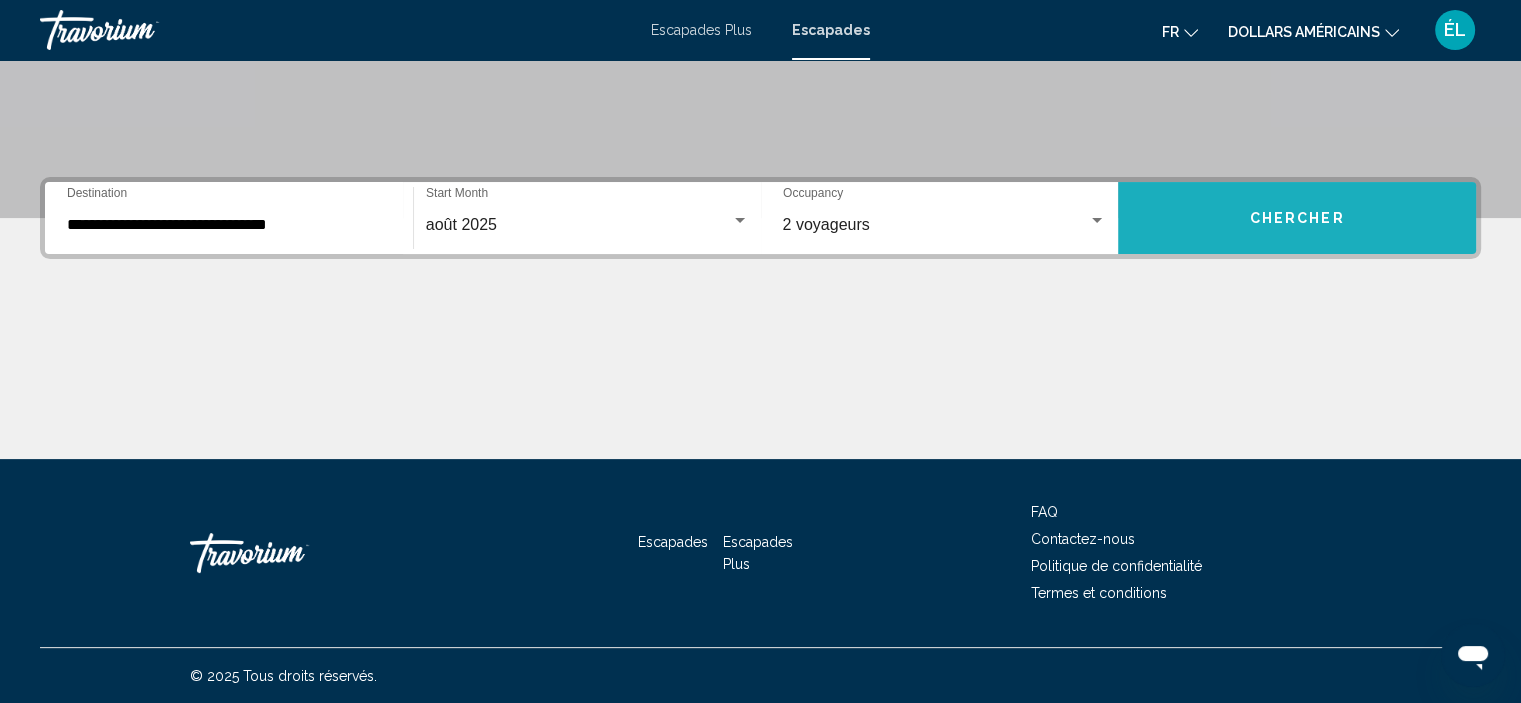 click on "Chercher" at bounding box center (1297, 218) 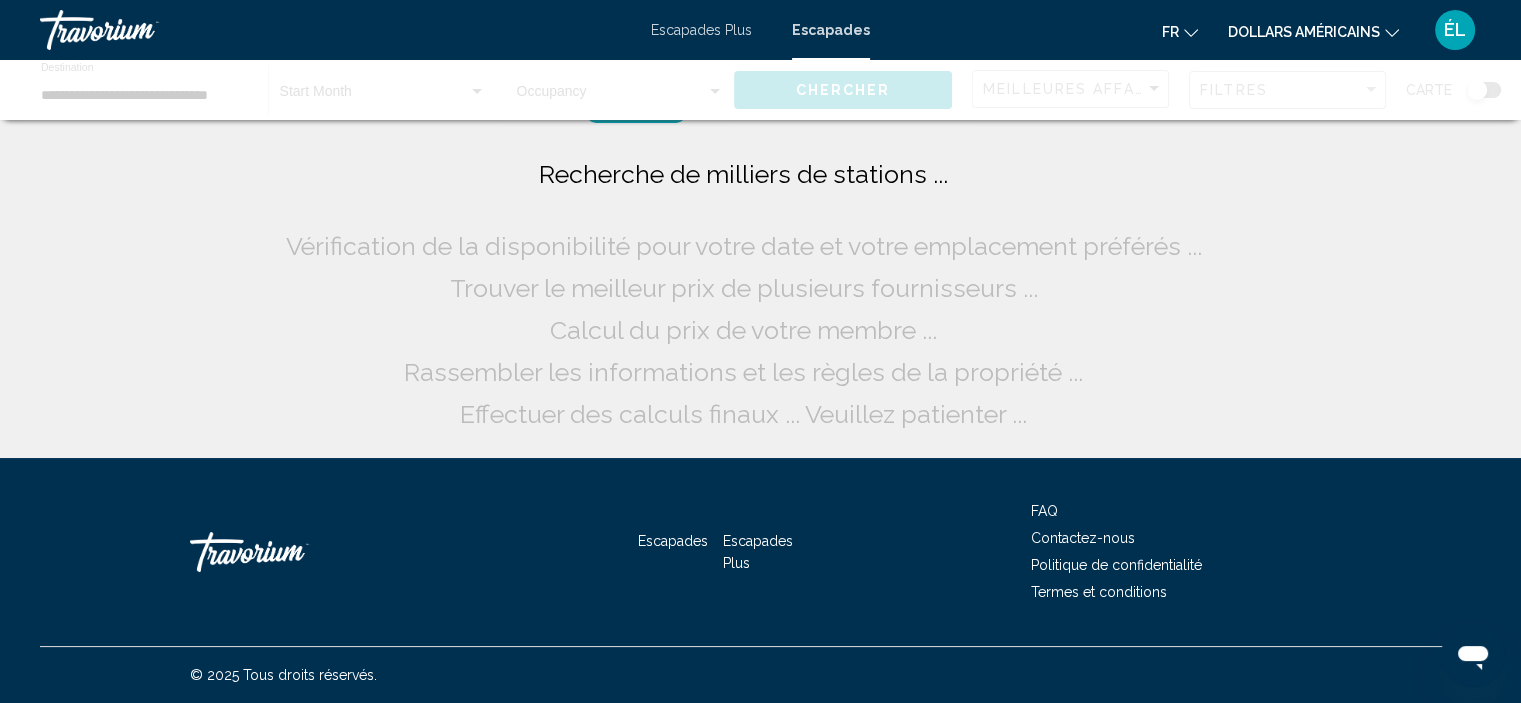 scroll, scrollTop: 0, scrollLeft: 0, axis: both 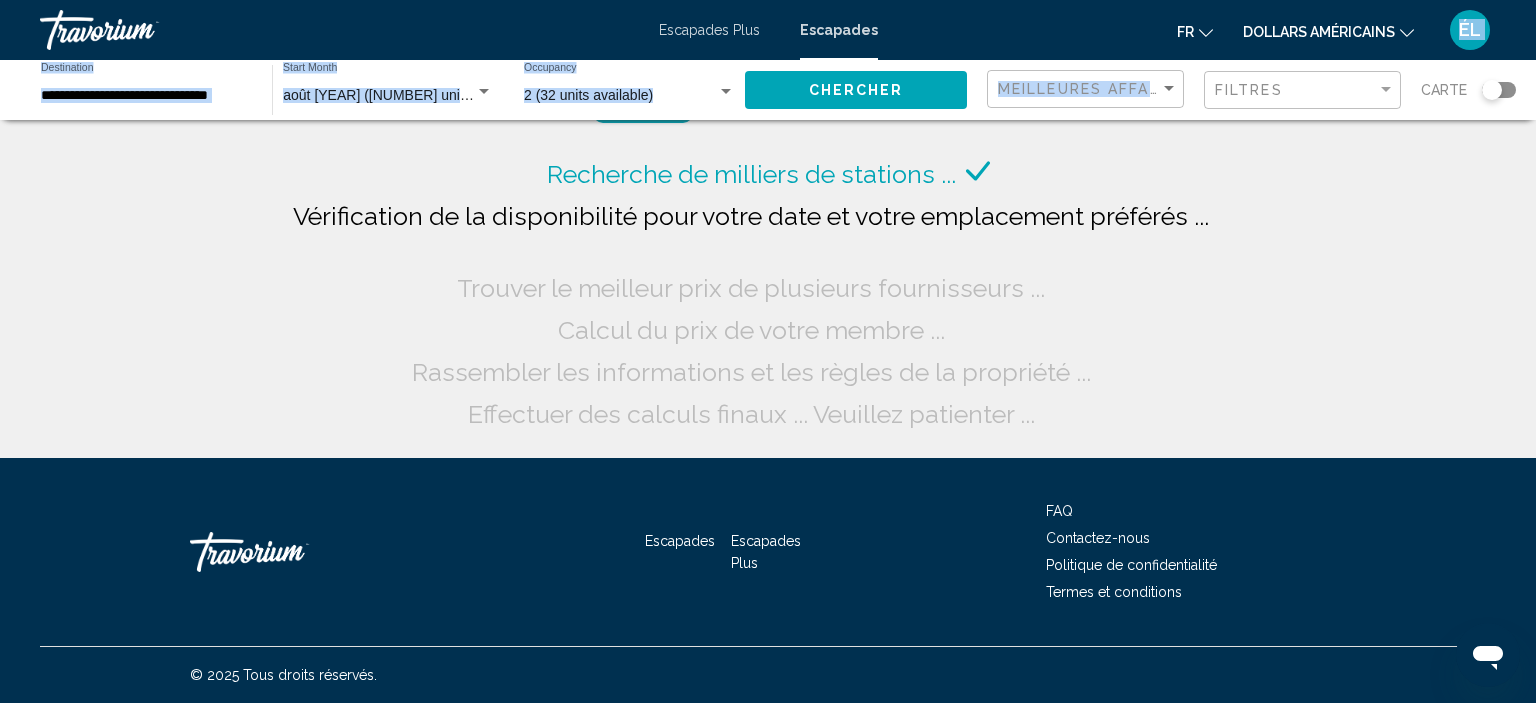 drag, startPoint x: 1283, startPoint y: 55, endPoint x: 1276, endPoint y: 87, distance: 32.75668 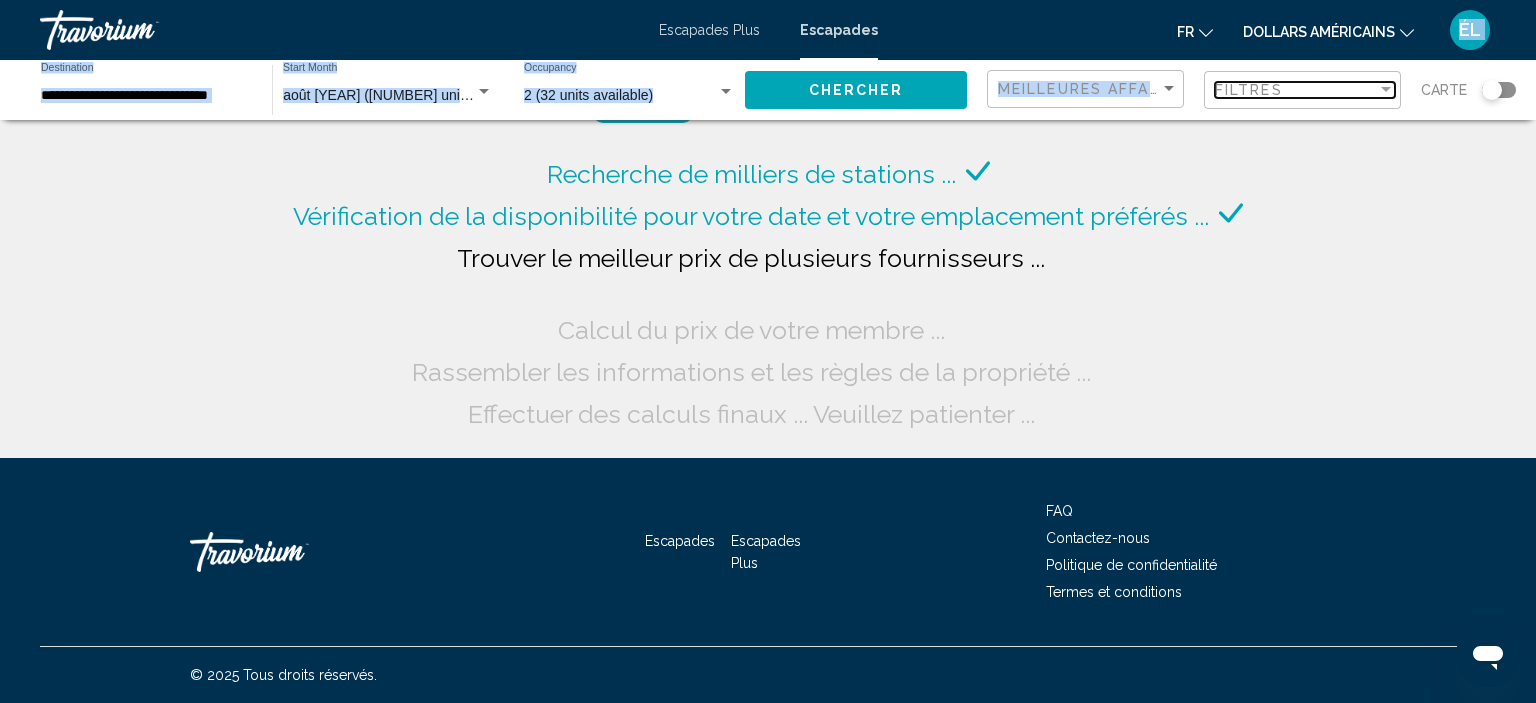 click on "Filtres" at bounding box center (1249, 90) 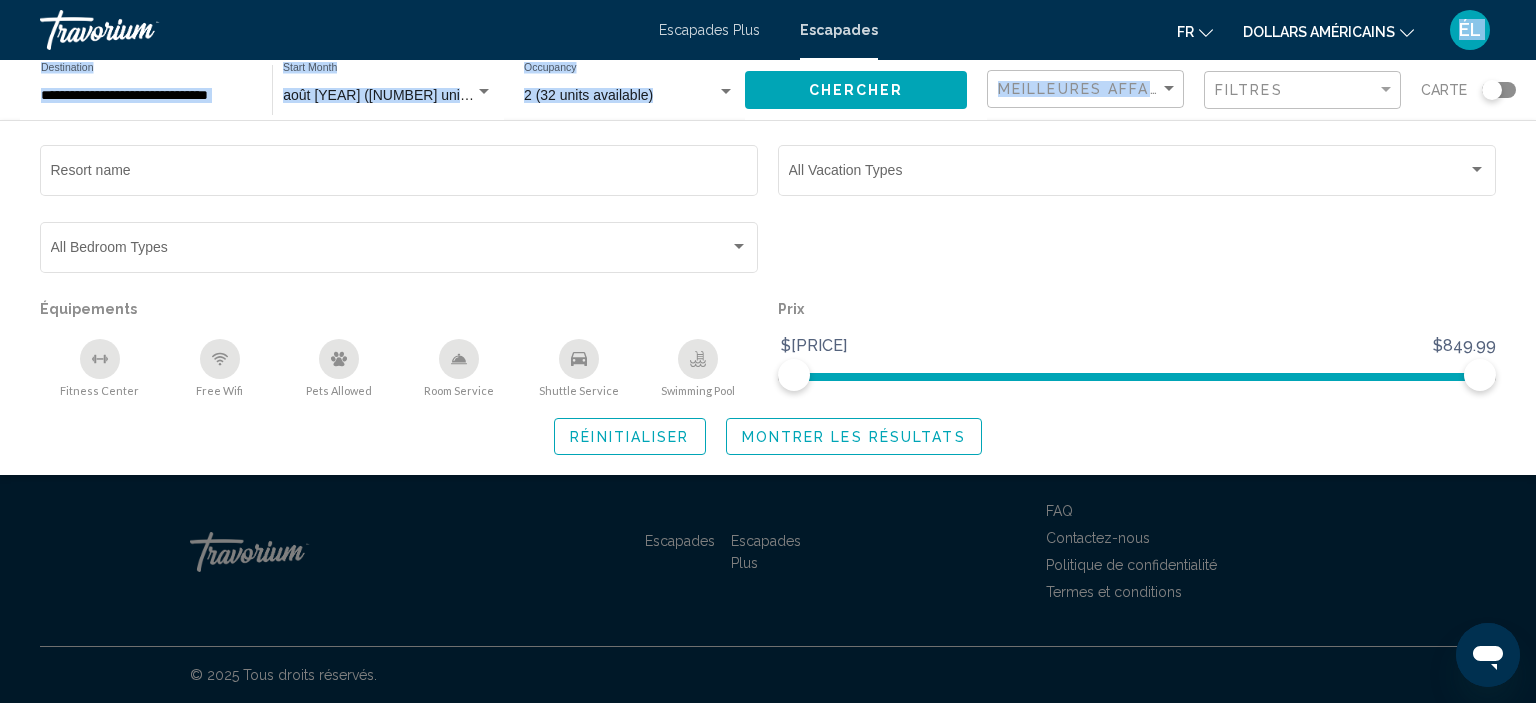 click on "Pets Allowed" 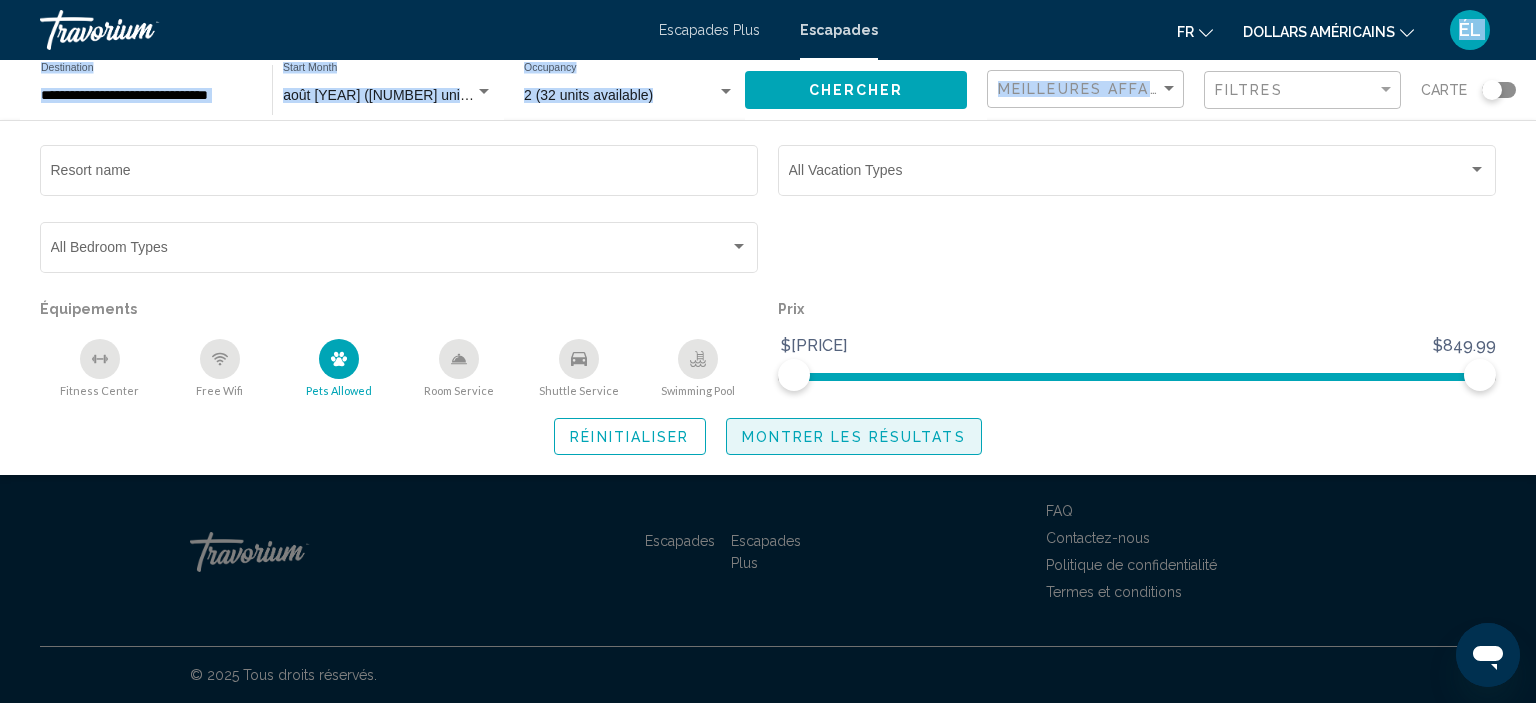 click on "Montrer les résultats" 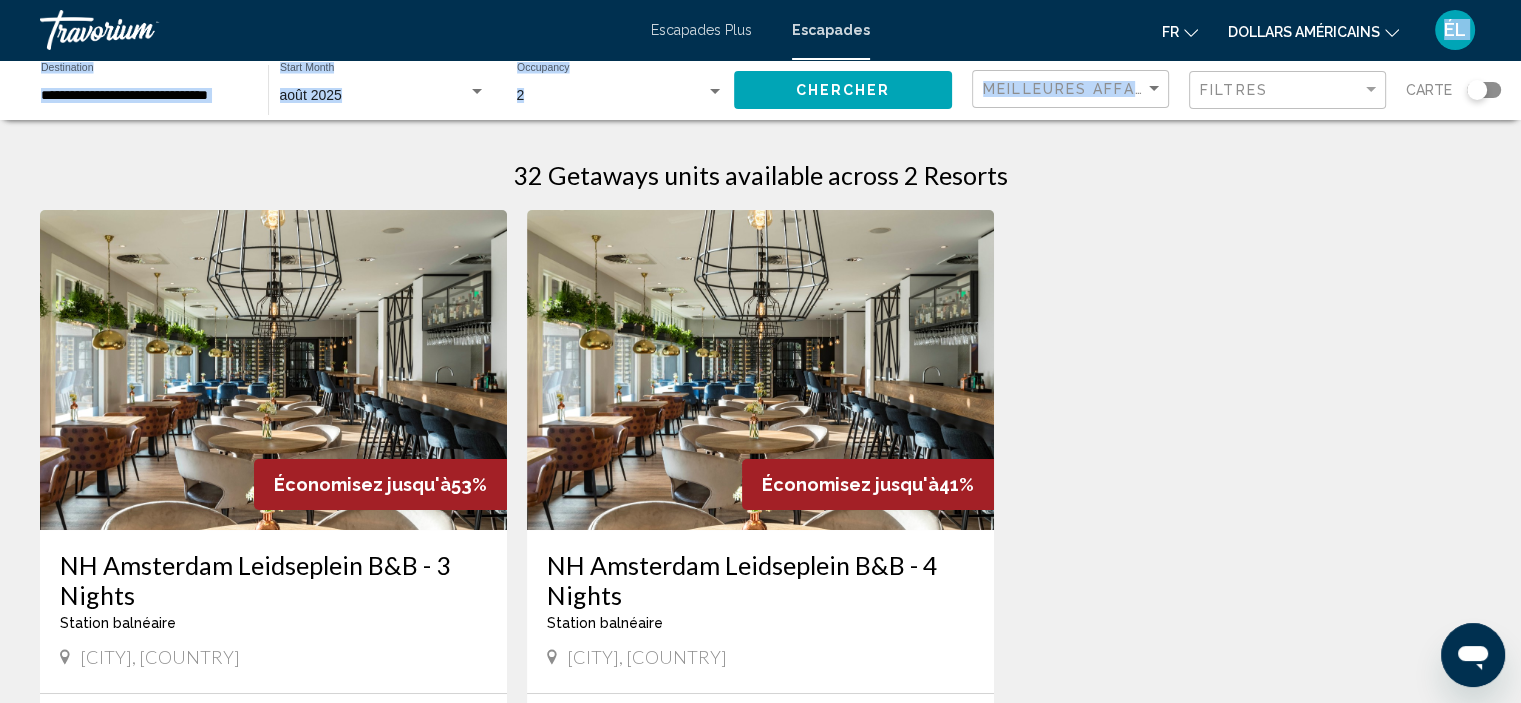click at bounding box center (760, 370) 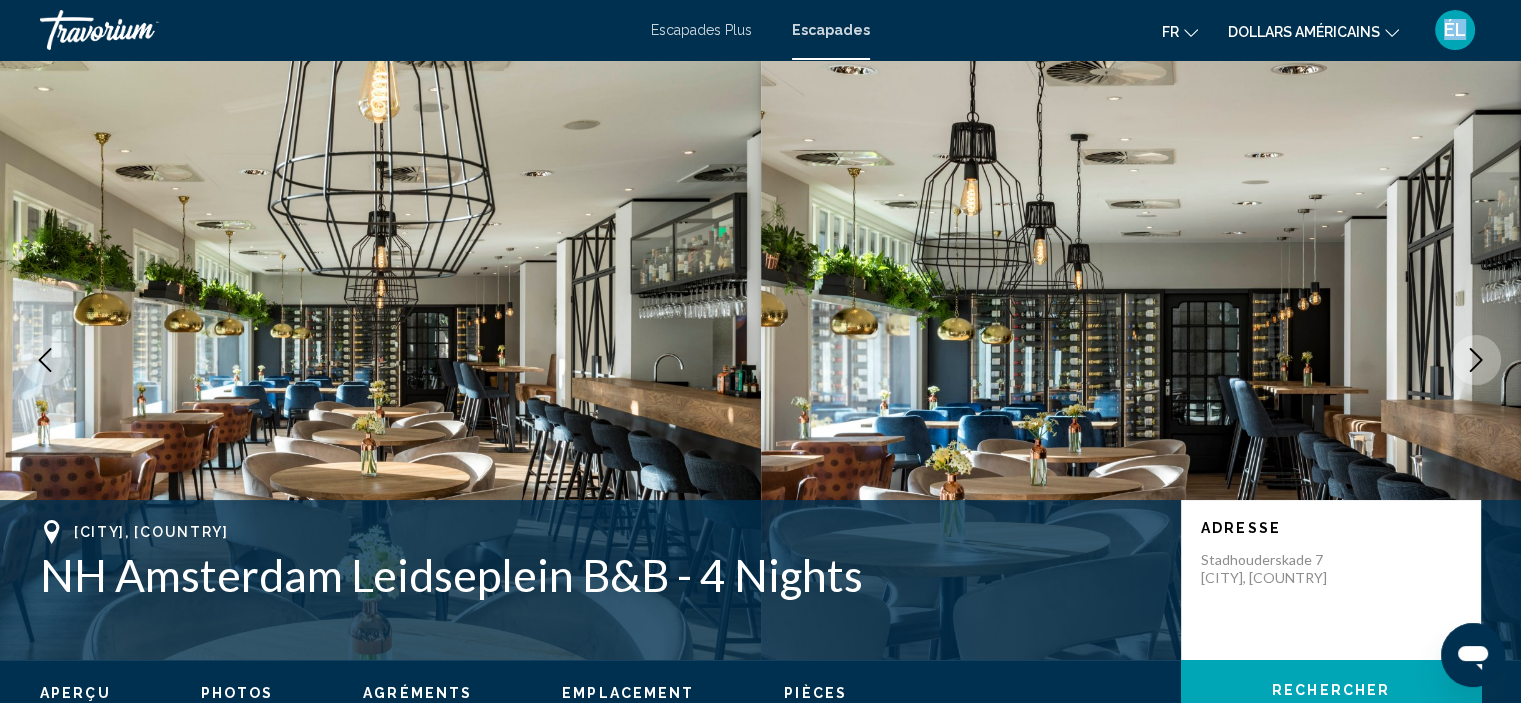 scroll, scrollTop: 8, scrollLeft: 0, axis: vertical 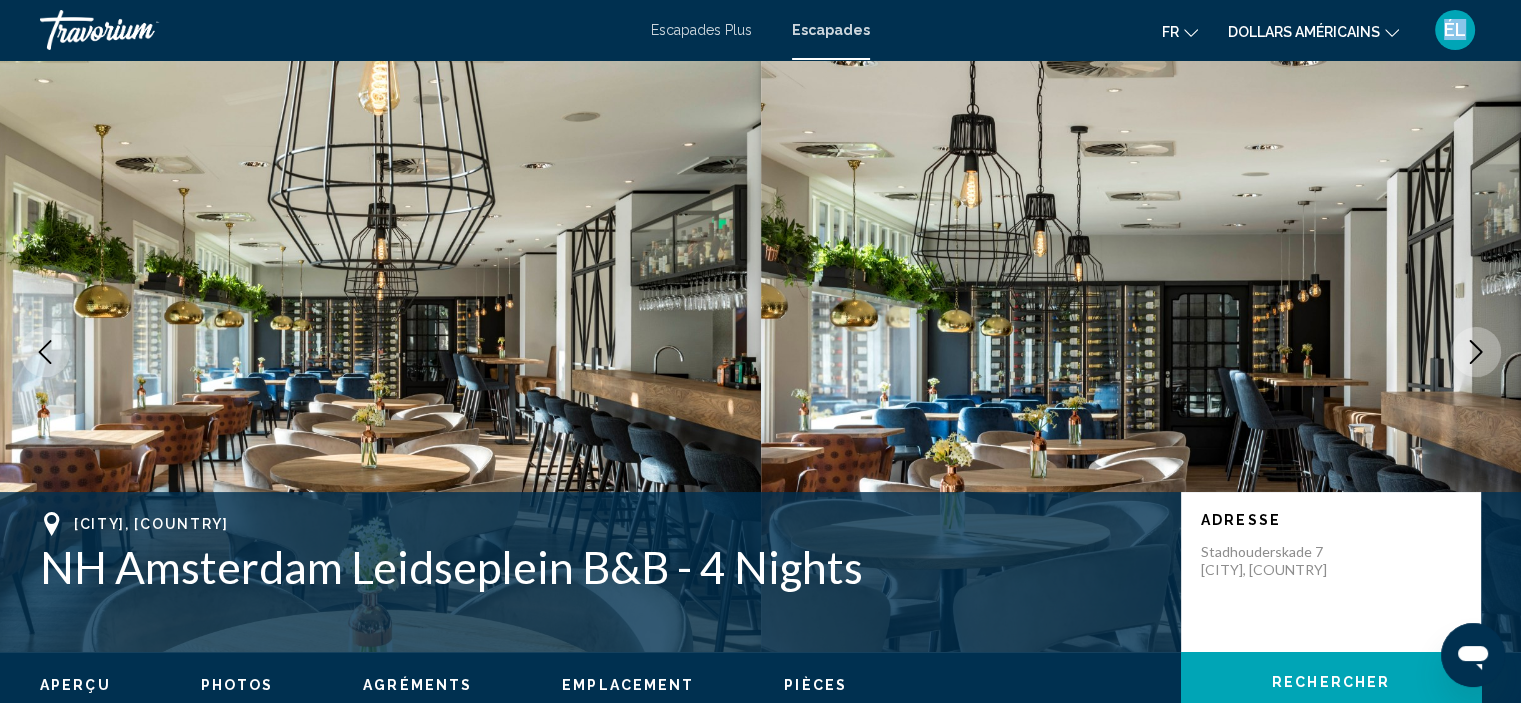 type 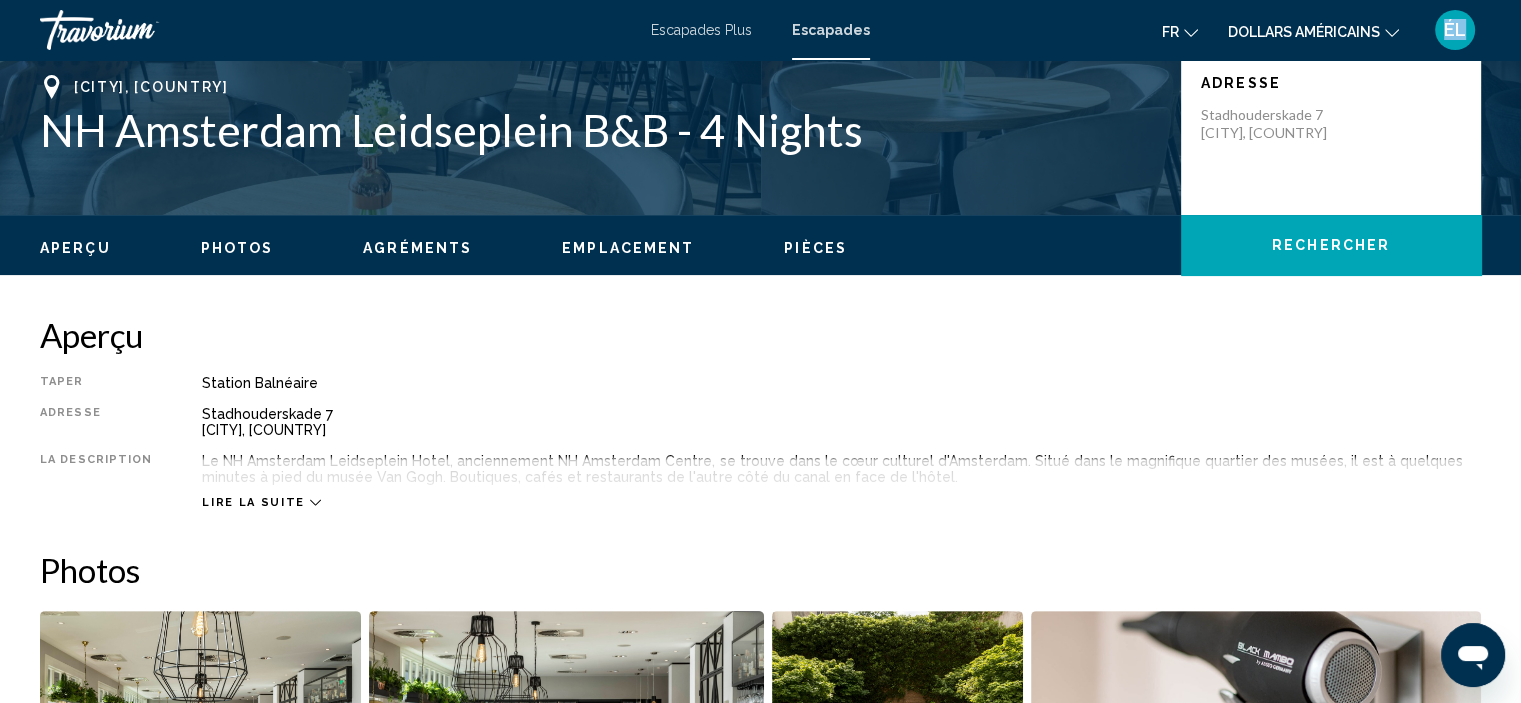 scroll, scrollTop: 448, scrollLeft: 0, axis: vertical 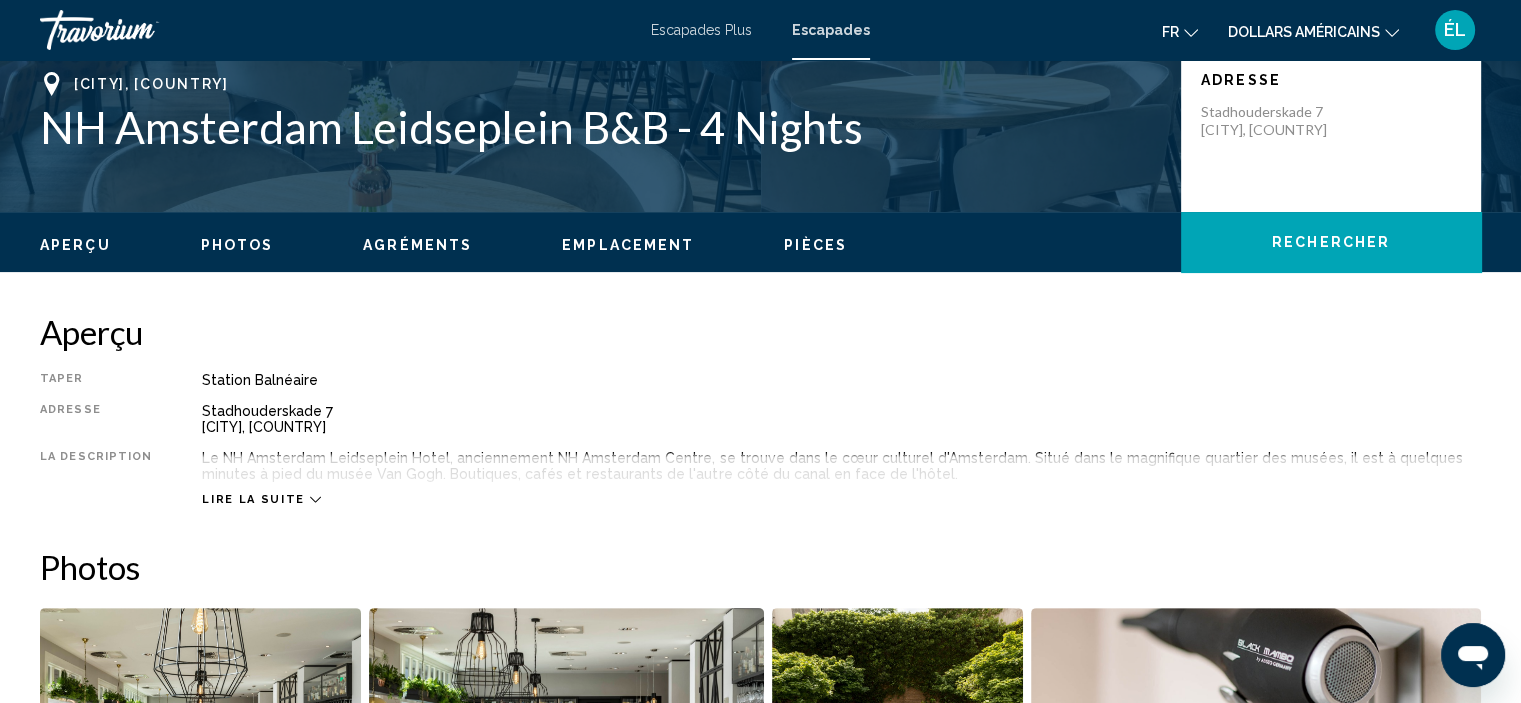 click on "[STREET] [CITY], [COUNTRY]" at bounding box center [841, 419] 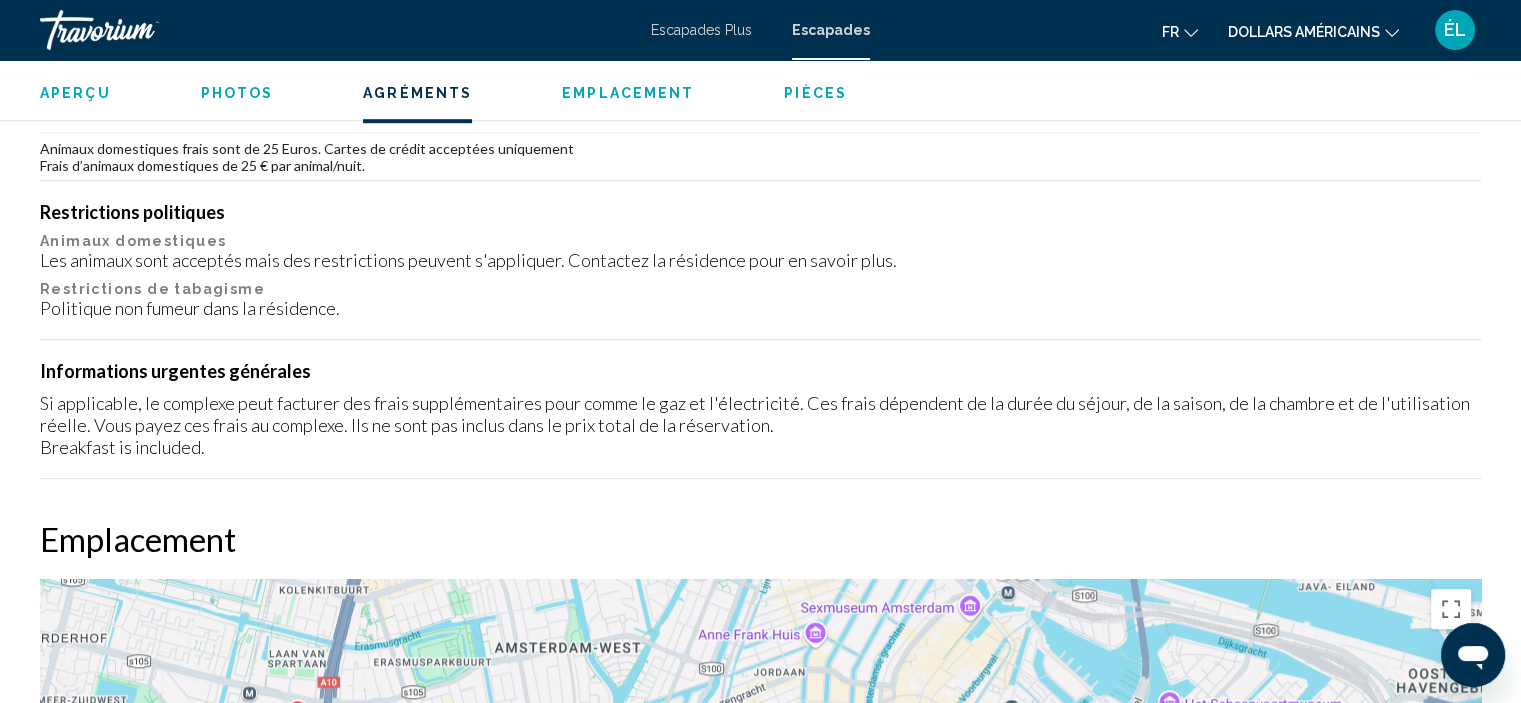 scroll, scrollTop: 1408, scrollLeft: 0, axis: vertical 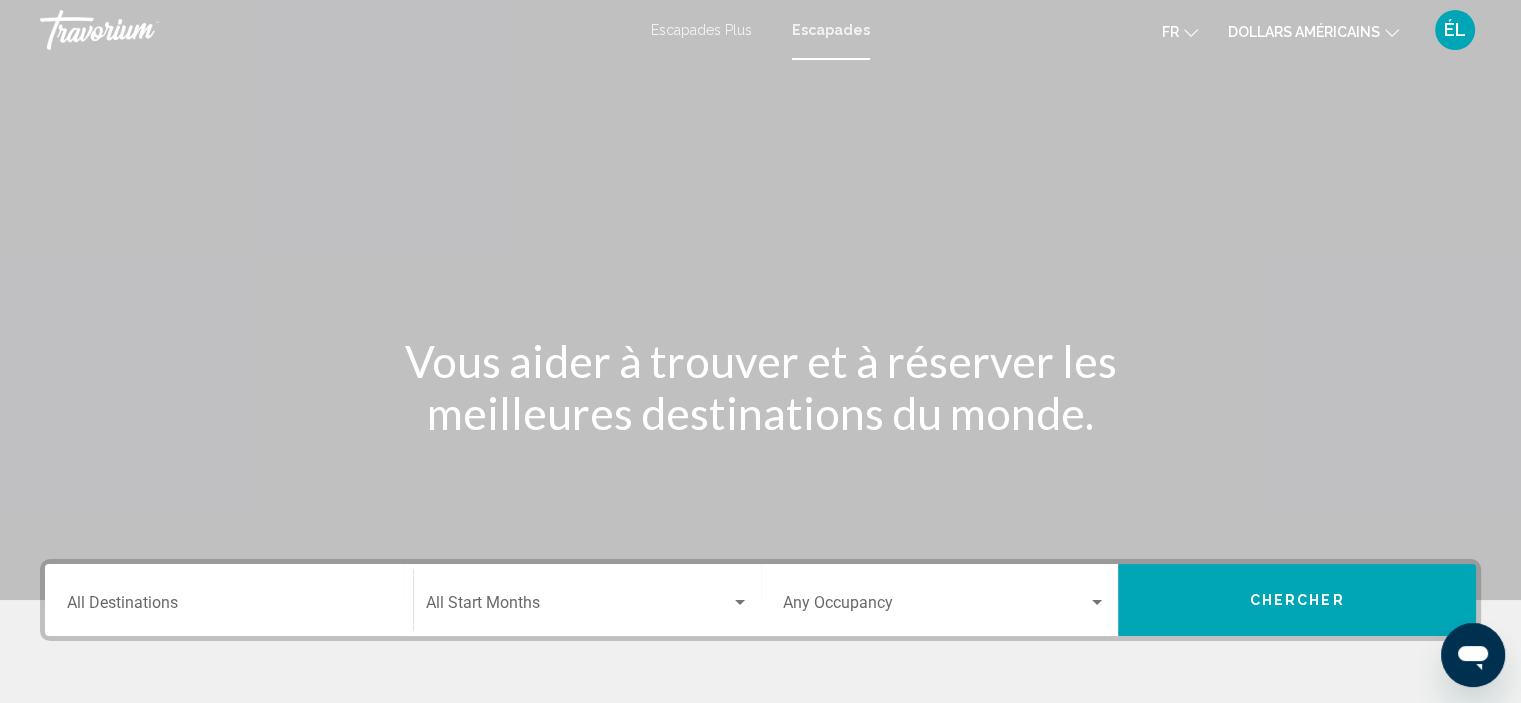 click on "Destination All Destinations Start Month All Start Months Occupancy Any Occupancy Chercher" at bounding box center [760, 700] 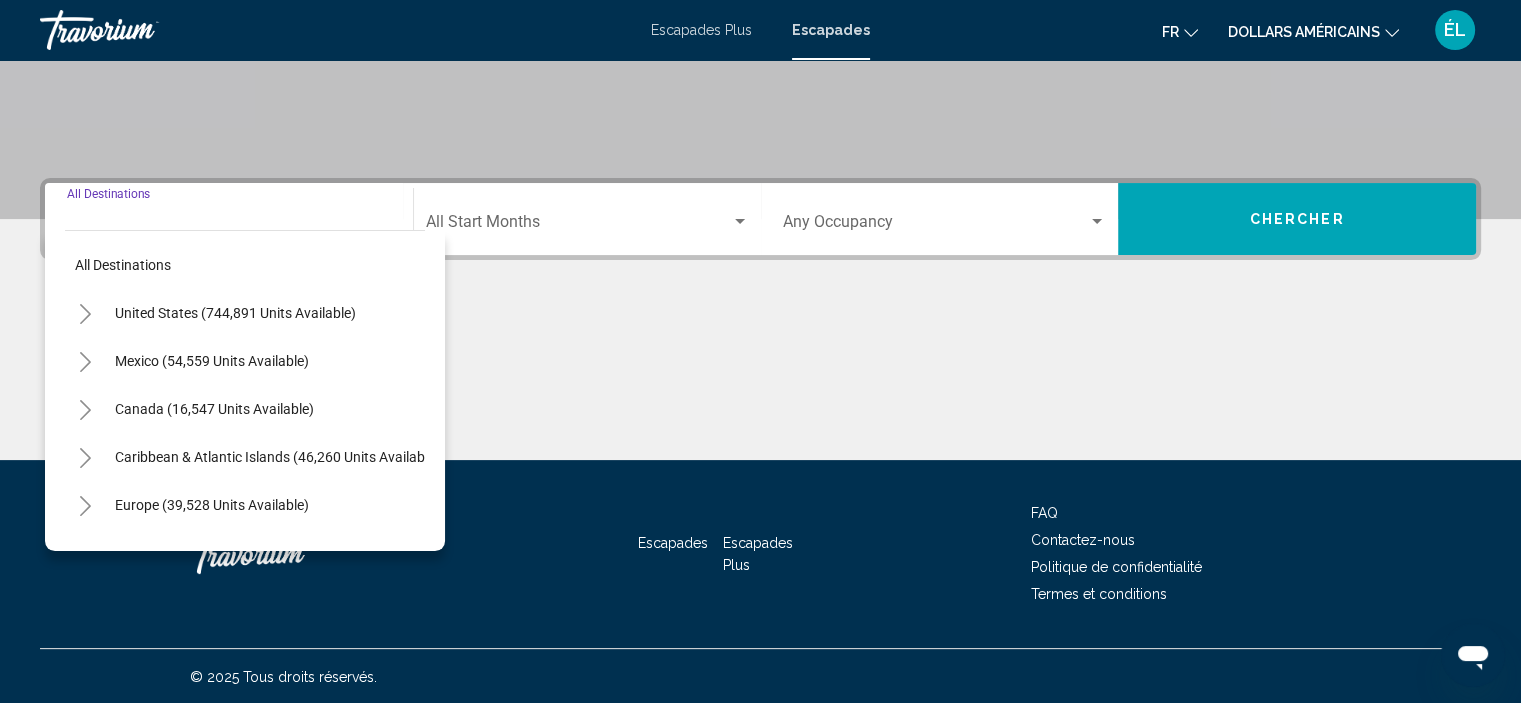 scroll, scrollTop: 382, scrollLeft: 0, axis: vertical 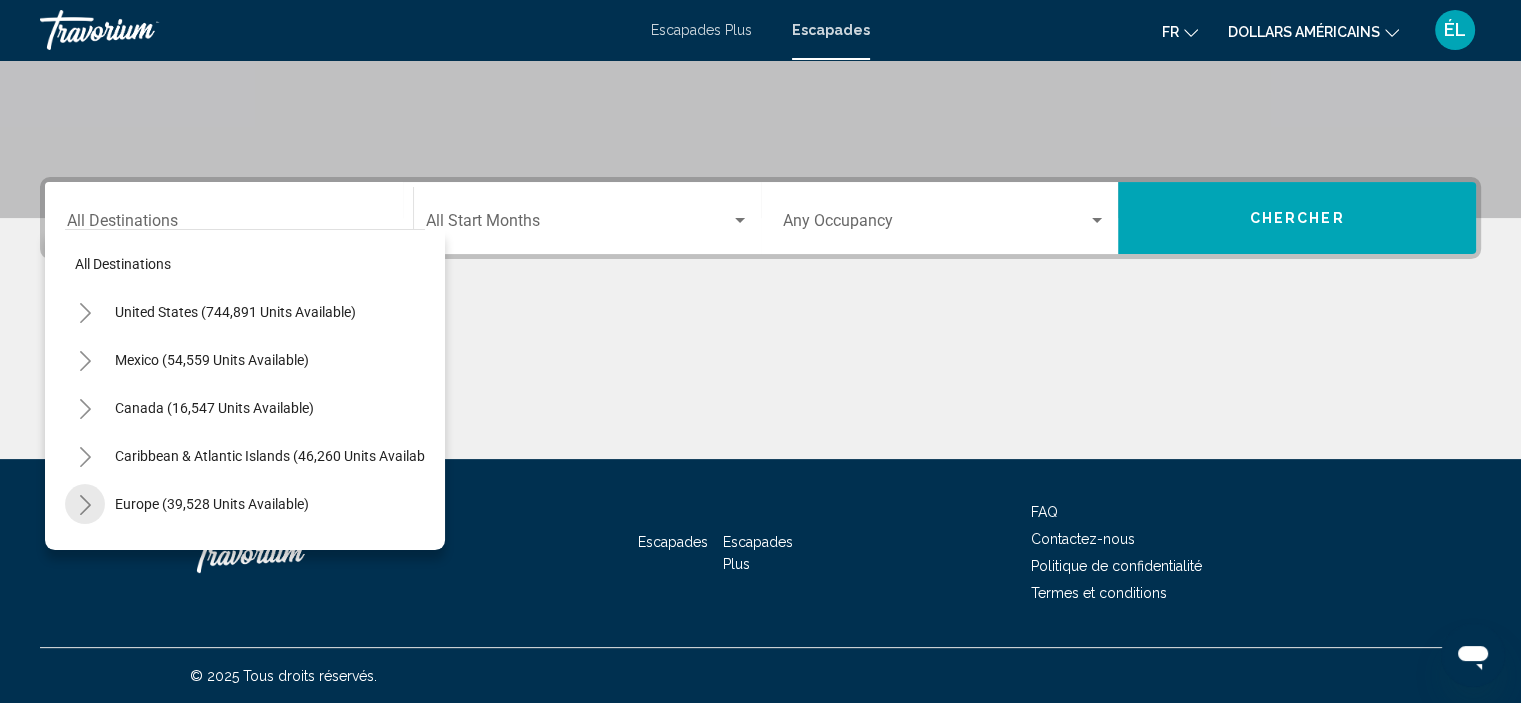click 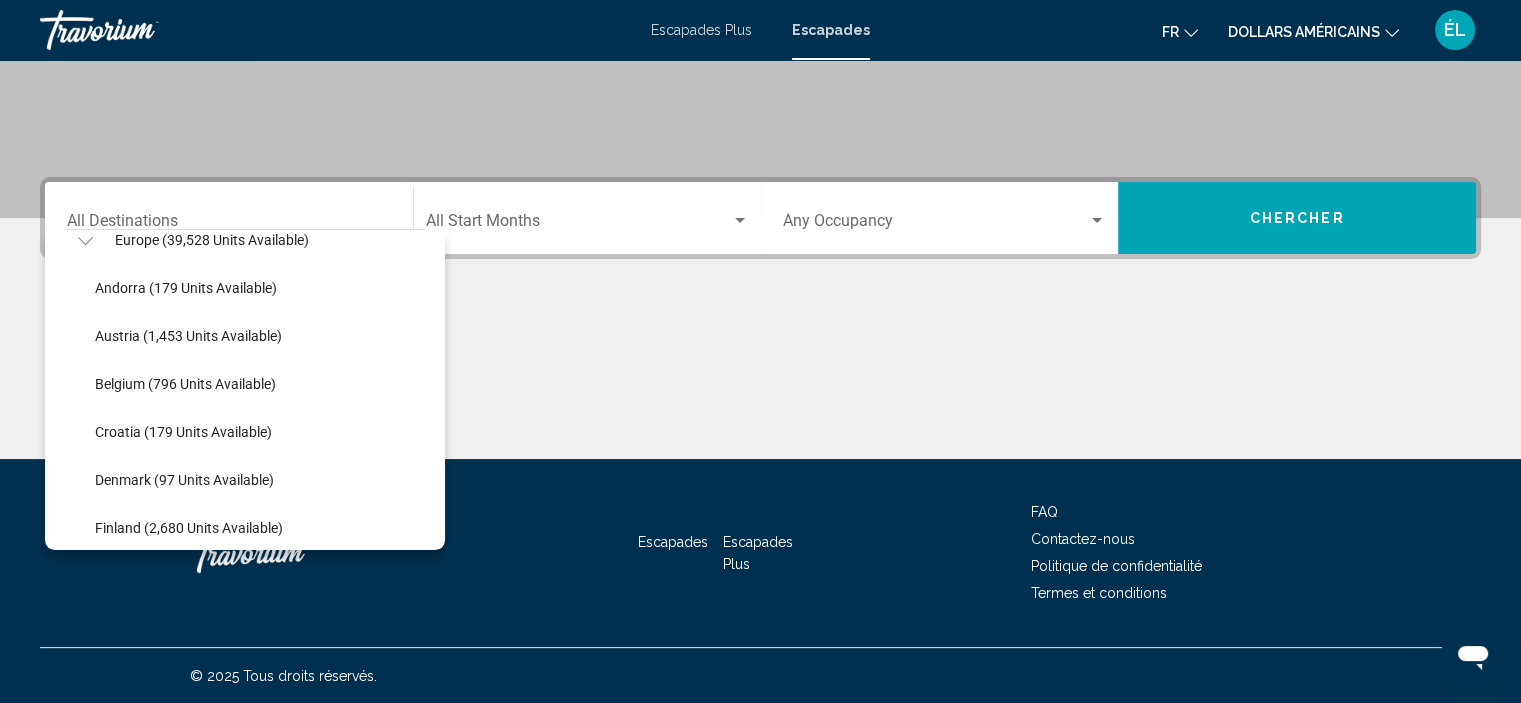 scroll, scrollTop: 218, scrollLeft: 0, axis: vertical 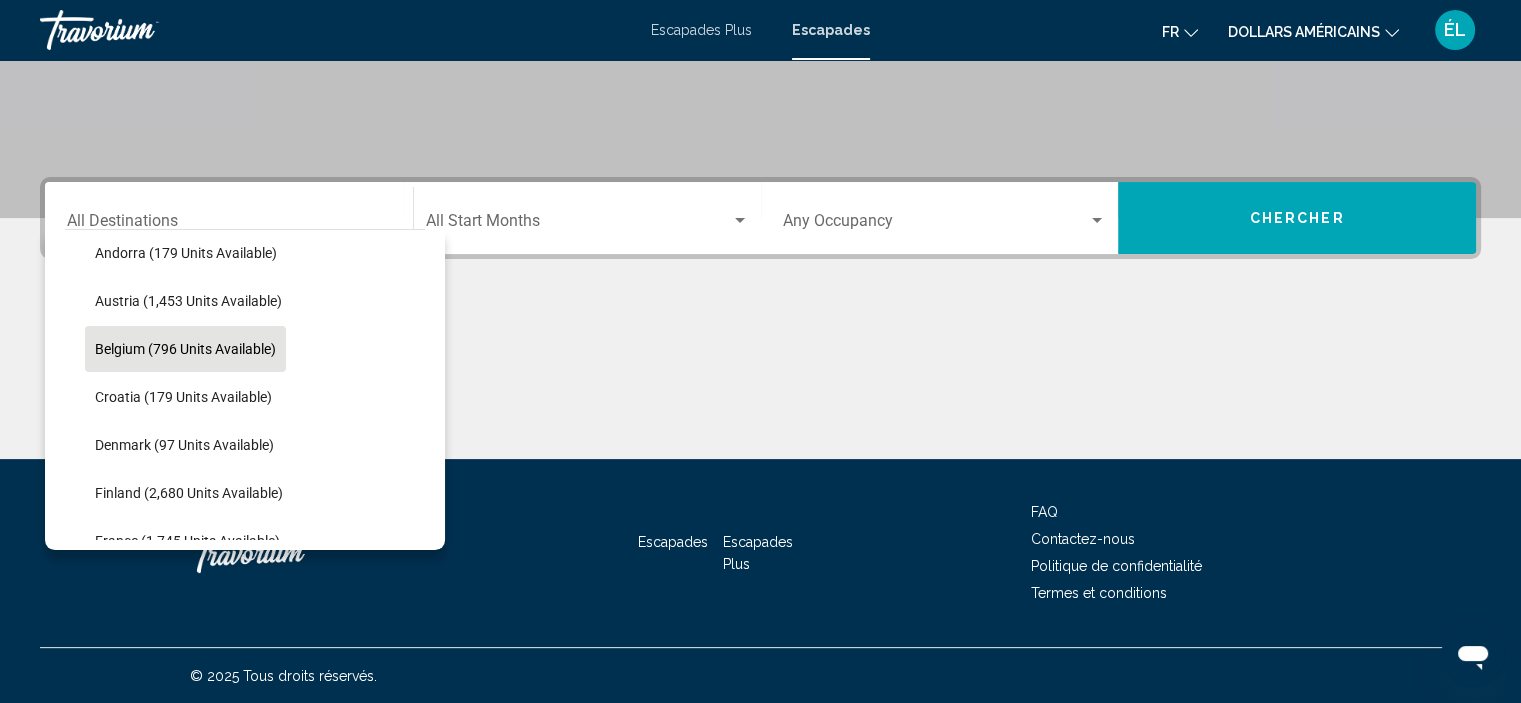 click on "Belgium (796 units available)" 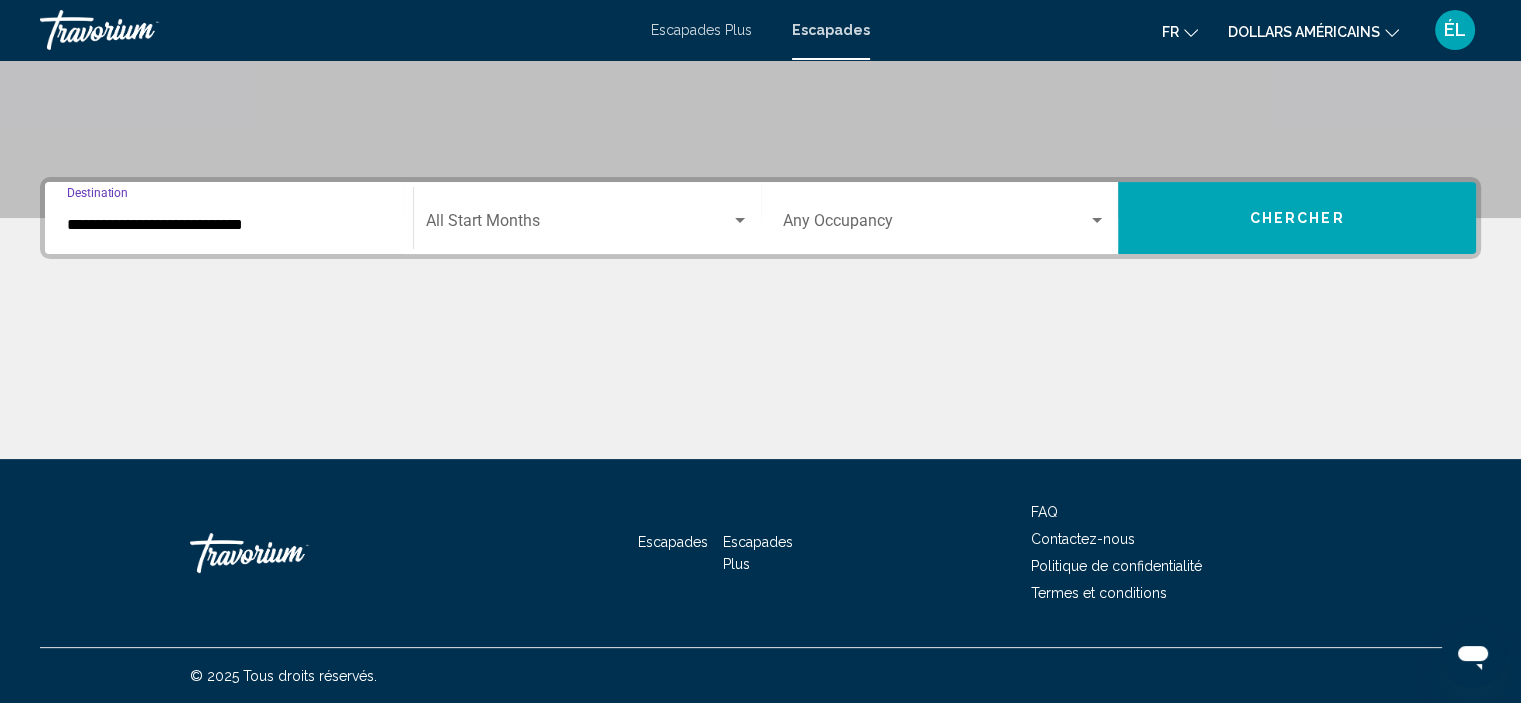 click at bounding box center (578, 225) 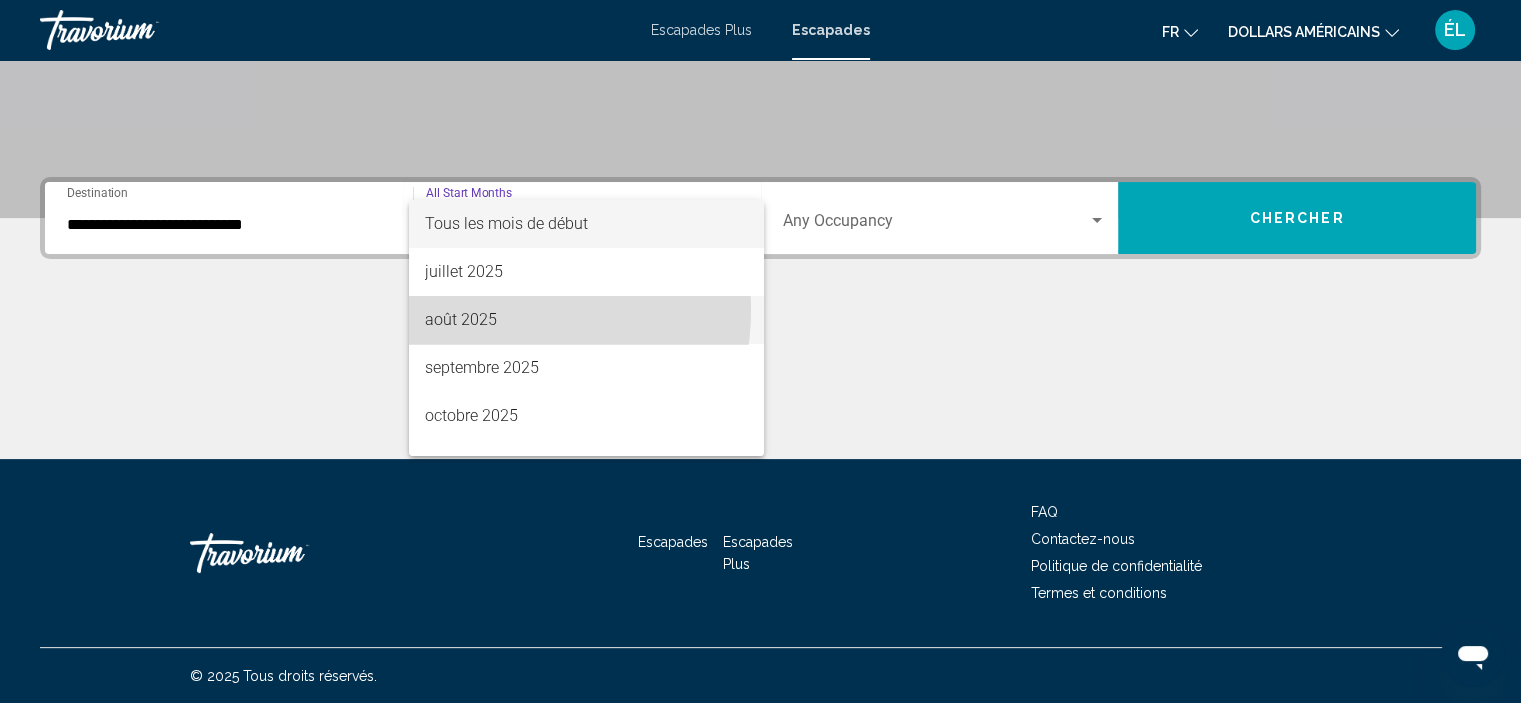 click on "août 2025" at bounding box center [461, 319] 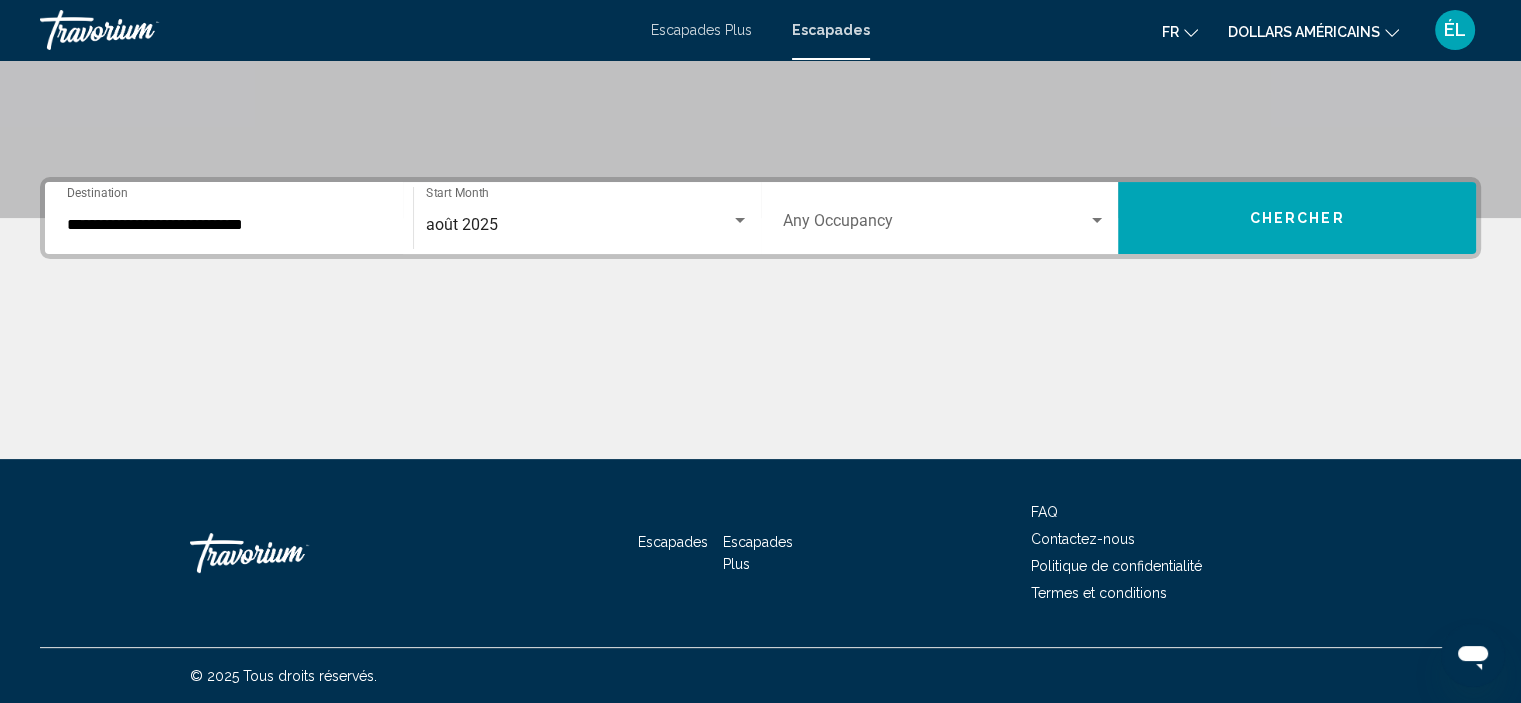 click on "Occupancy Any Occupancy" at bounding box center (945, 218) 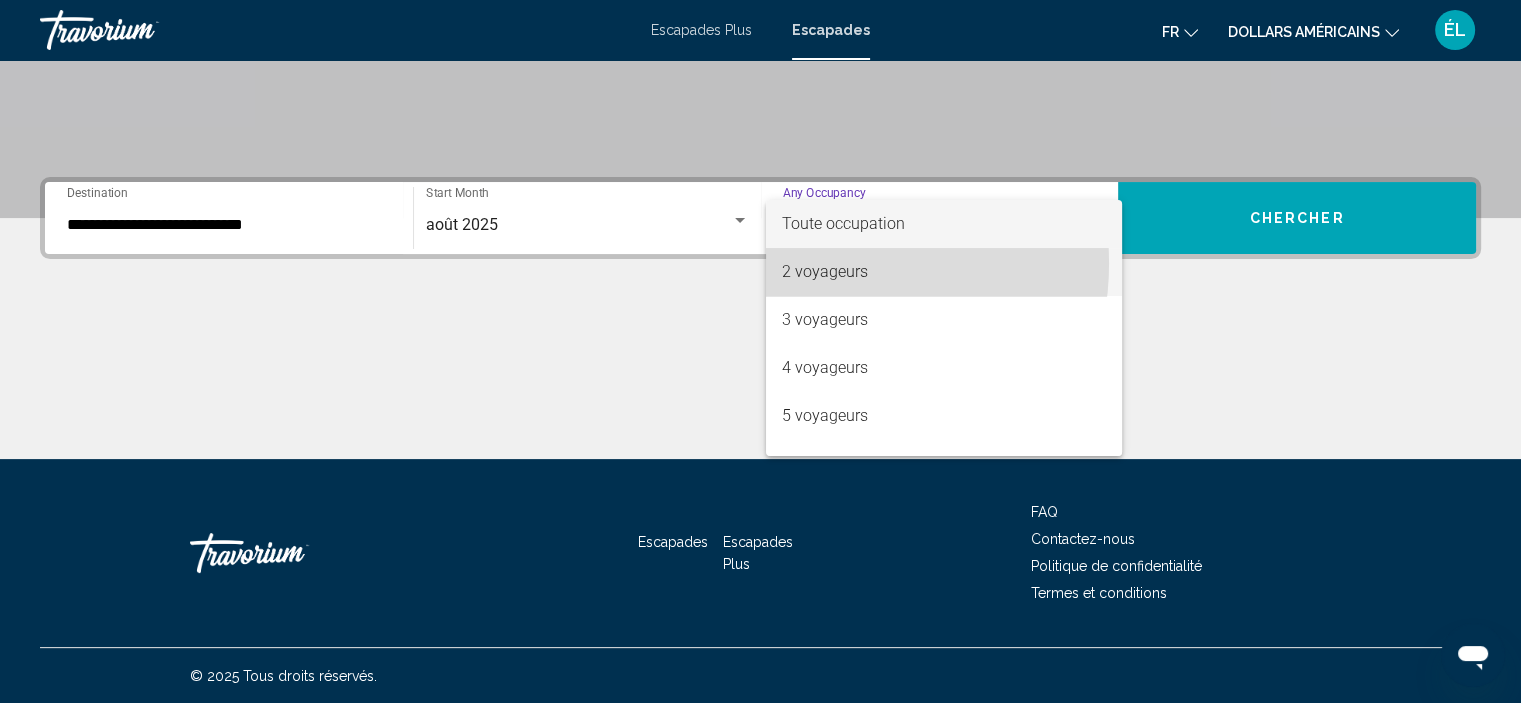click on "2 voyageurs" at bounding box center (825, 271) 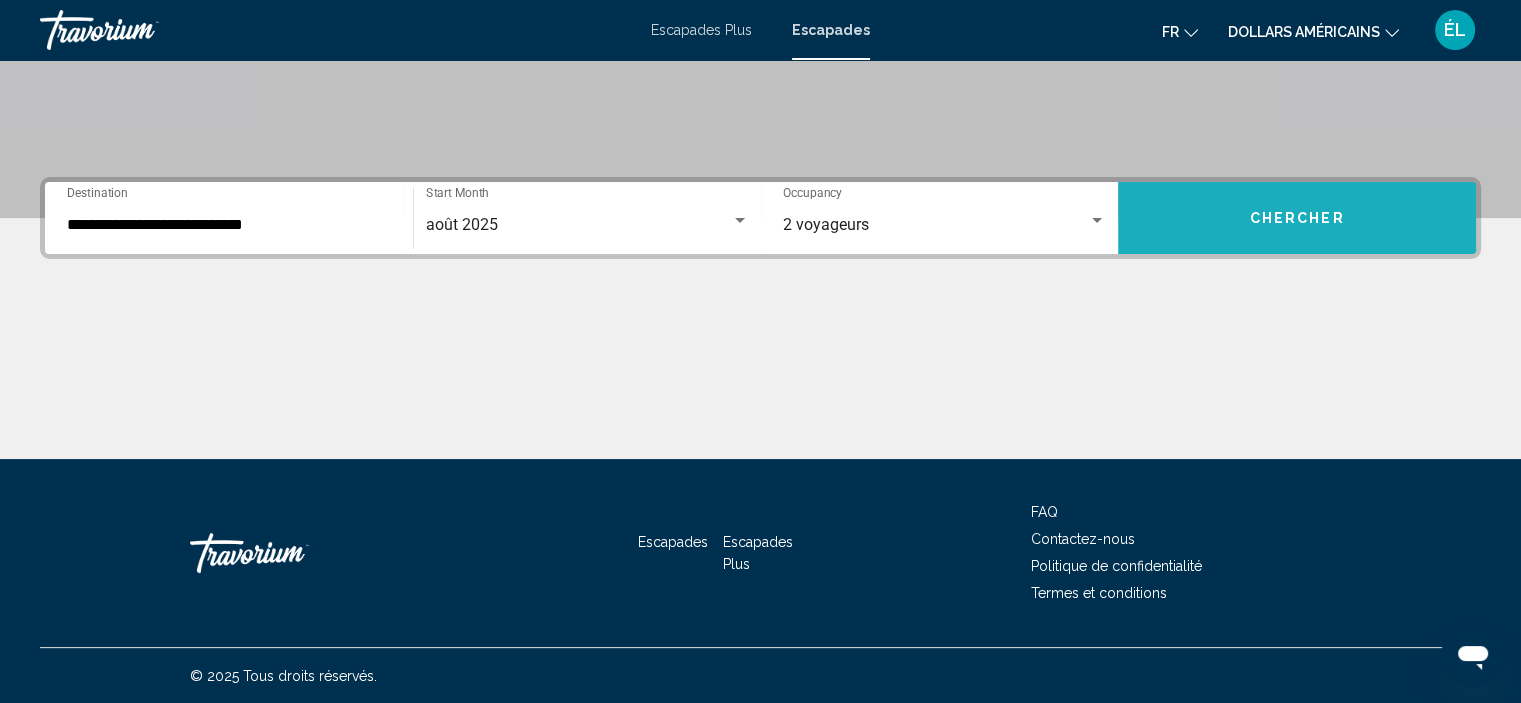 click on "Chercher" at bounding box center [1297, 219] 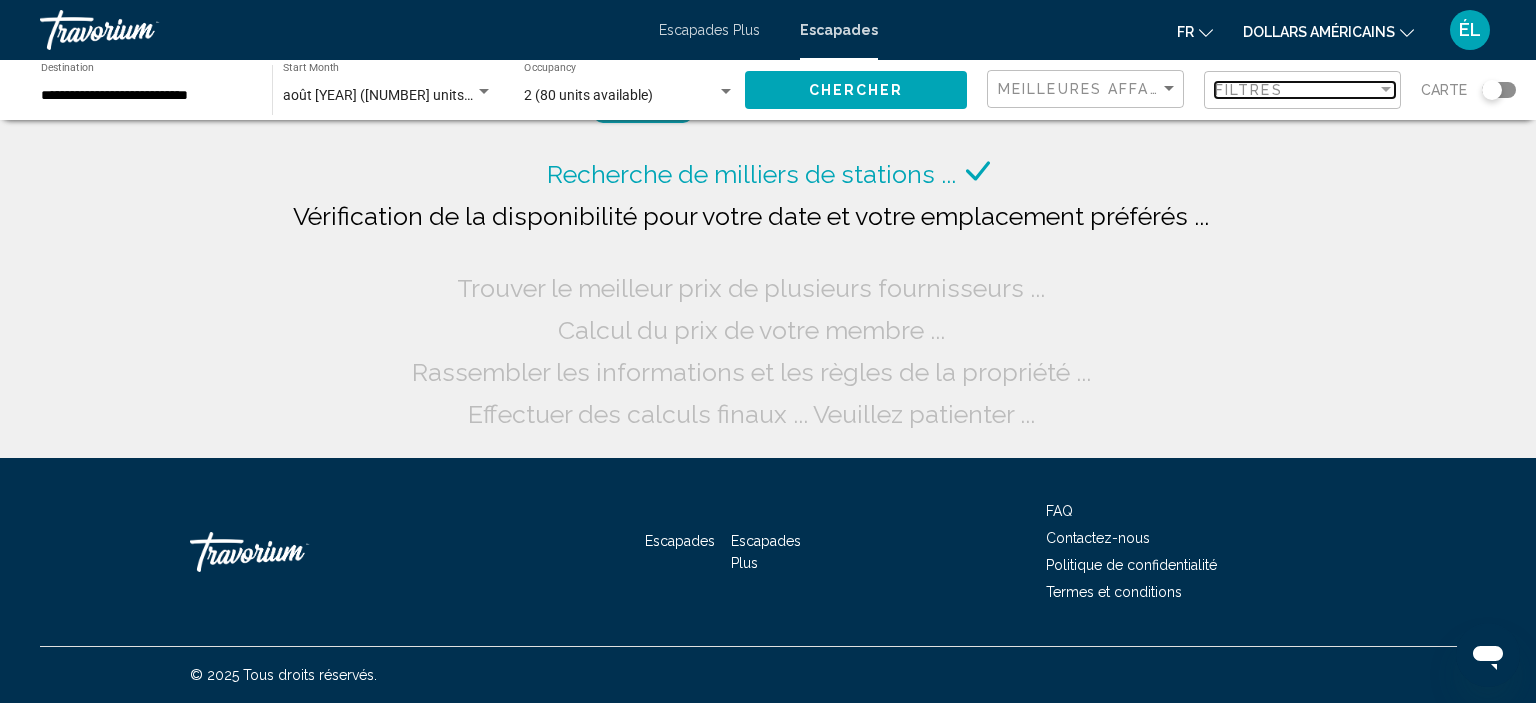 click on "Filtres" at bounding box center [1249, 90] 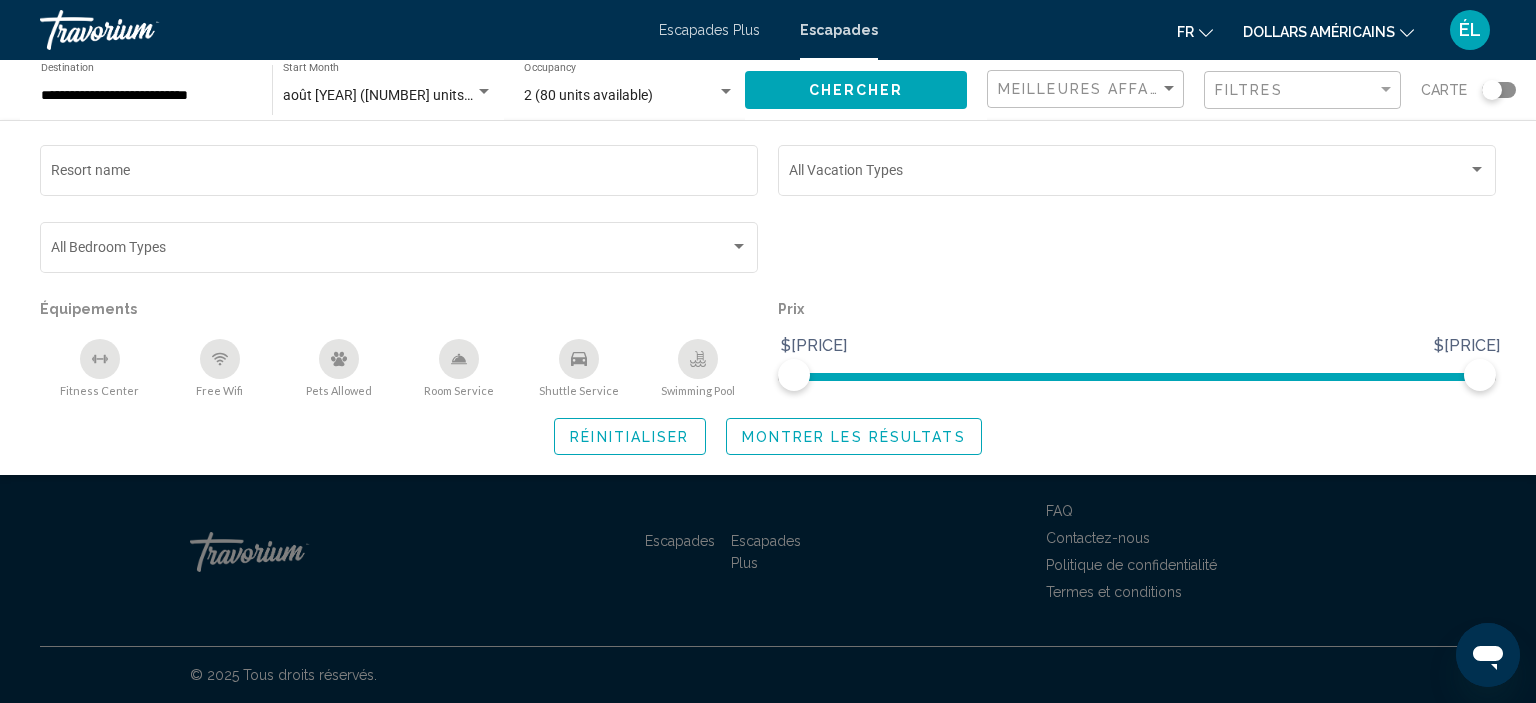 click on "Pets Allowed" 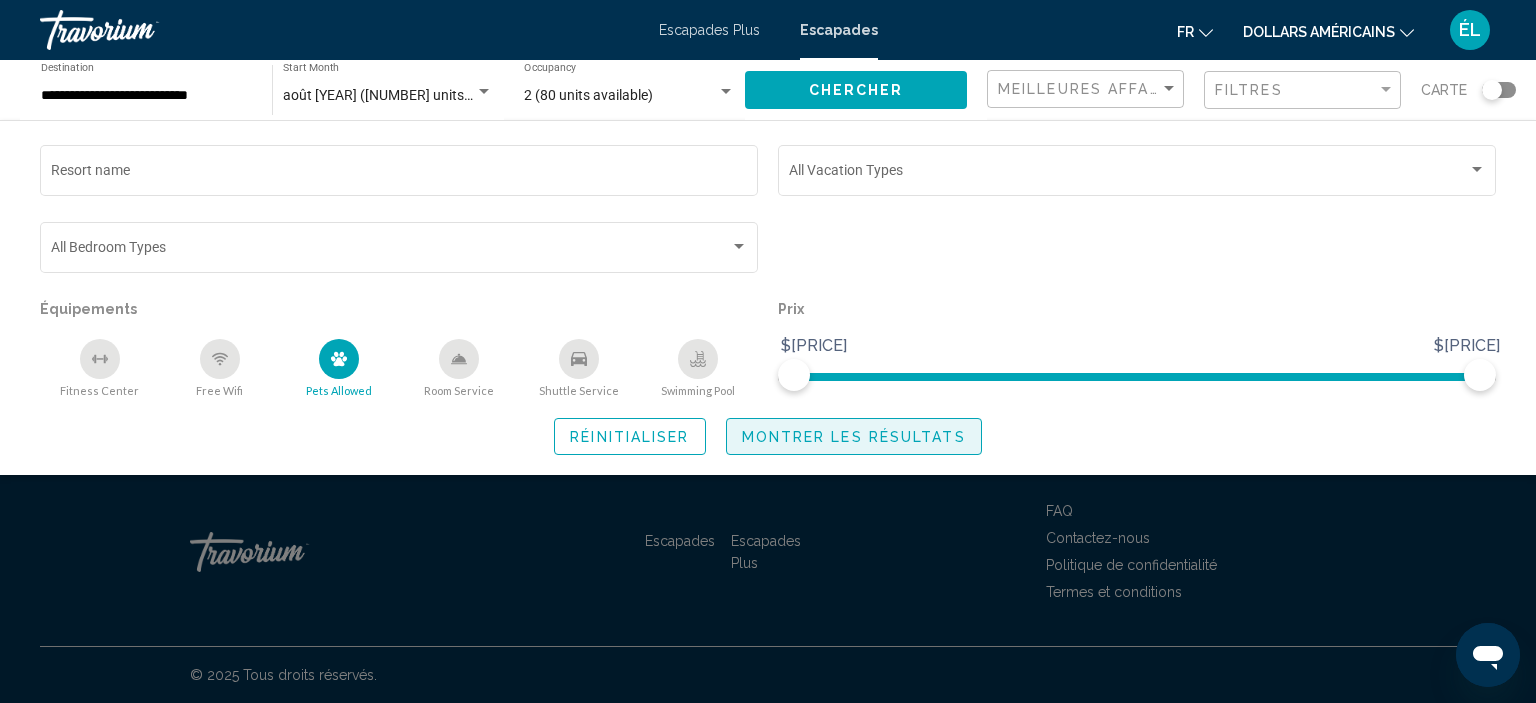 click on "Montrer les résultats" 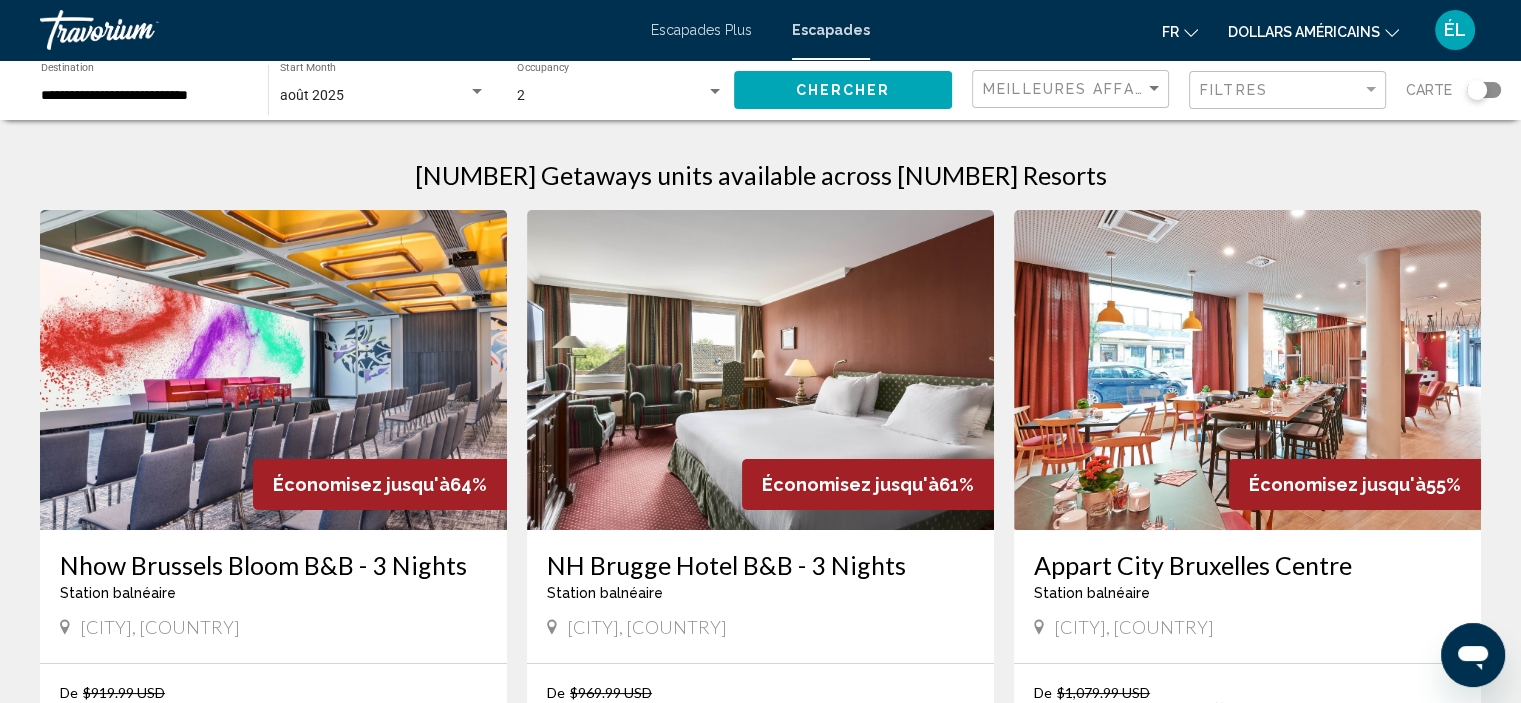 scroll, scrollTop: 22, scrollLeft: 0, axis: vertical 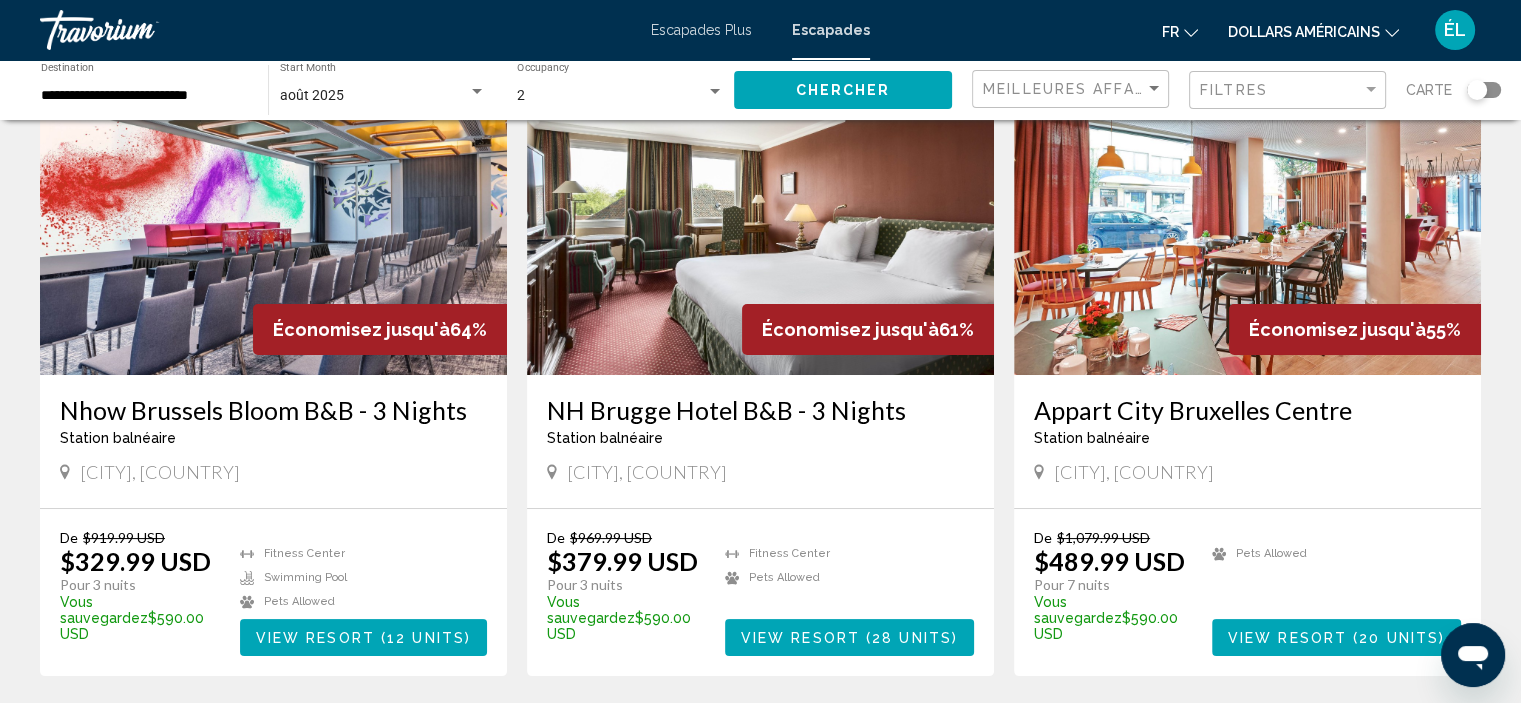 click at bounding box center [1247, 215] 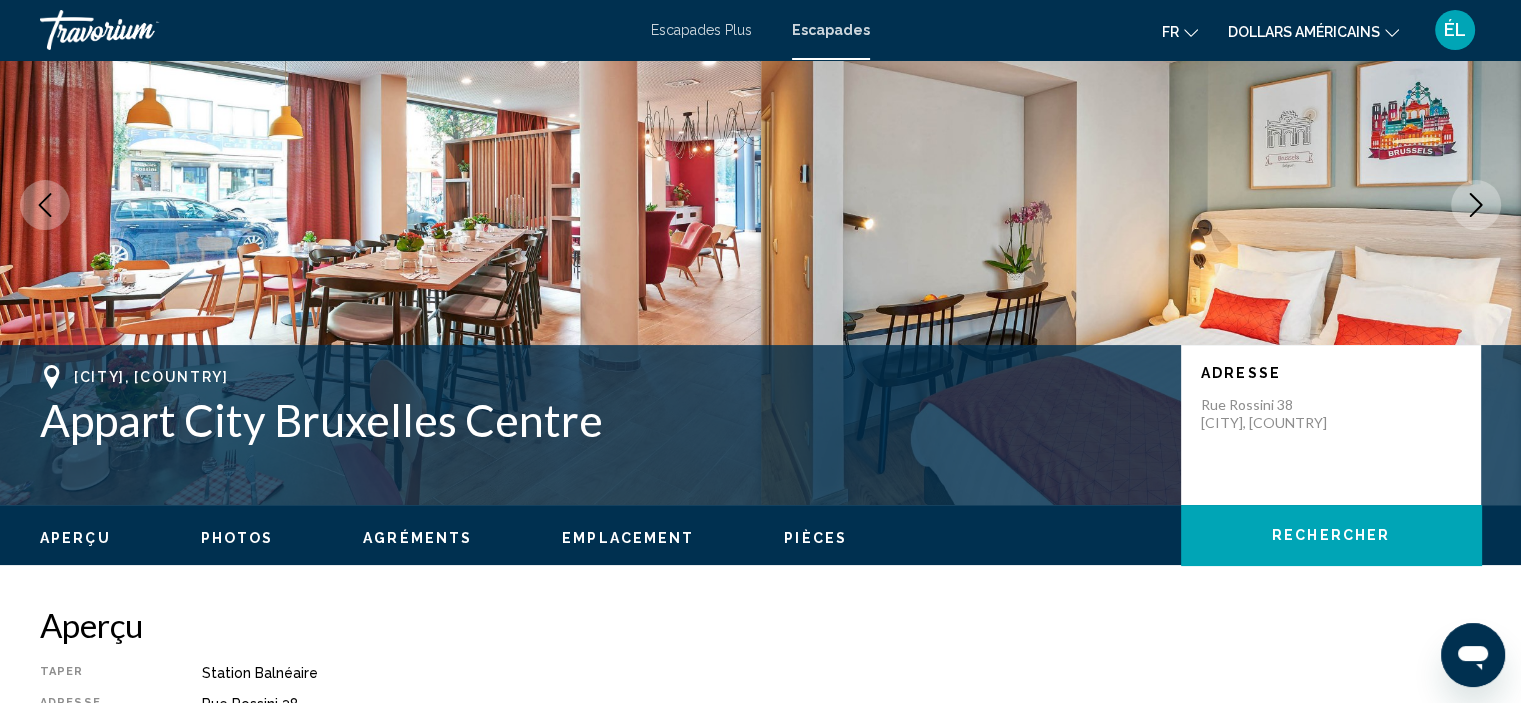 scroll, scrollTop: 8, scrollLeft: 0, axis: vertical 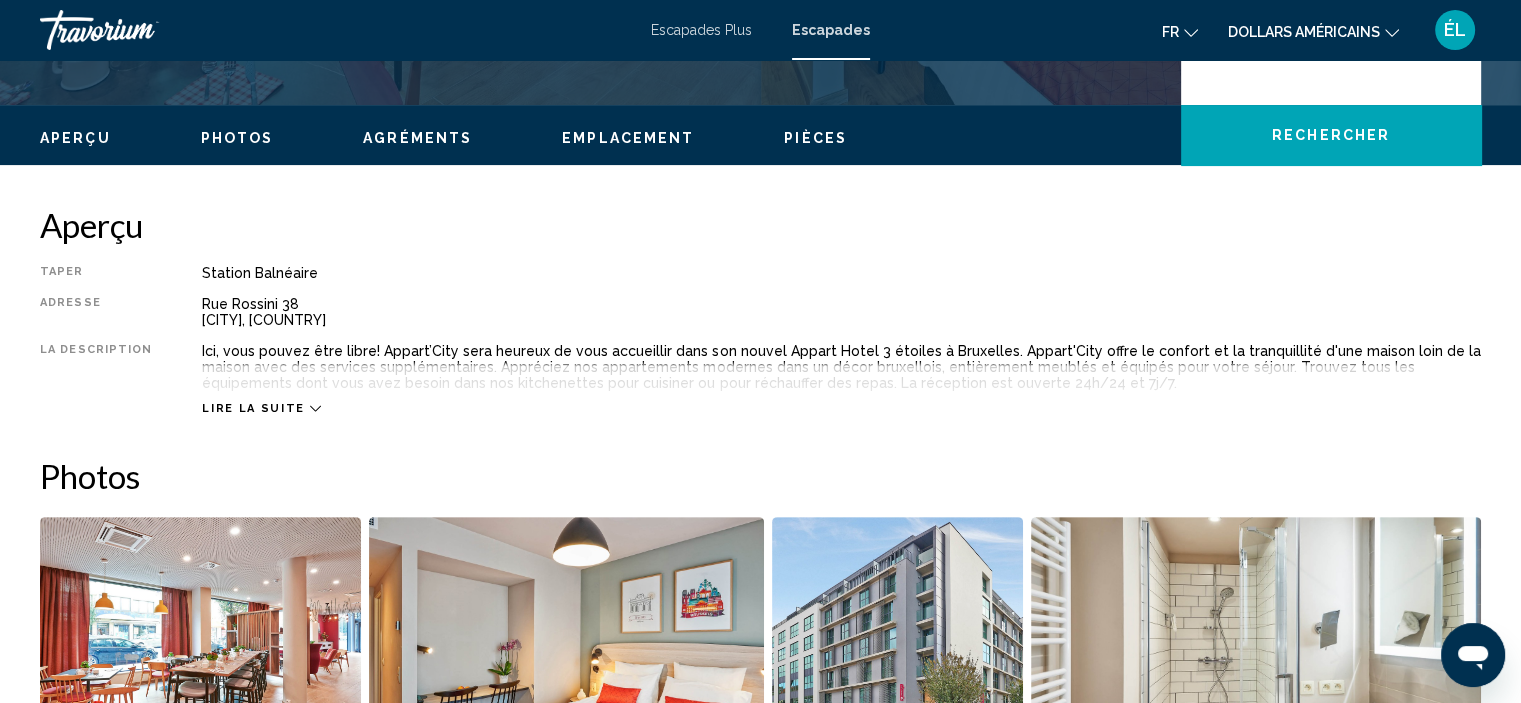 click on "Lire la suite" at bounding box center (253, 408) 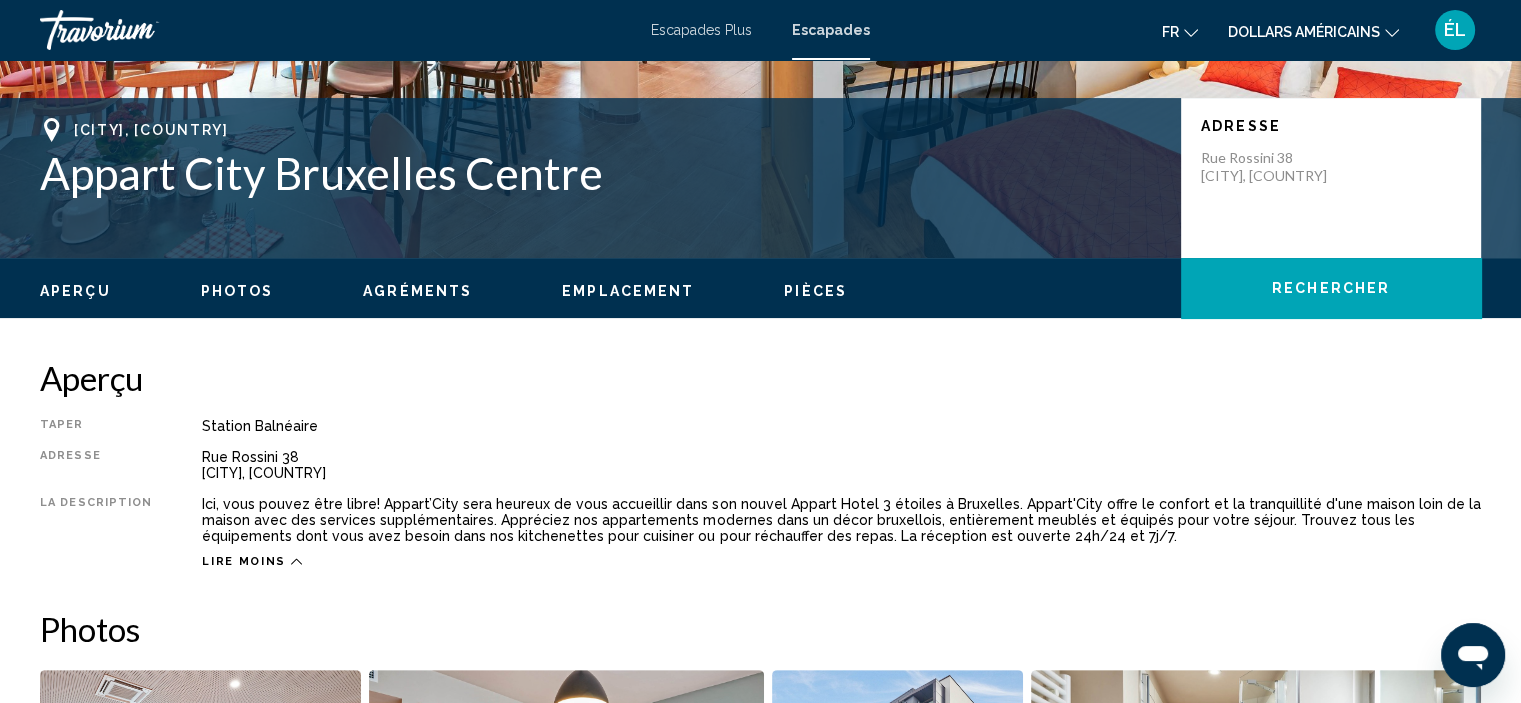 scroll, scrollTop: 0, scrollLeft: 0, axis: both 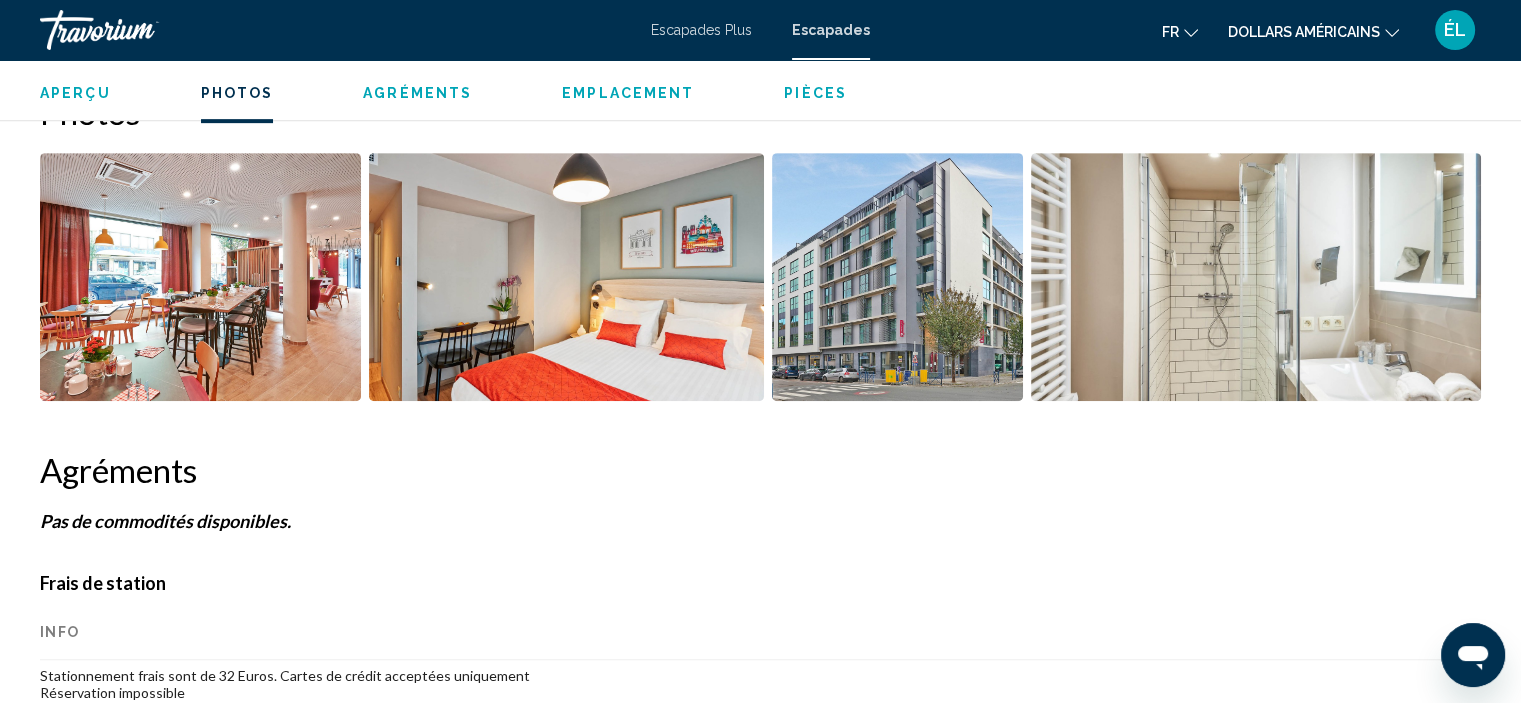 drag, startPoint x: 1517, startPoint y: 204, endPoint x: 1528, endPoint y: 210, distance: 12.529964 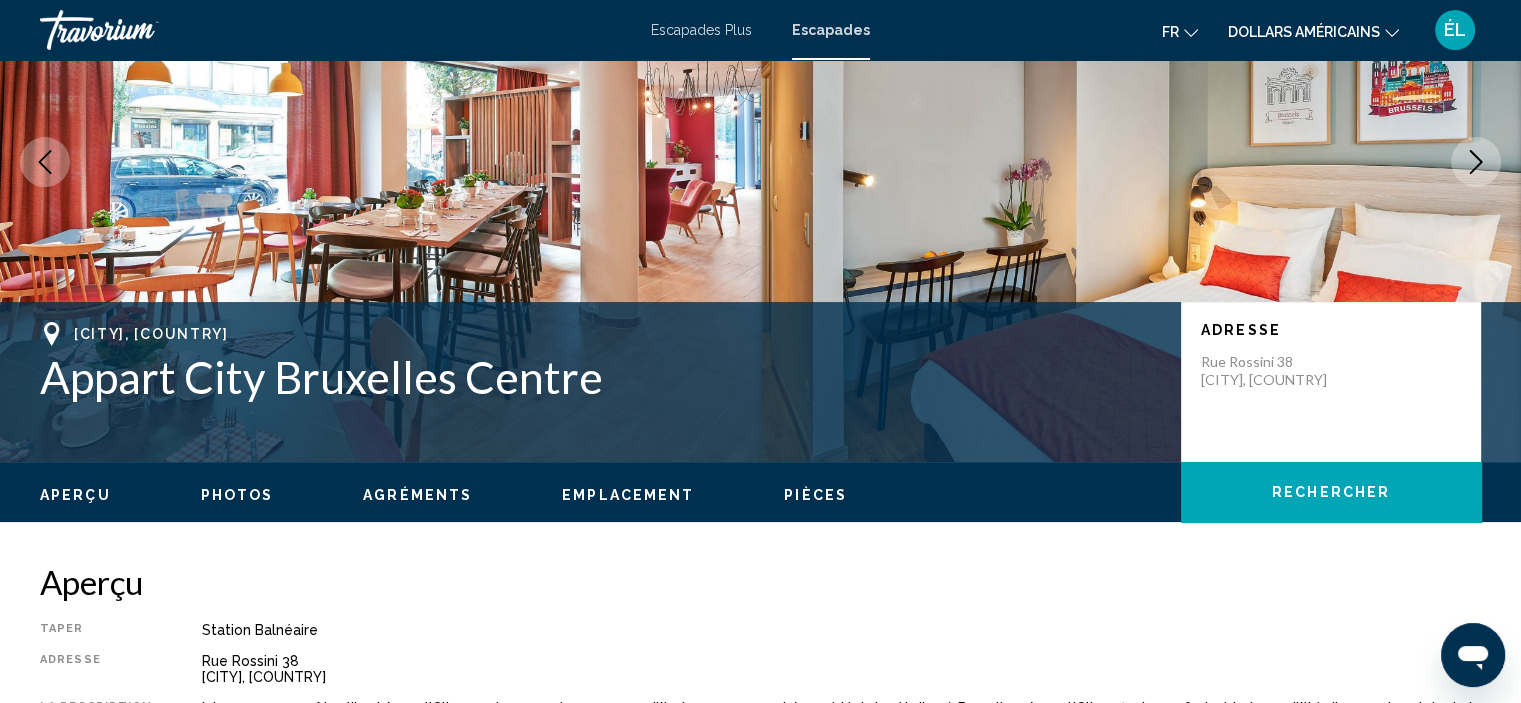 scroll, scrollTop: 0, scrollLeft: 0, axis: both 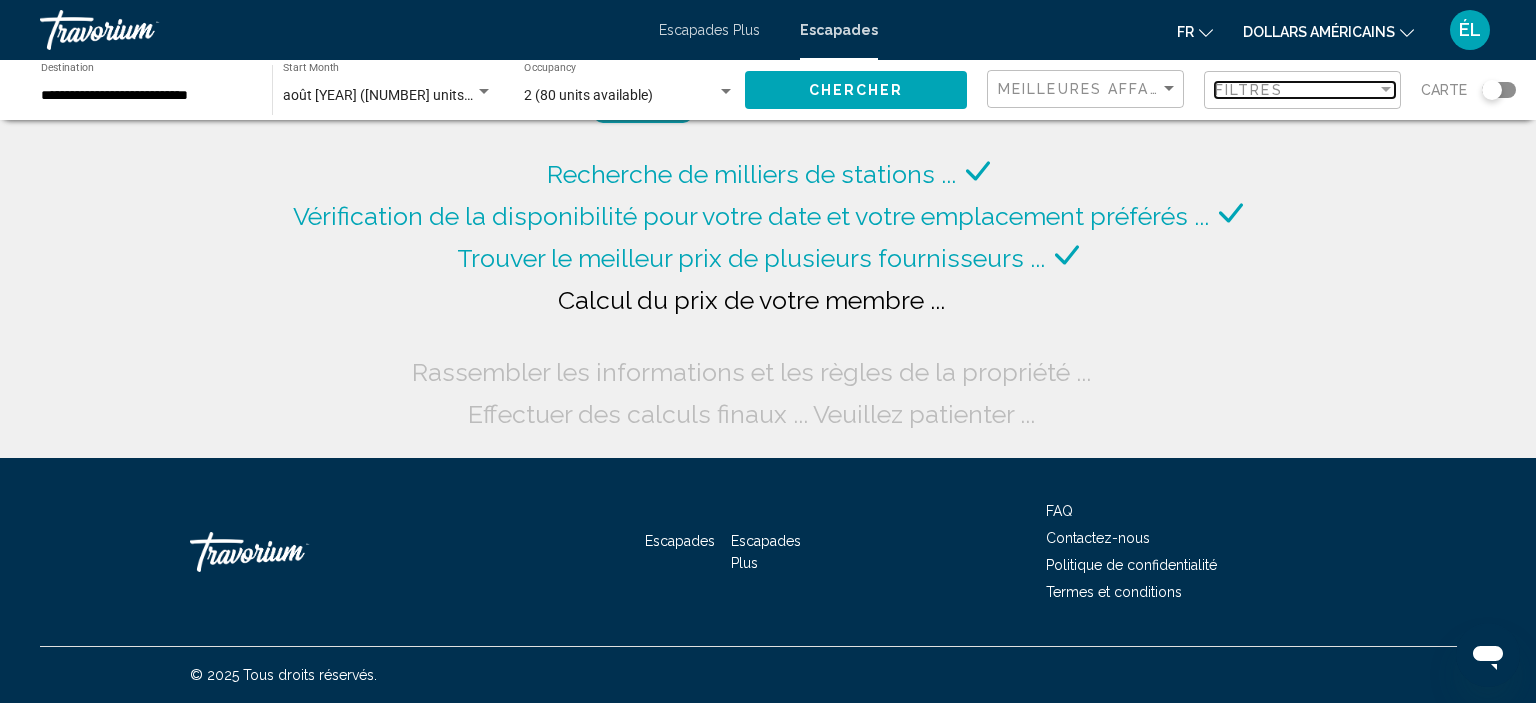 click on "Filtres" at bounding box center (1249, 90) 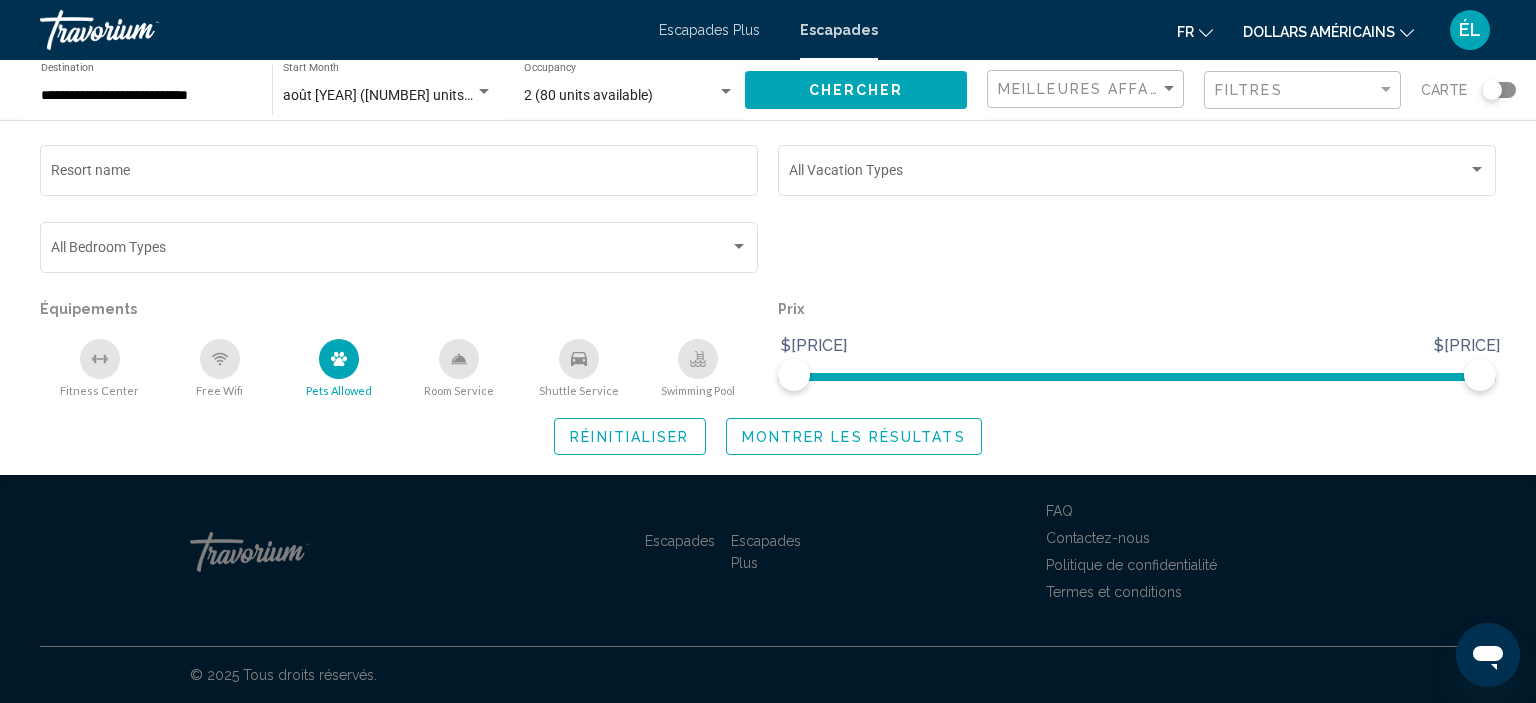 click 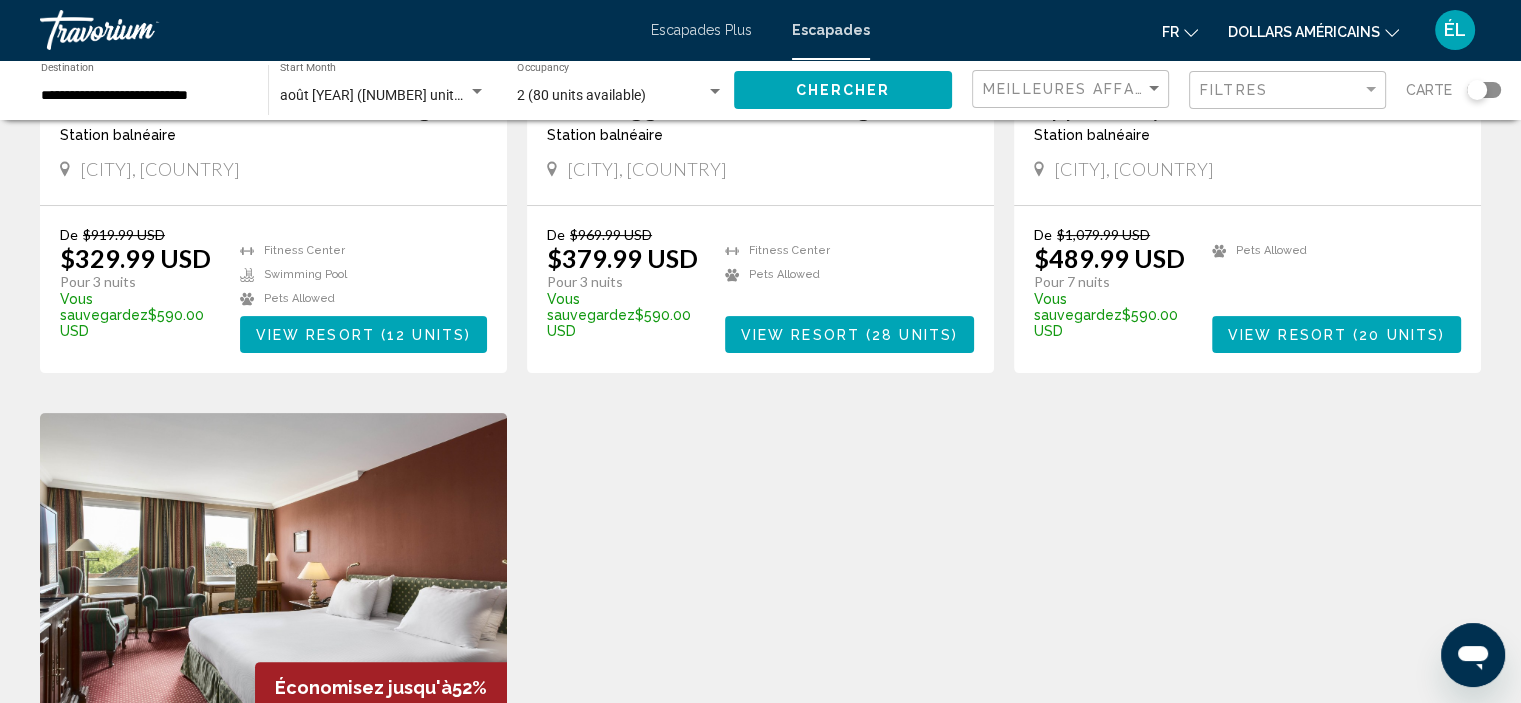 scroll, scrollTop: 460, scrollLeft: 0, axis: vertical 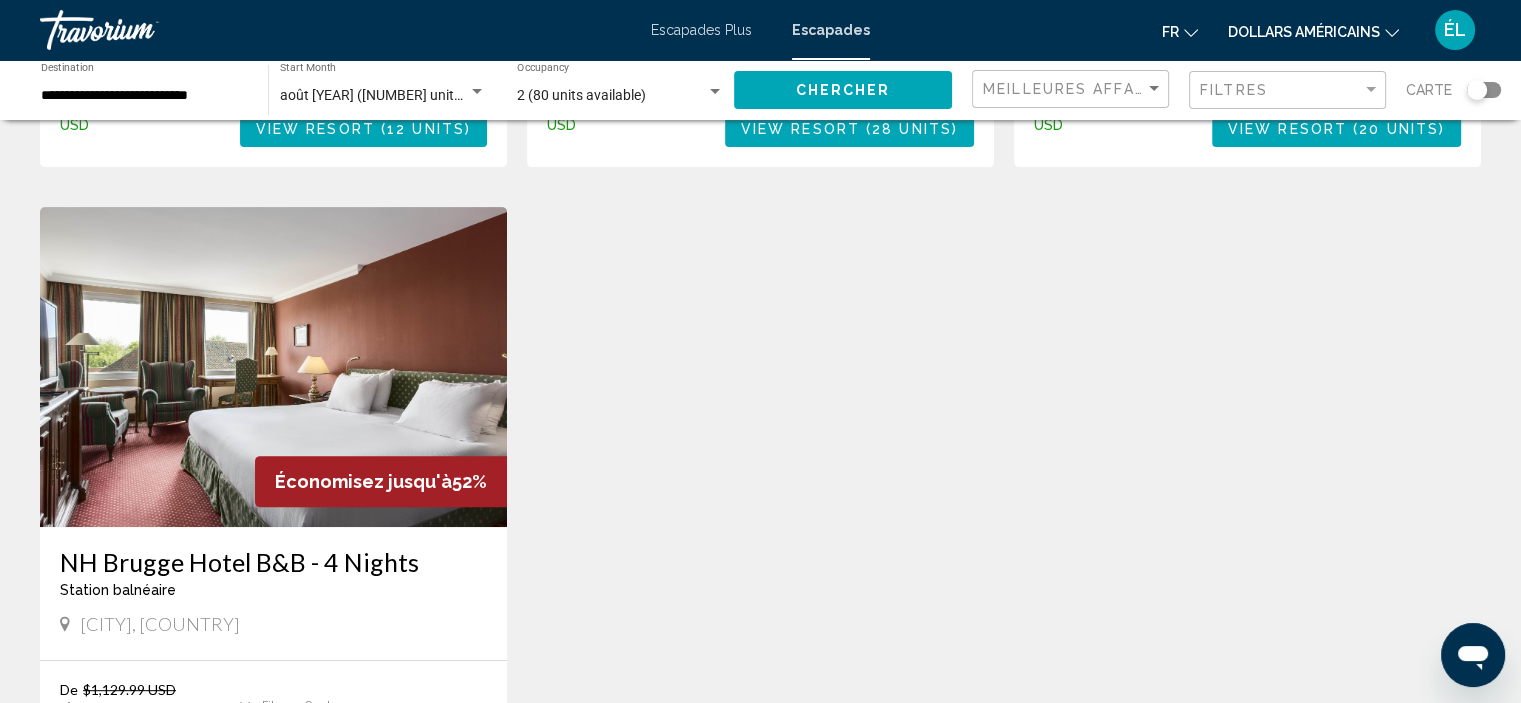 click at bounding box center [273, 367] 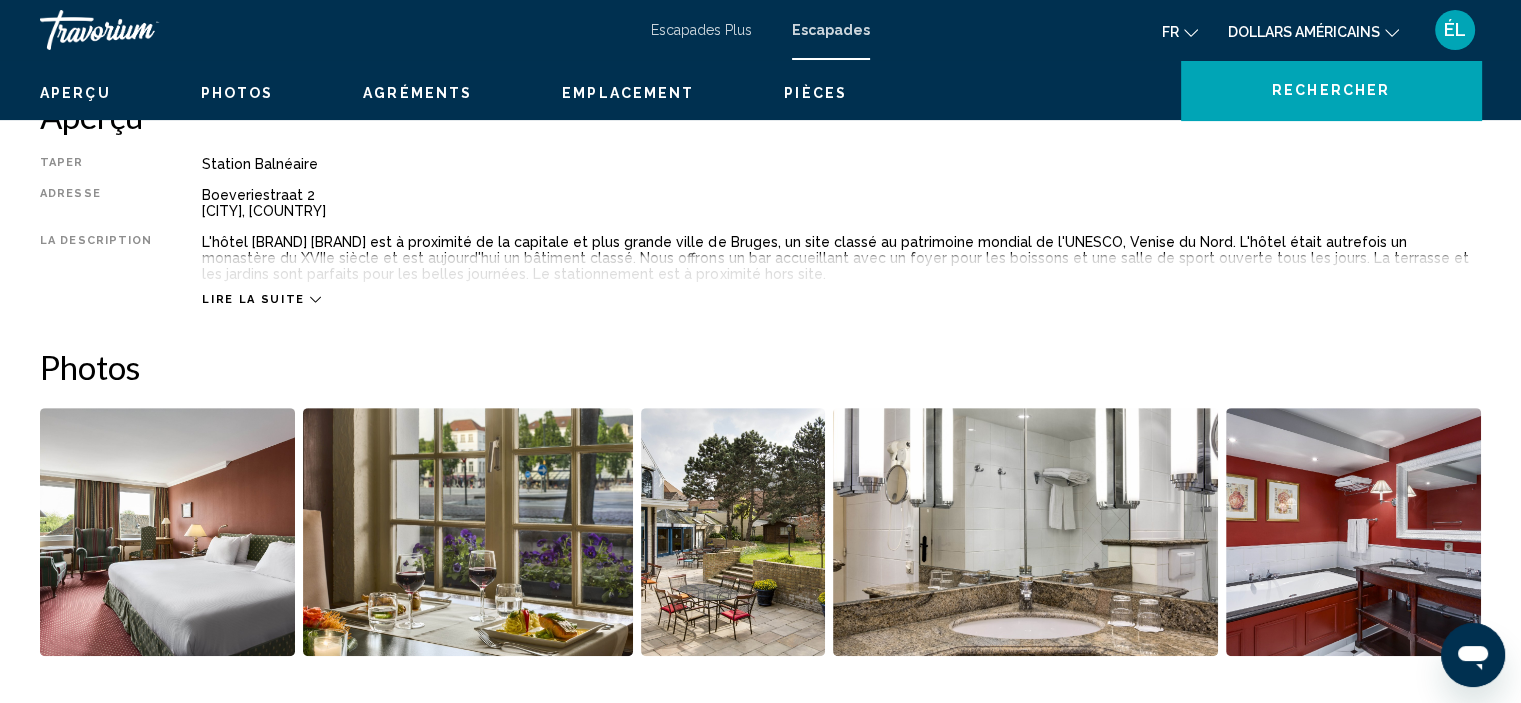 scroll, scrollTop: 8, scrollLeft: 0, axis: vertical 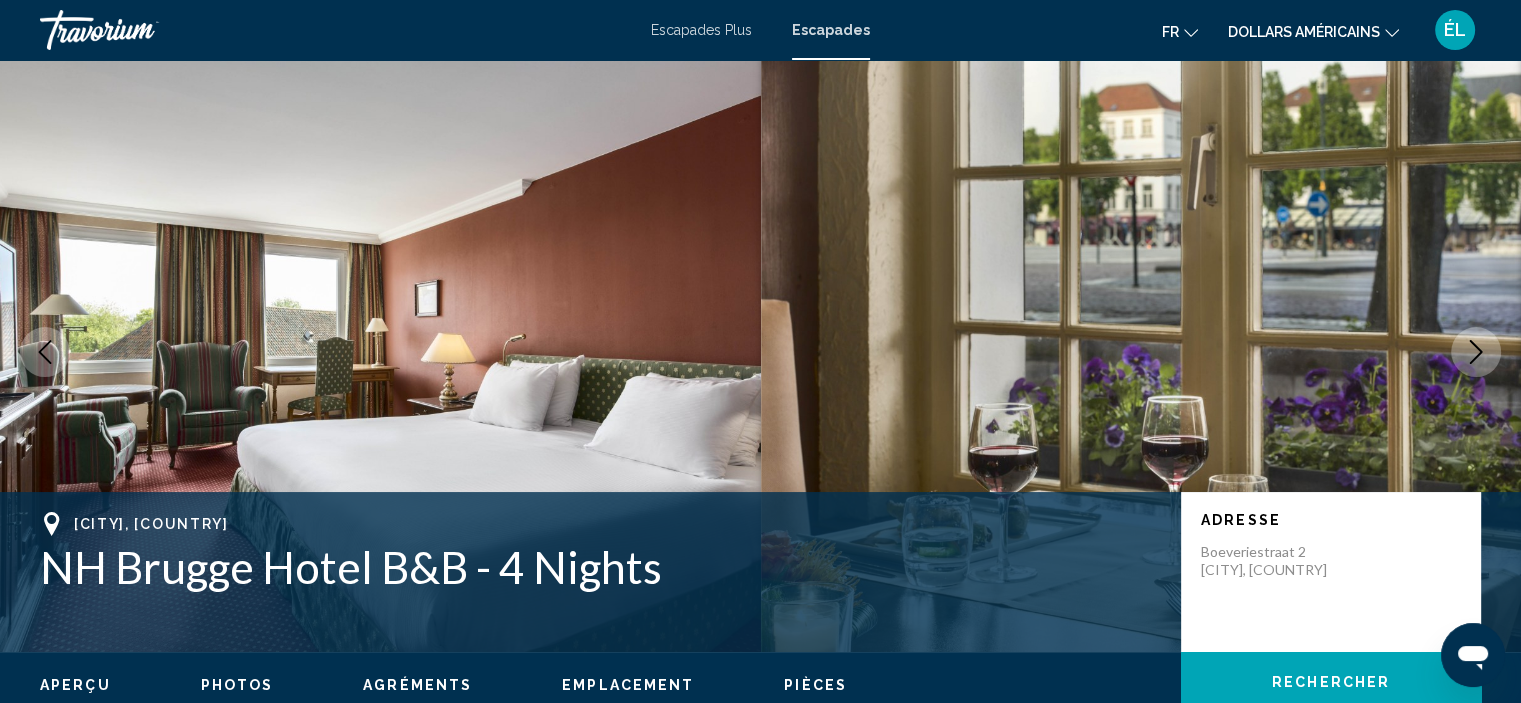 type 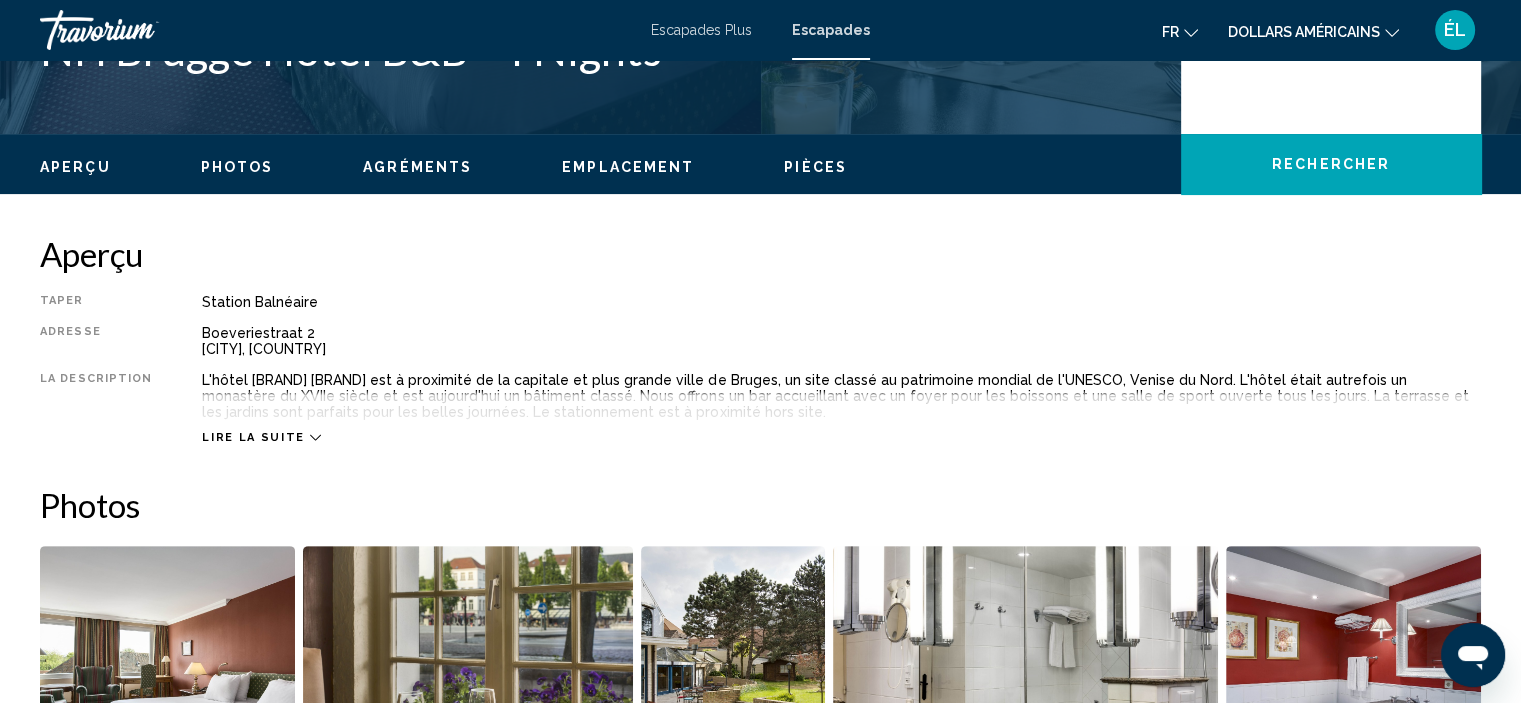 scroll, scrollTop: 528, scrollLeft: 0, axis: vertical 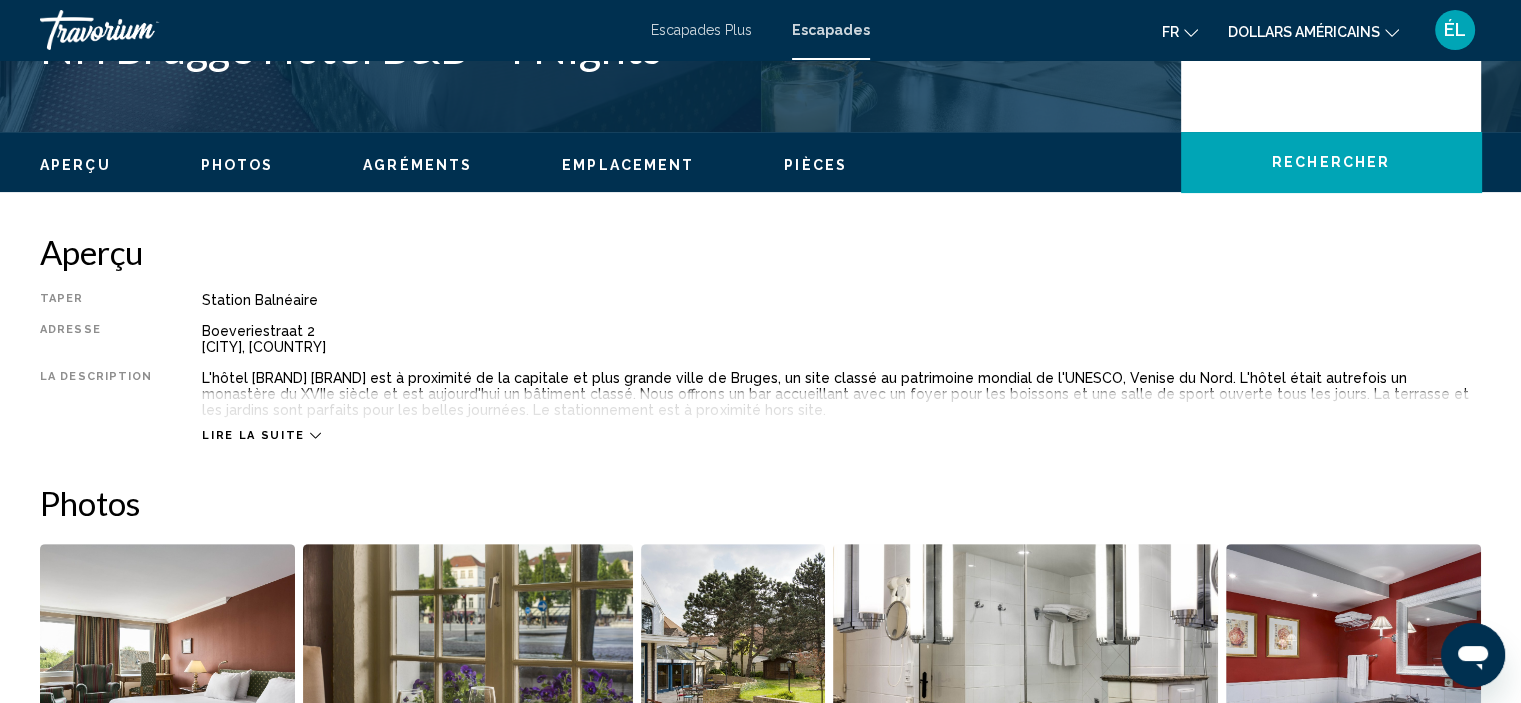 click on "Lire la suite" at bounding box center (841, 415) 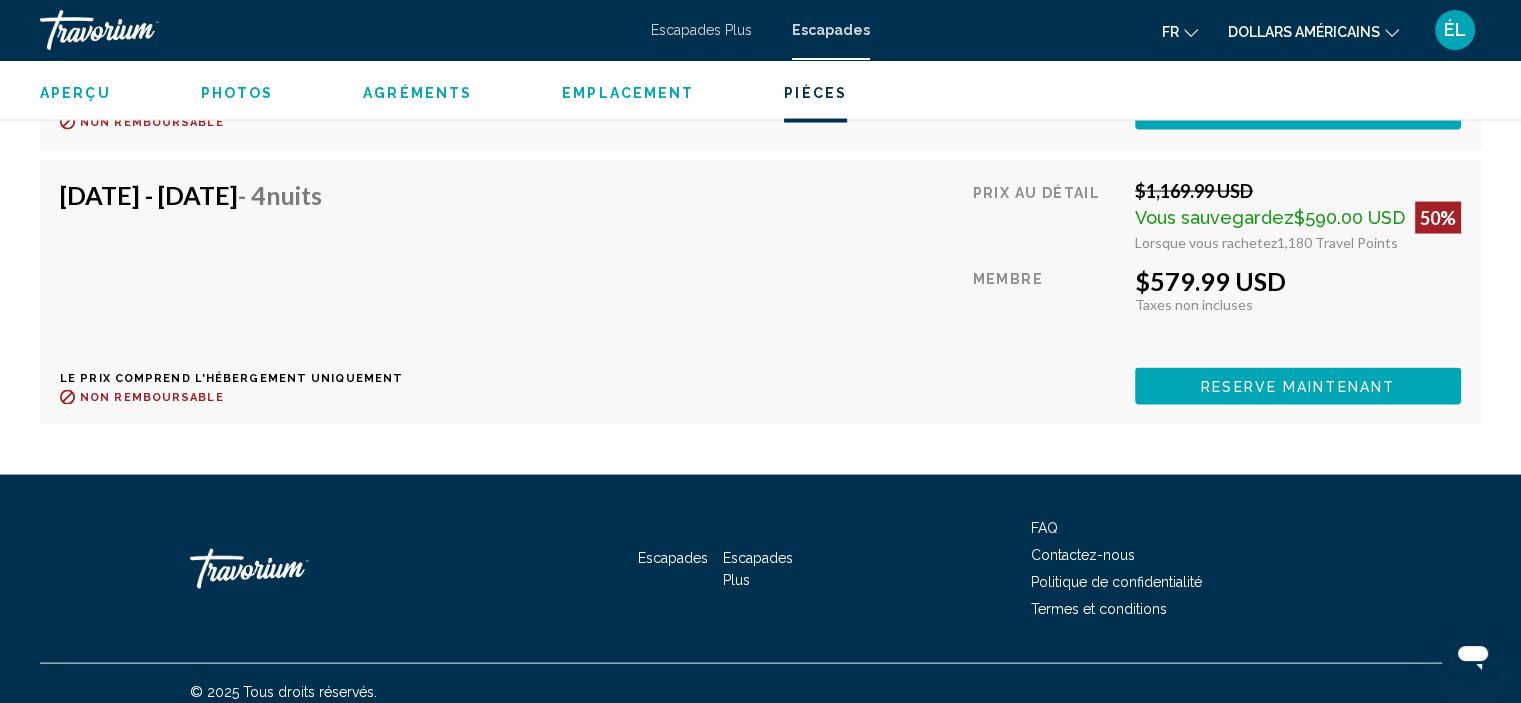 scroll, scrollTop: 3995, scrollLeft: 0, axis: vertical 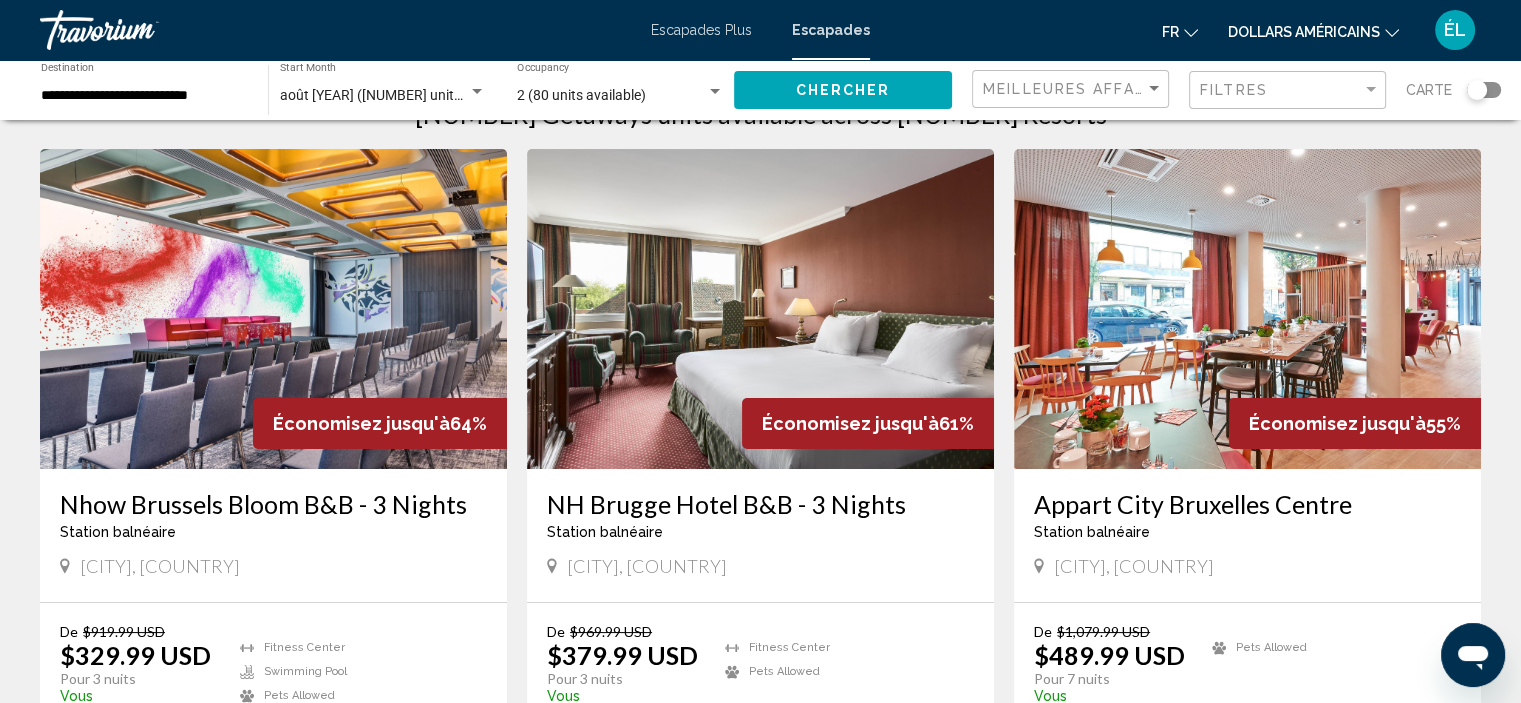 drag, startPoint x: 1516, startPoint y: 129, endPoint x: 1526, endPoint y: 169, distance: 41.231056 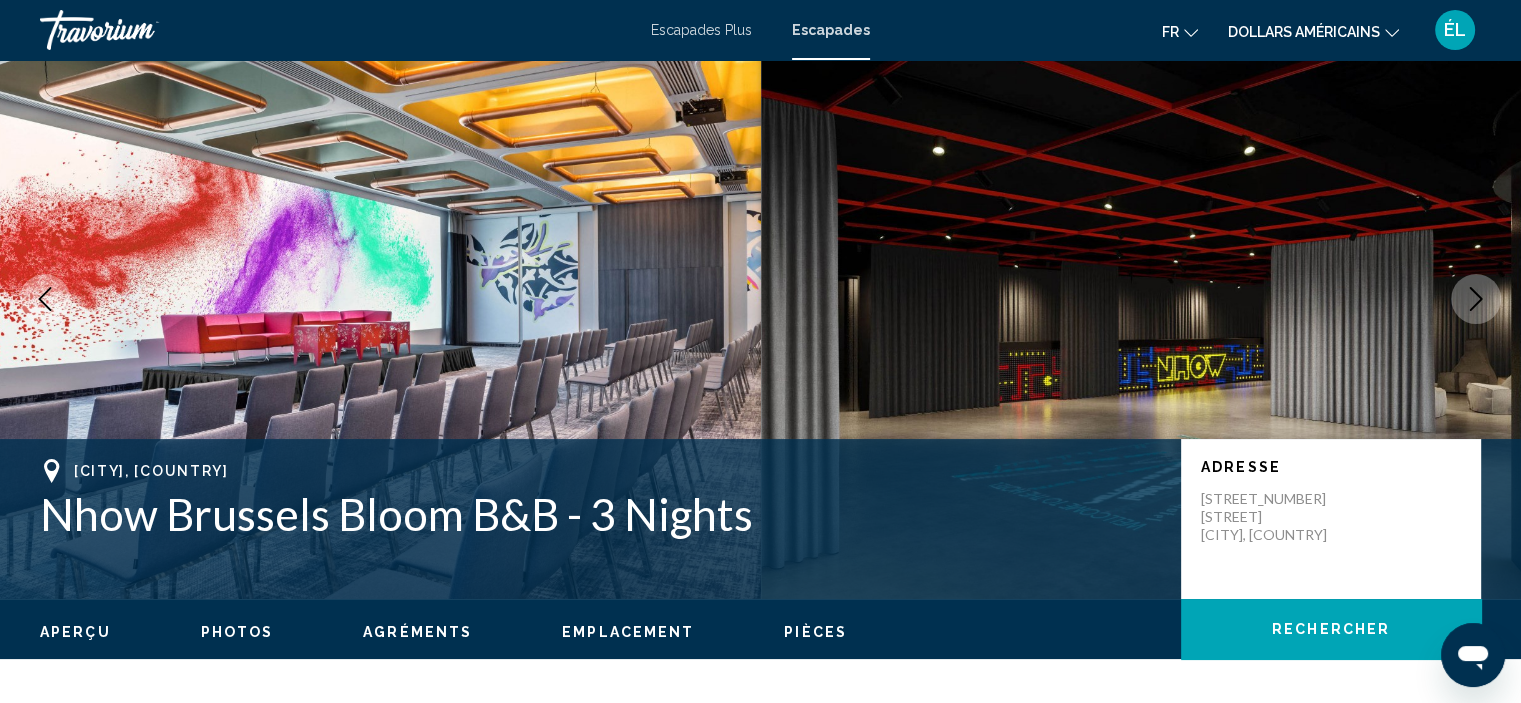 scroll, scrollTop: 8, scrollLeft: 0, axis: vertical 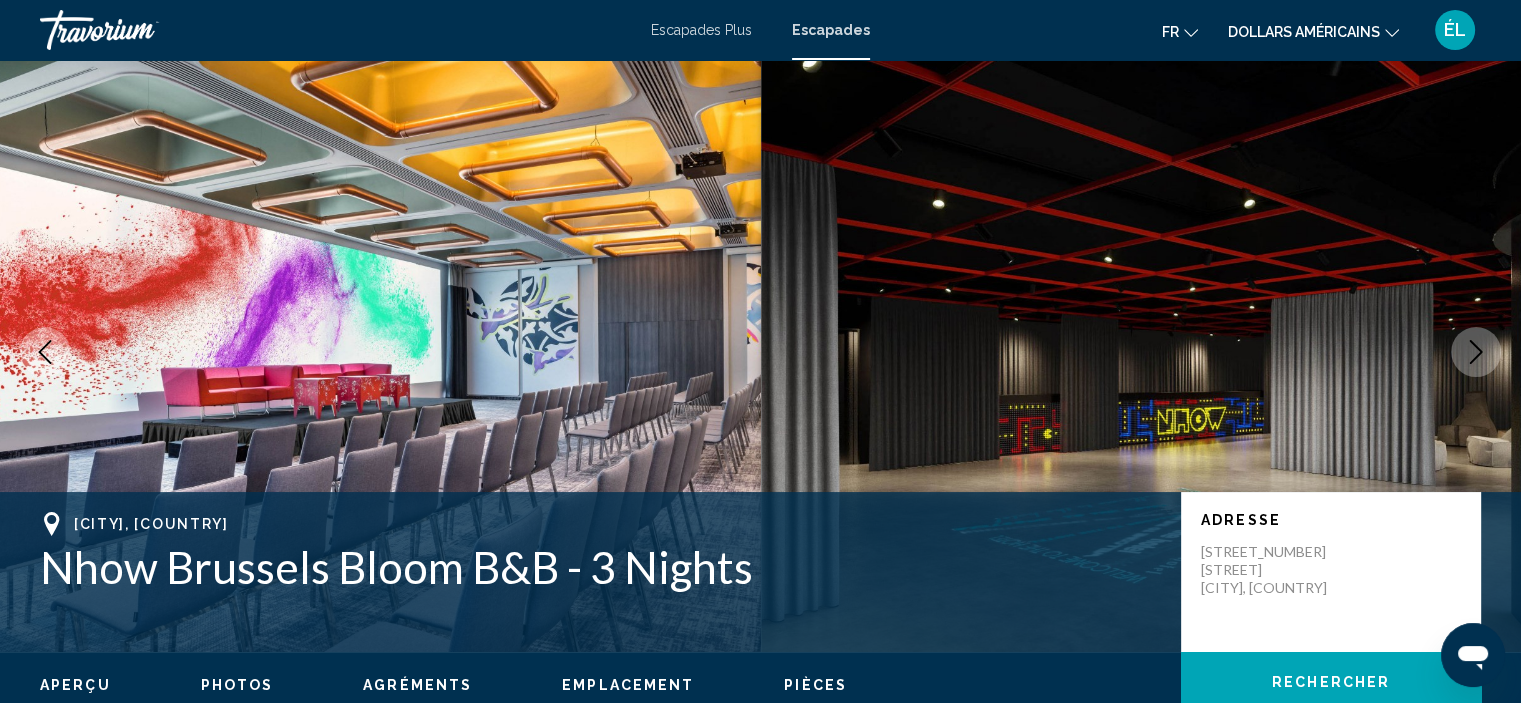 type 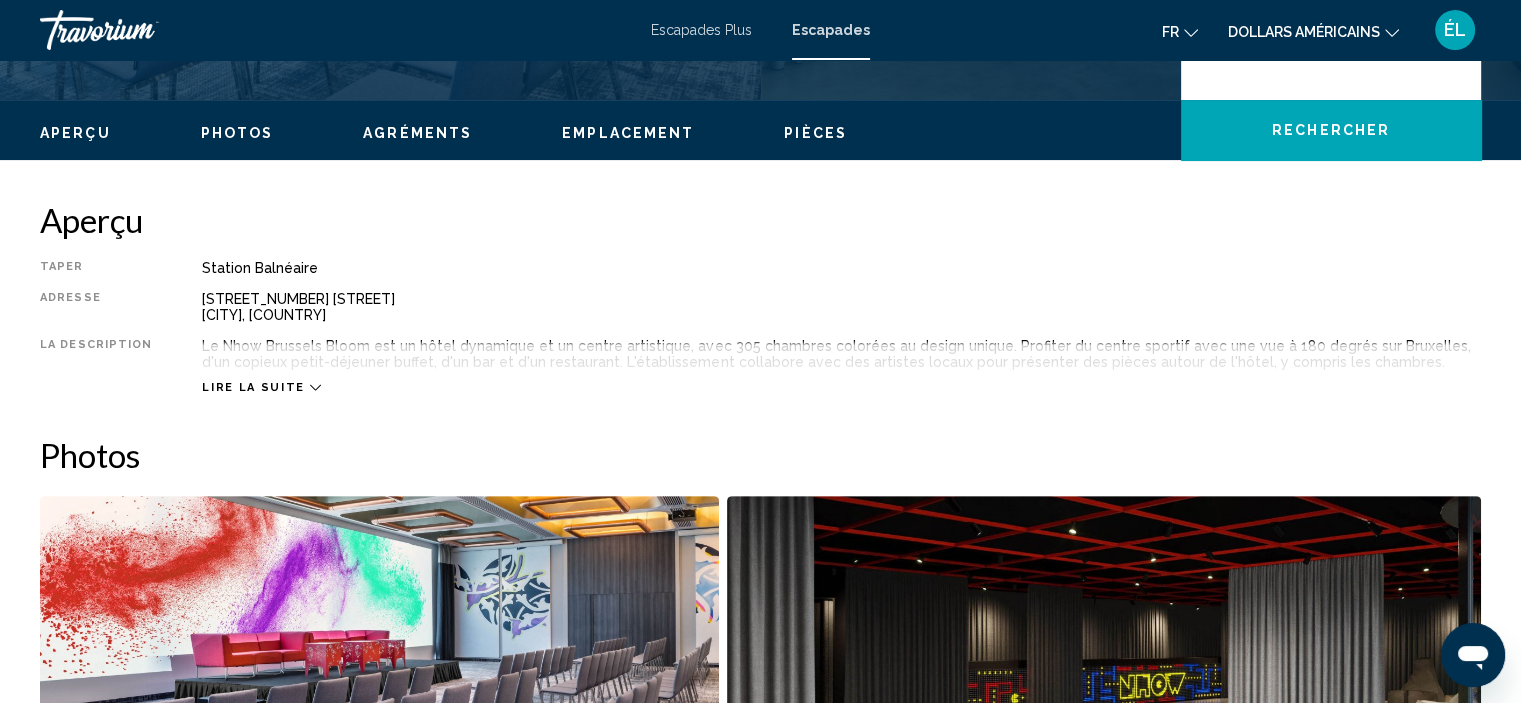 scroll, scrollTop: 568, scrollLeft: 0, axis: vertical 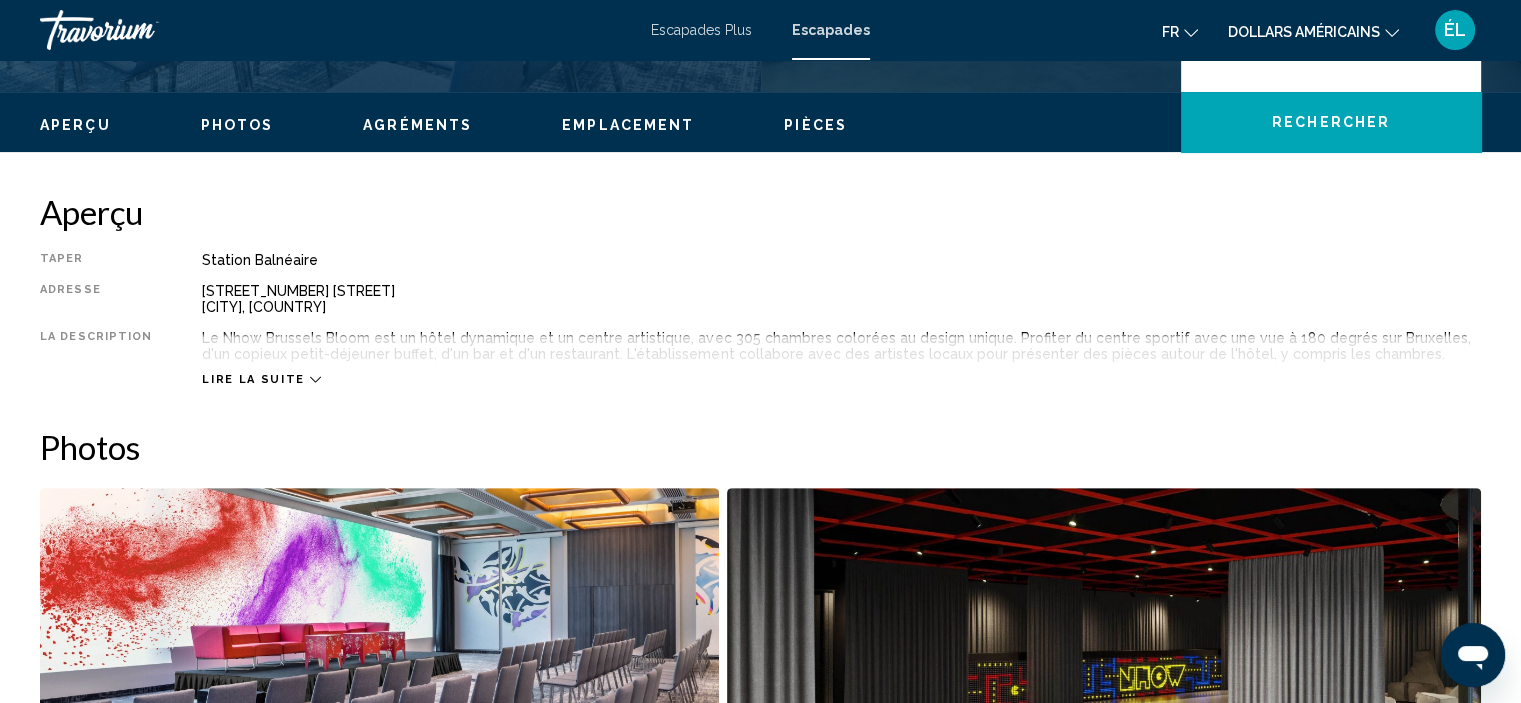 click on "Lire la suite" at bounding box center (253, 379) 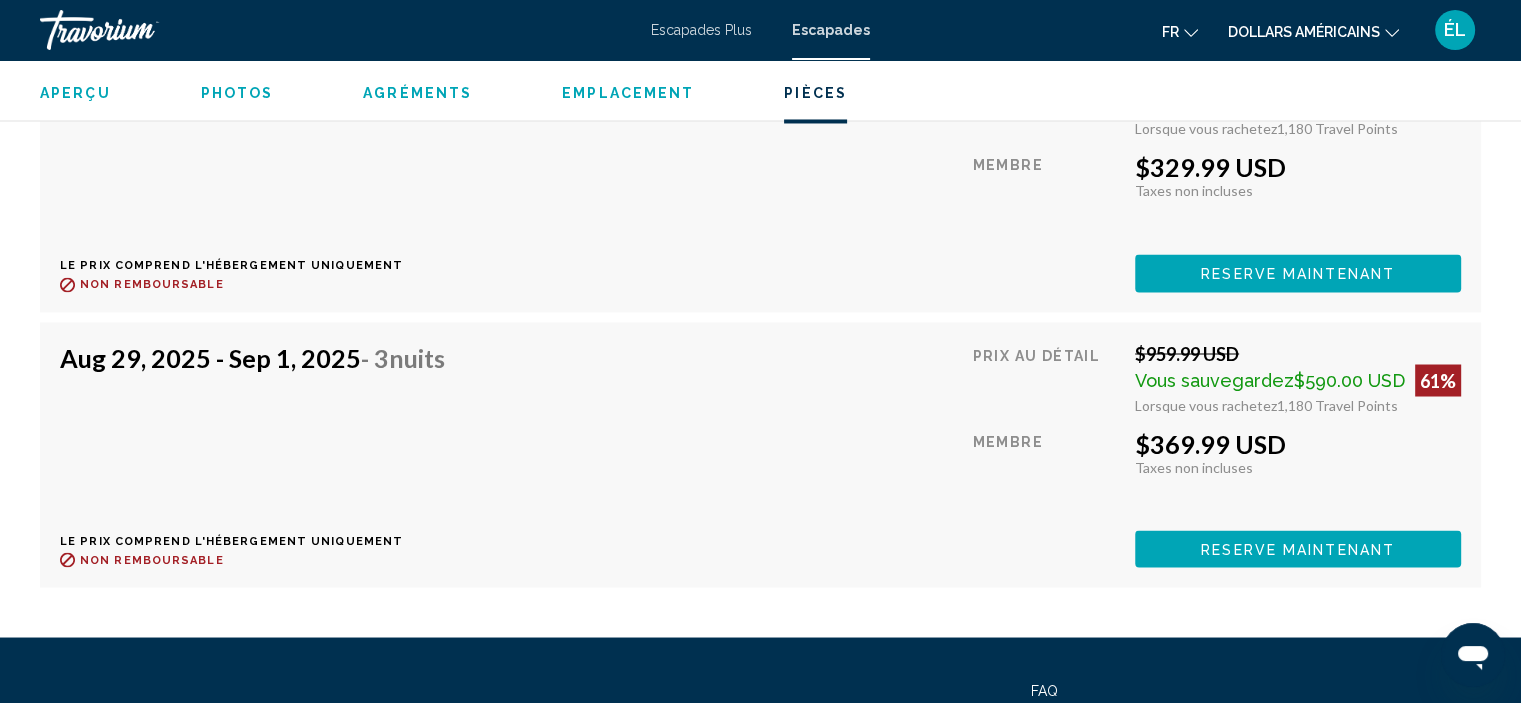 scroll, scrollTop: 3488, scrollLeft: 0, axis: vertical 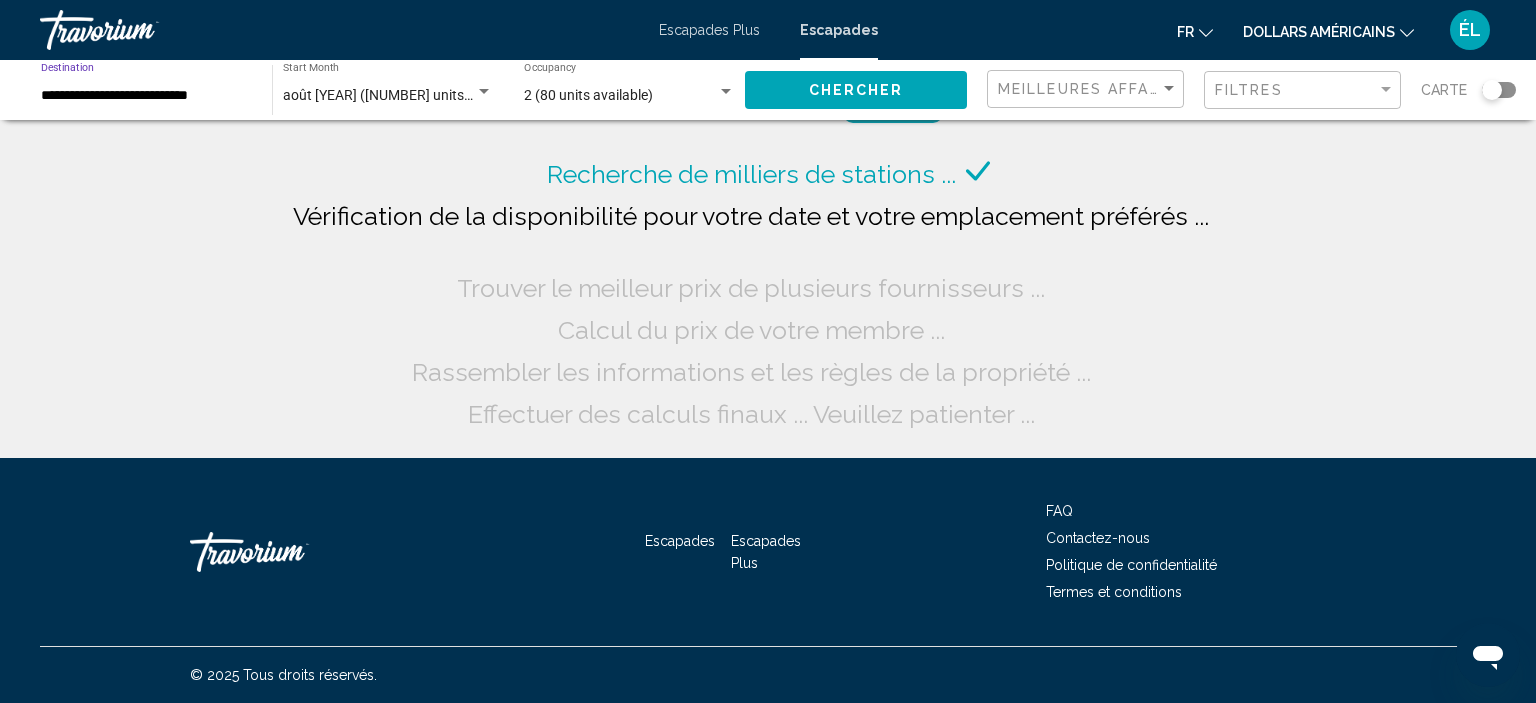 click on "**********" at bounding box center (146, 96) 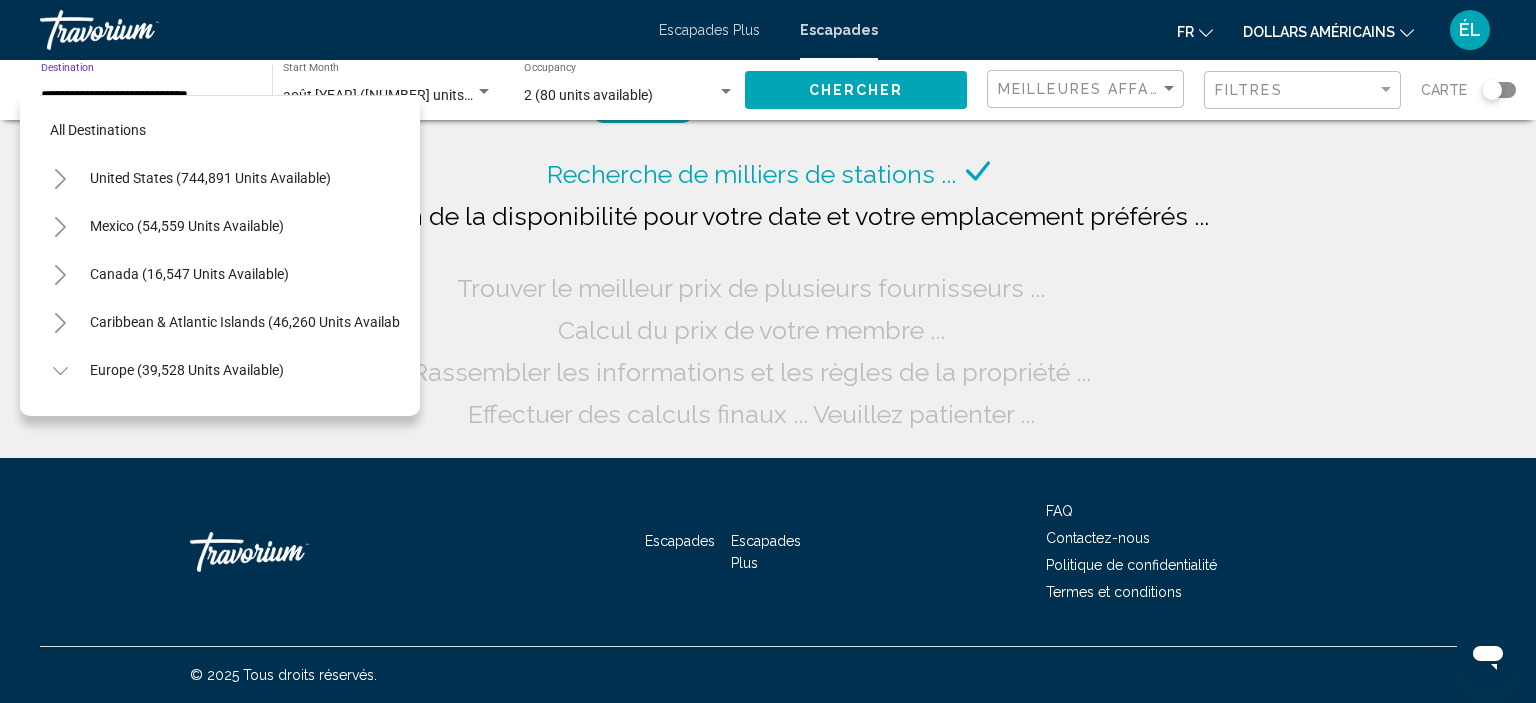 scroll, scrollTop: 270, scrollLeft: 0, axis: vertical 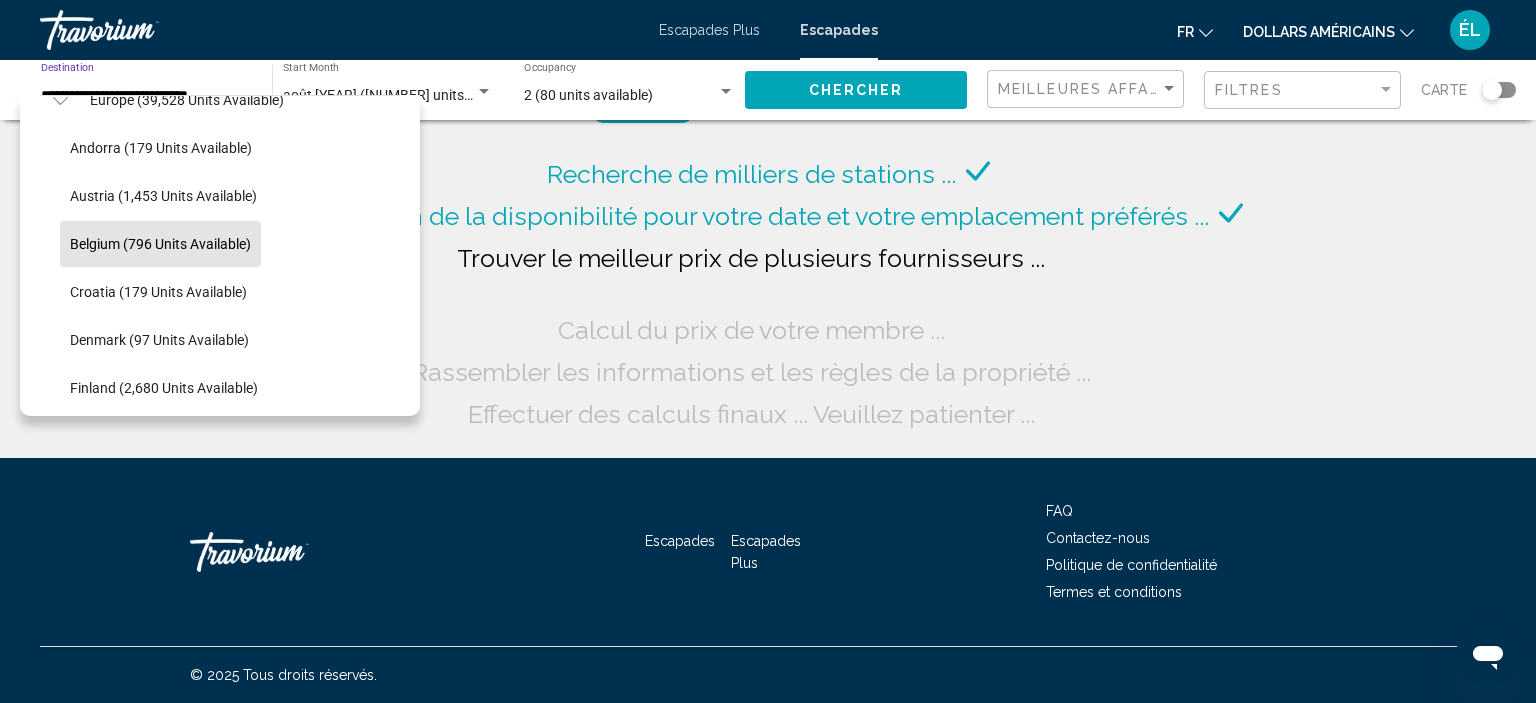 click on "**********" at bounding box center (146, 96) 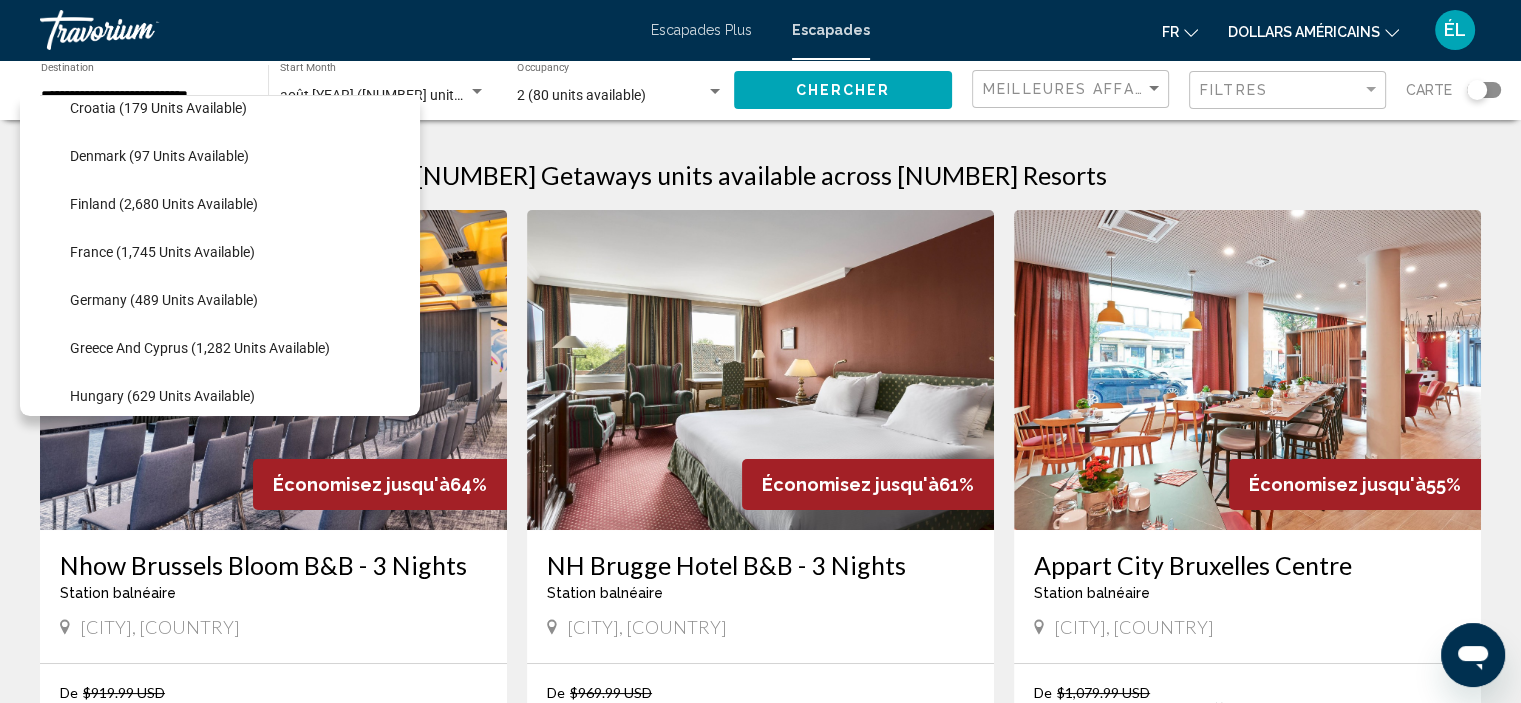 scroll, scrollTop: 528, scrollLeft: 0, axis: vertical 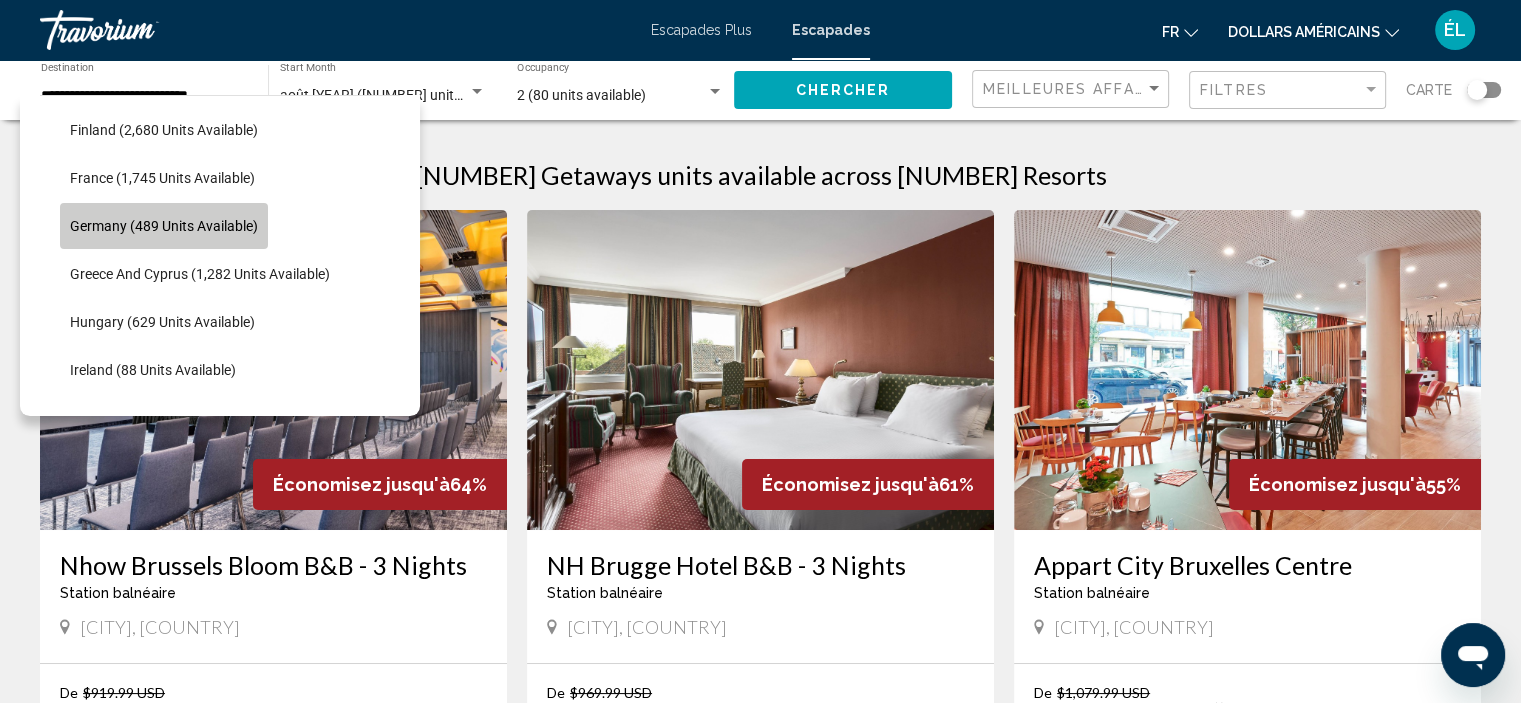 click on "Germany (489 units available)" 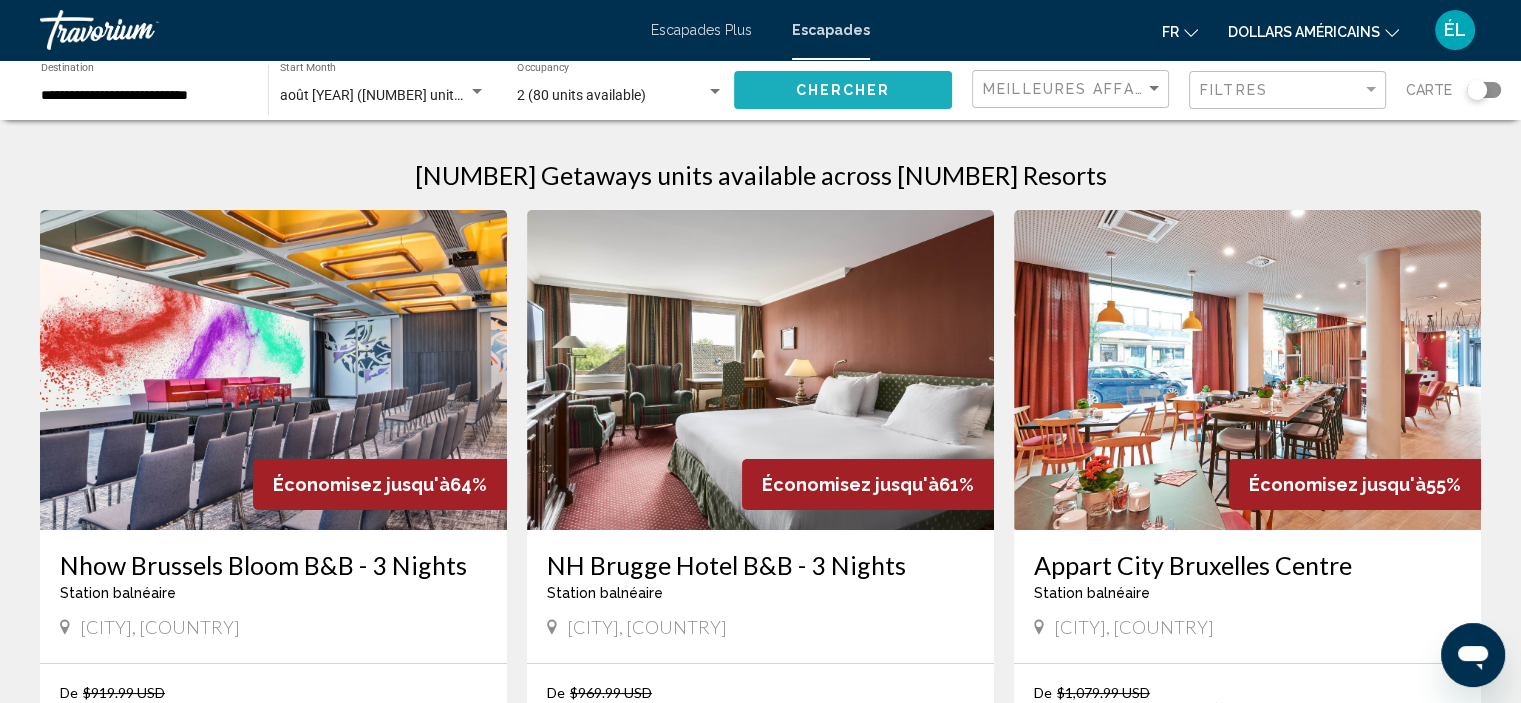 click on "Chercher" 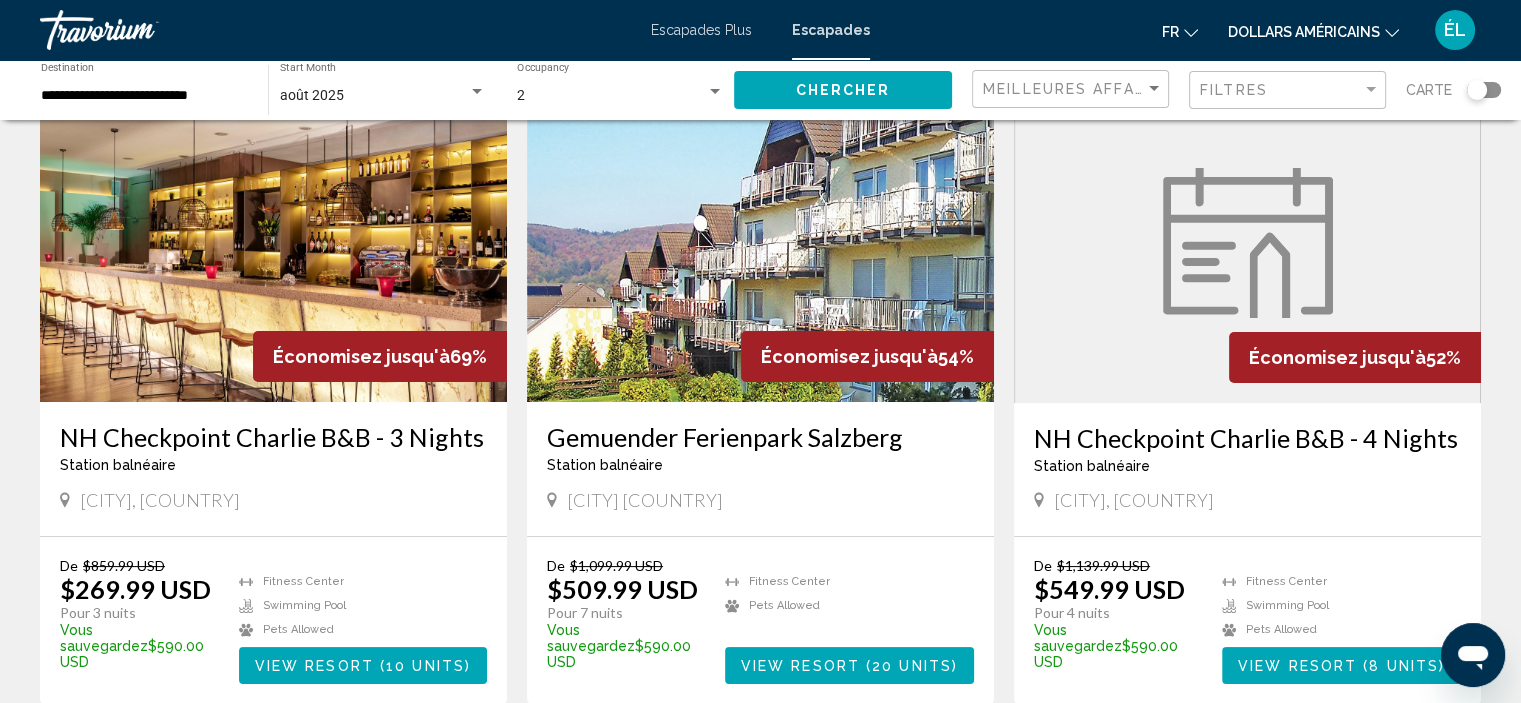 scroll, scrollTop: 129, scrollLeft: 0, axis: vertical 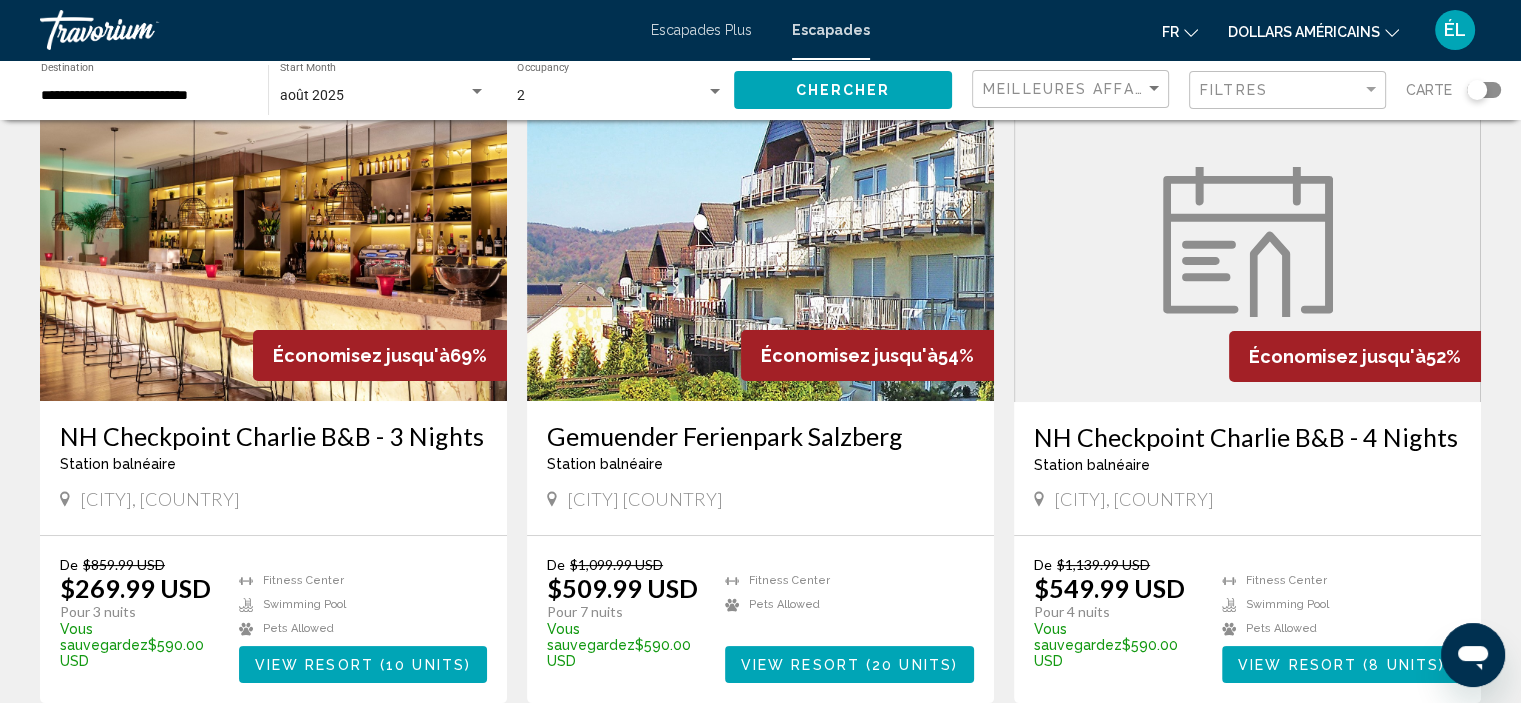 click at bounding box center [1247, 242] 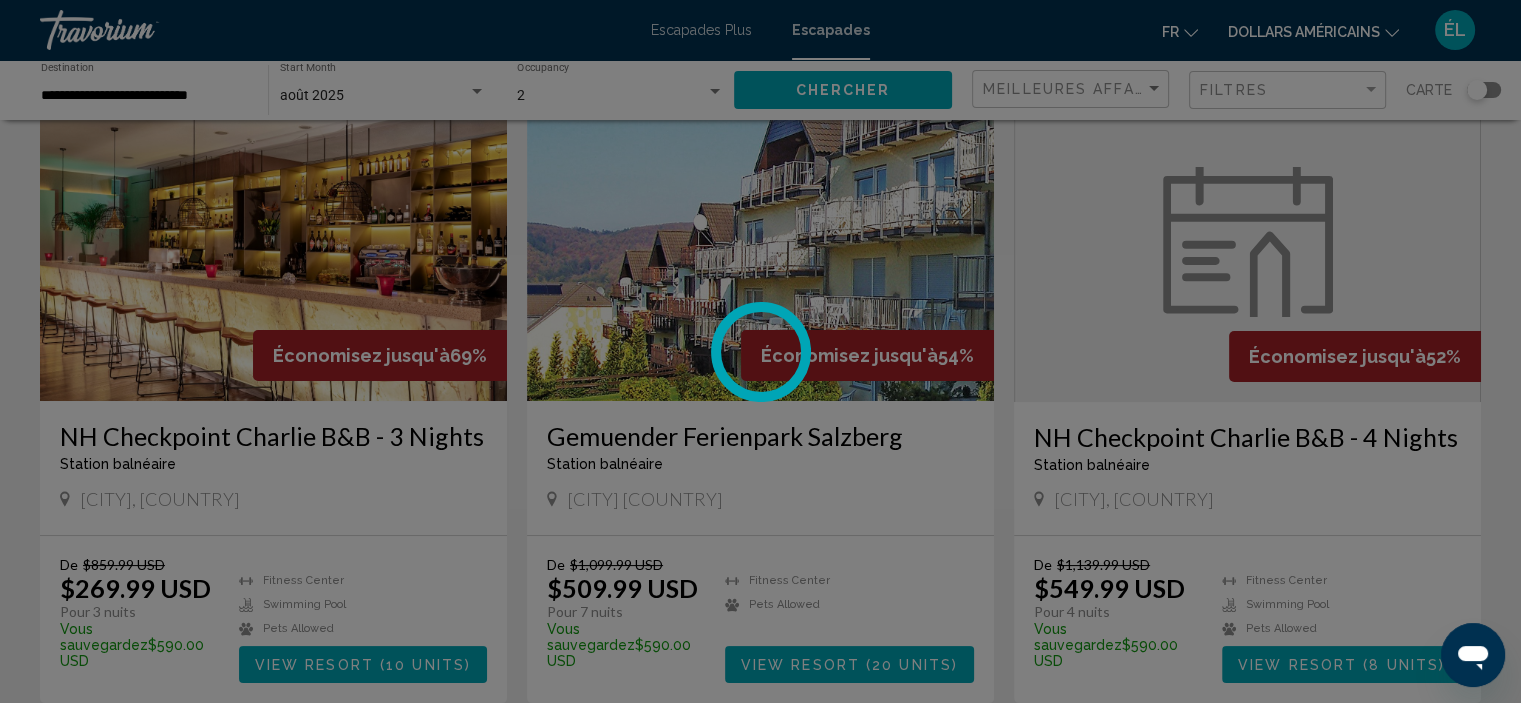 scroll, scrollTop: 0, scrollLeft: 0, axis: both 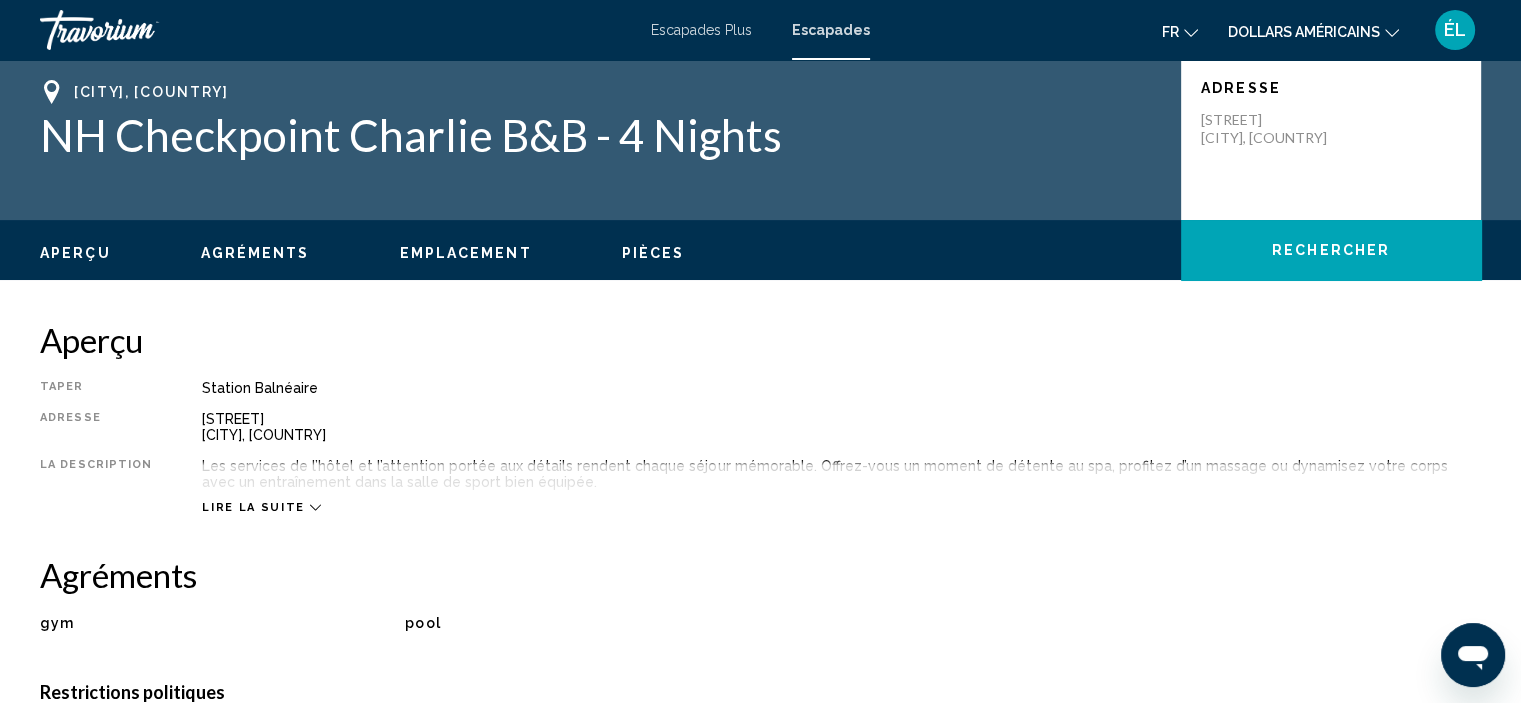 click on "Leipzigerstr 106-111 Berlin, Germany" at bounding box center (841, 427) 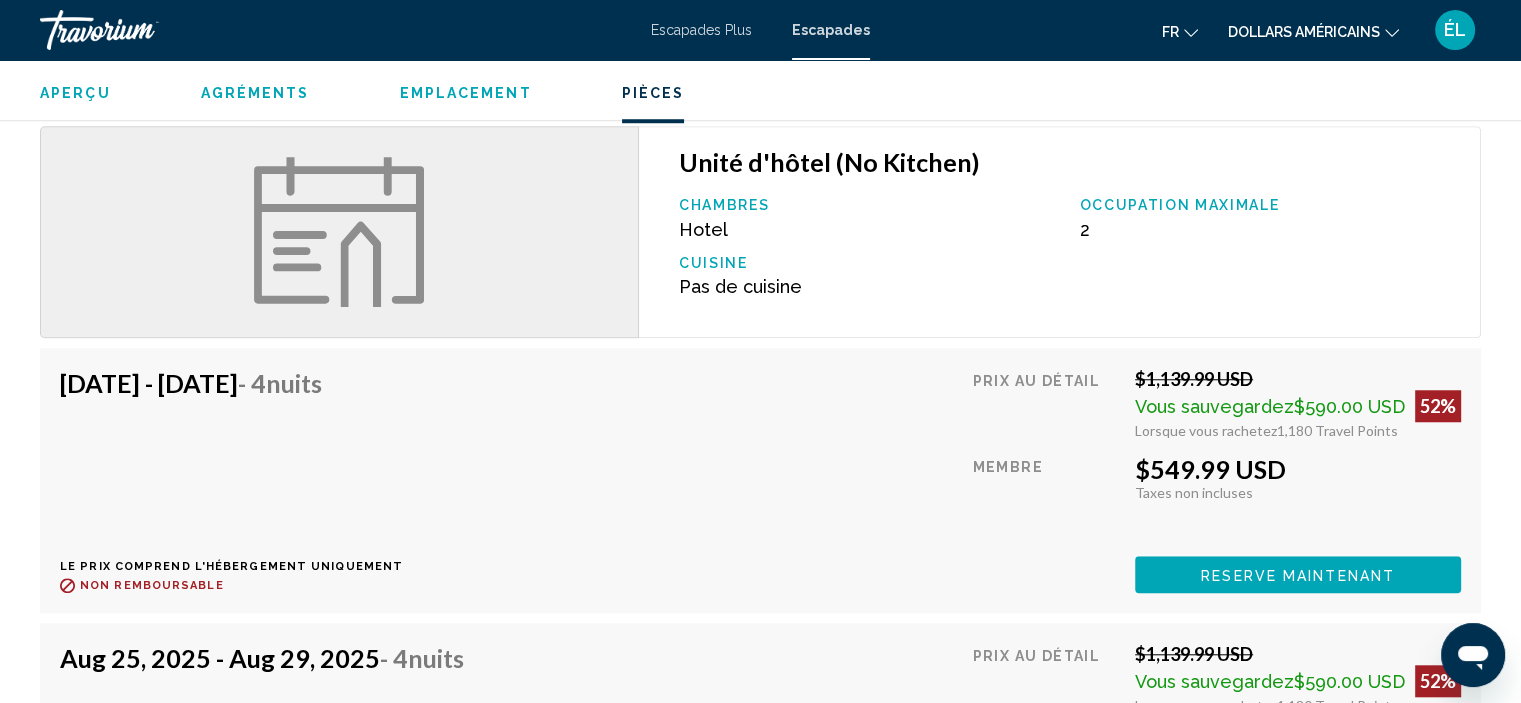 scroll, scrollTop: 1640, scrollLeft: 0, axis: vertical 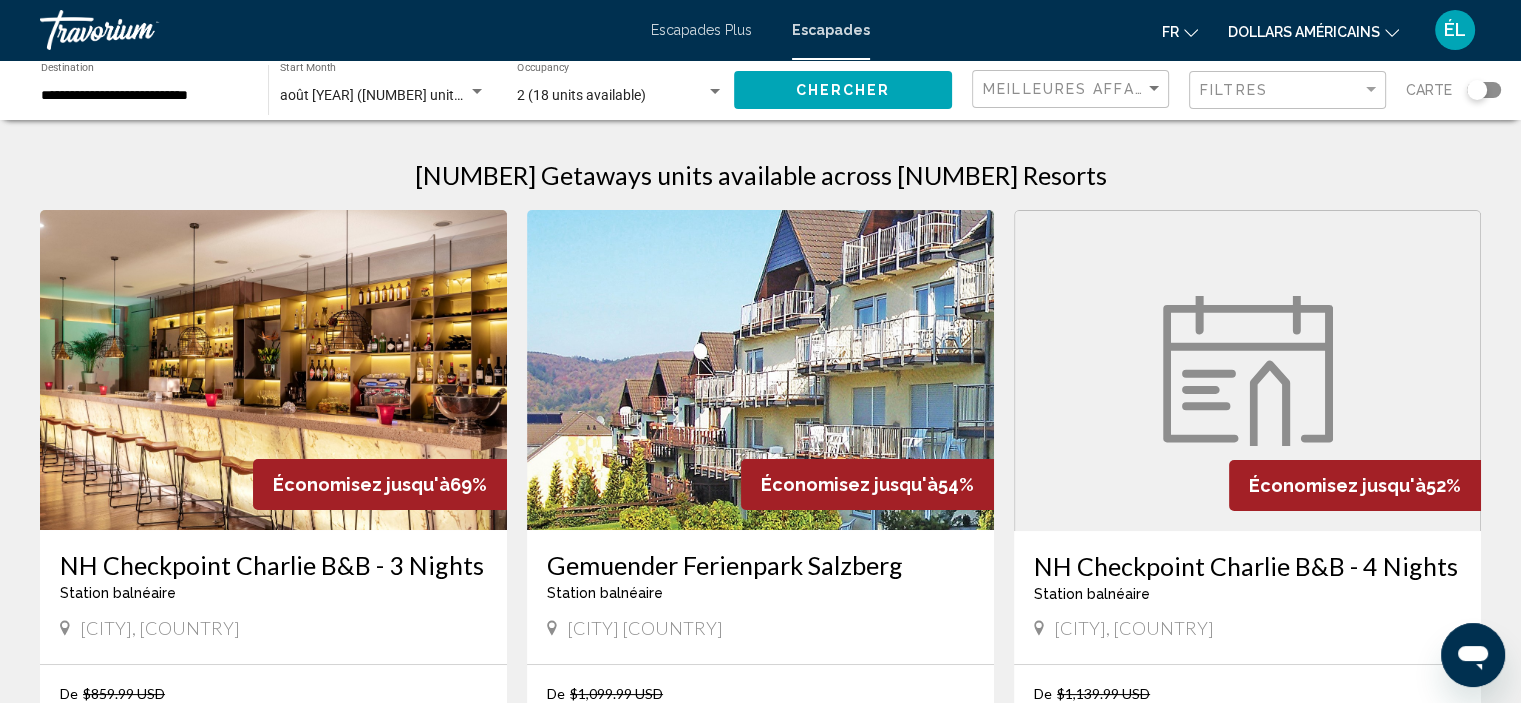 click at bounding box center [760, 370] 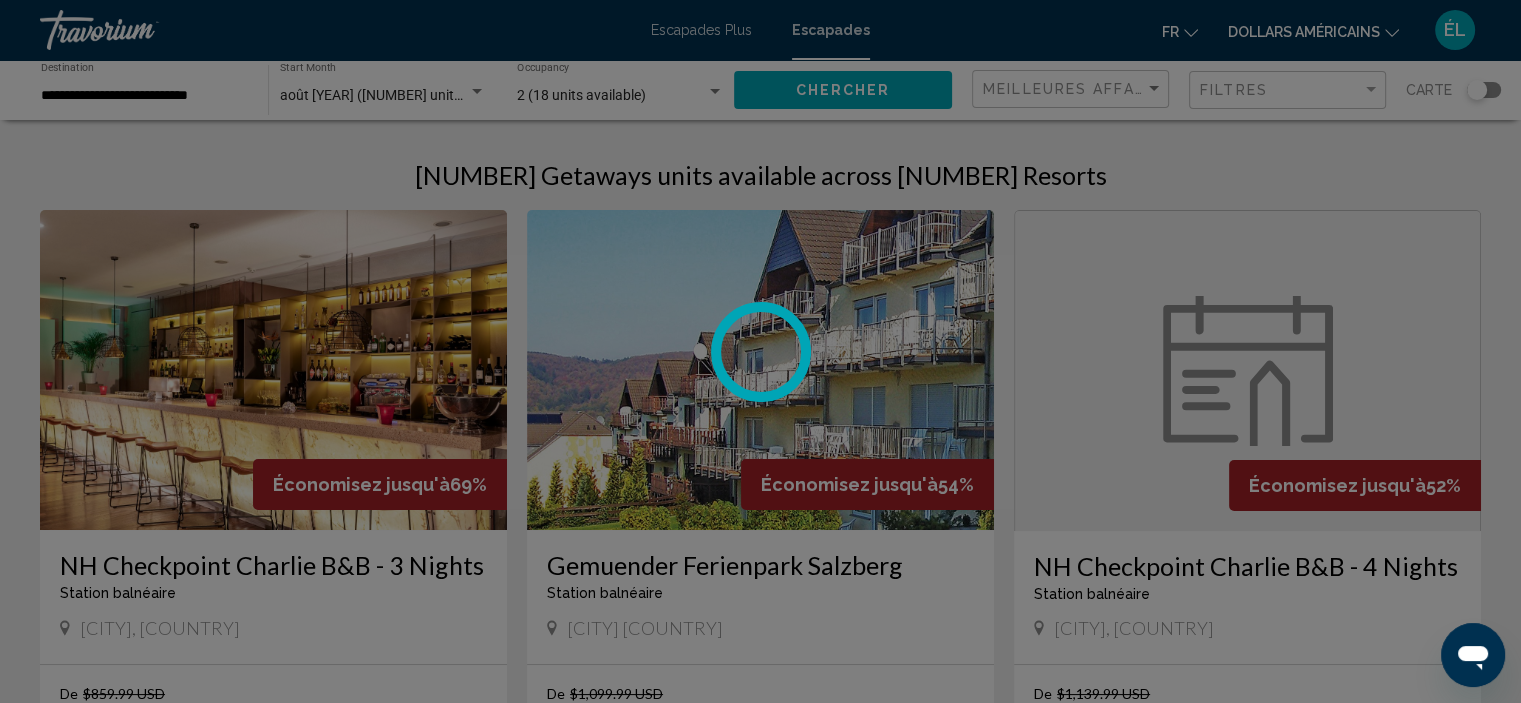 scroll, scrollTop: 8, scrollLeft: 0, axis: vertical 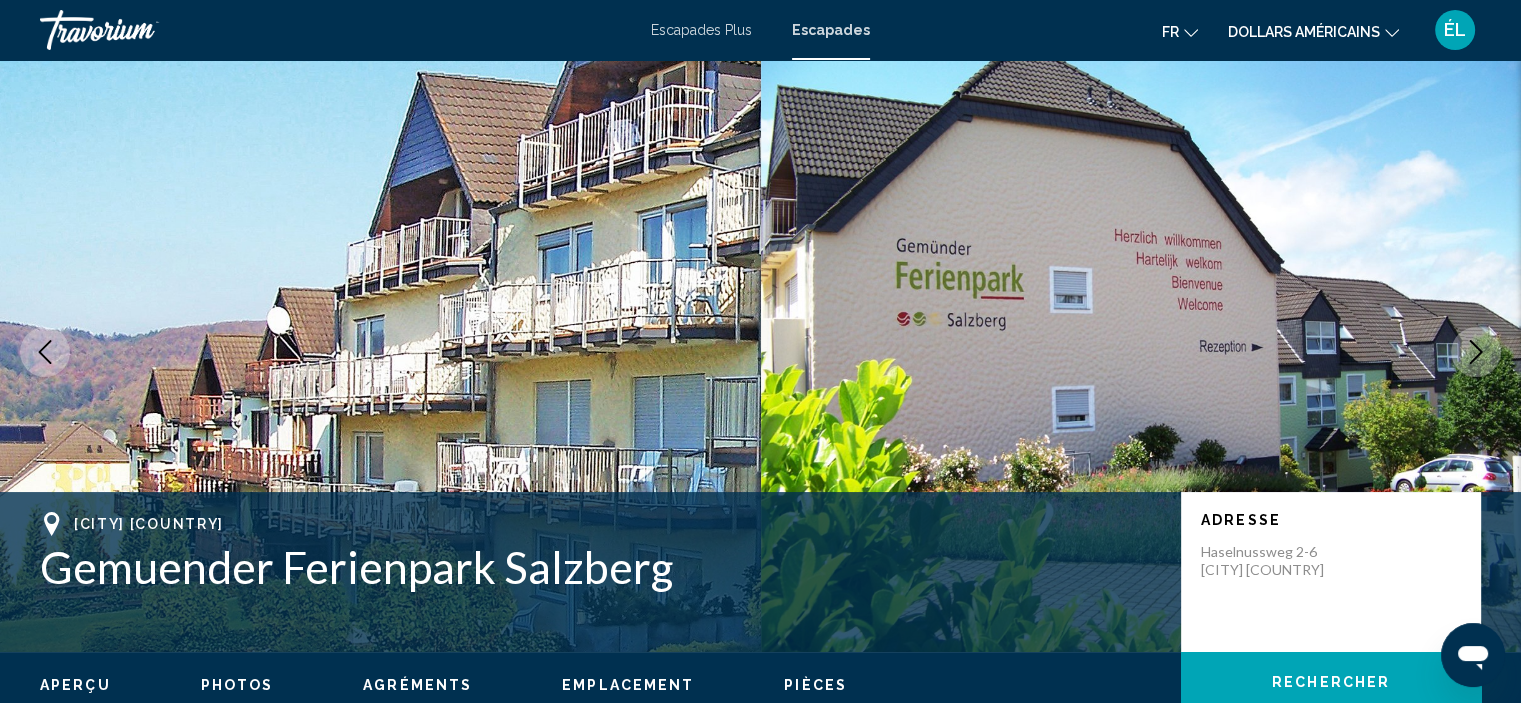 type 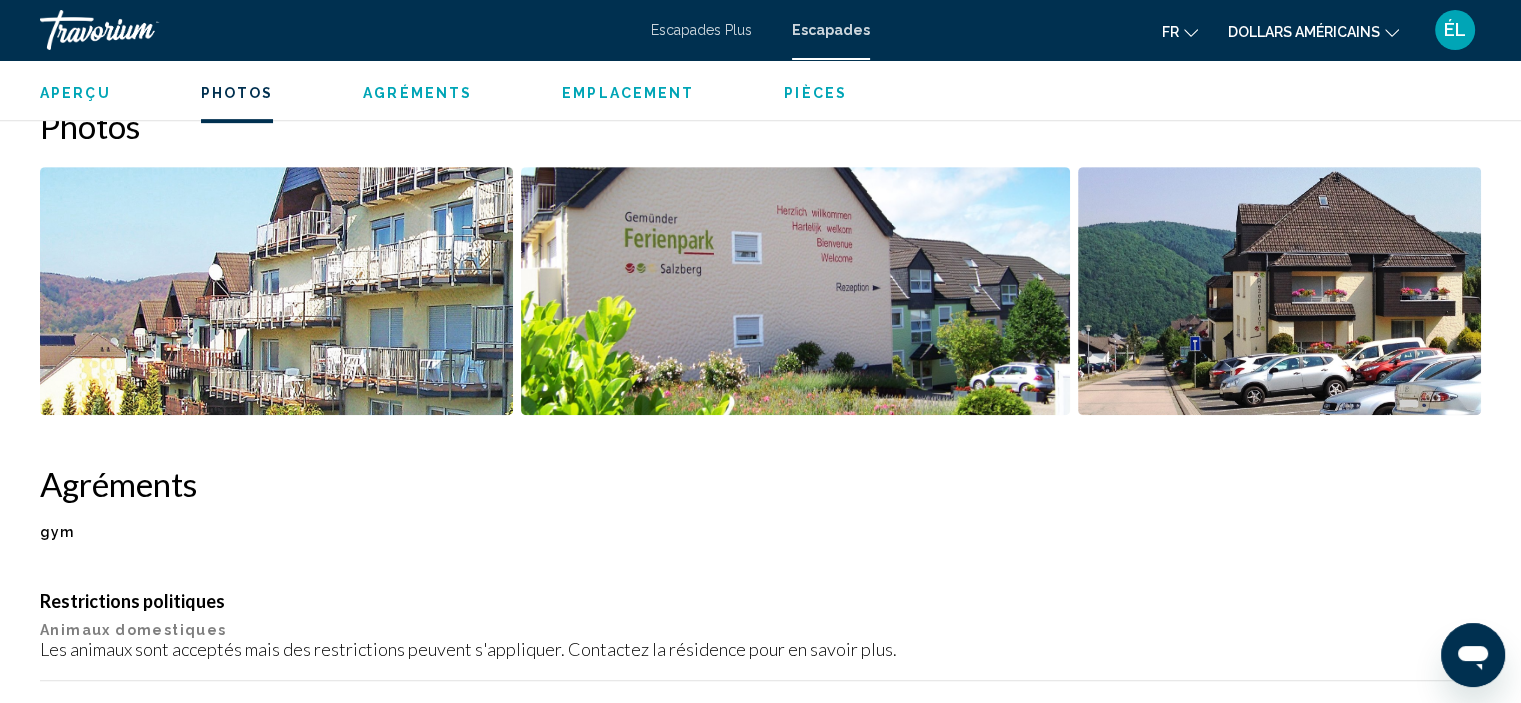 scroll, scrollTop: 928, scrollLeft: 0, axis: vertical 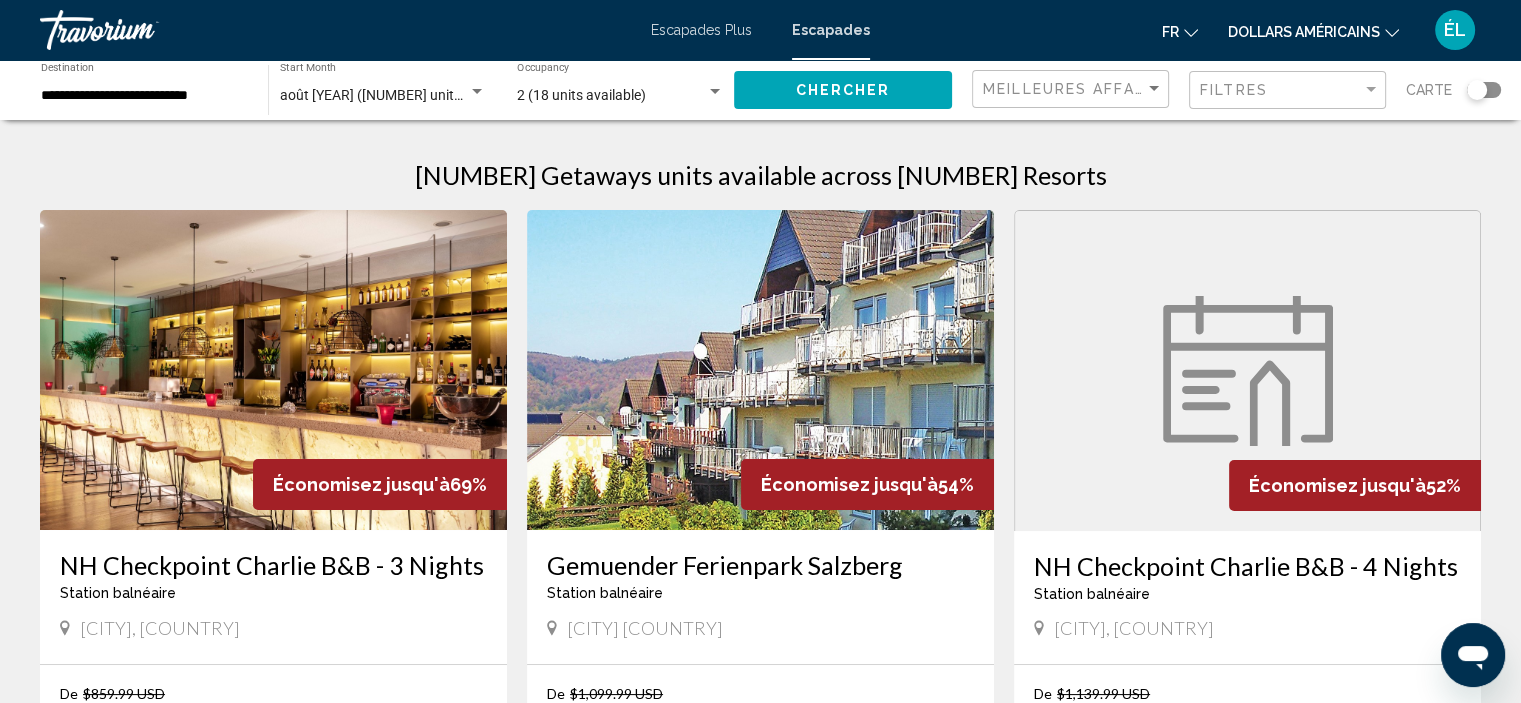 click at bounding box center (273, 370) 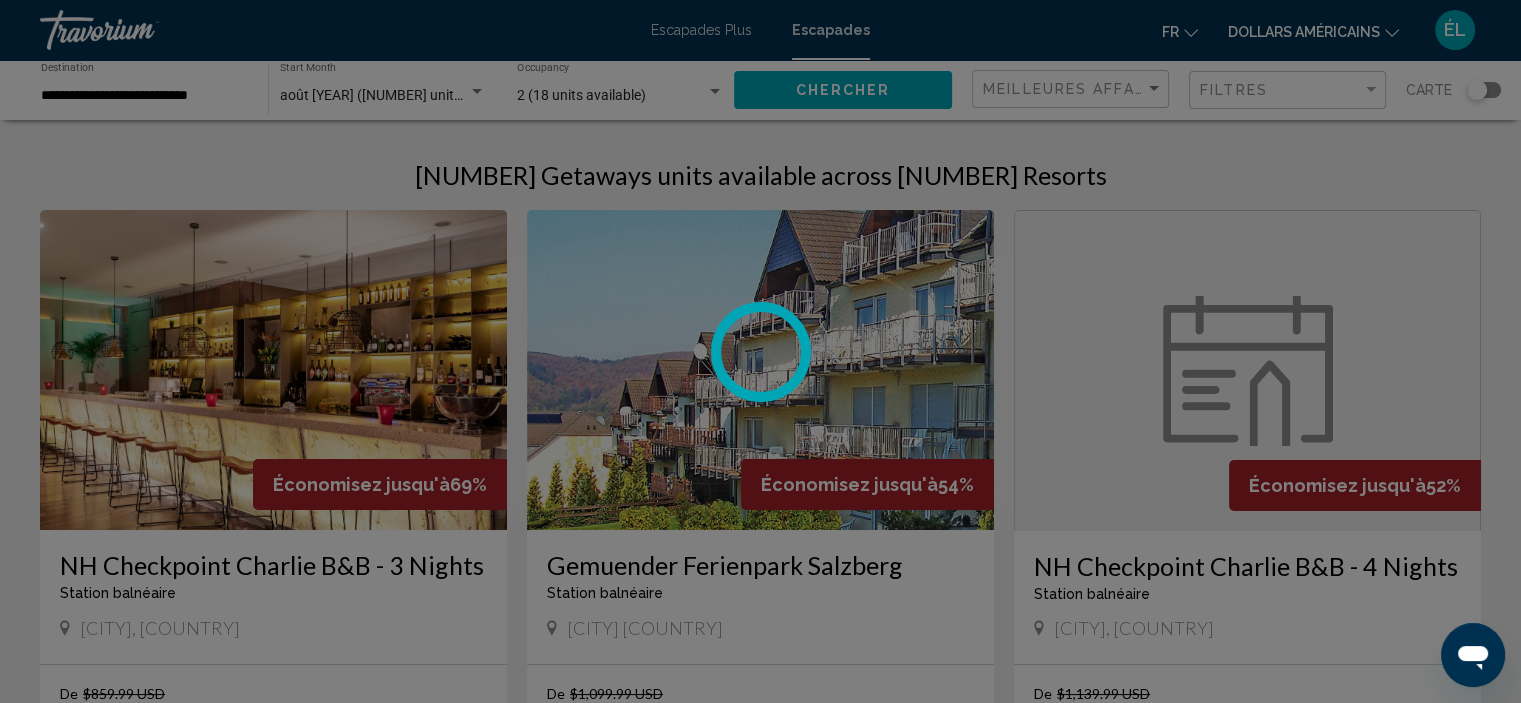 scroll, scrollTop: 8, scrollLeft: 0, axis: vertical 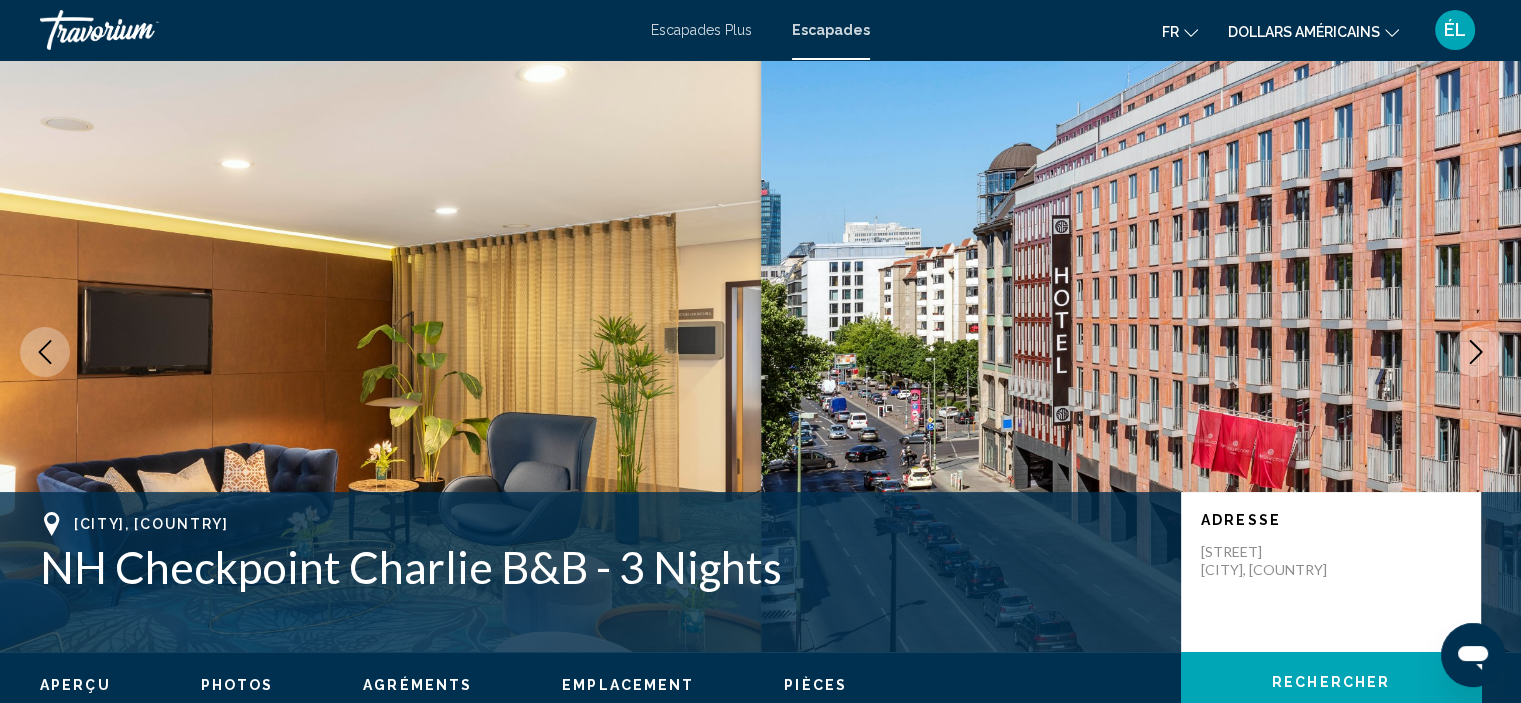 type 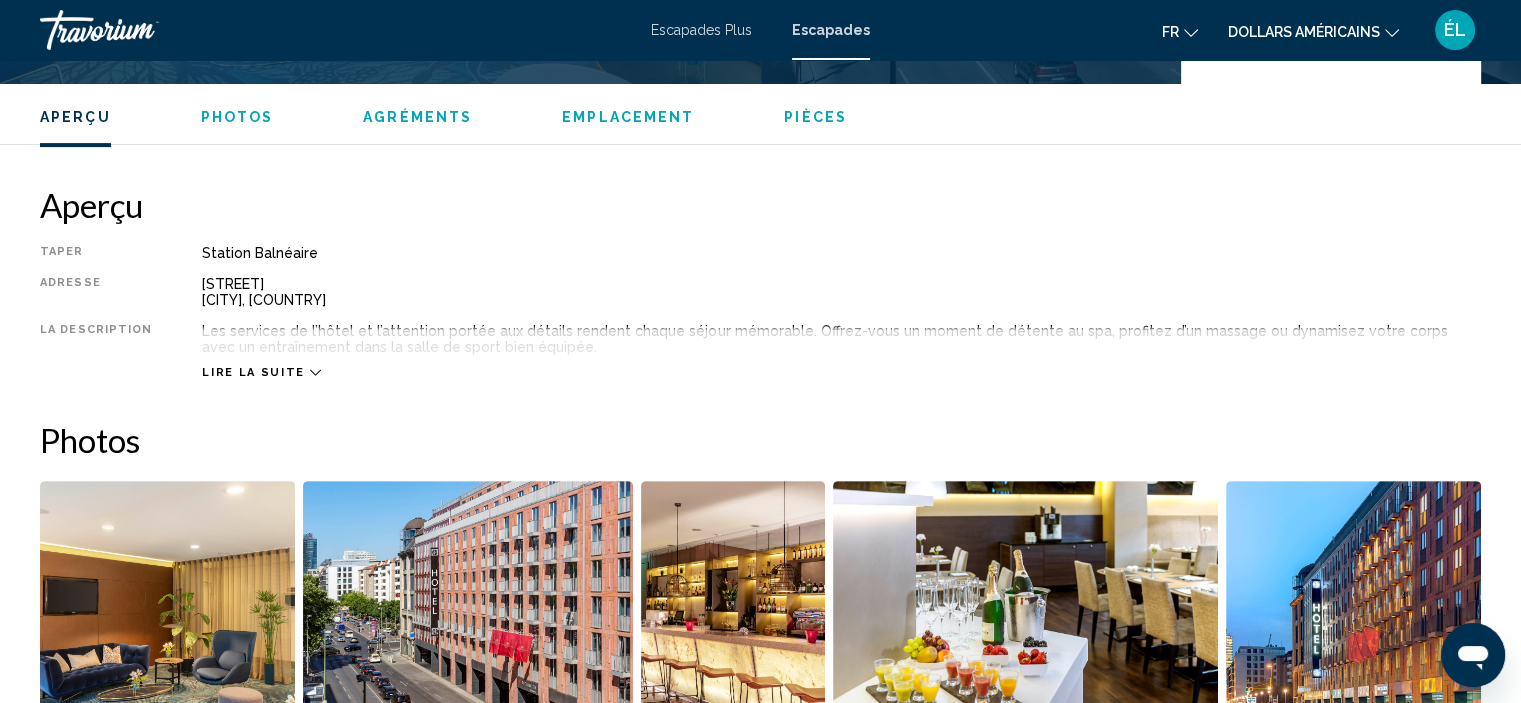 scroll, scrollTop: 608, scrollLeft: 0, axis: vertical 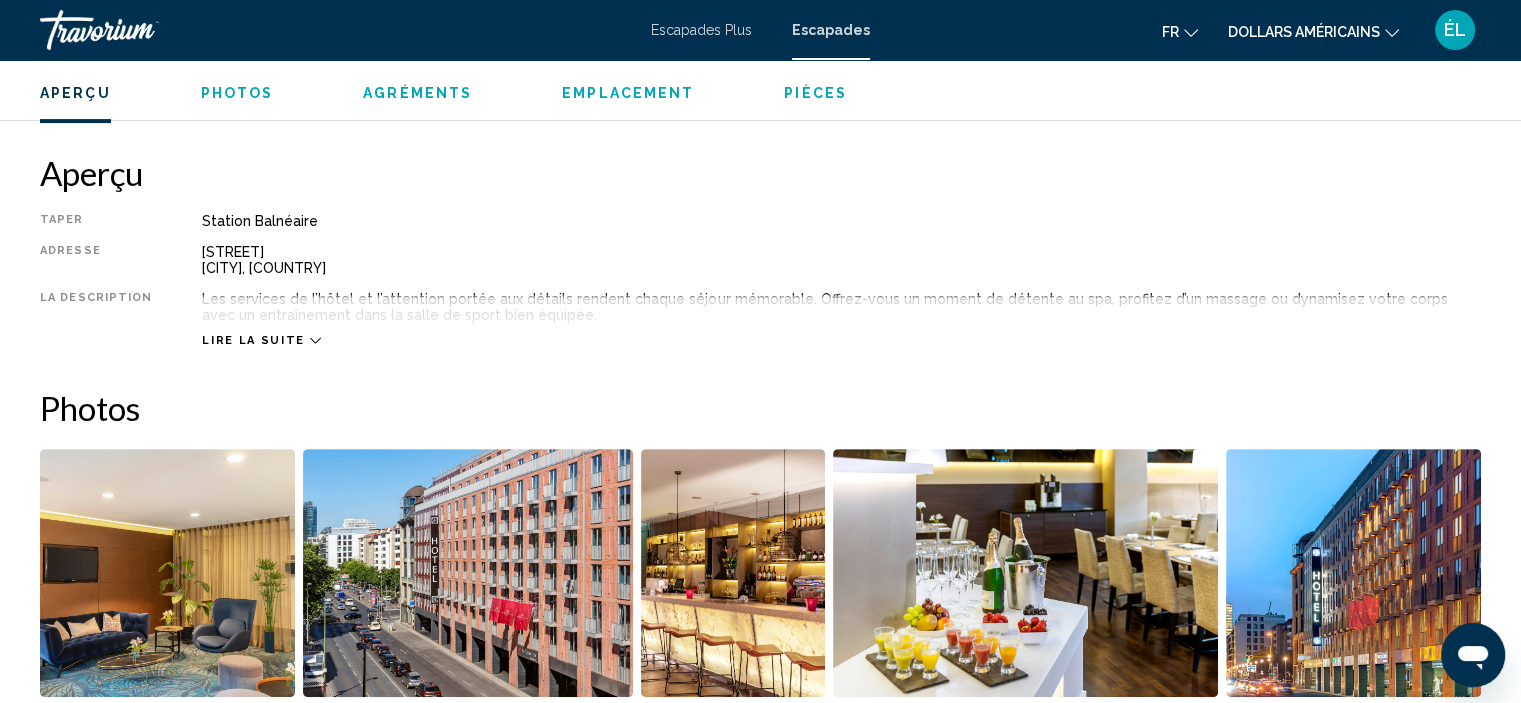 click on "Lire la suite" at bounding box center (253, 340) 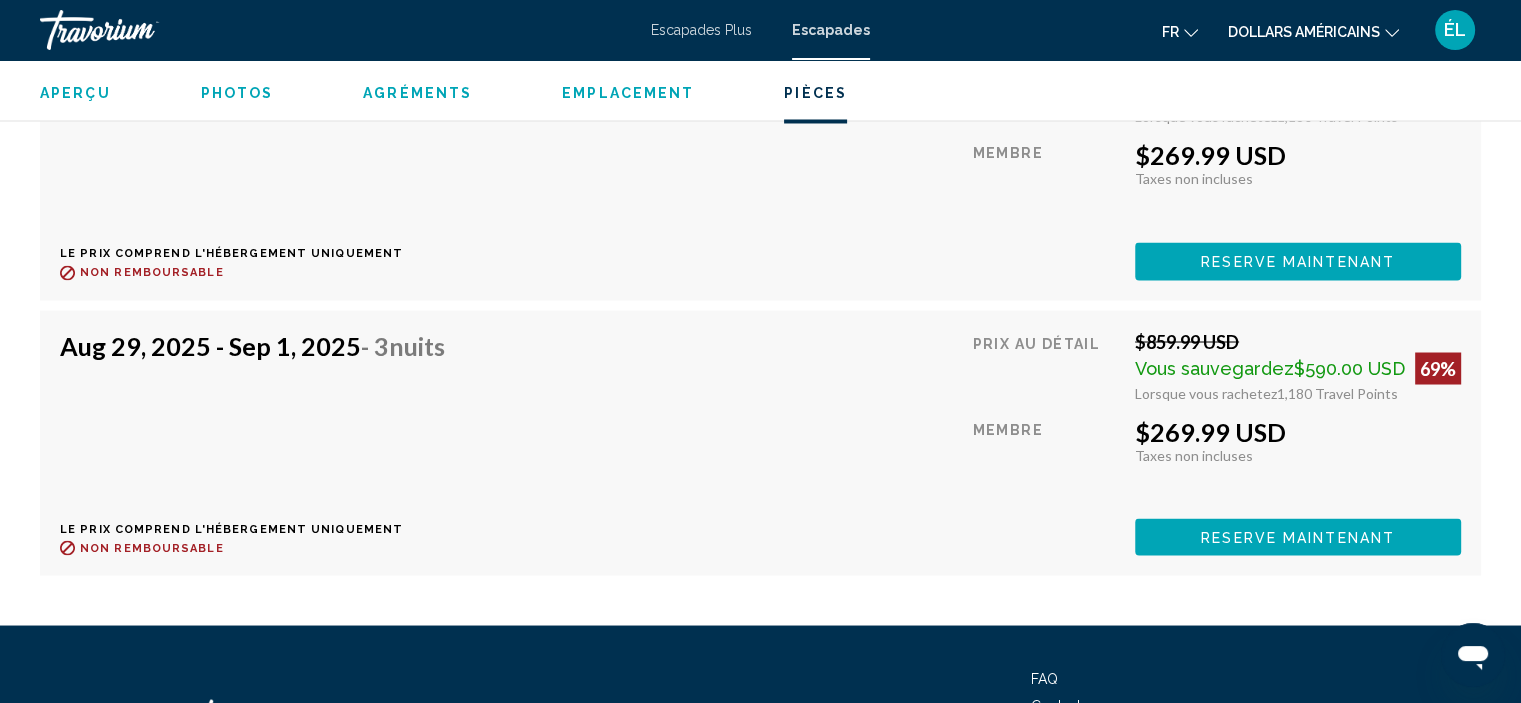scroll, scrollTop: 3608, scrollLeft: 0, axis: vertical 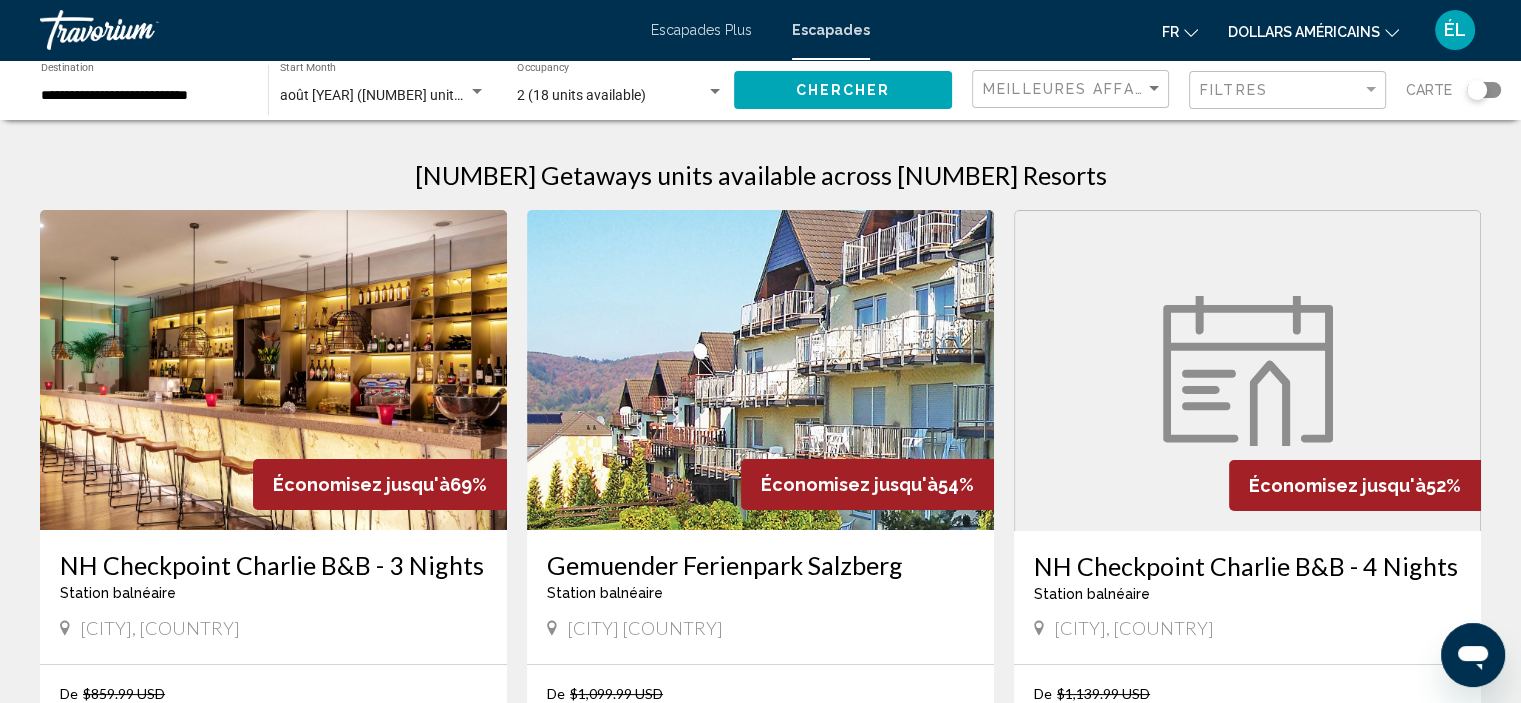 click at bounding box center (760, 370) 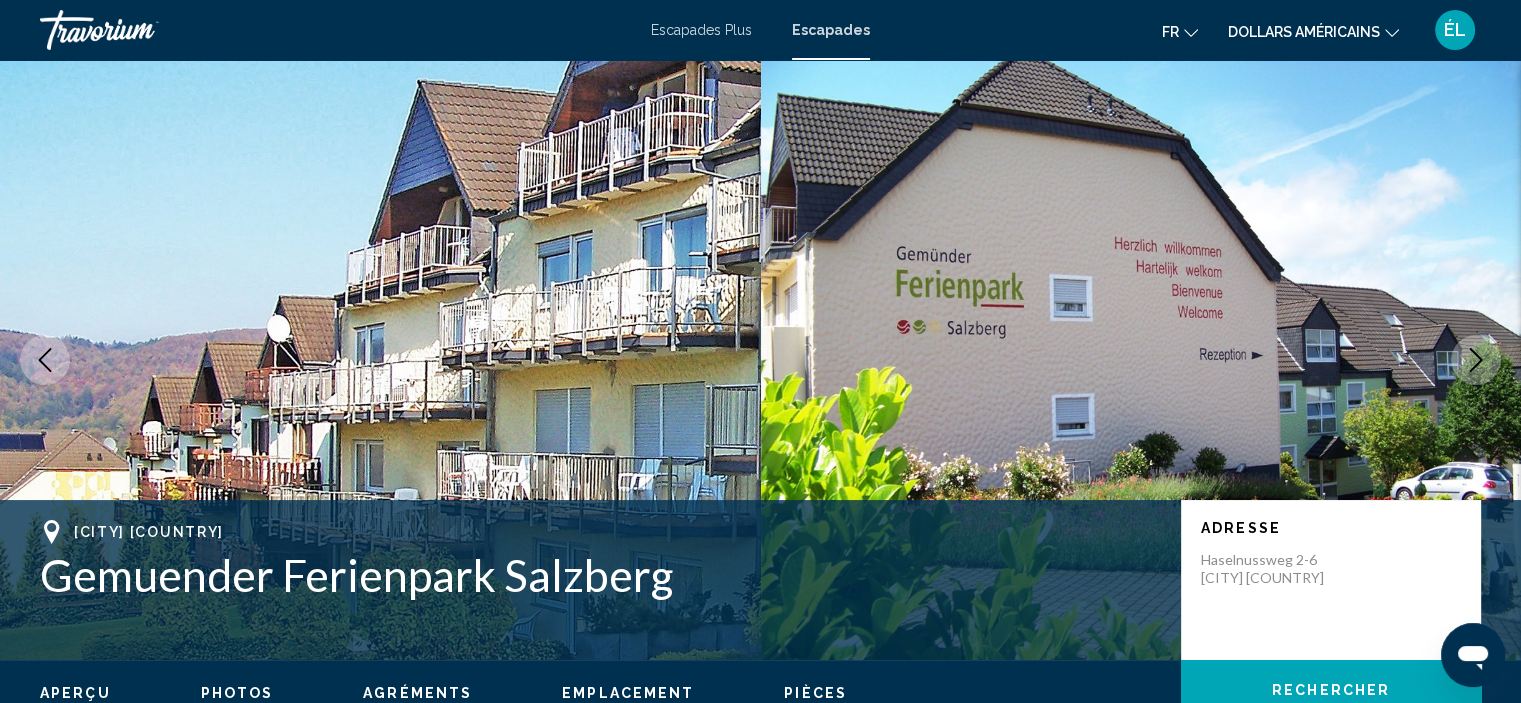 scroll, scrollTop: 8, scrollLeft: 0, axis: vertical 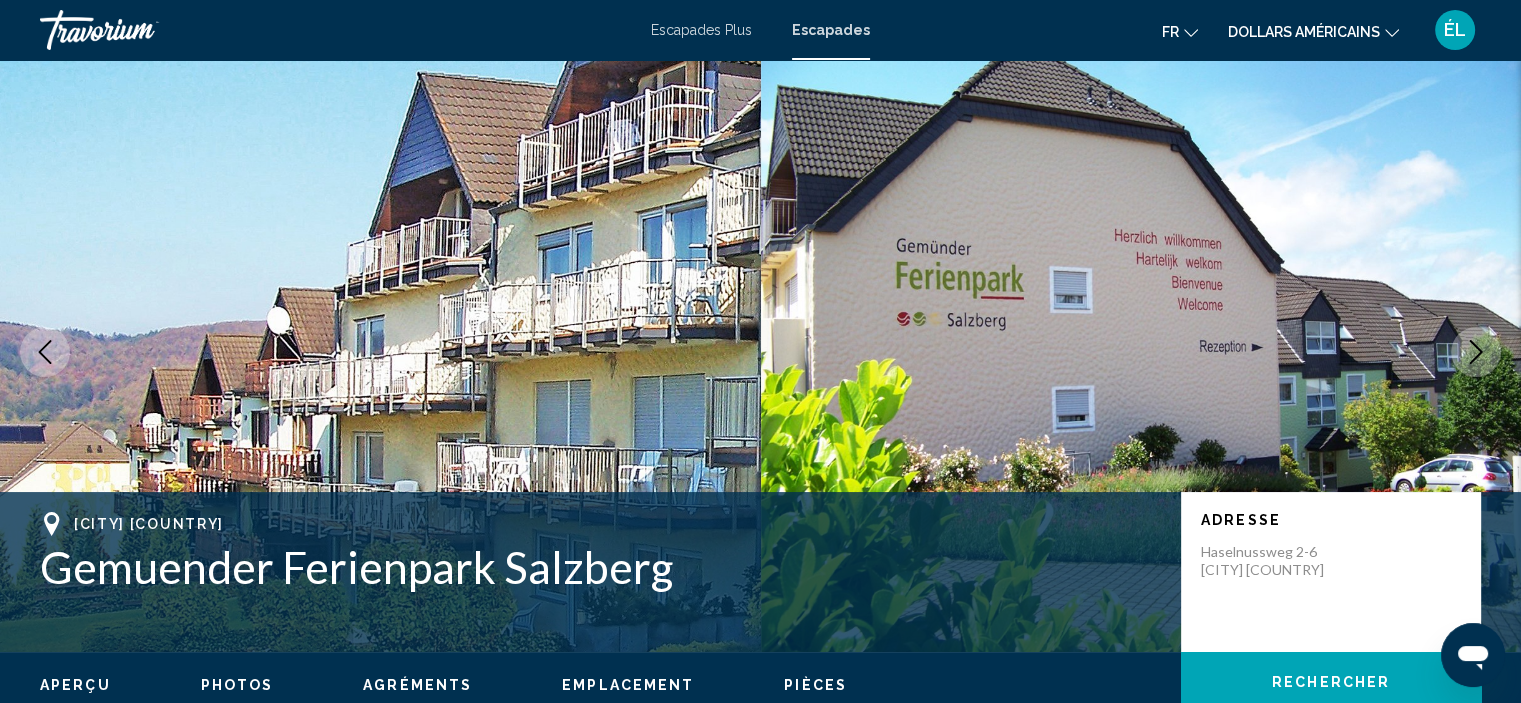 type 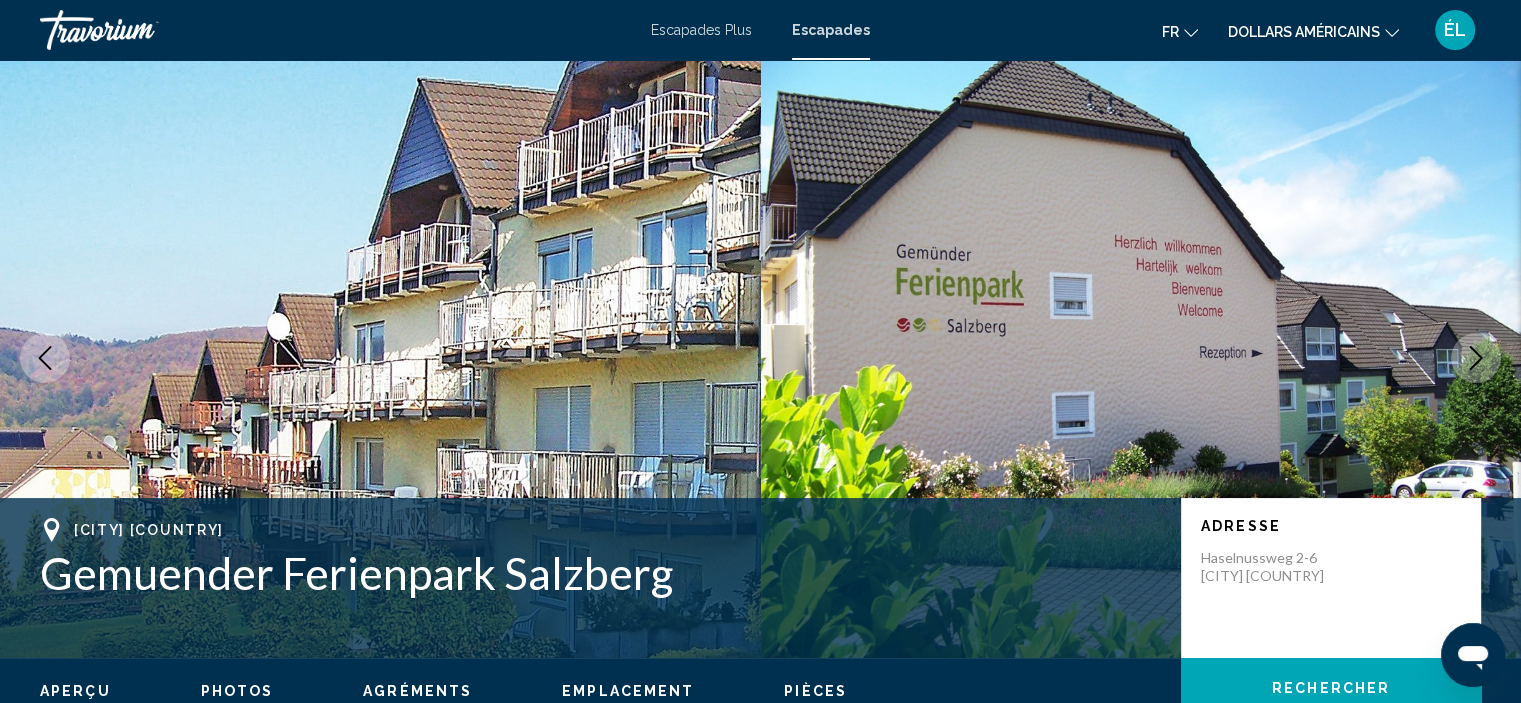 scroll, scrollTop: 0, scrollLeft: 0, axis: both 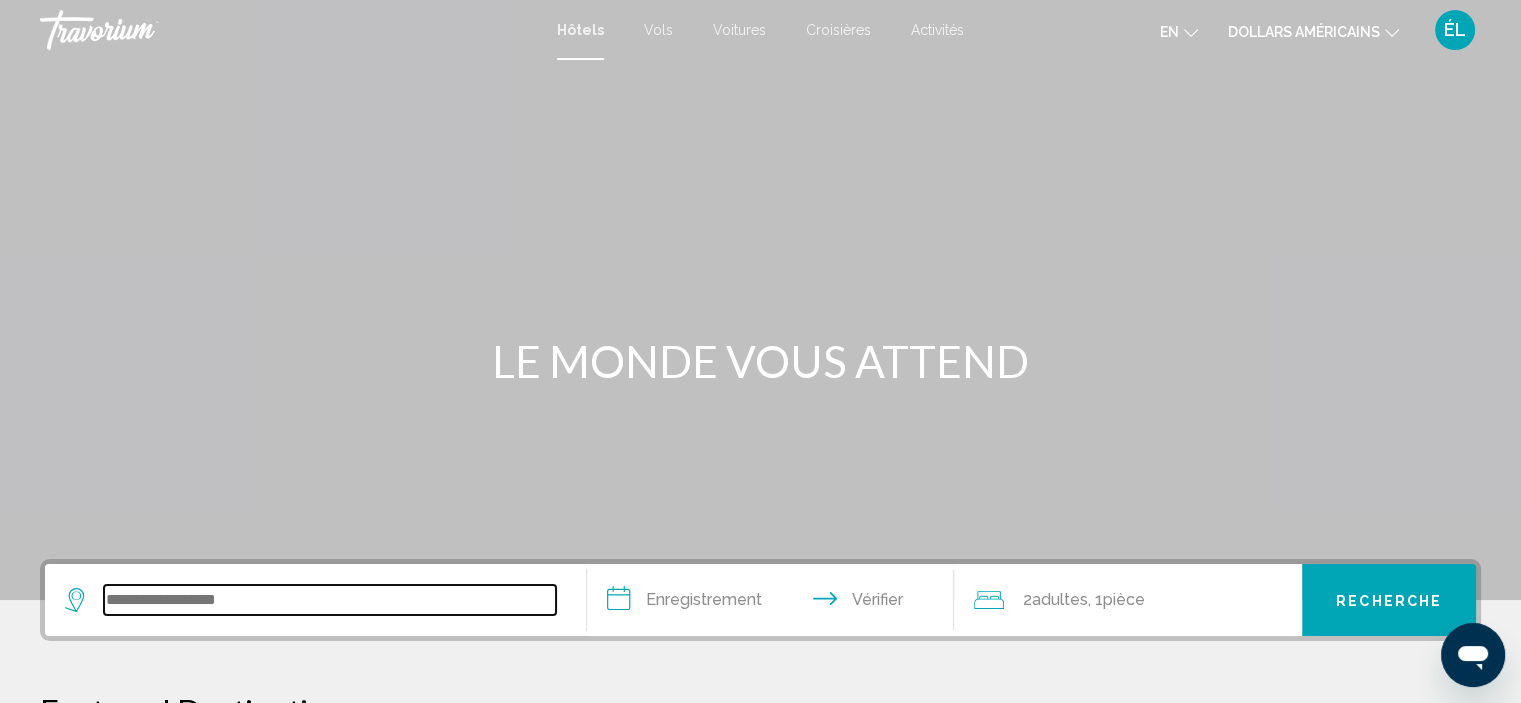 click at bounding box center (315, 600) 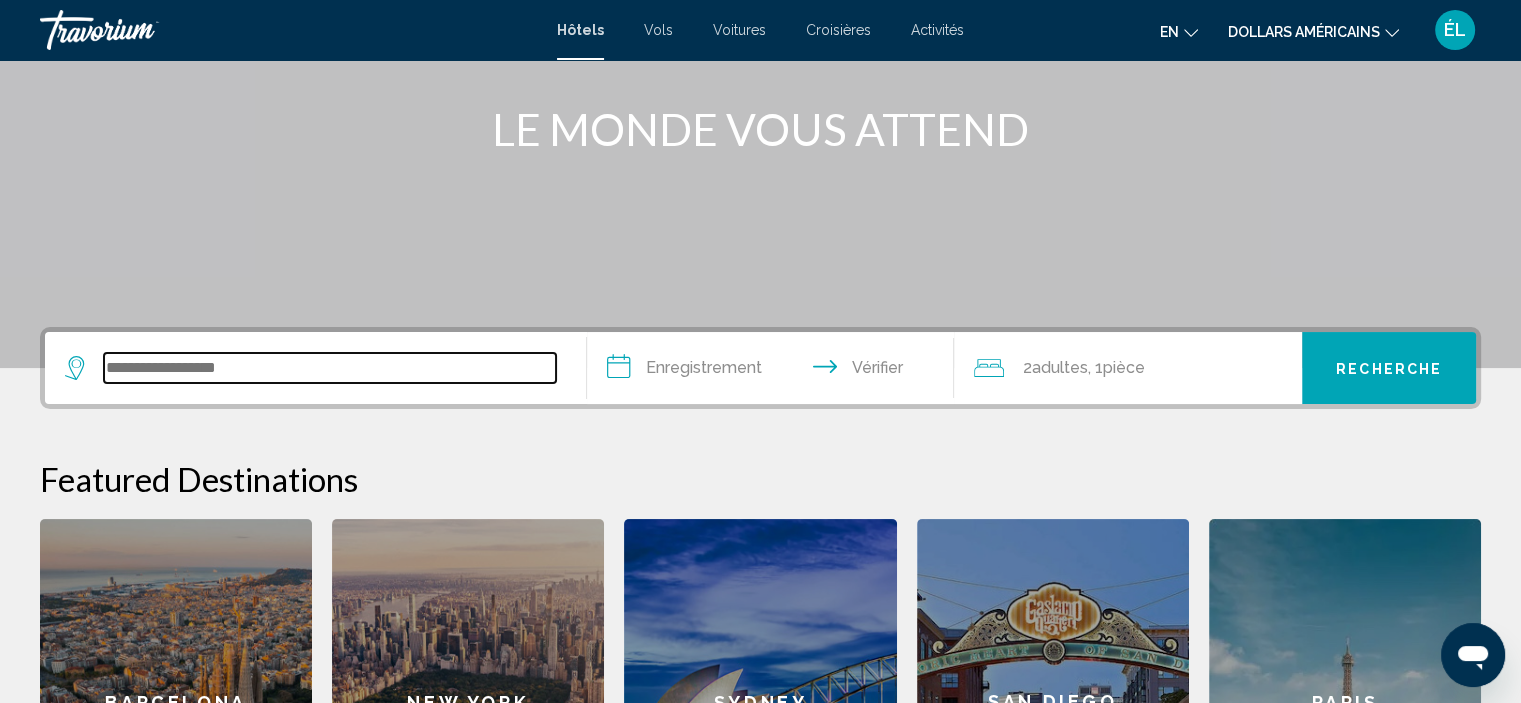 scroll, scrollTop: 493, scrollLeft: 0, axis: vertical 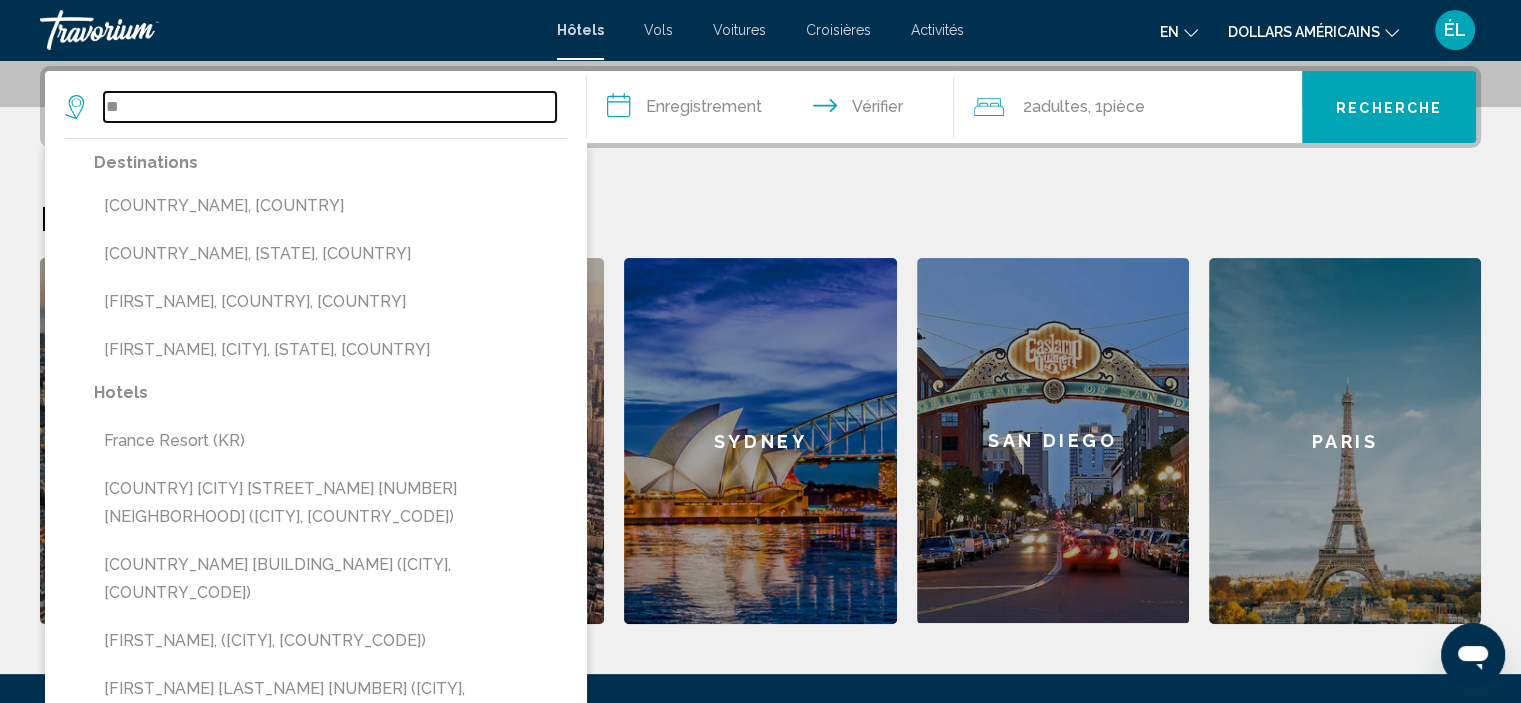 type on "*" 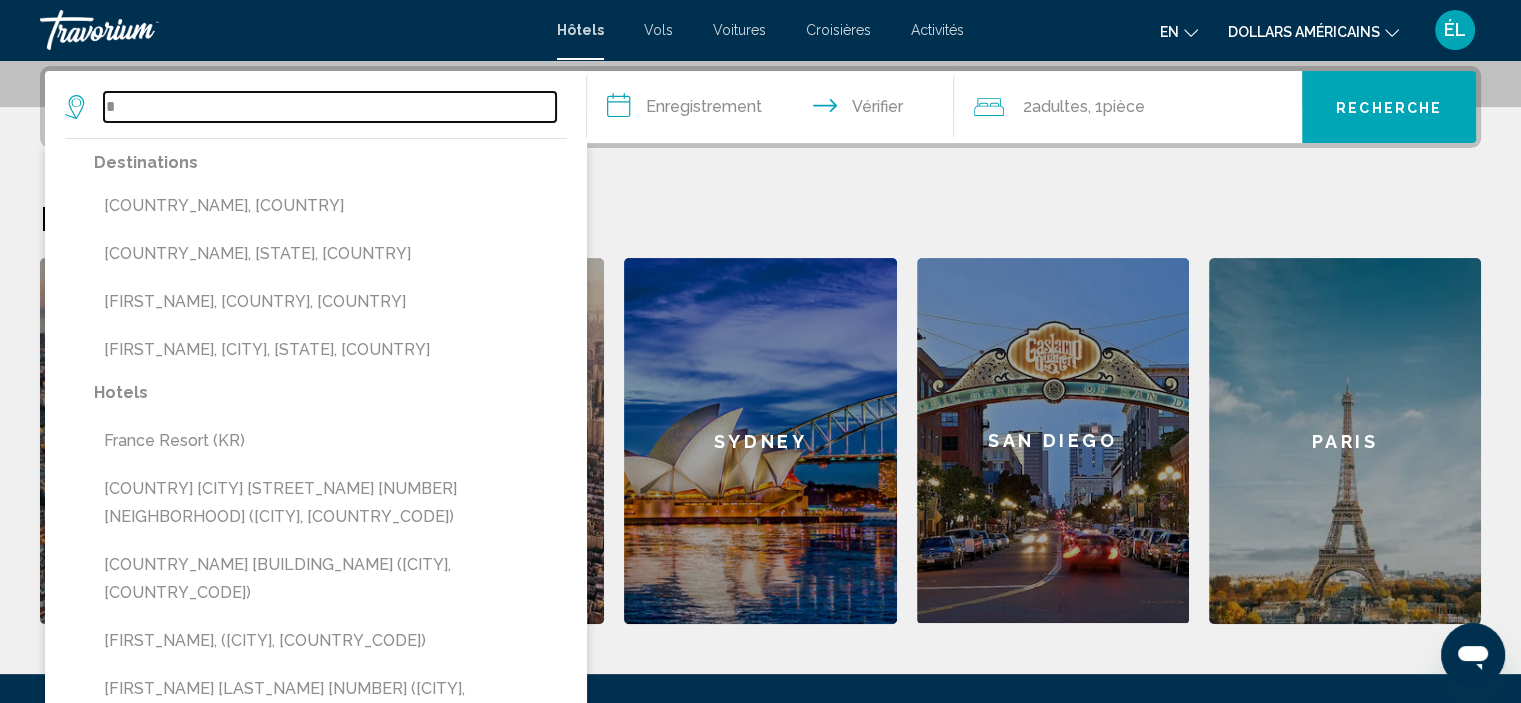 type 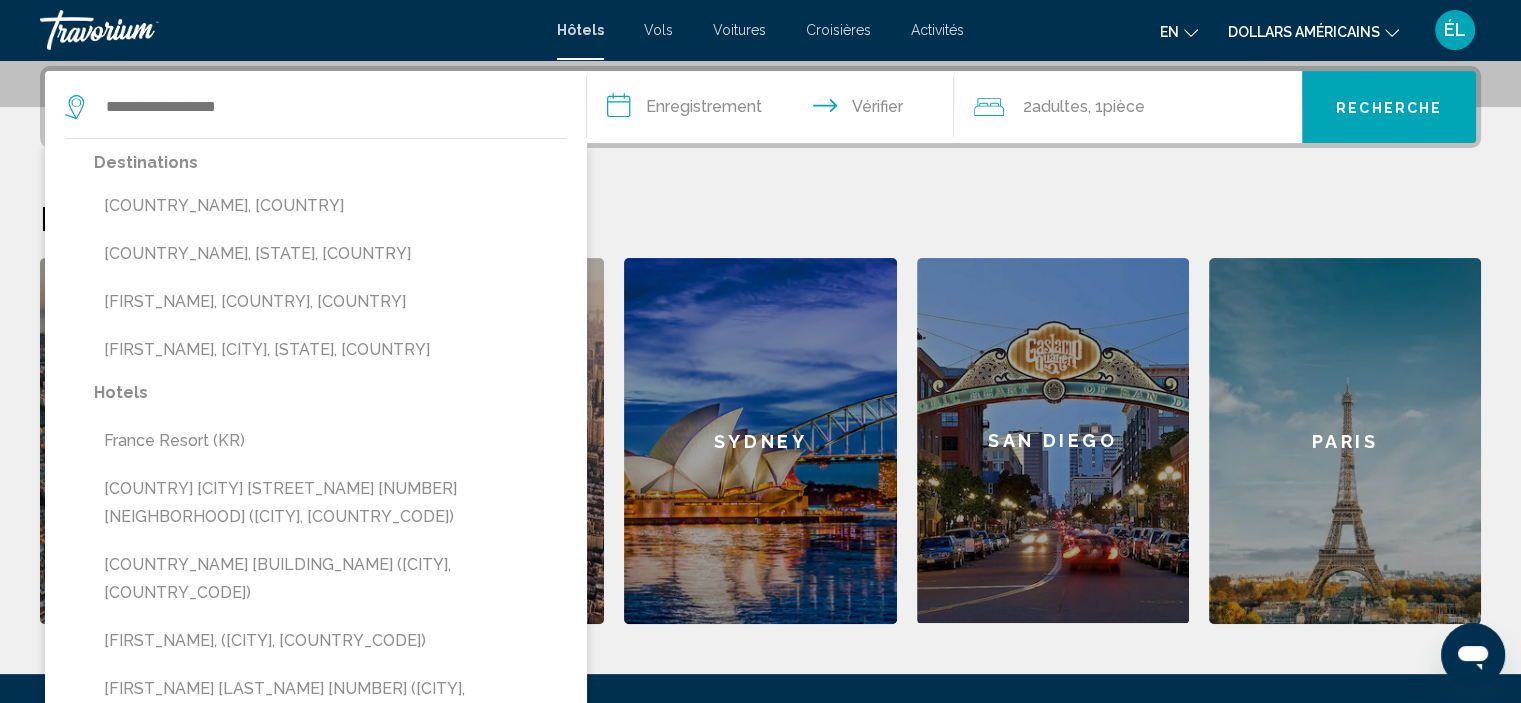 click on "**********" at bounding box center (775, 110) 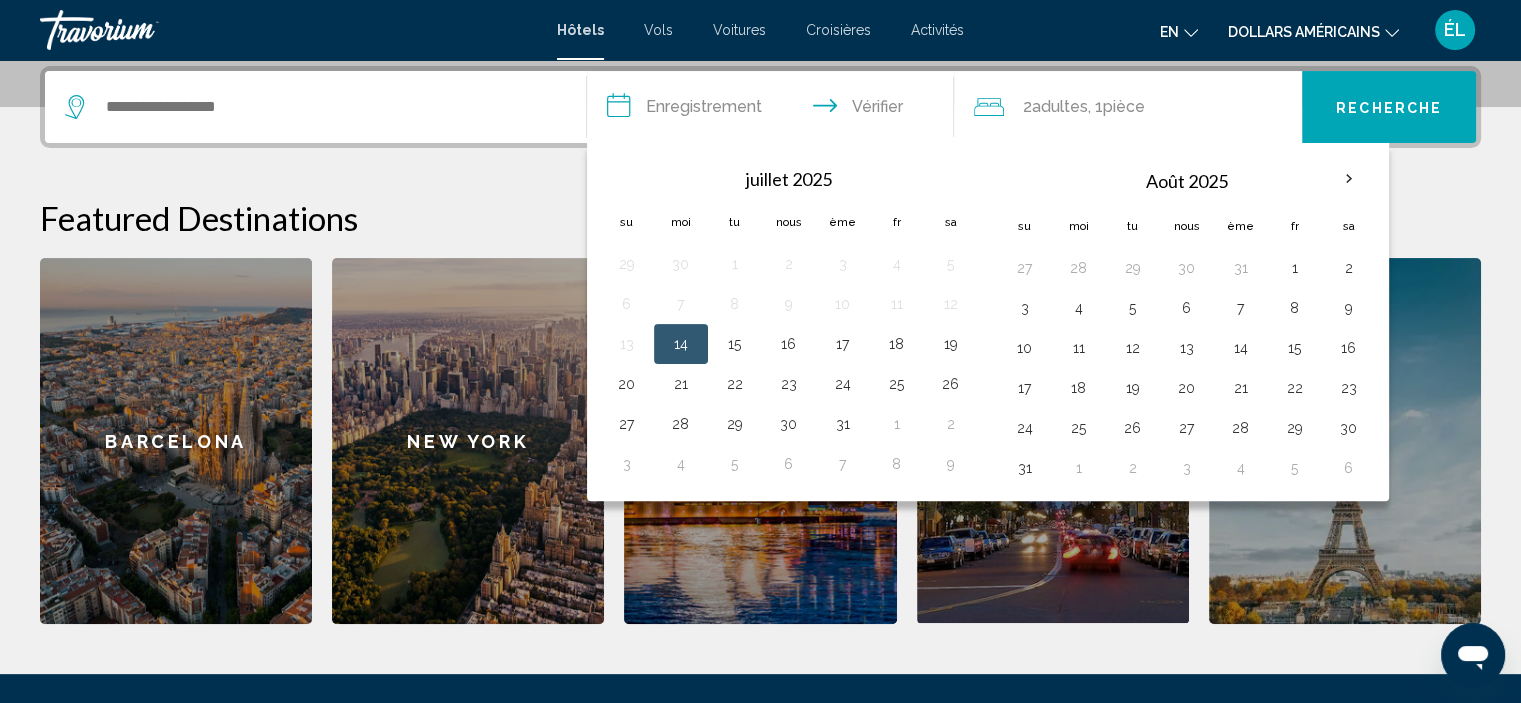 click on "adultes" 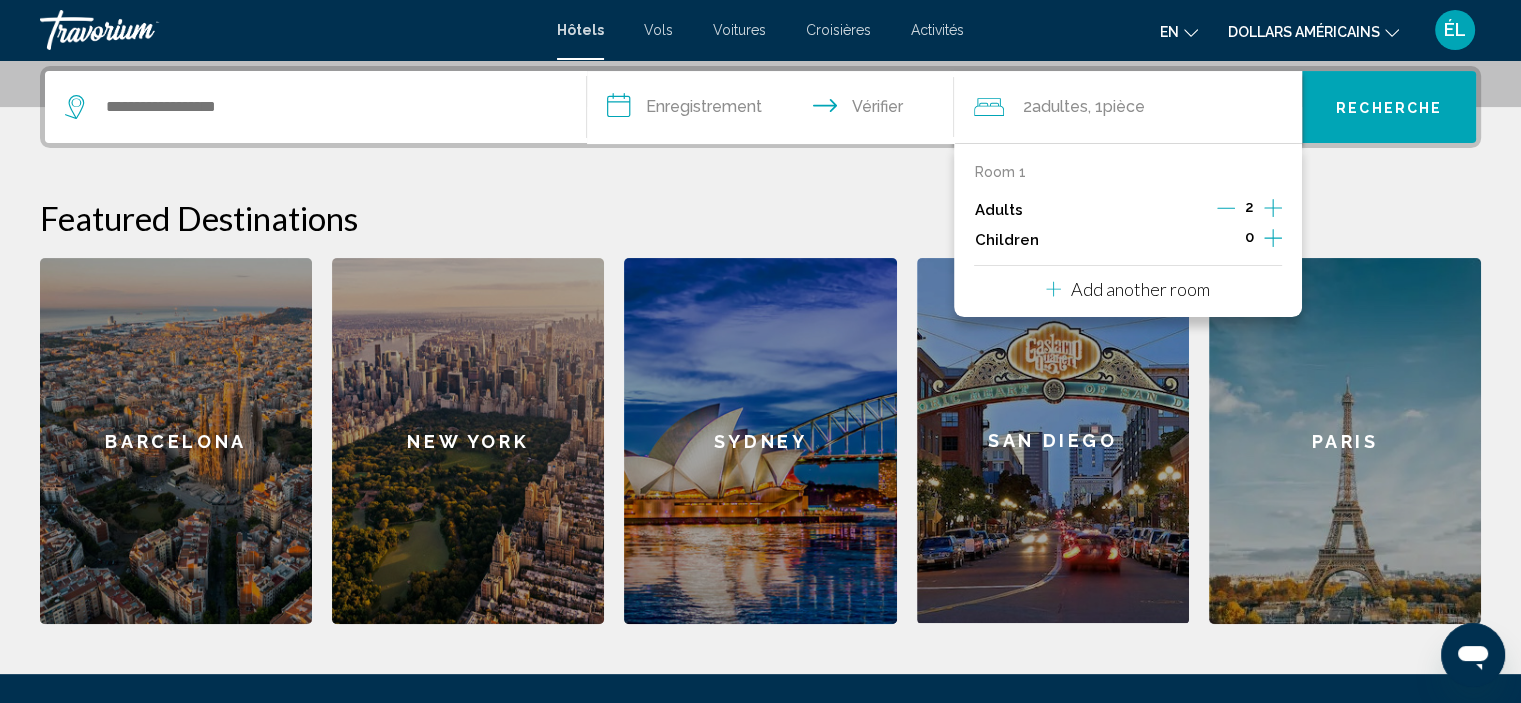 click on "Room 1" at bounding box center (999, 172) 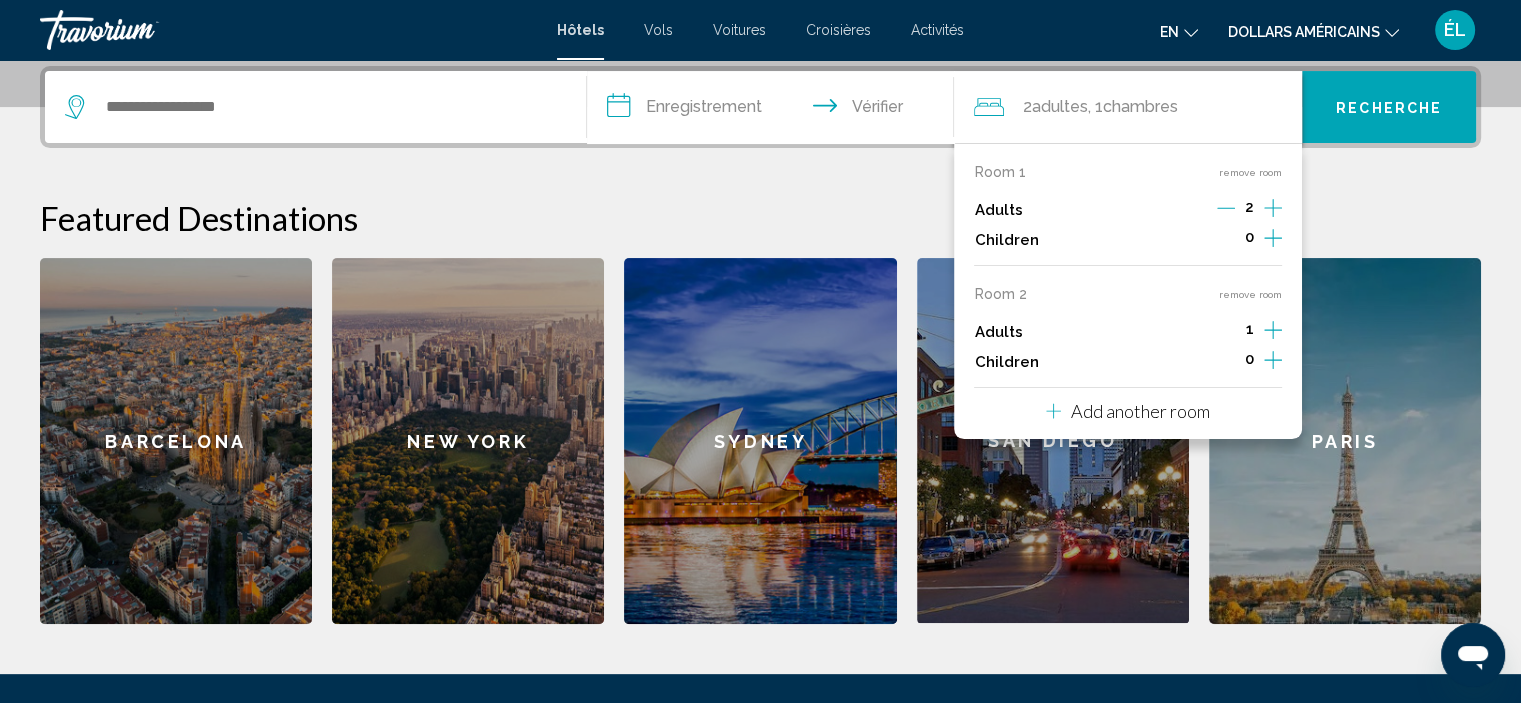 click 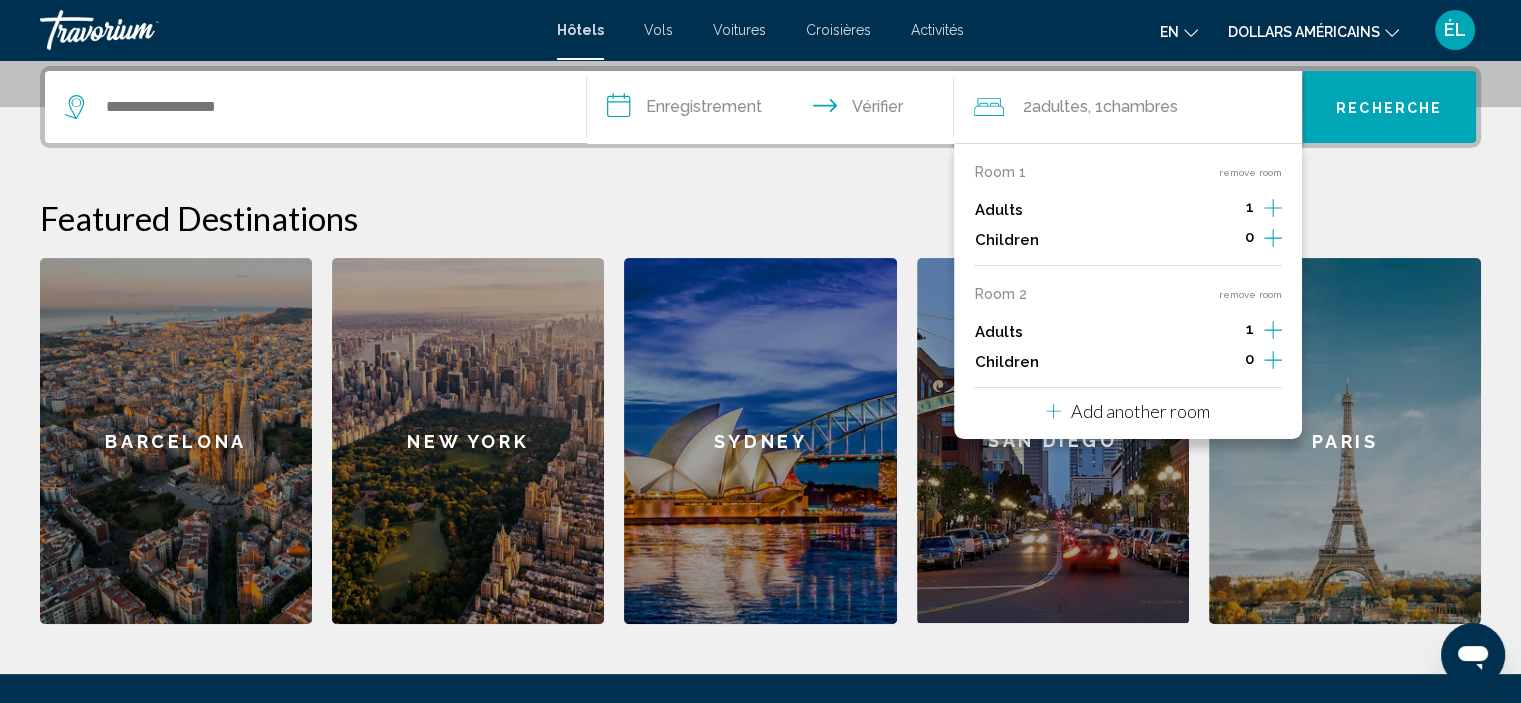 click on "Featured Destinations" at bounding box center [760, 218] 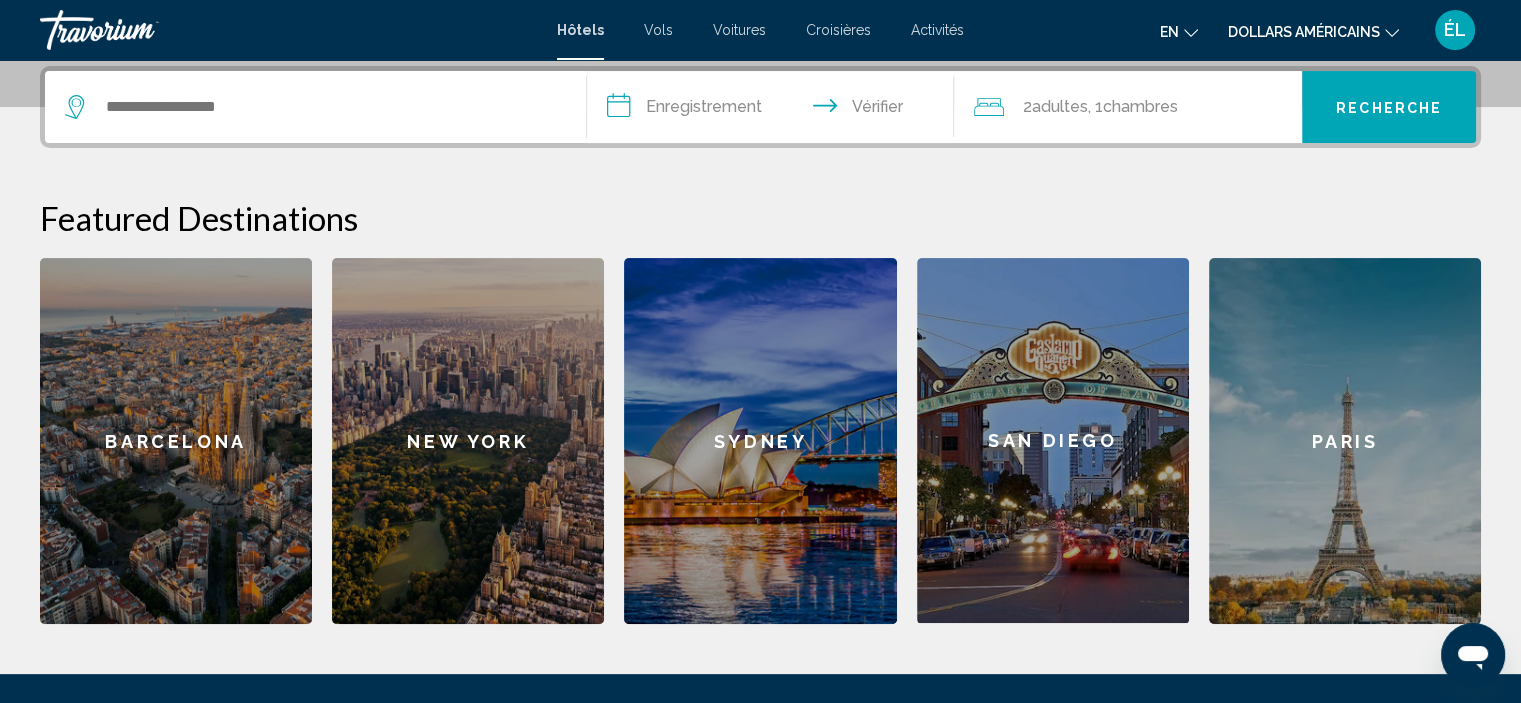 click on "2  adultes Adulte , 1  pièce chambres" 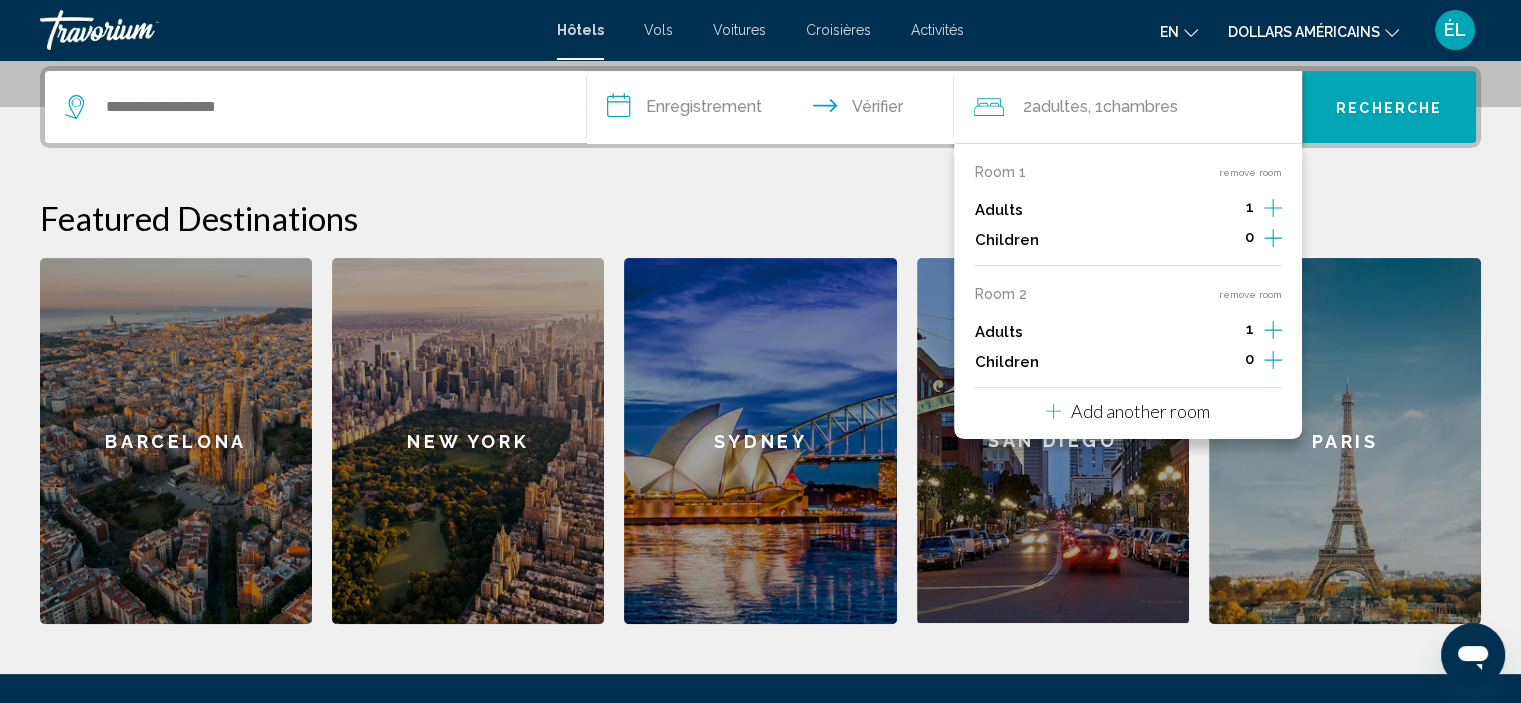 click on "**********" at bounding box center (775, 110) 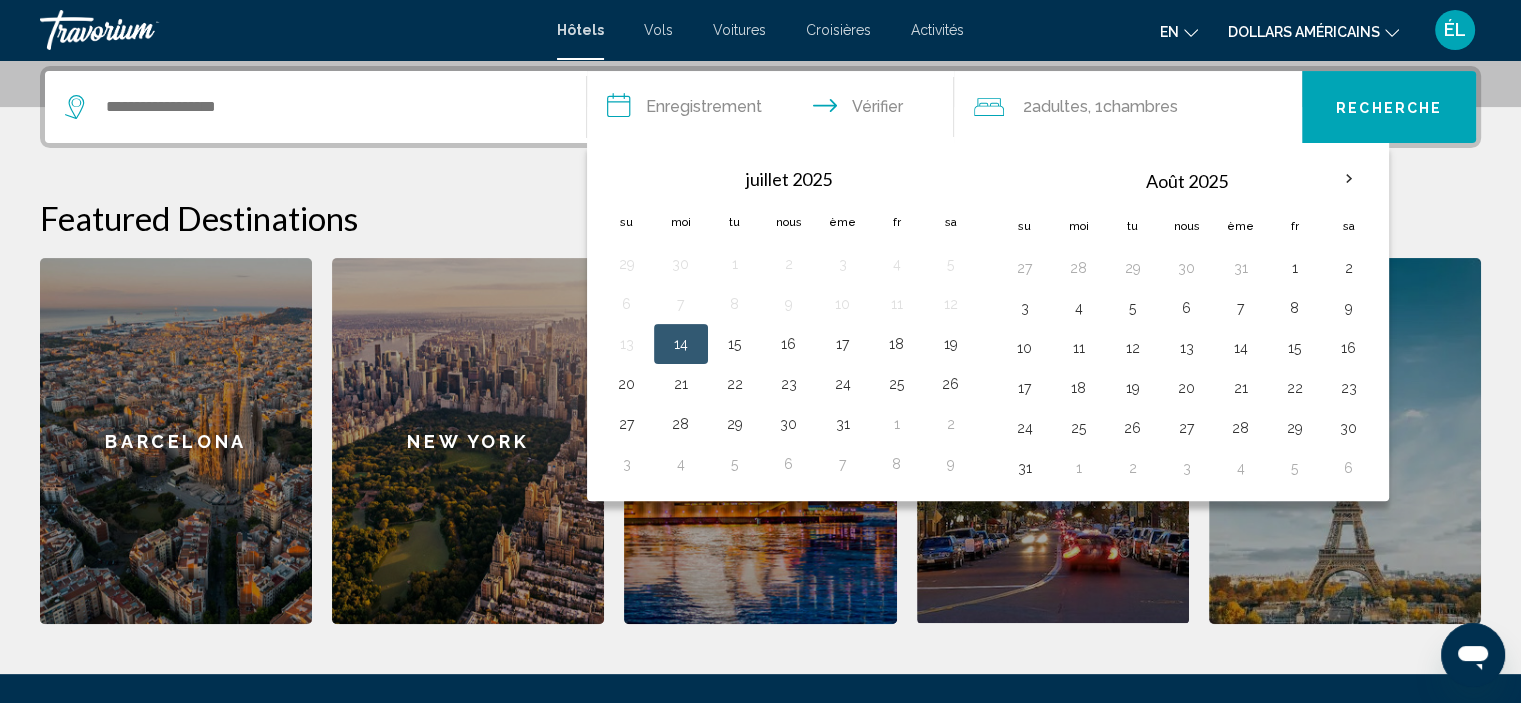 click on "**********" at bounding box center (760, 345) 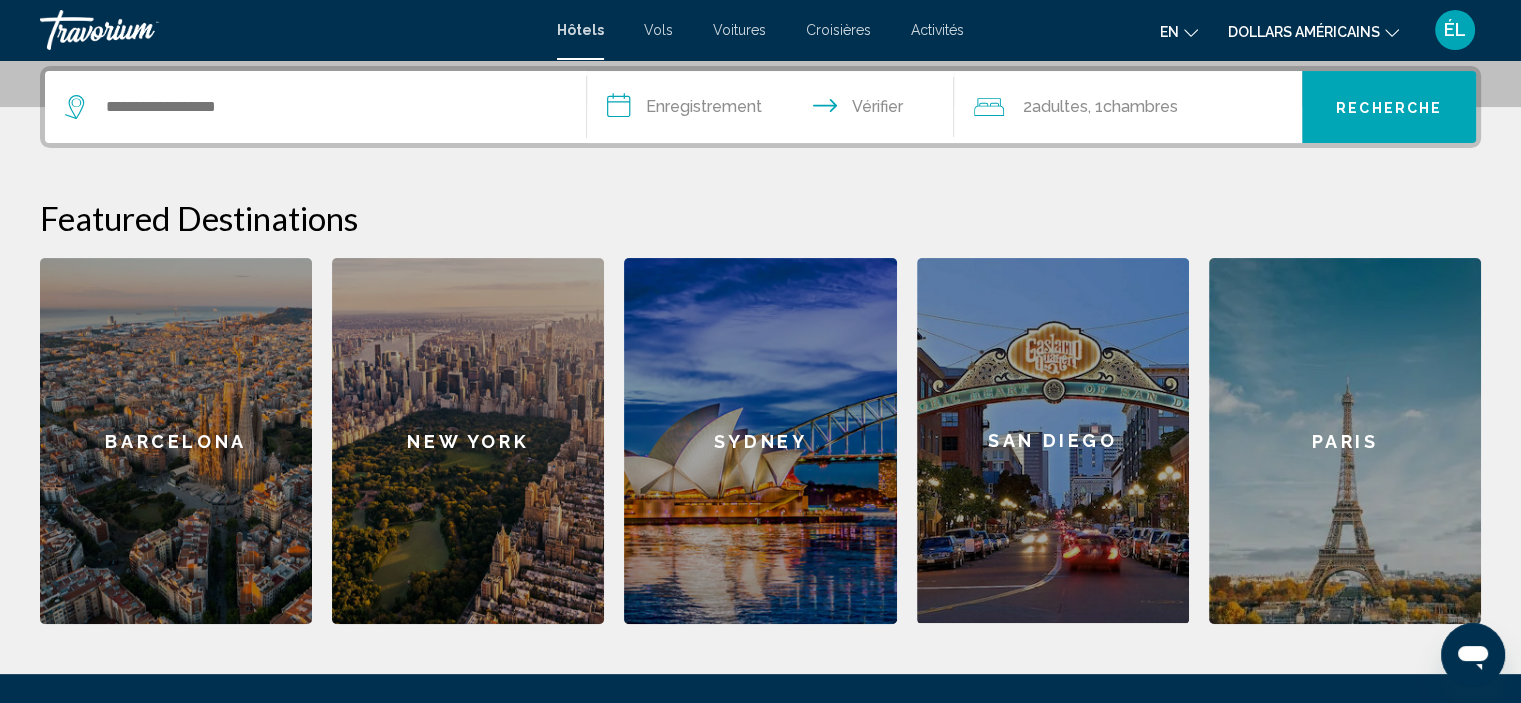 click on "**********" at bounding box center [775, 110] 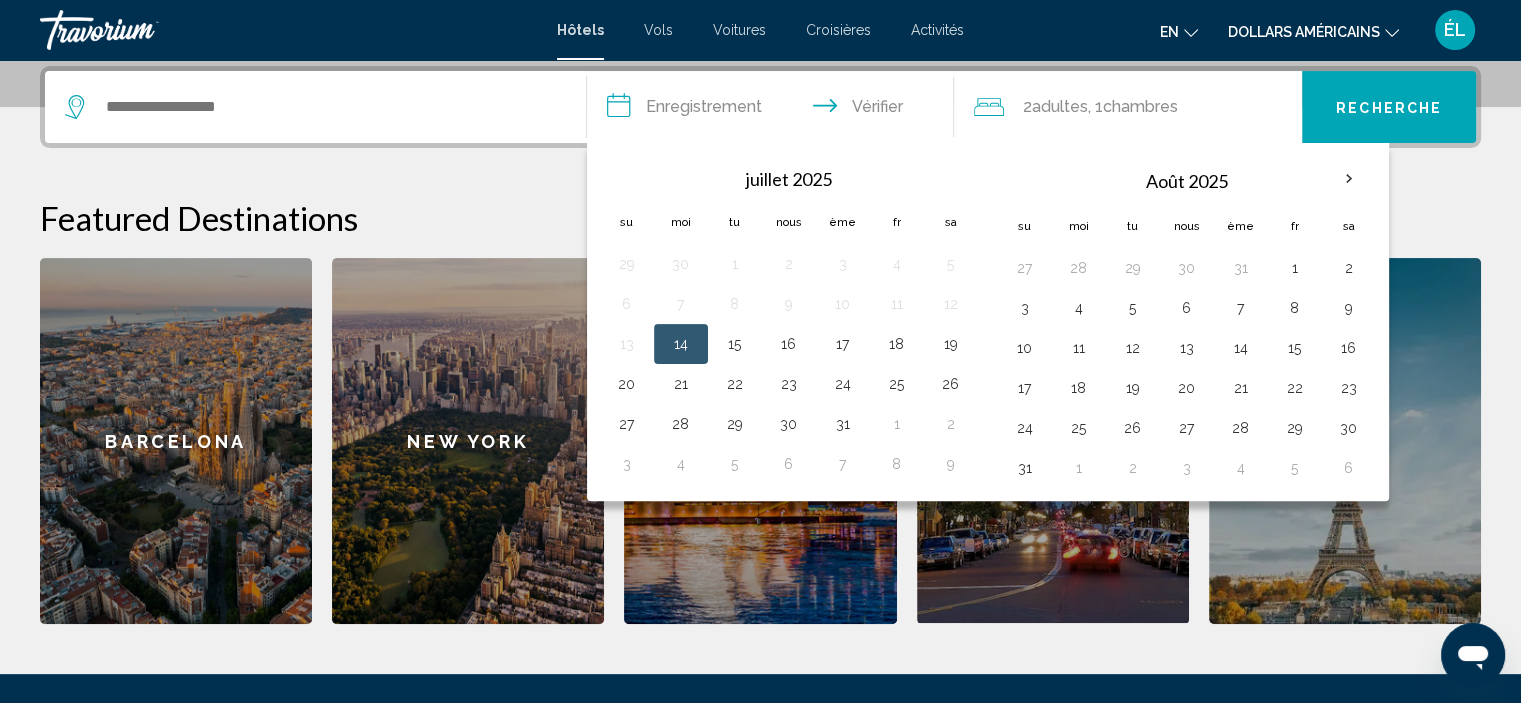 click on "**********" at bounding box center (775, 110) 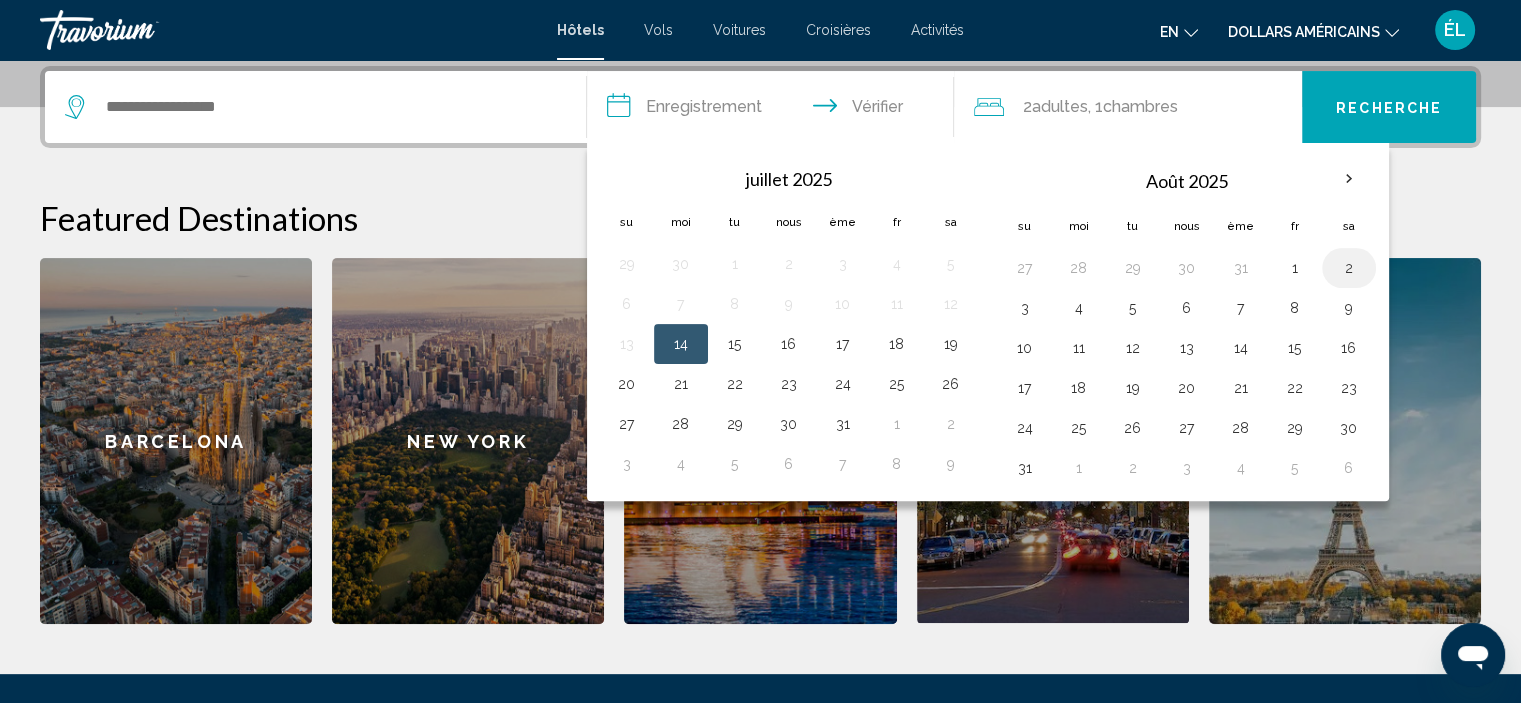 click on "2" at bounding box center (1349, 268) 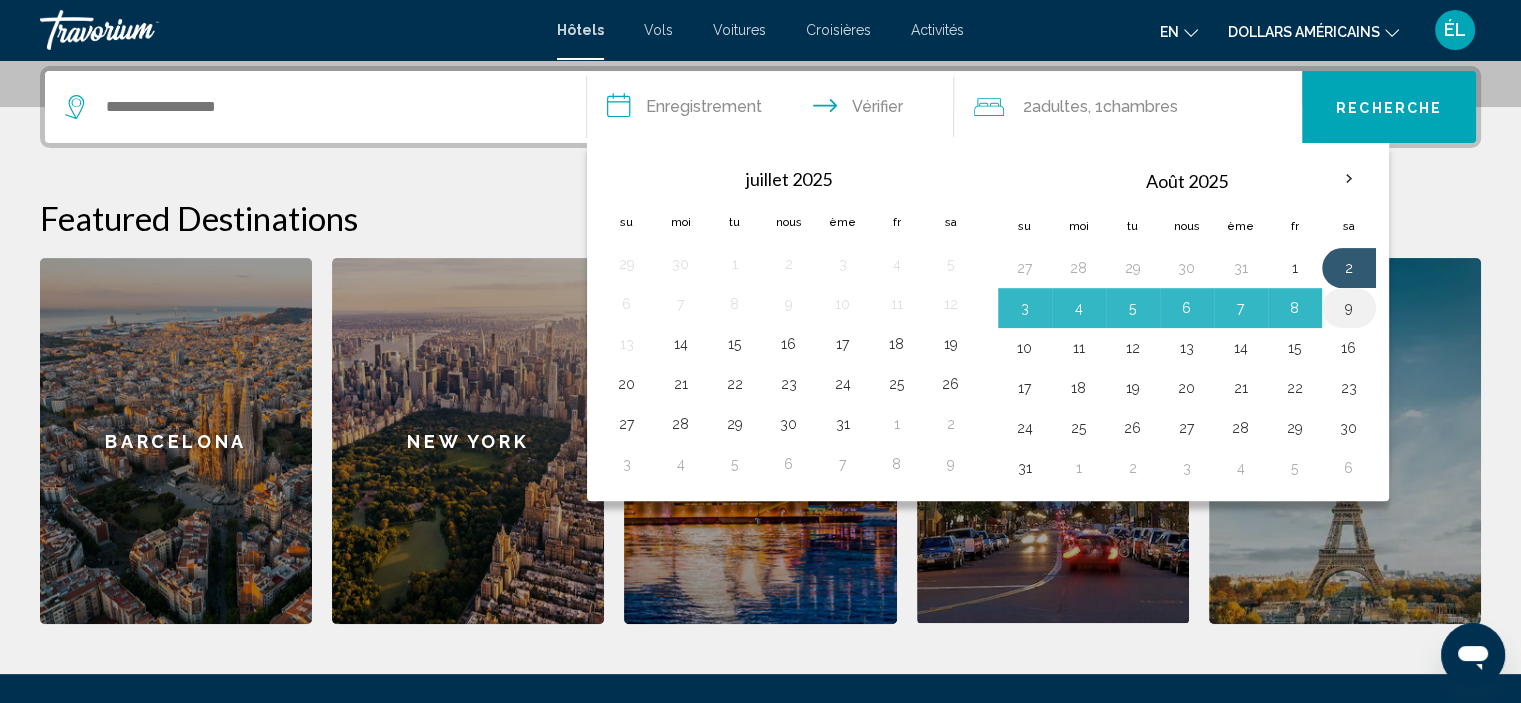 click on "9" at bounding box center [1349, 308] 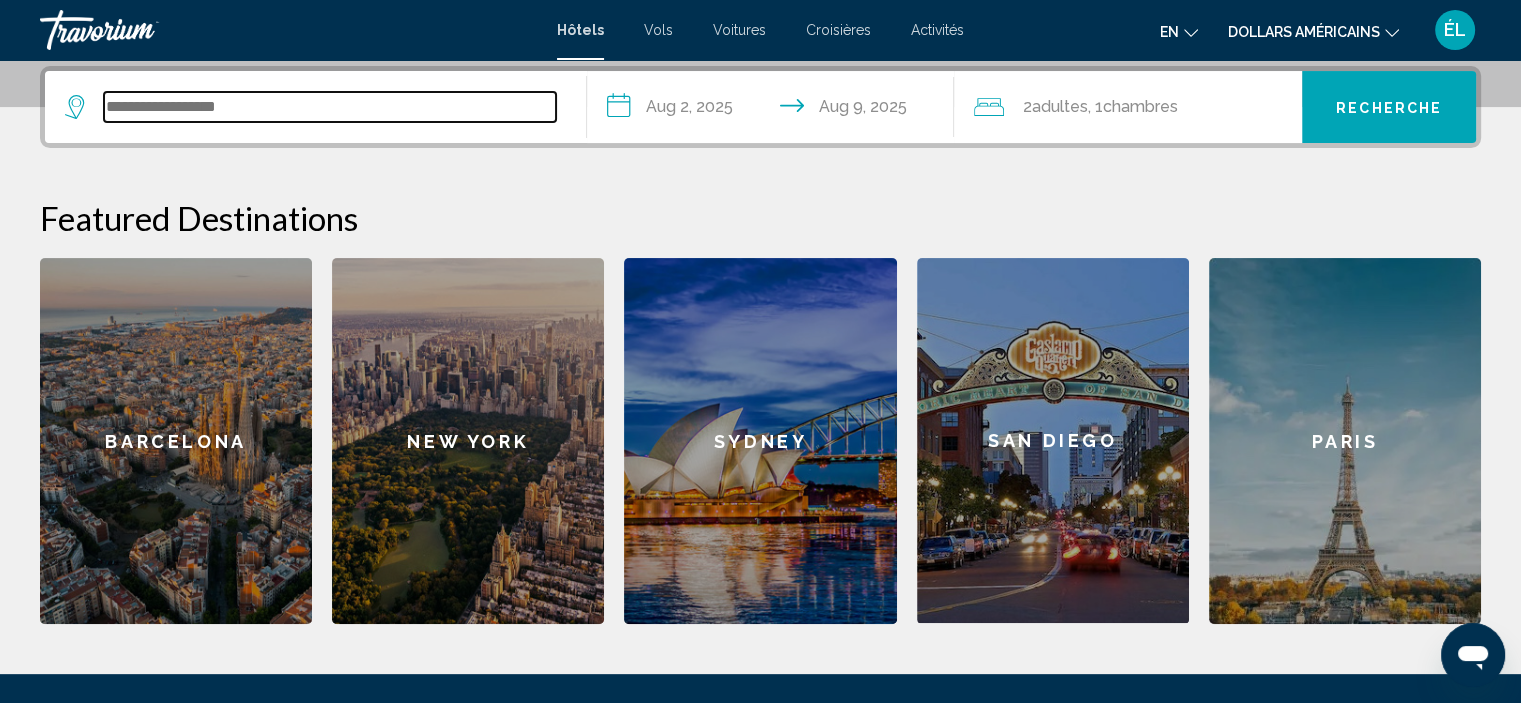 click at bounding box center (330, 107) 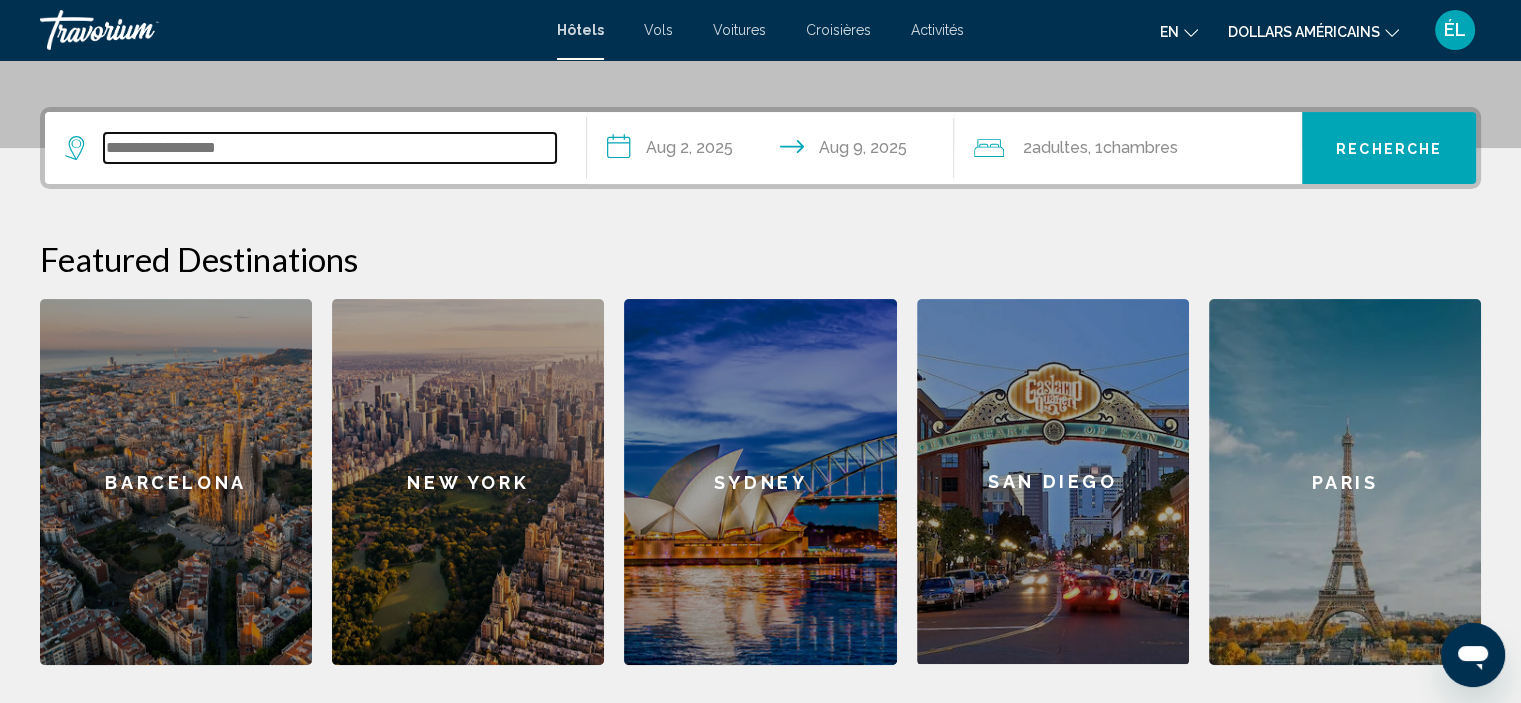 scroll, scrollTop: 450, scrollLeft: 0, axis: vertical 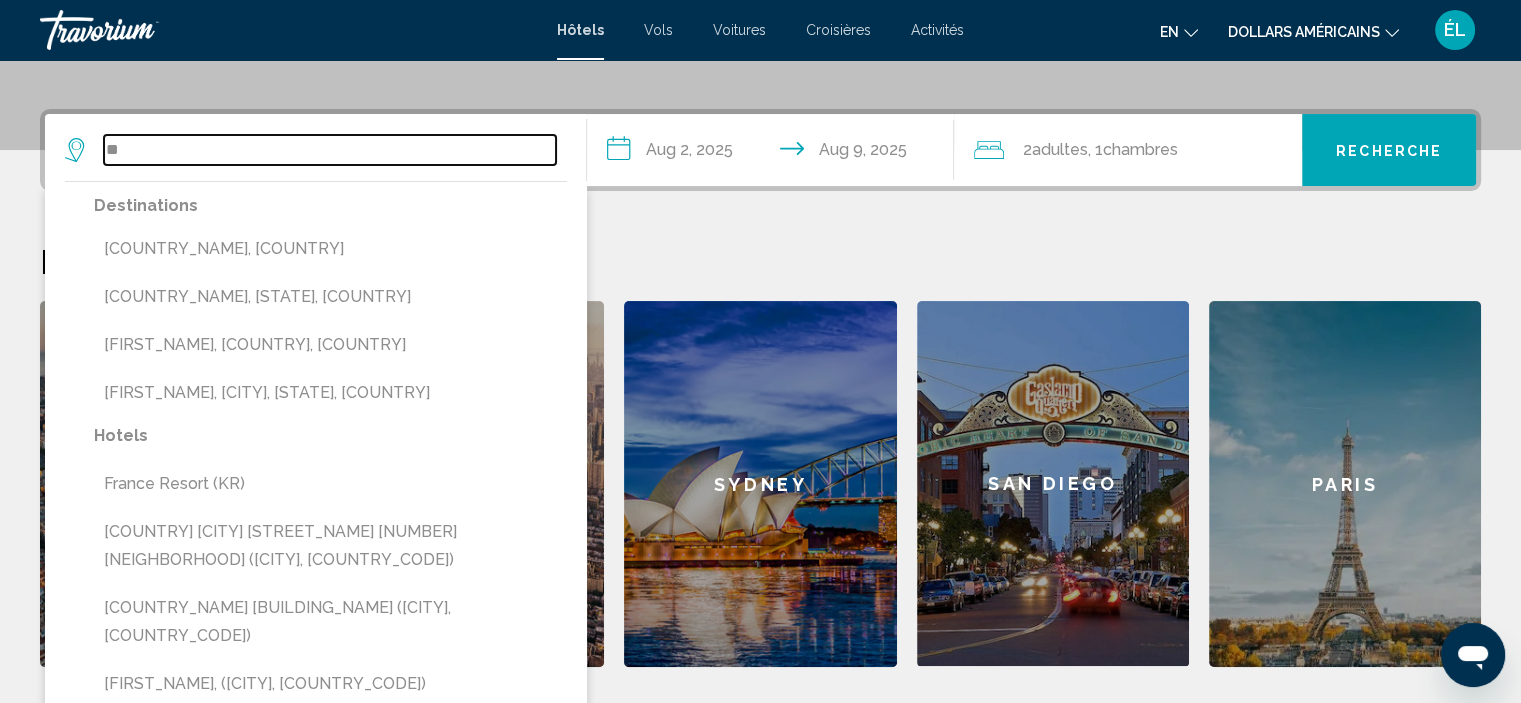 type on "*" 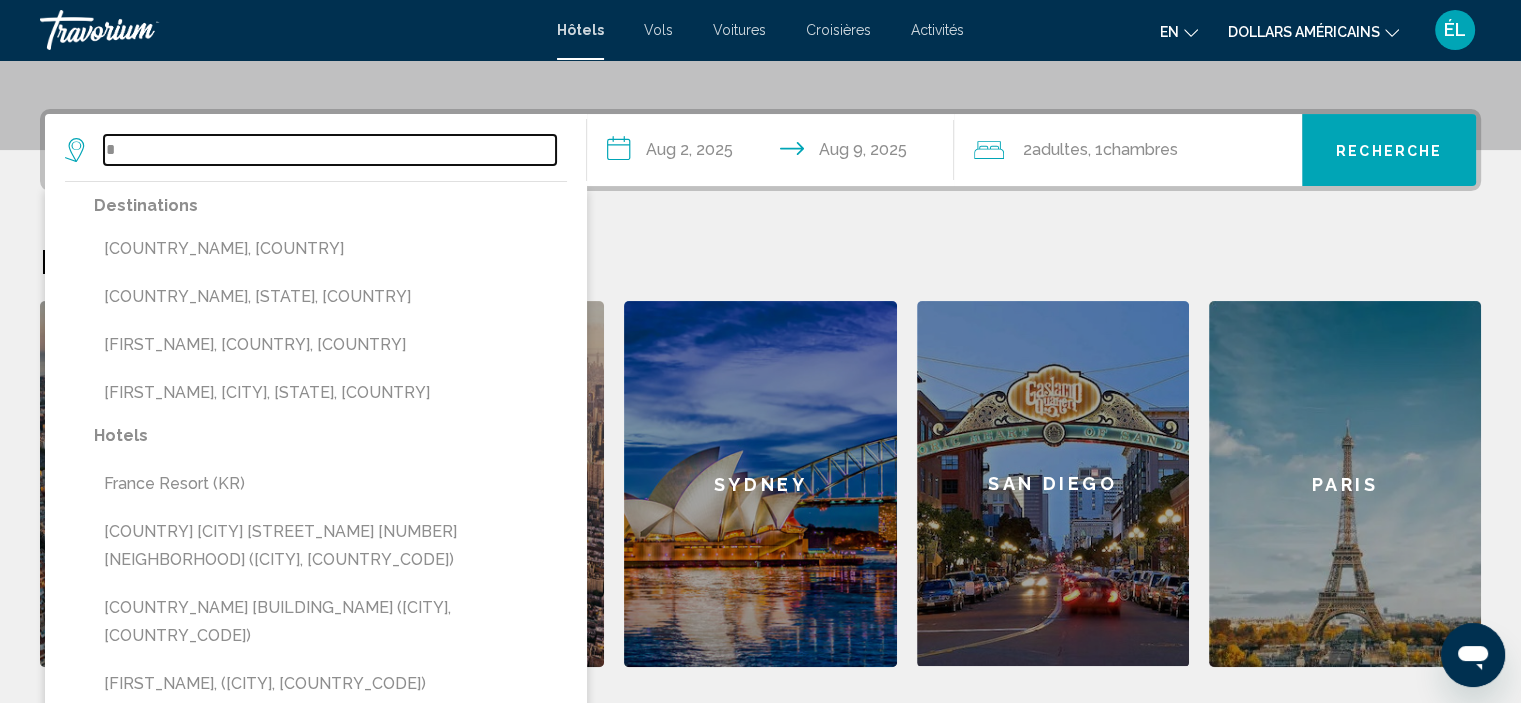 type 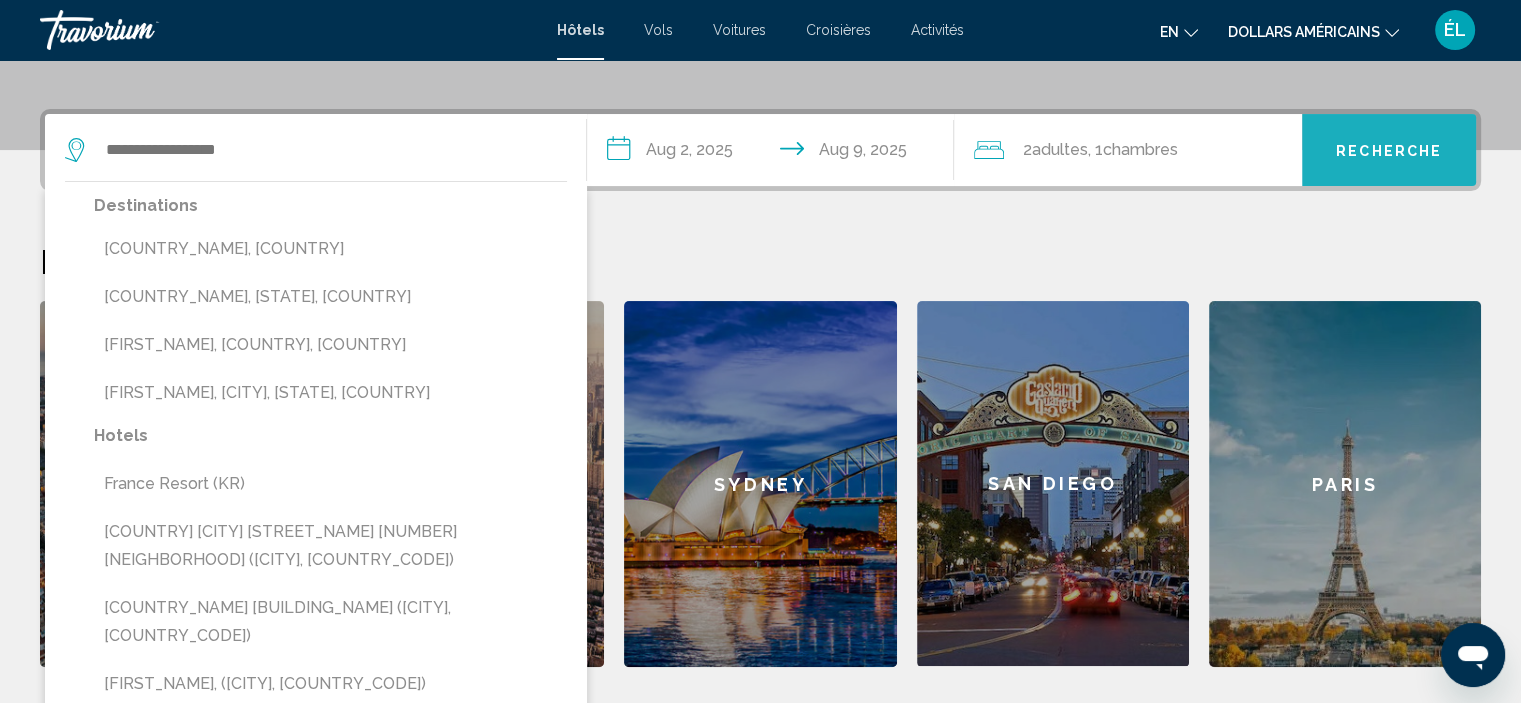 click on "Recherche" at bounding box center [1389, 151] 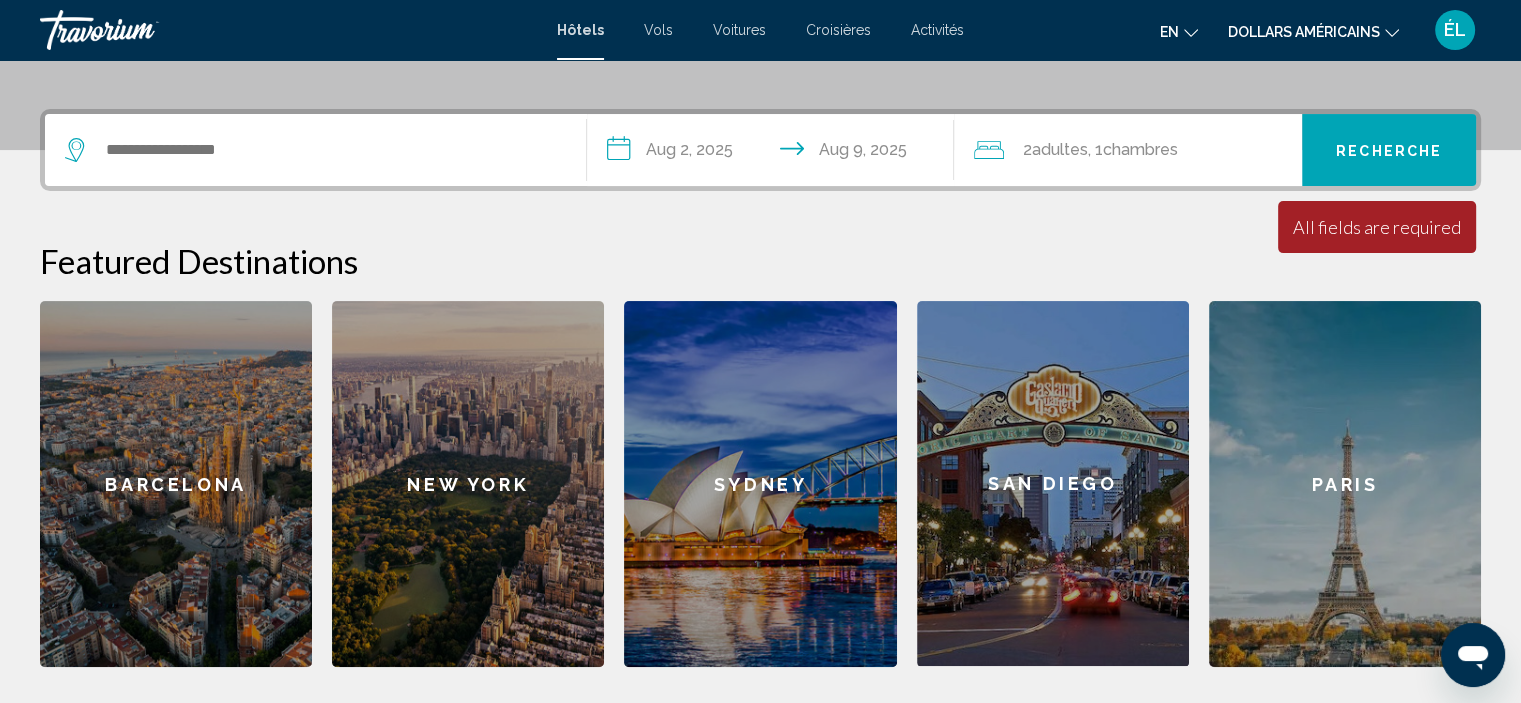 click on "chambres" 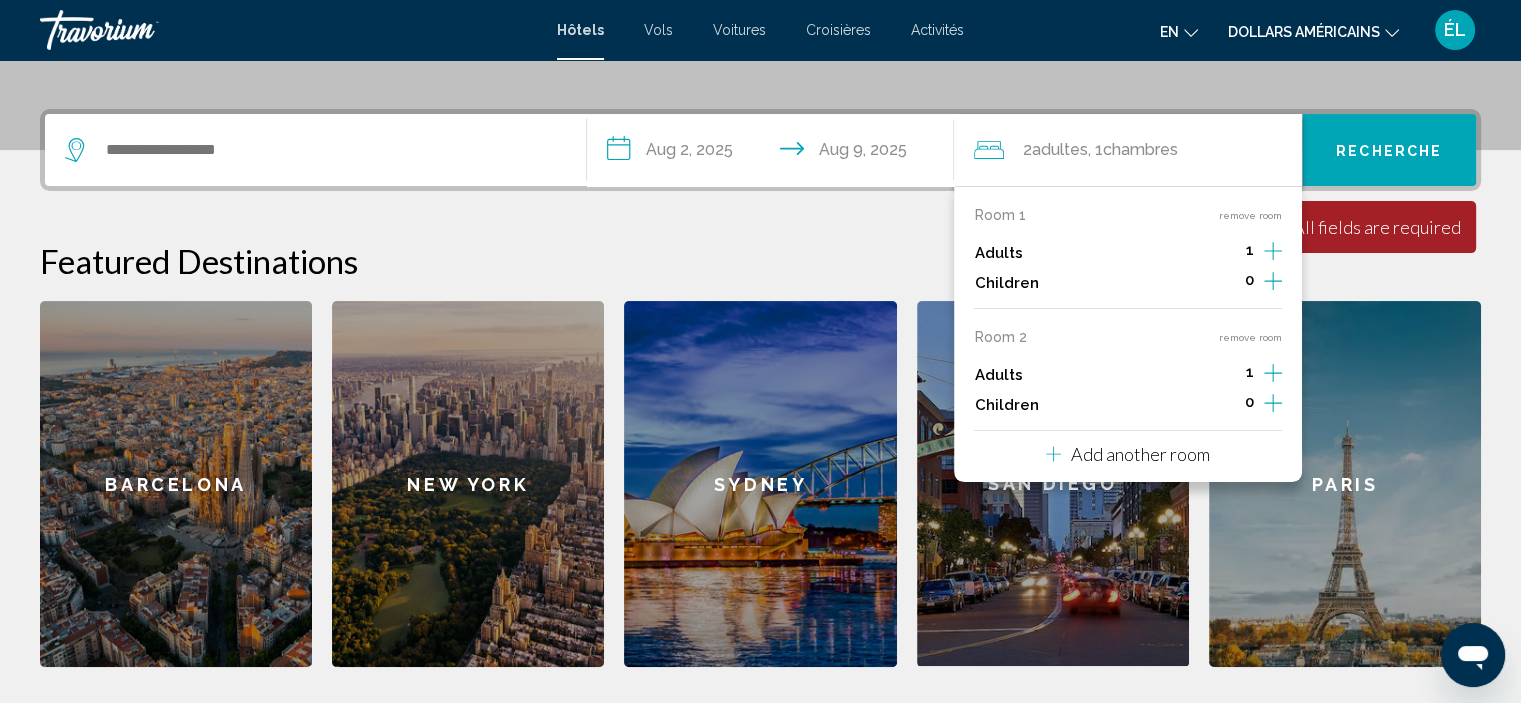 scroll, scrollTop: 493, scrollLeft: 0, axis: vertical 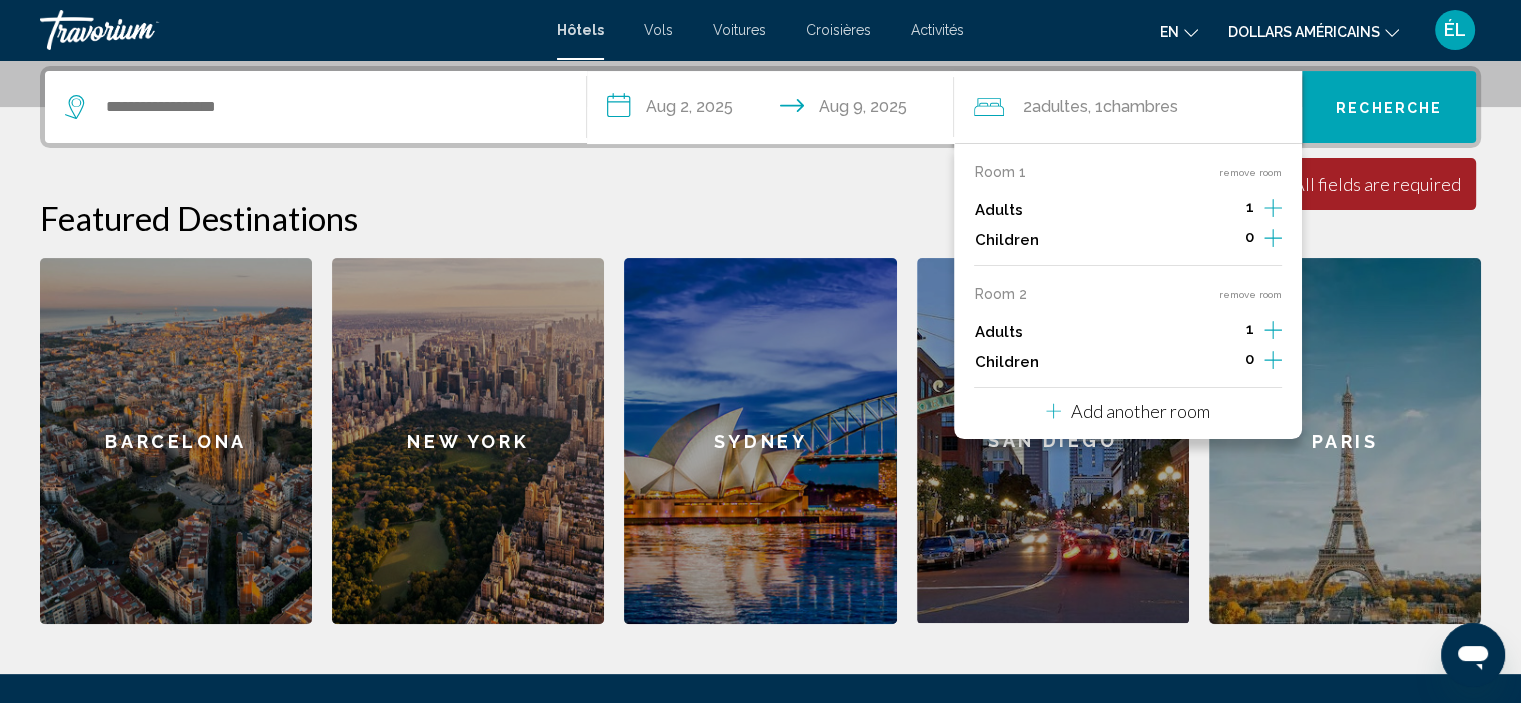 click on "New York" at bounding box center (468, 441) 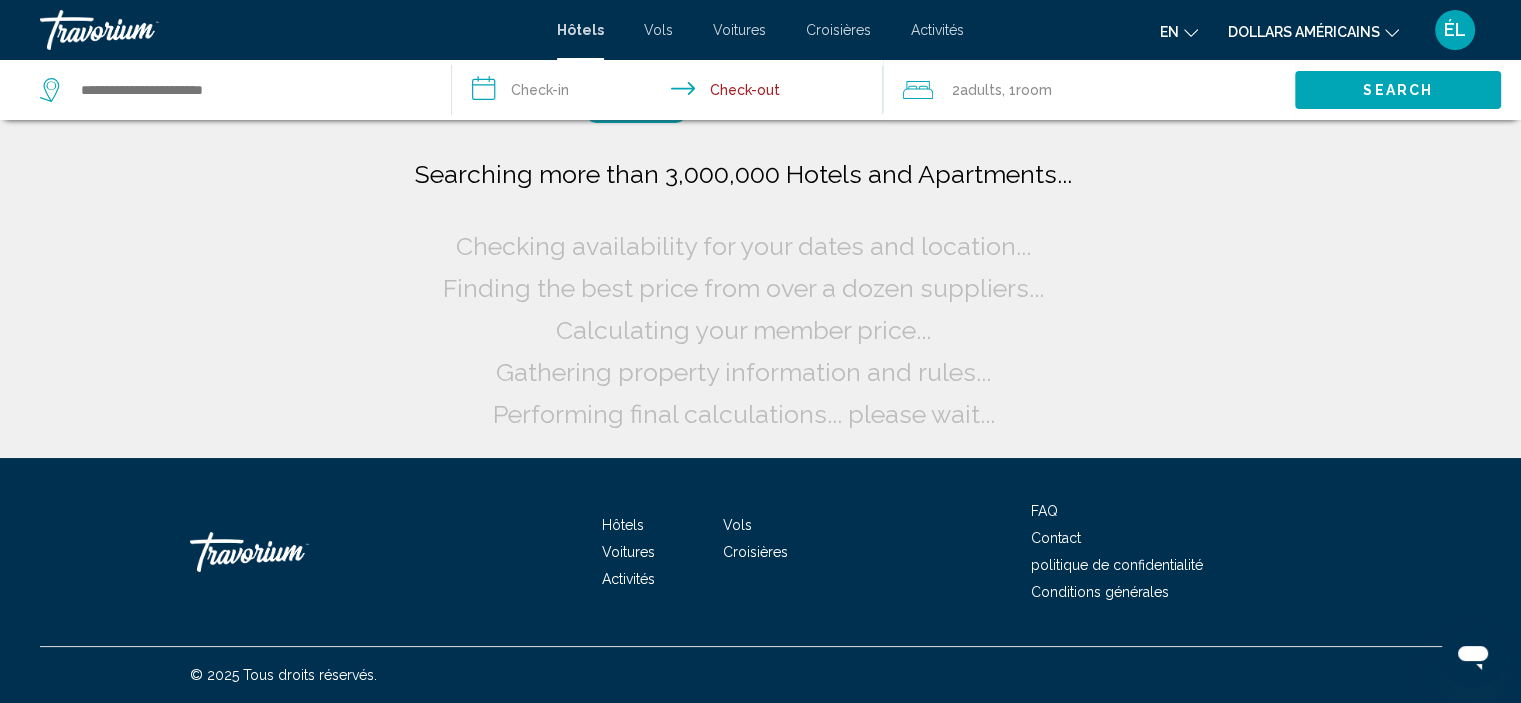 scroll, scrollTop: 0, scrollLeft: 0, axis: both 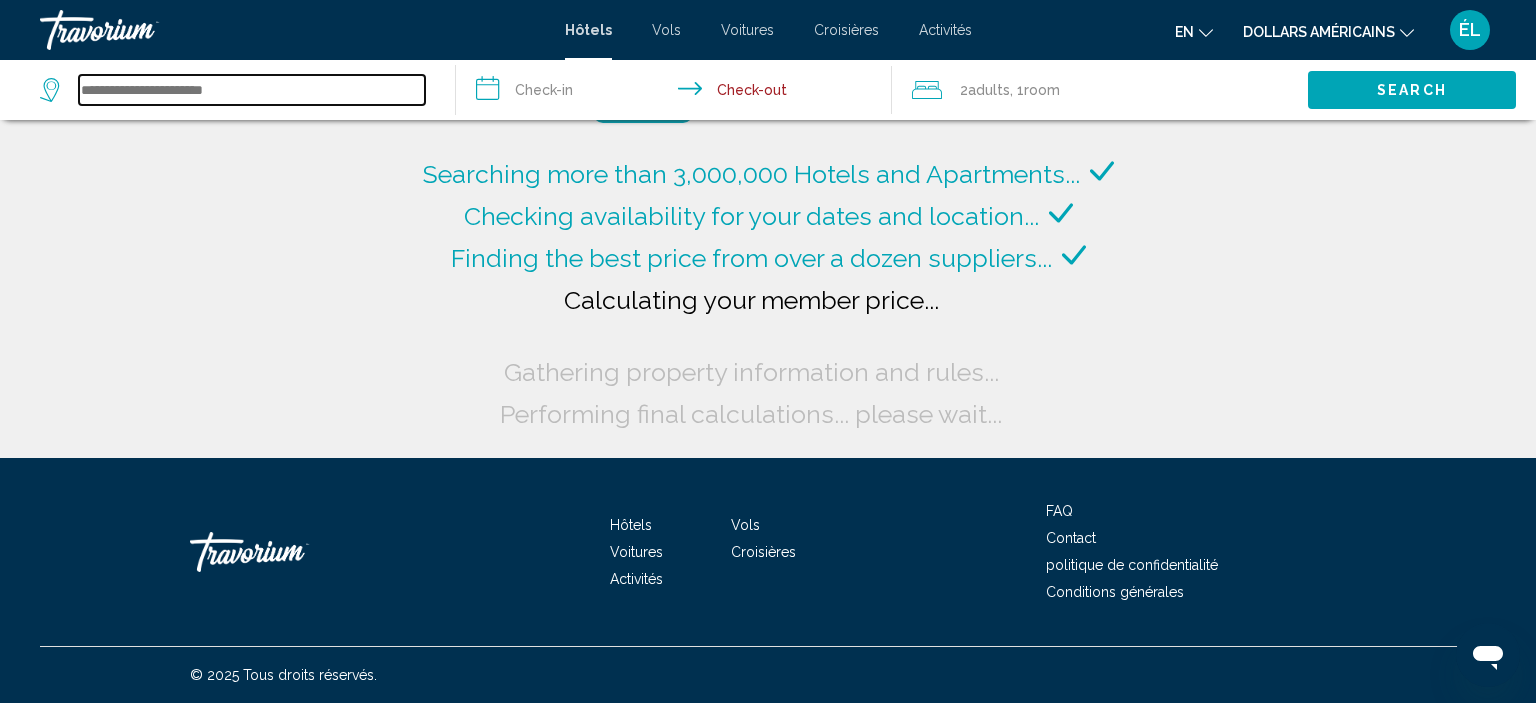 click at bounding box center [252, 90] 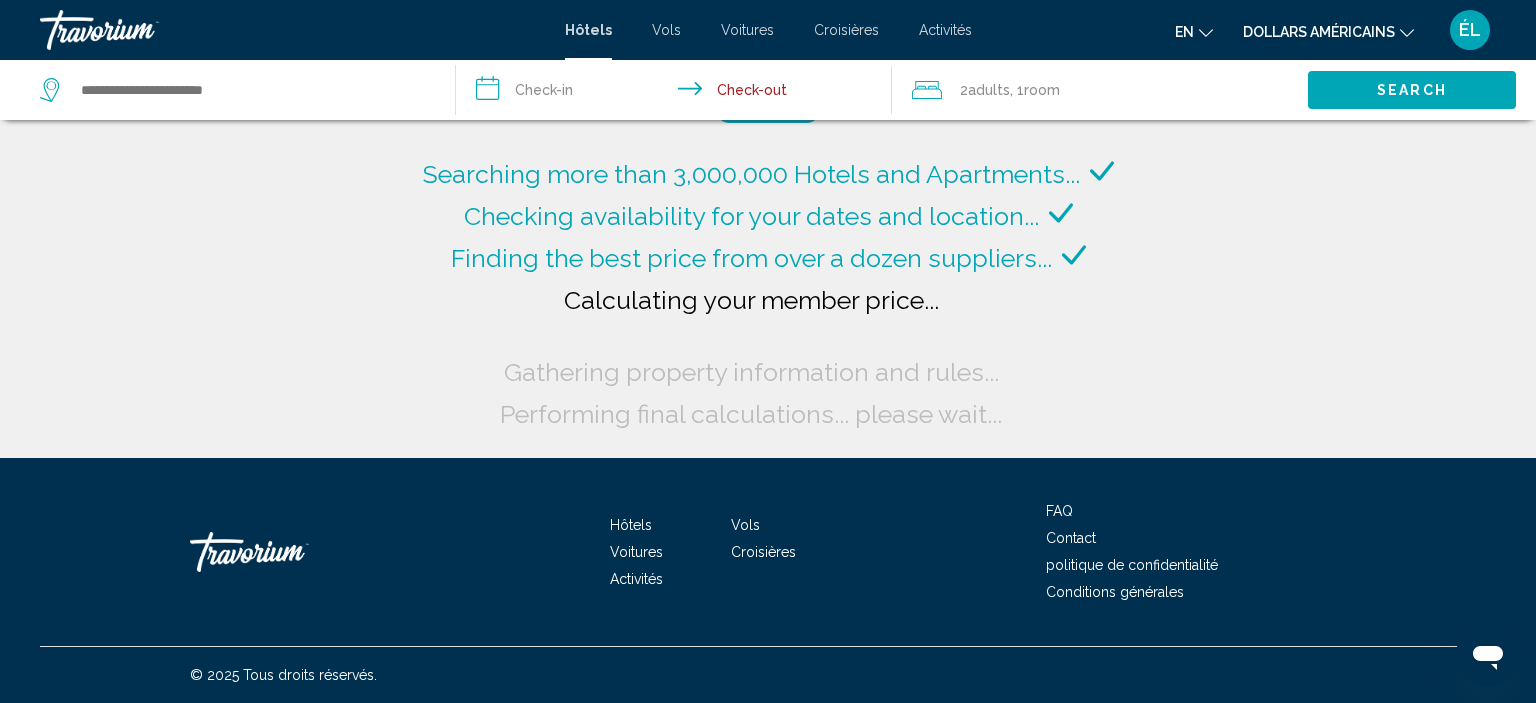 click on "Searching more than 3,000,000 Hotels and Apartments...
Checking availability for your dates and location..." 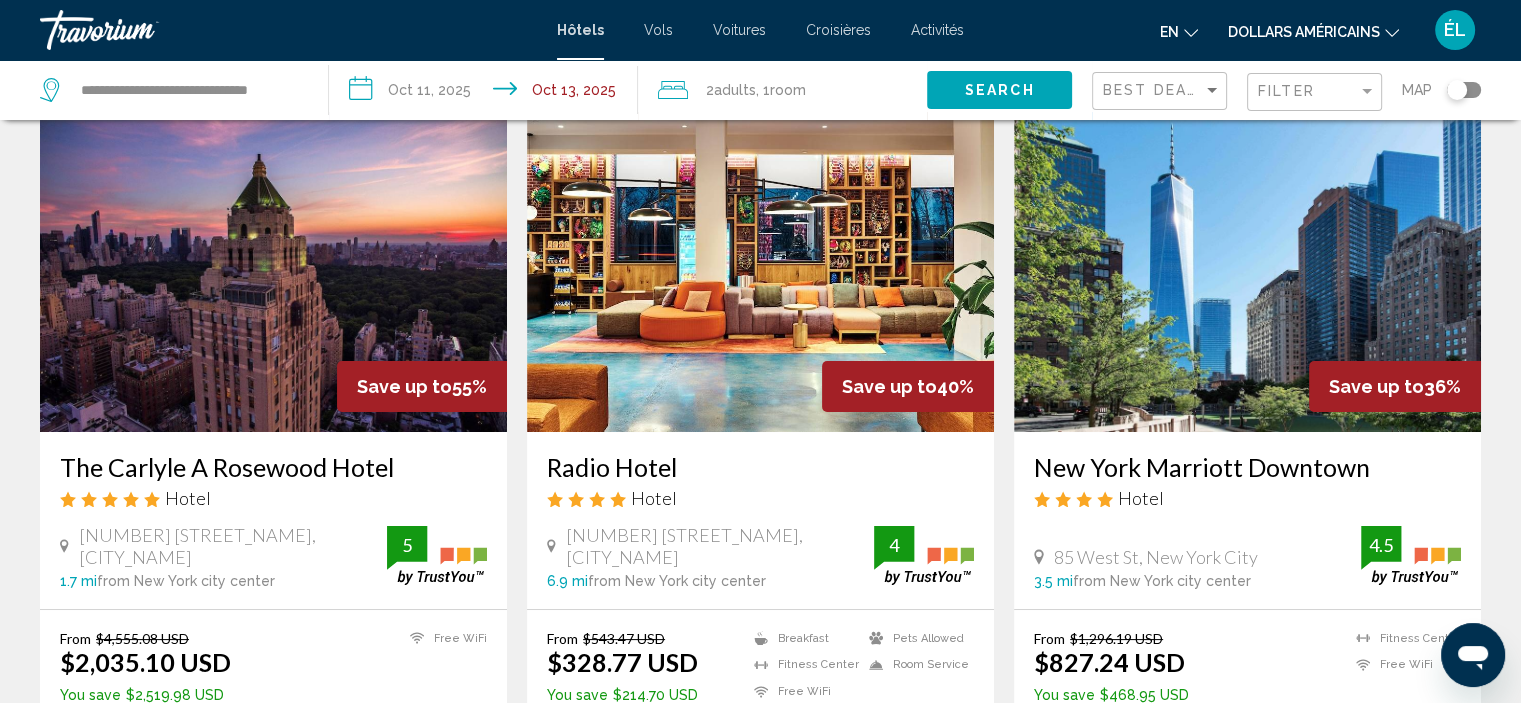 scroll, scrollTop: 80, scrollLeft: 0, axis: vertical 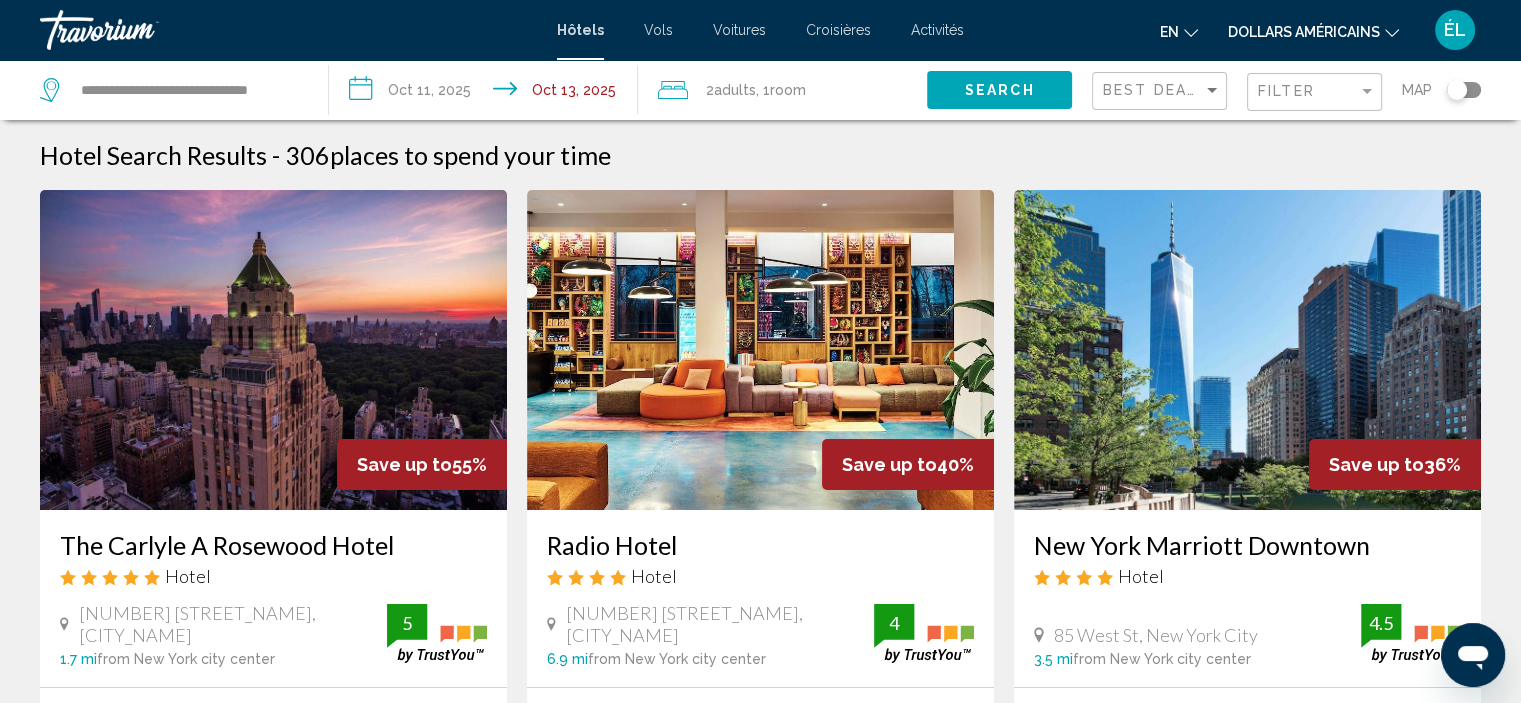 click on "**********" at bounding box center [487, 93] 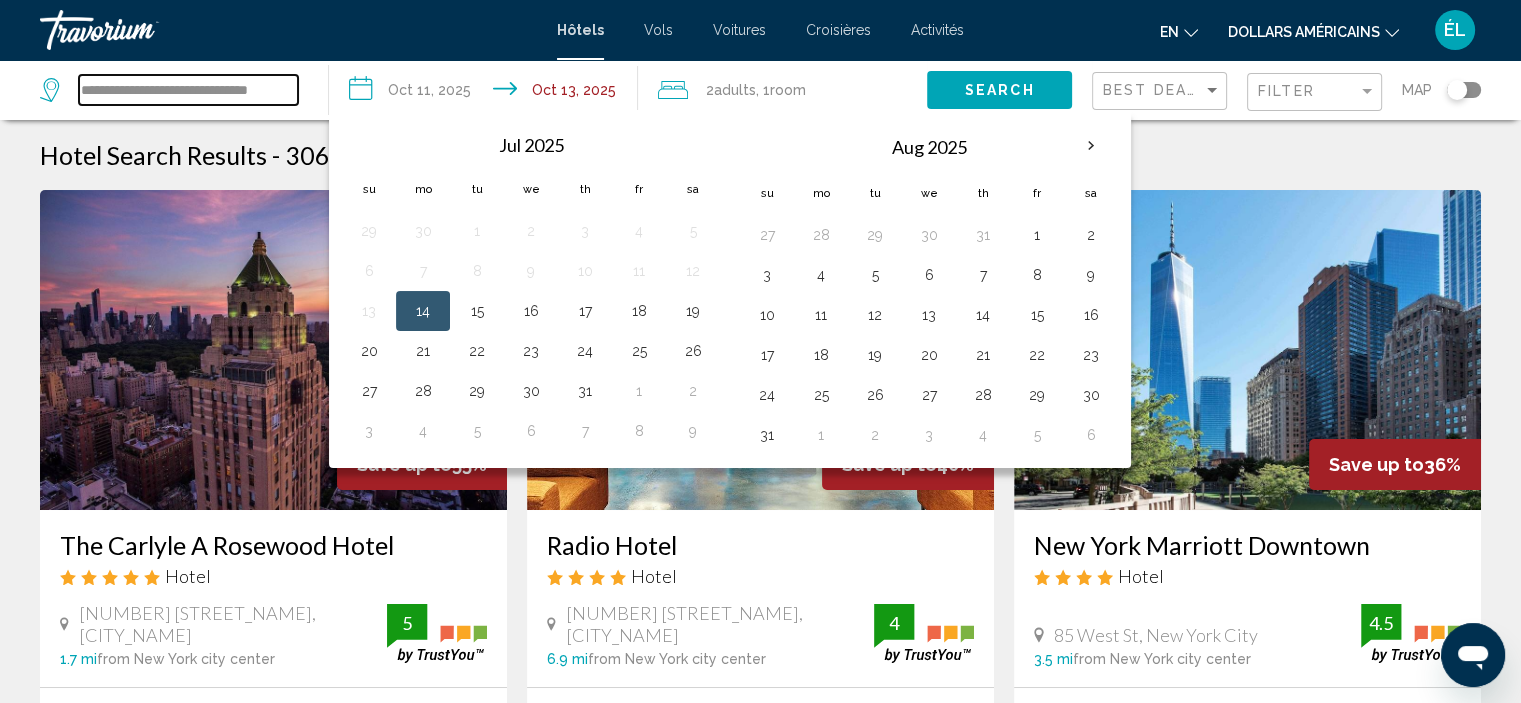 click on "**********" at bounding box center [188, 90] 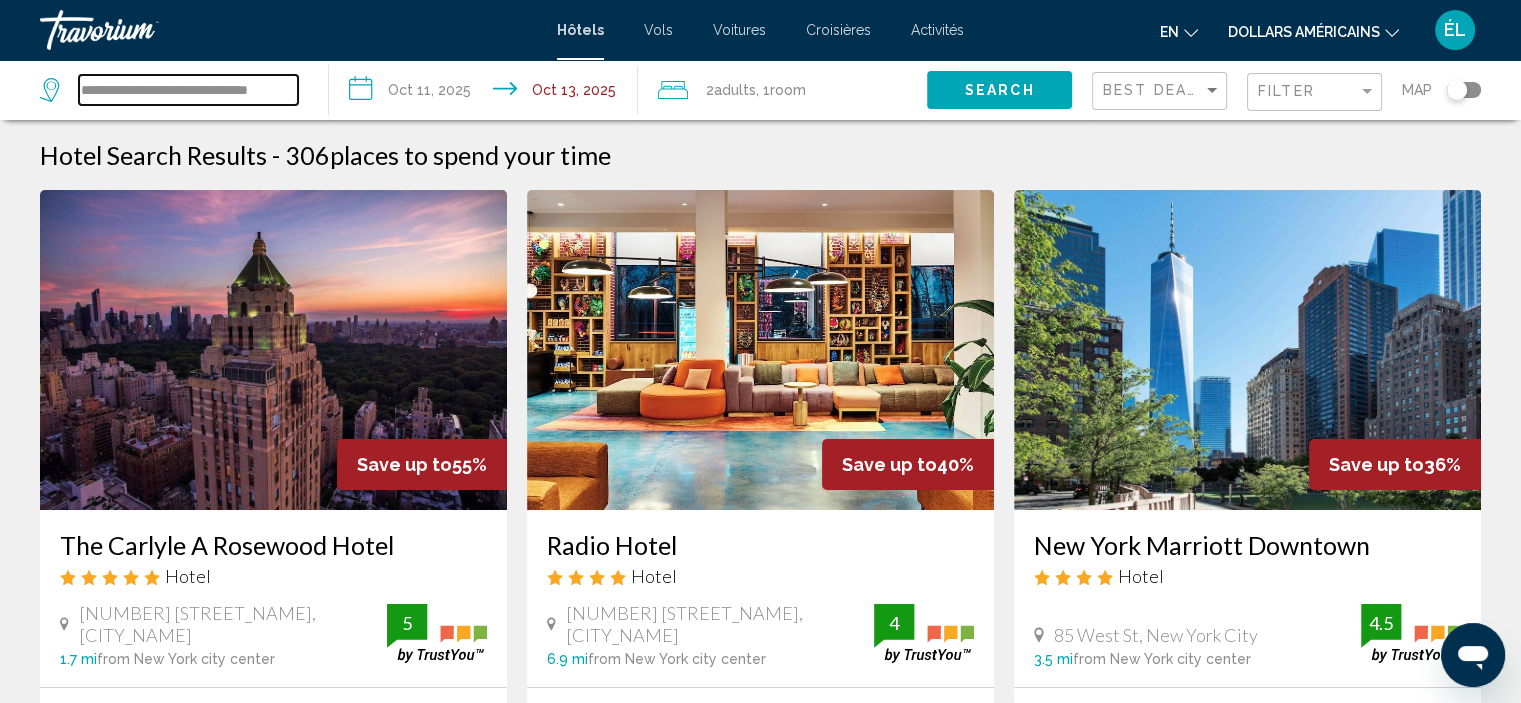 click on "**********" at bounding box center [188, 90] 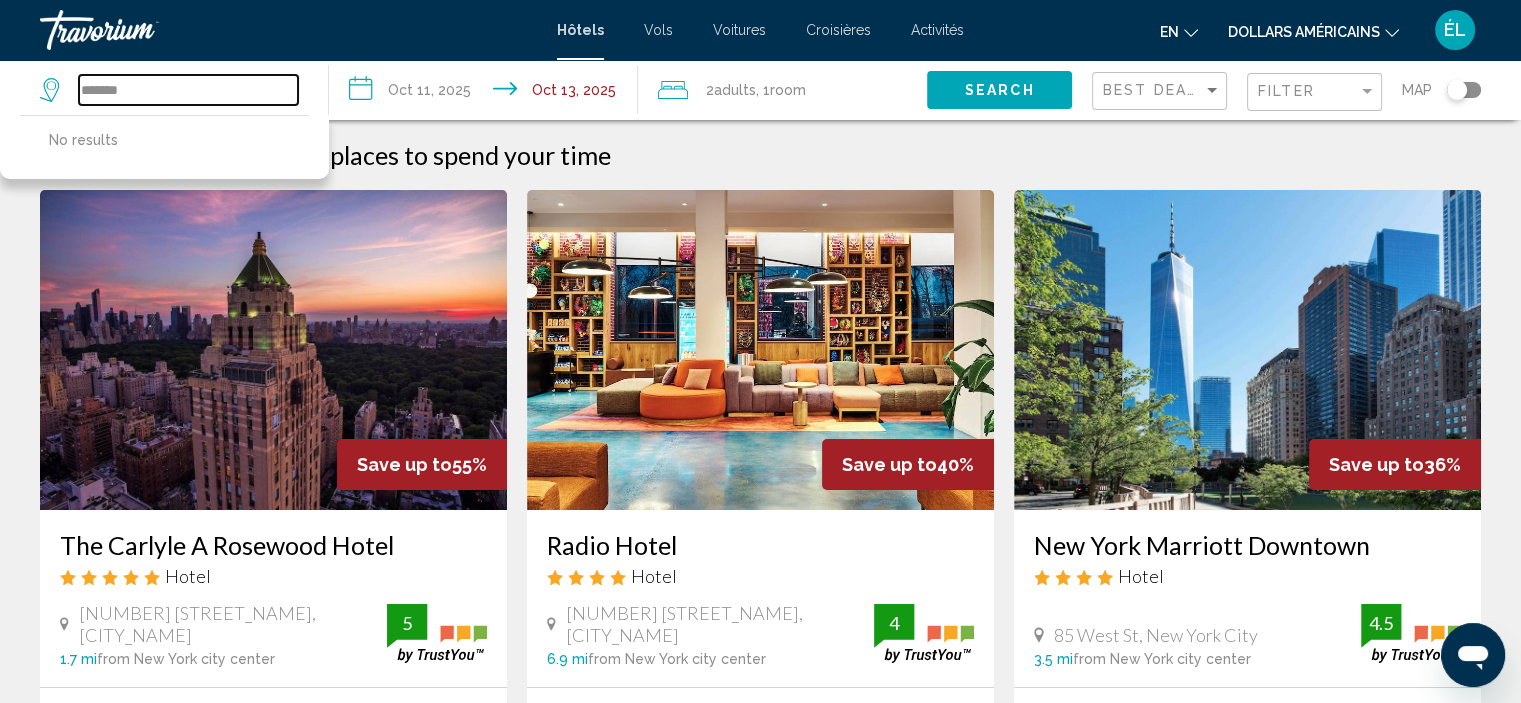 click on "*******" at bounding box center (188, 90) 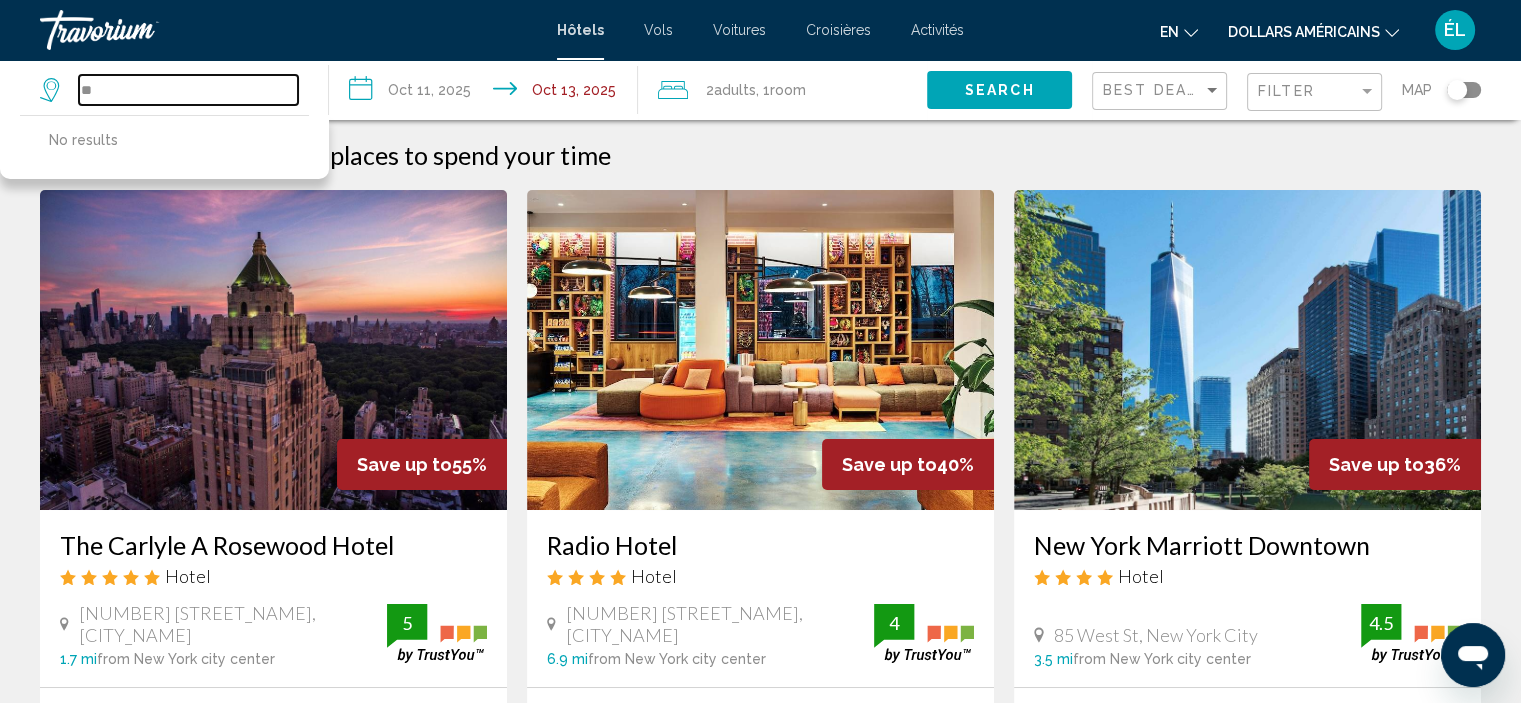 type on "*" 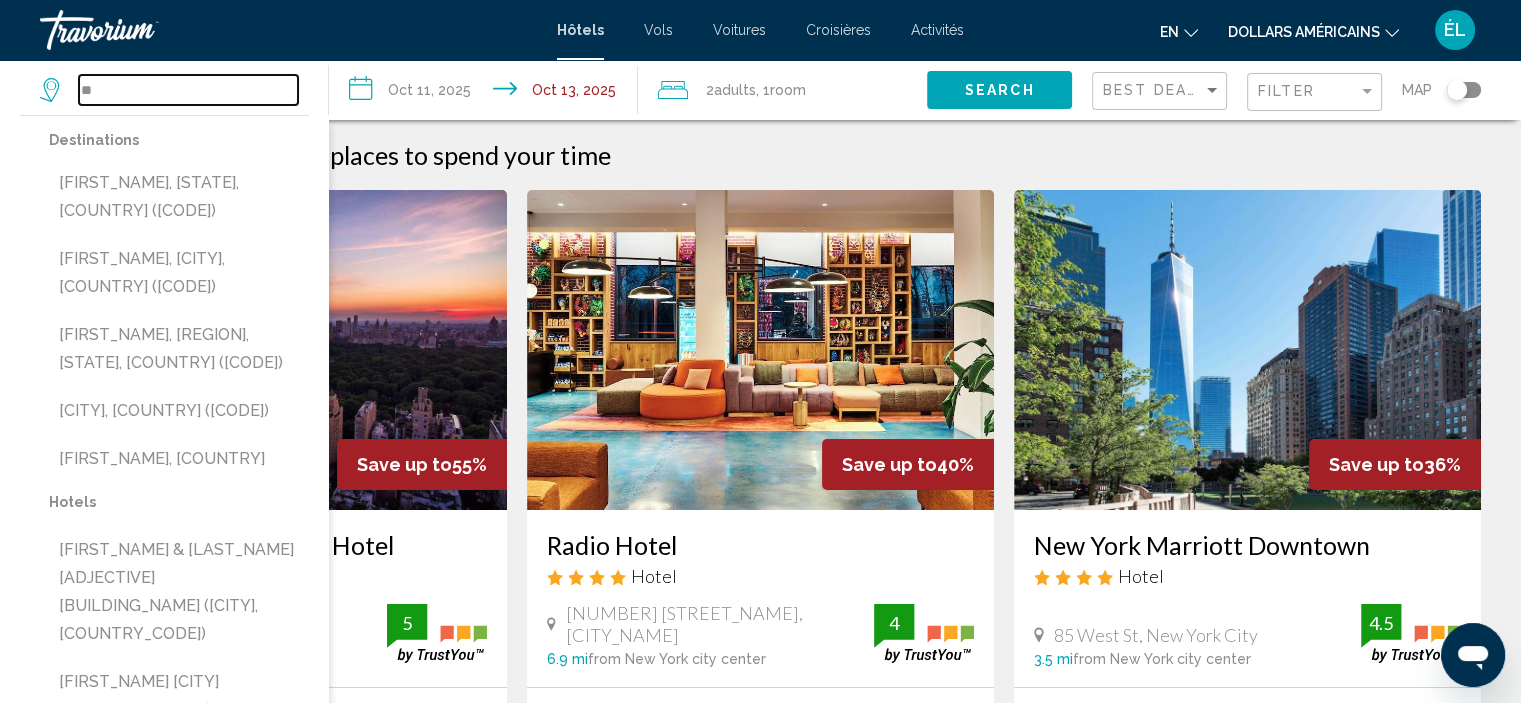 type on "*" 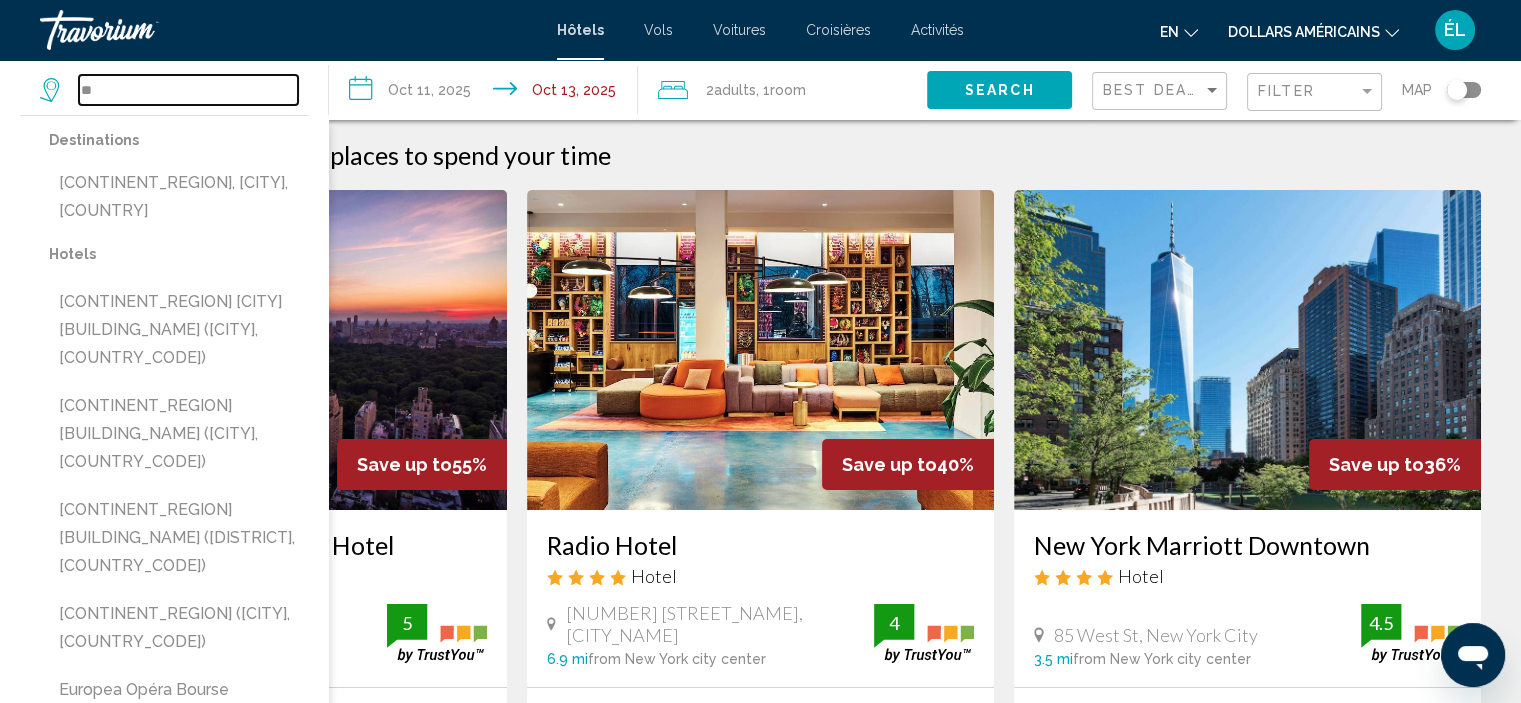 type on "*" 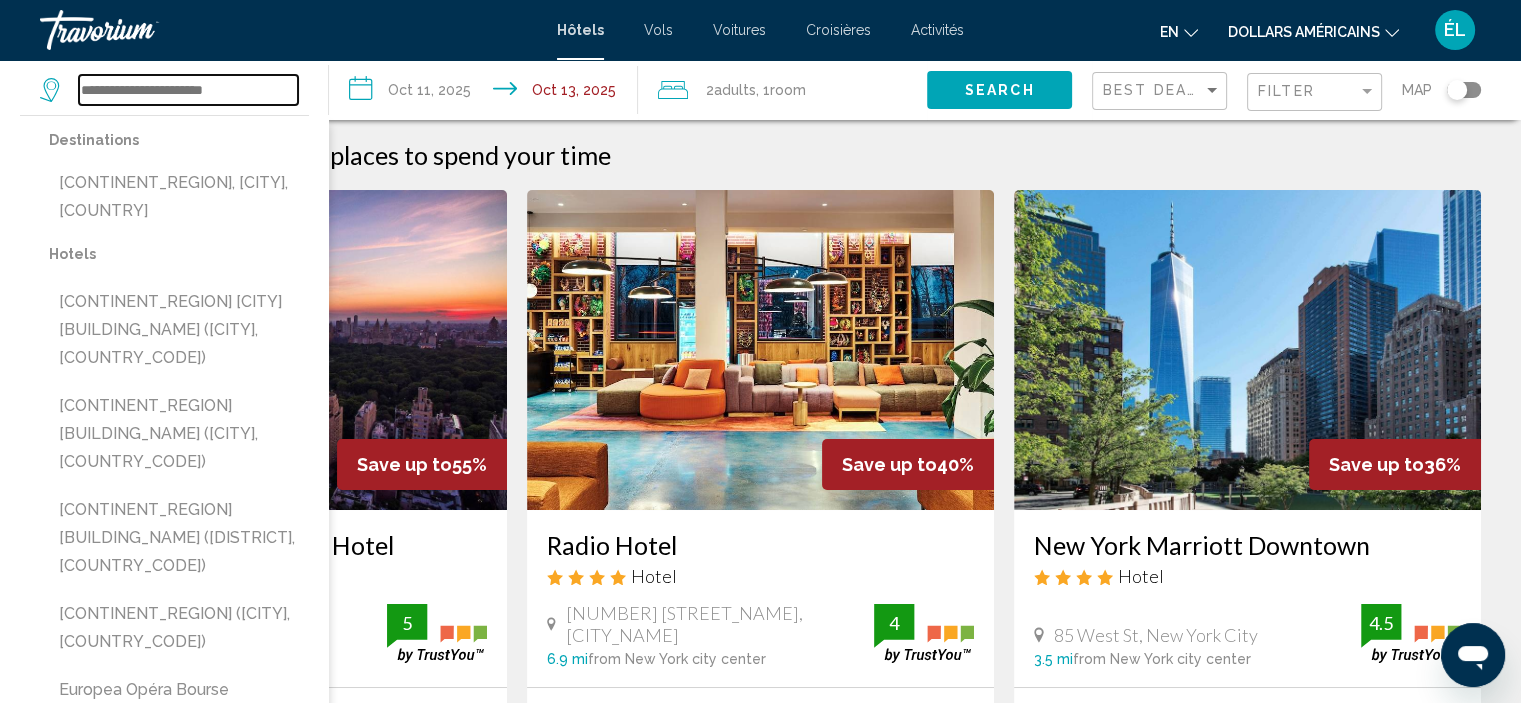 type 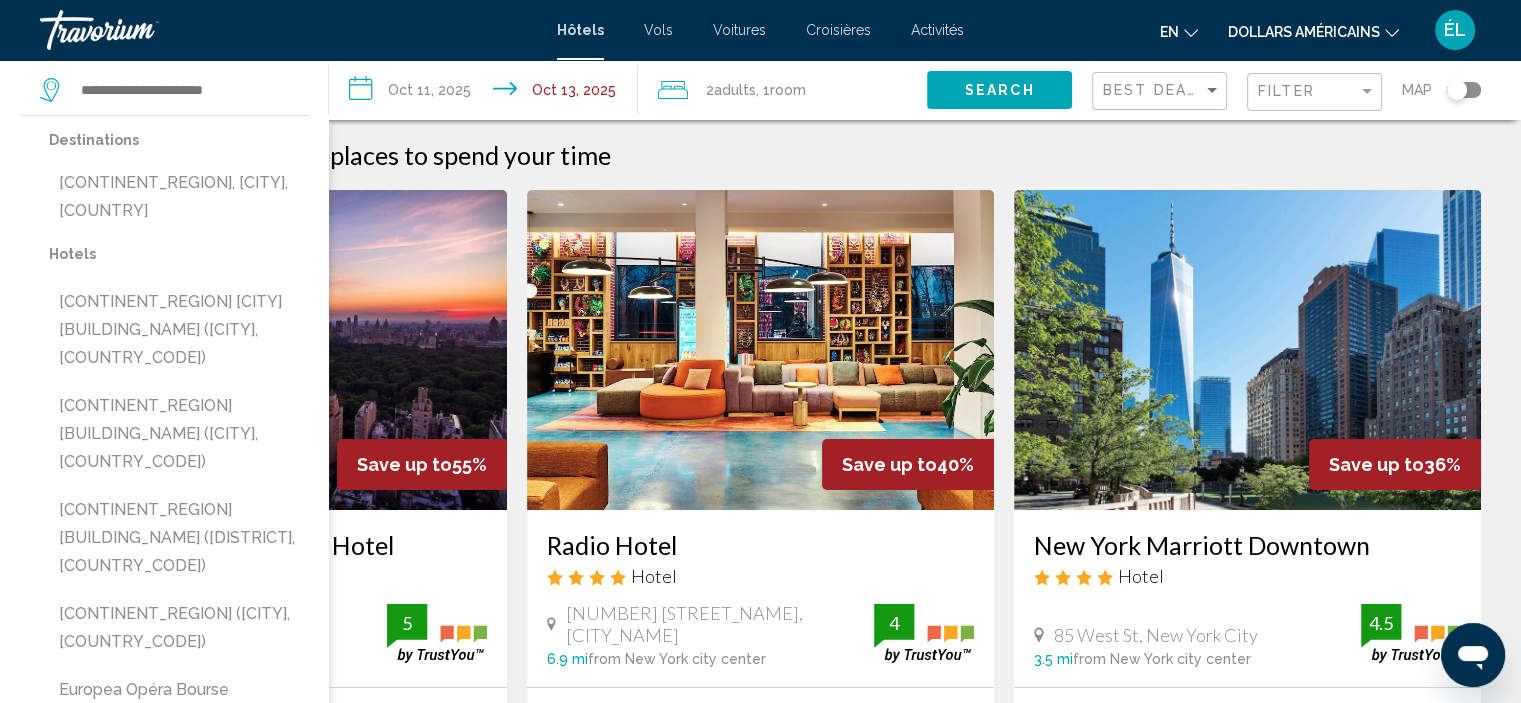 click on "Room" 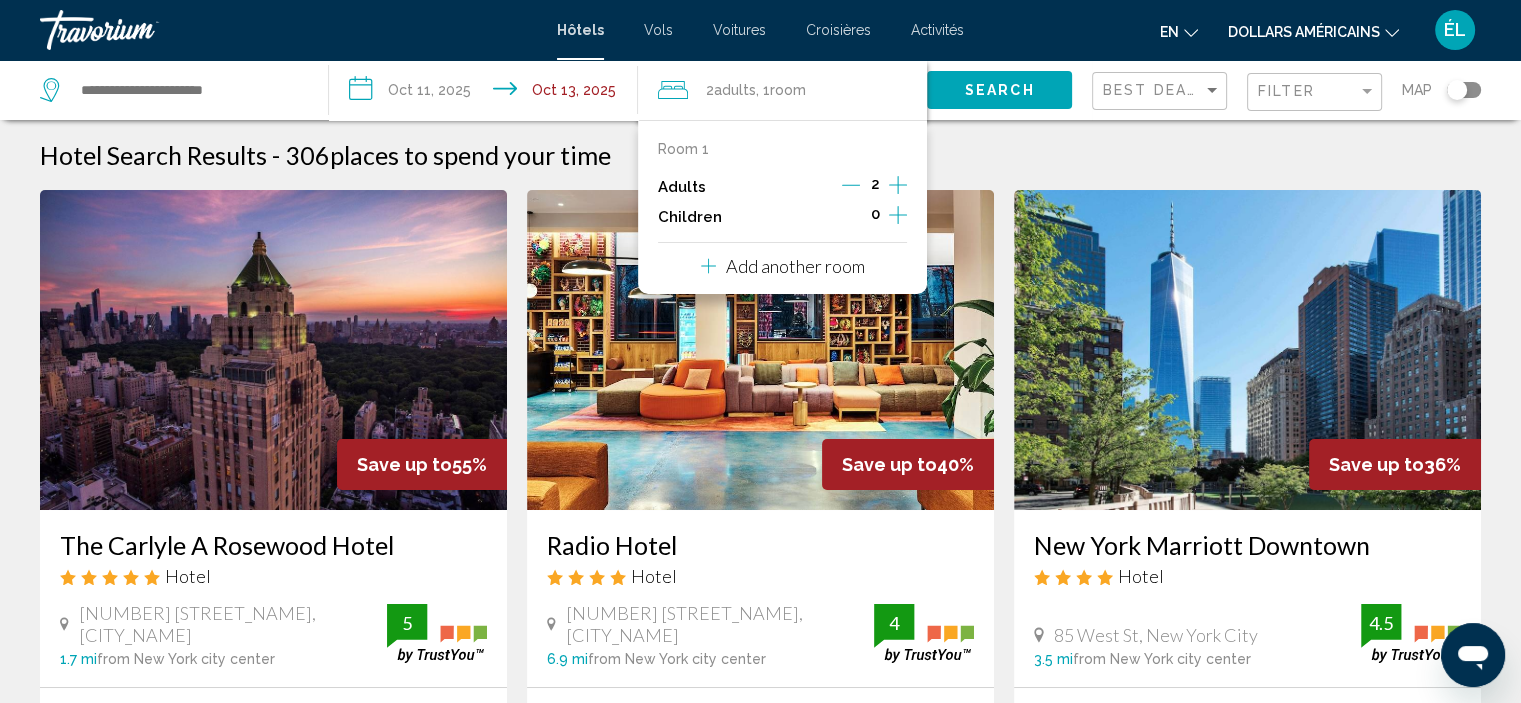 click on "Add another room" at bounding box center [795, 266] 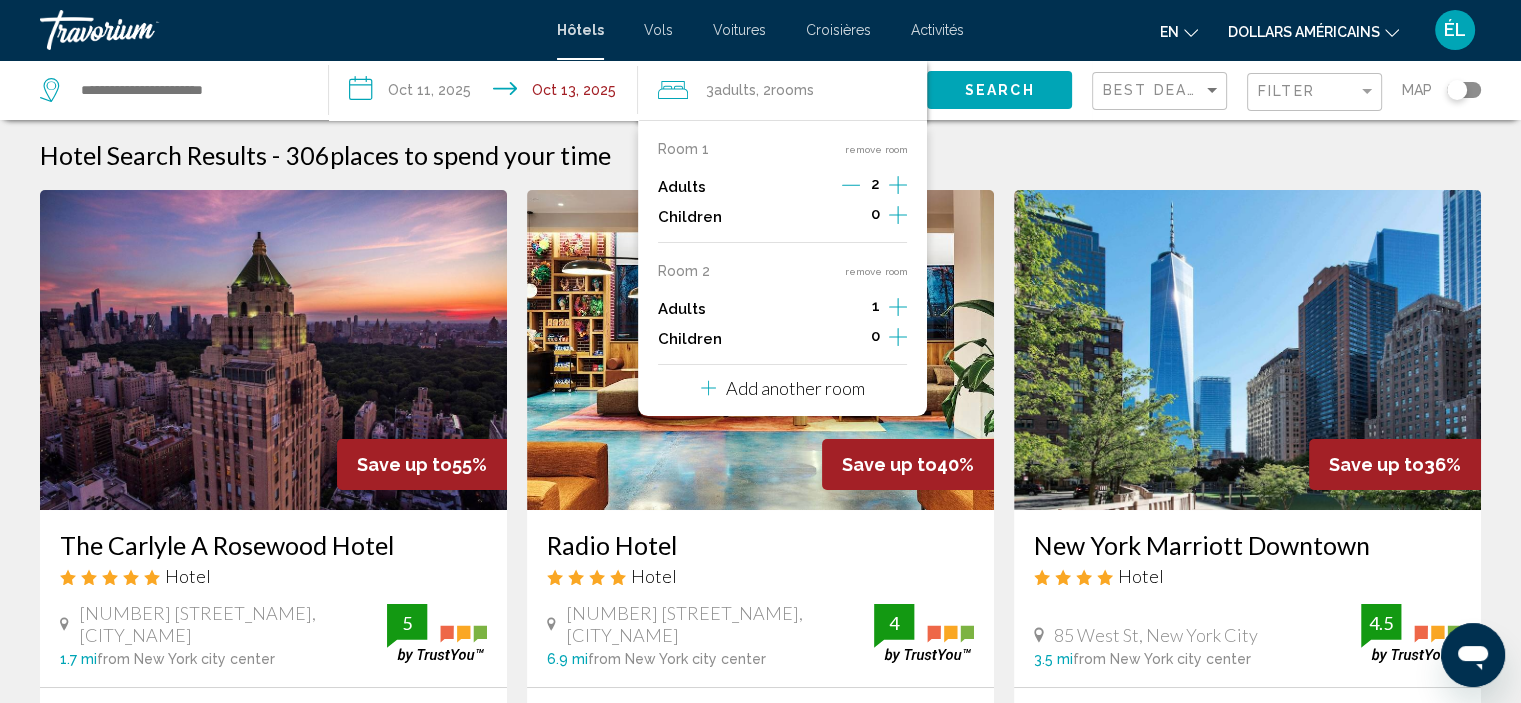 click 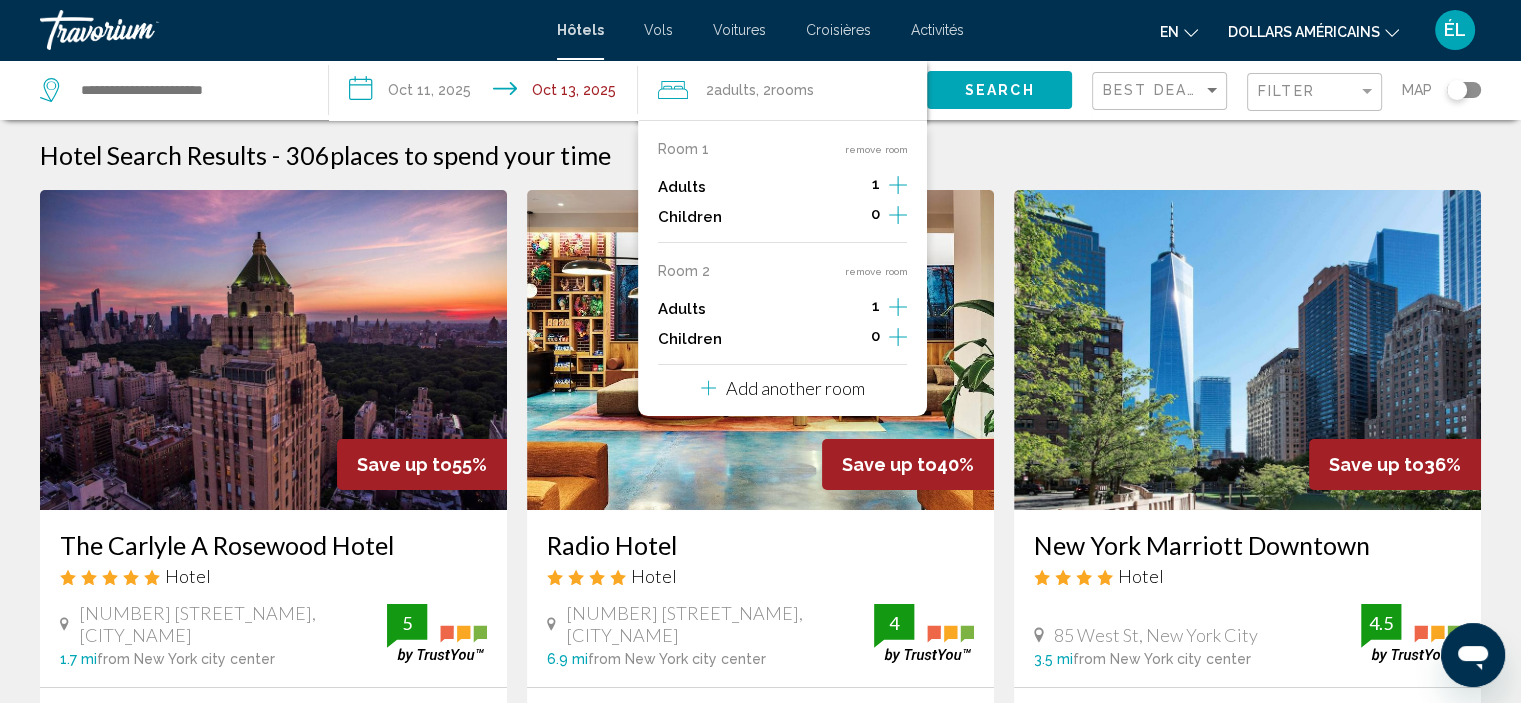 click on "**********" at bounding box center [487, 93] 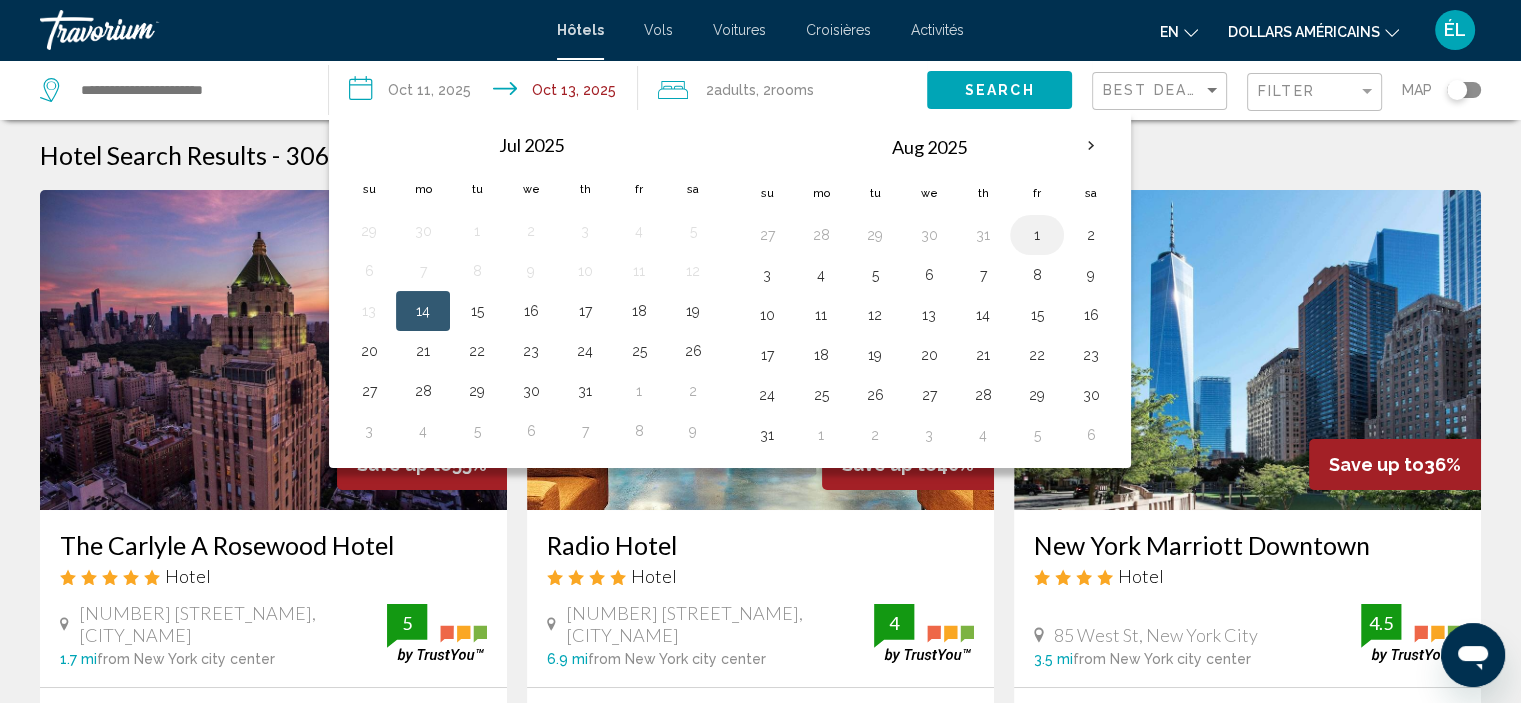 click on "1" at bounding box center (1037, 235) 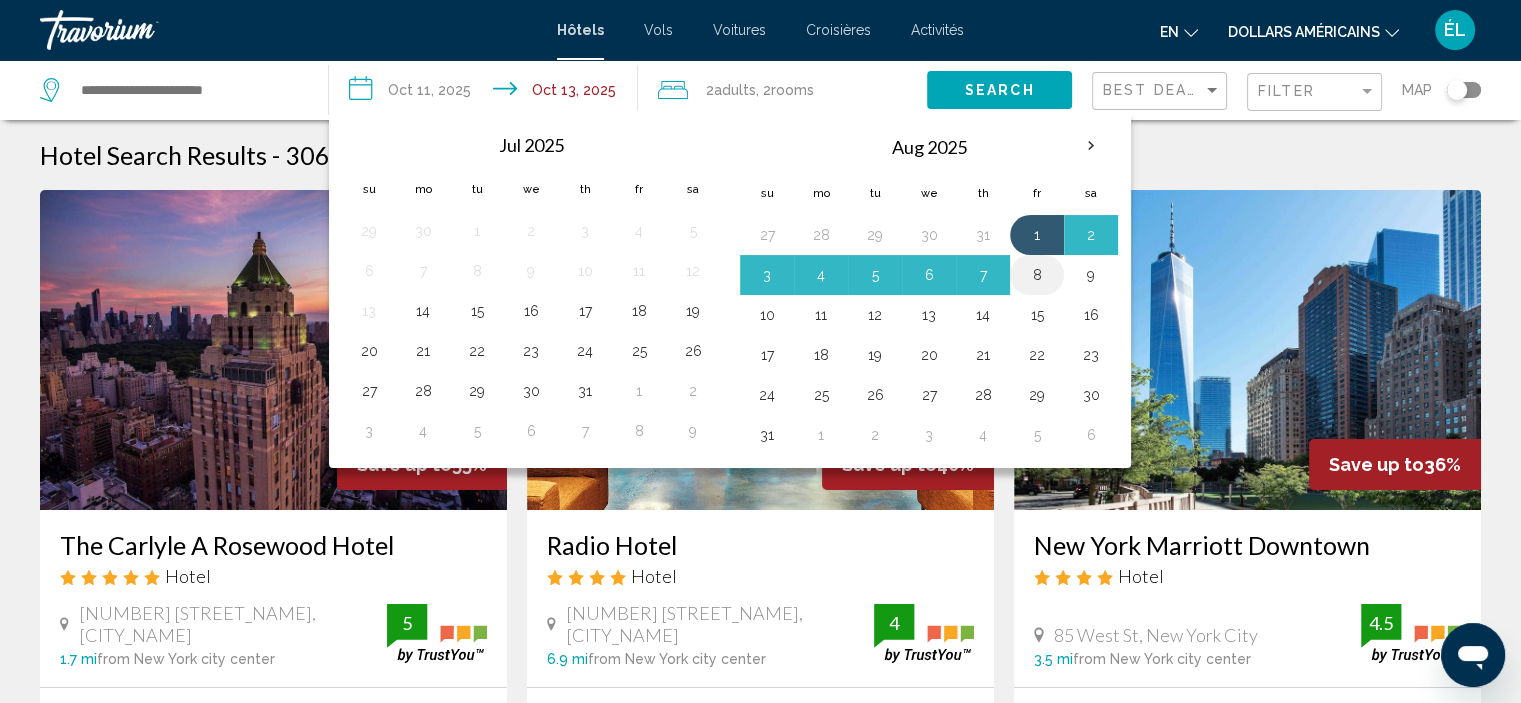 drag, startPoint x: 1031, startPoint y: 232, endPoint x: 1042, endPoint y: 275, distance: 44.38468 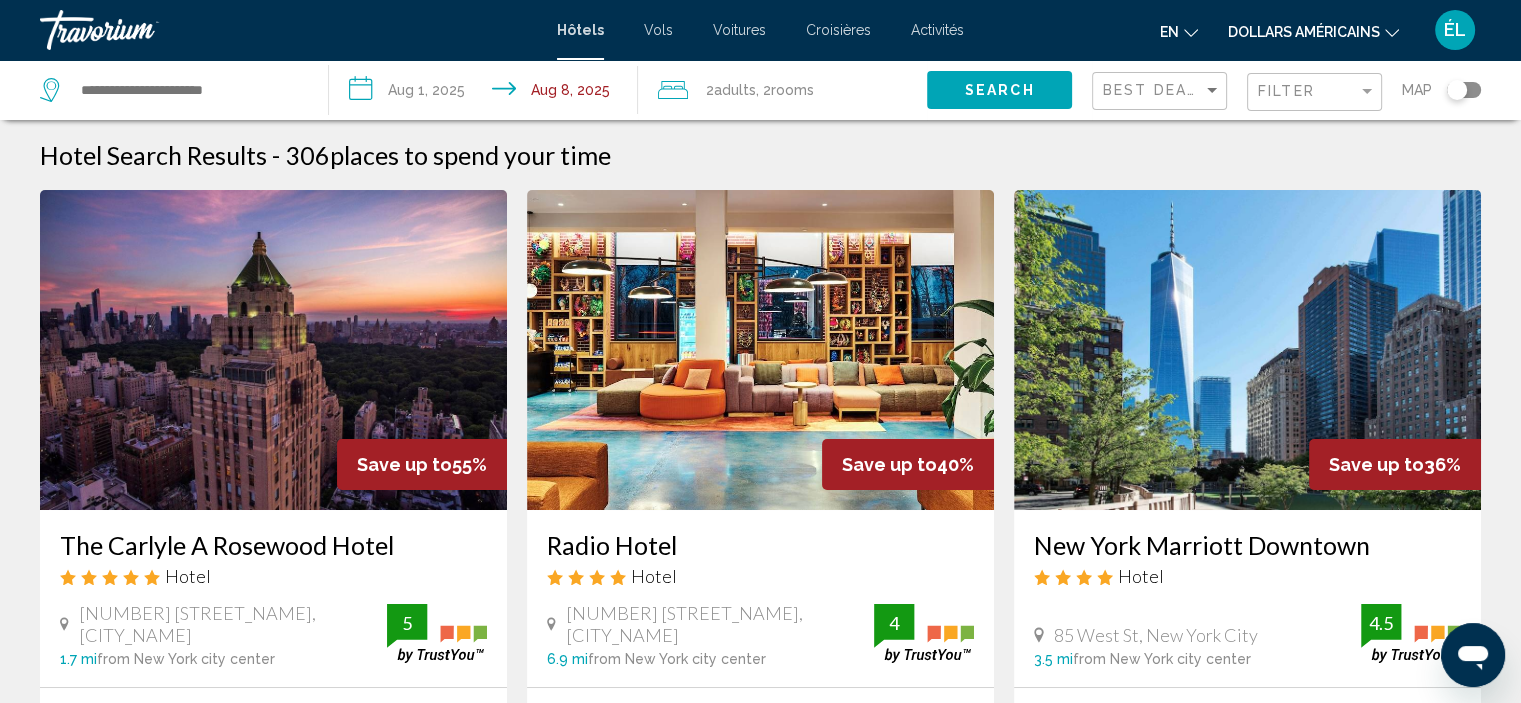 click on "Search" 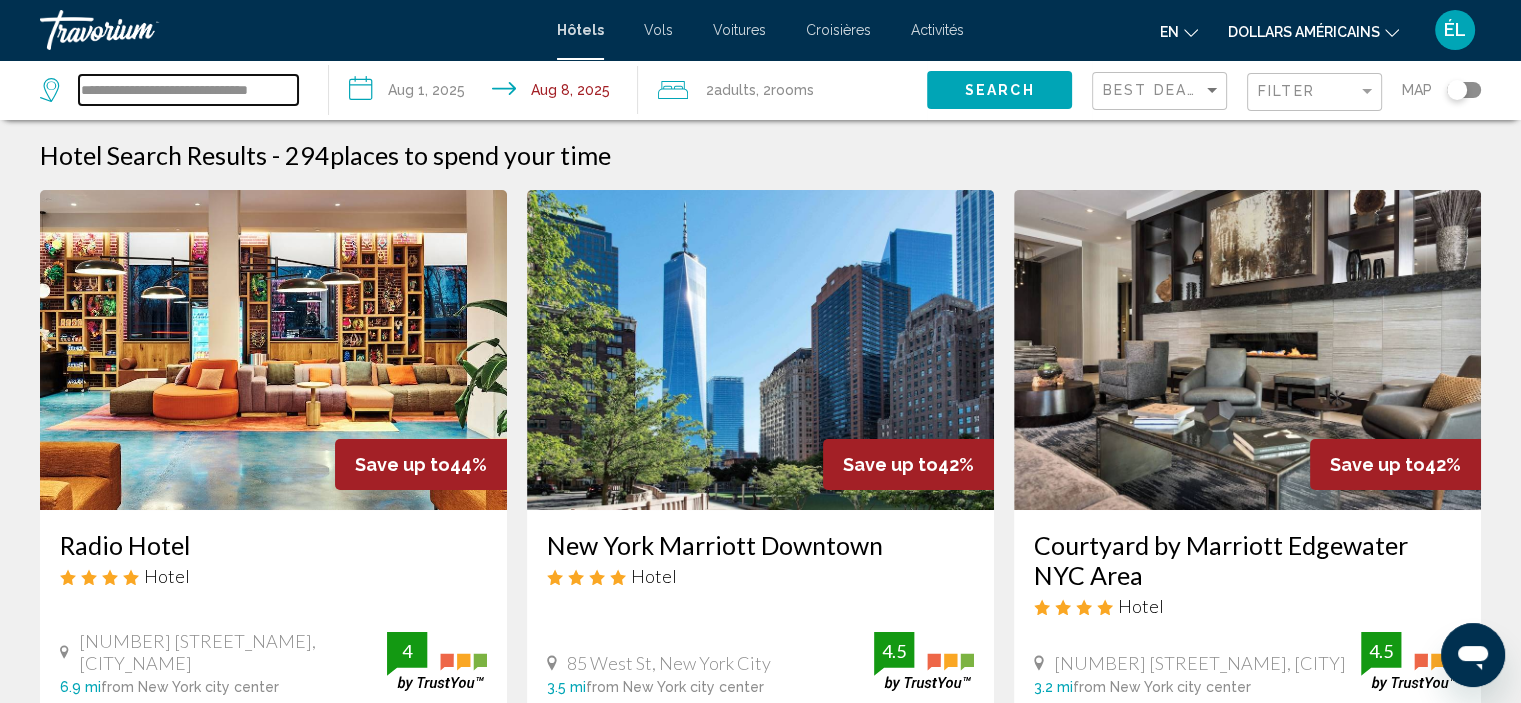 click on "**********" at bounding box center (188, 90) 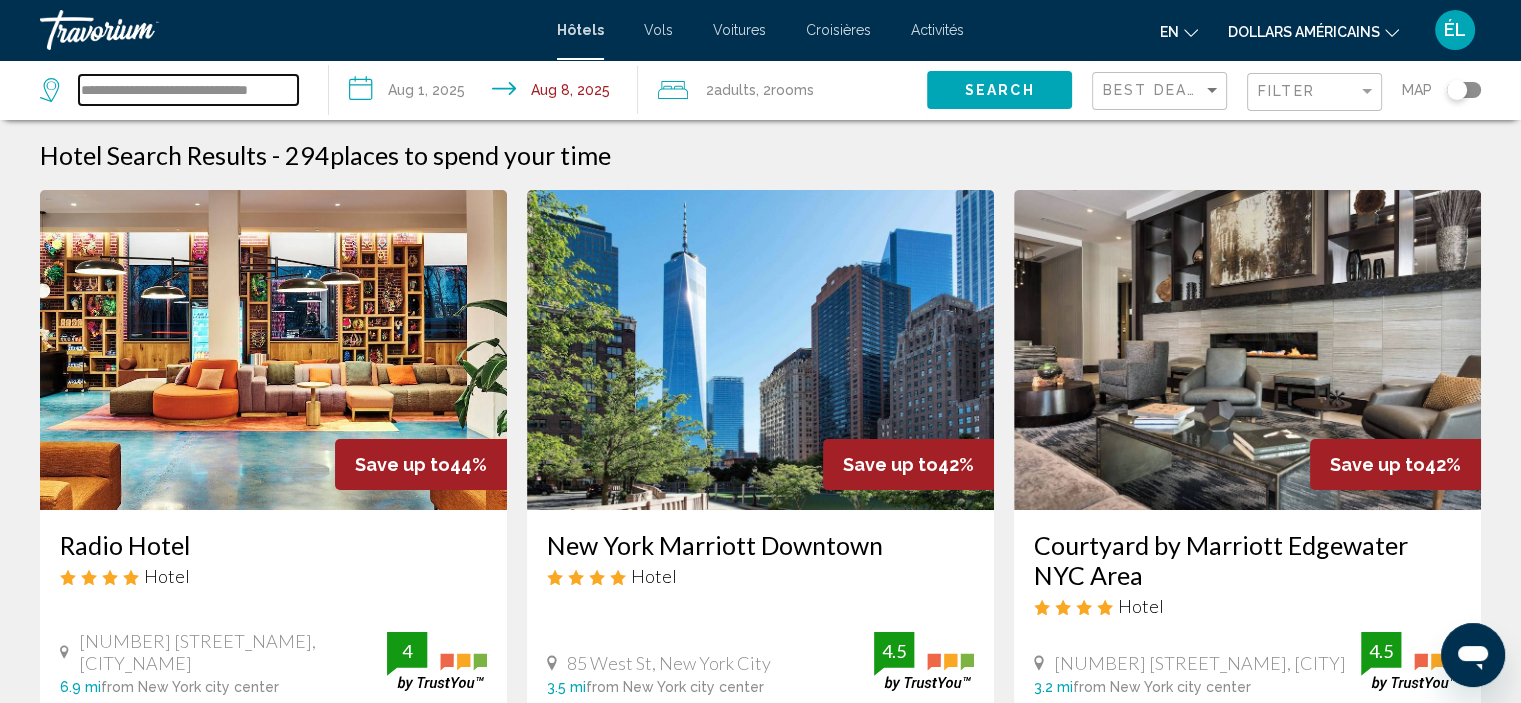 scroll, scrollTop: 615, scrollLeft: 0, axis: vertical 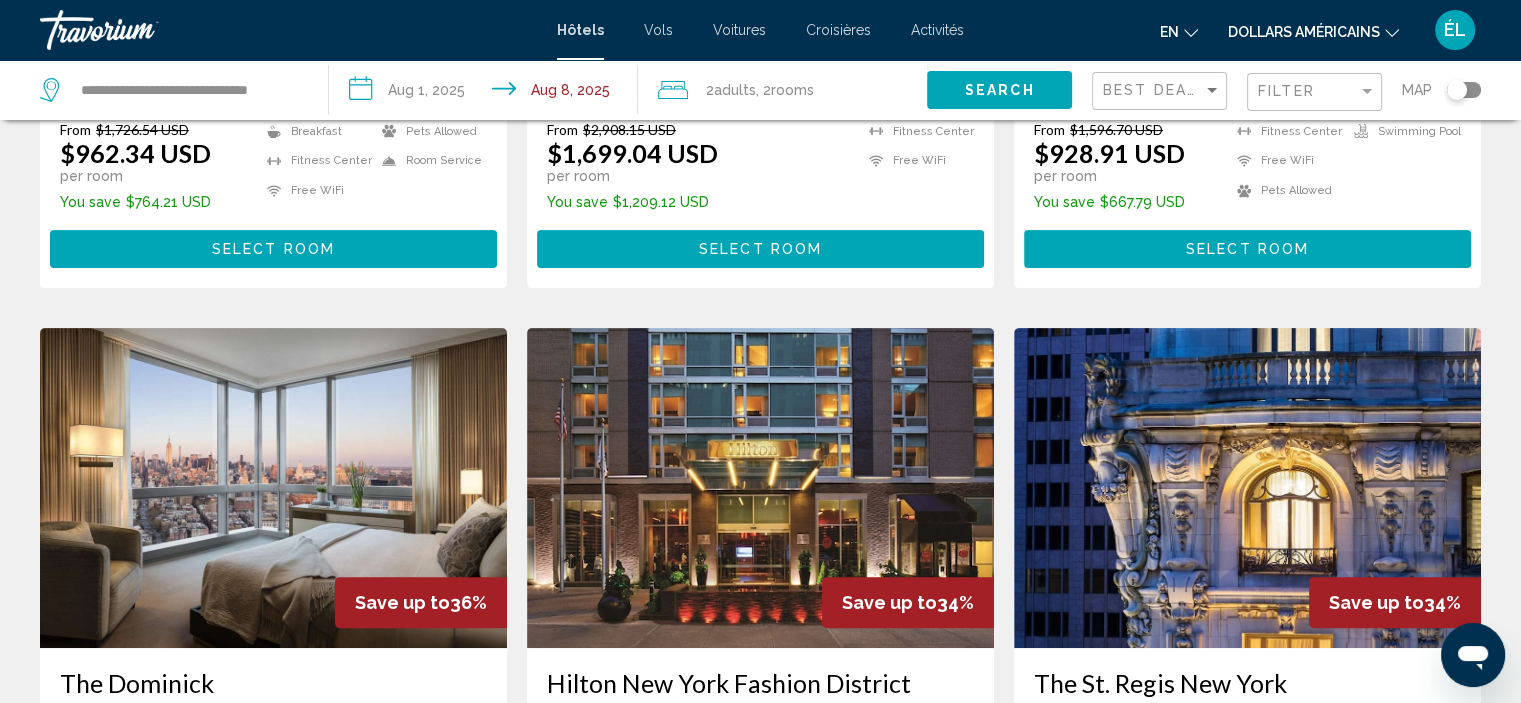 click on "Map" 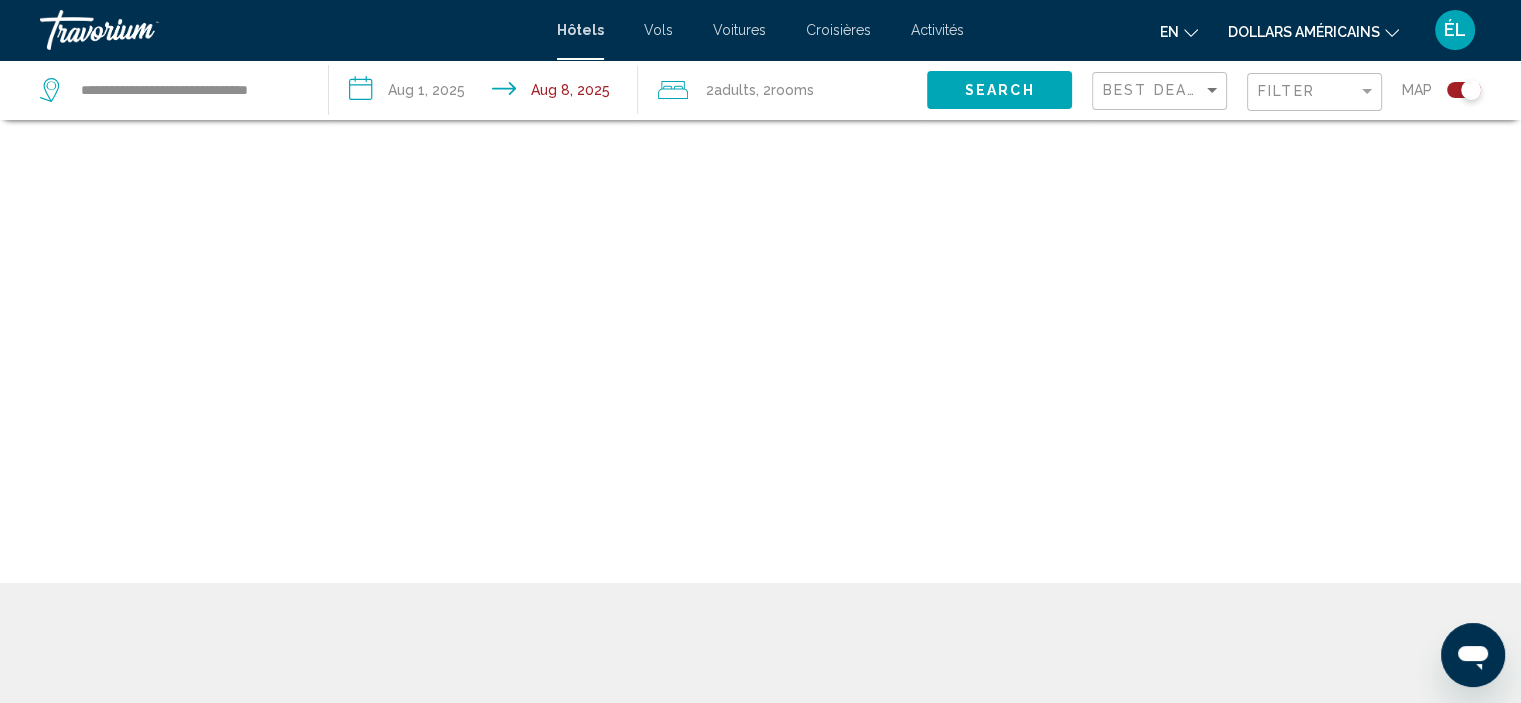 scroll, scrollTop: 120, scrollLeft: 0, axis: vertical 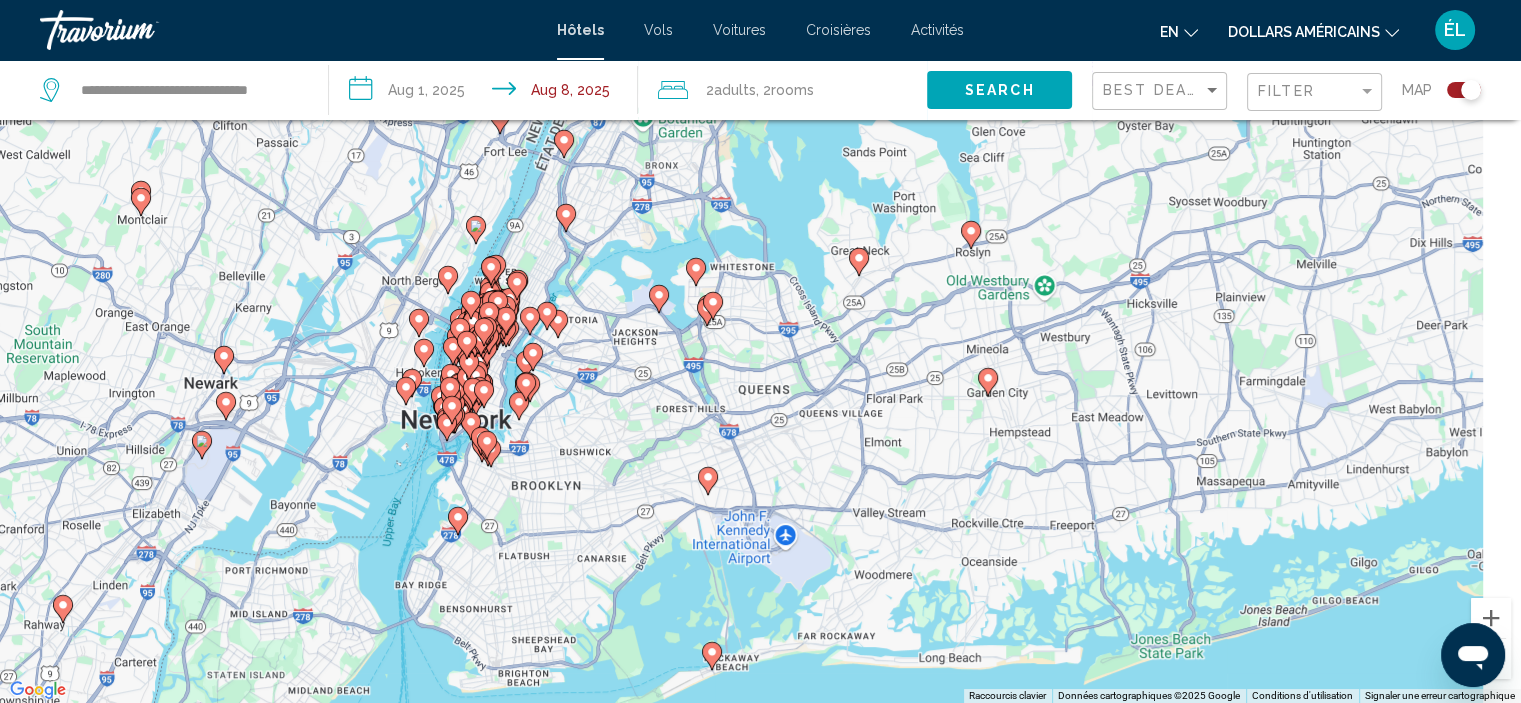 drag, startPoint x: 1132, startPoint y: 457, endPoint x: 585, endPoint y: 551, distance: 555.018 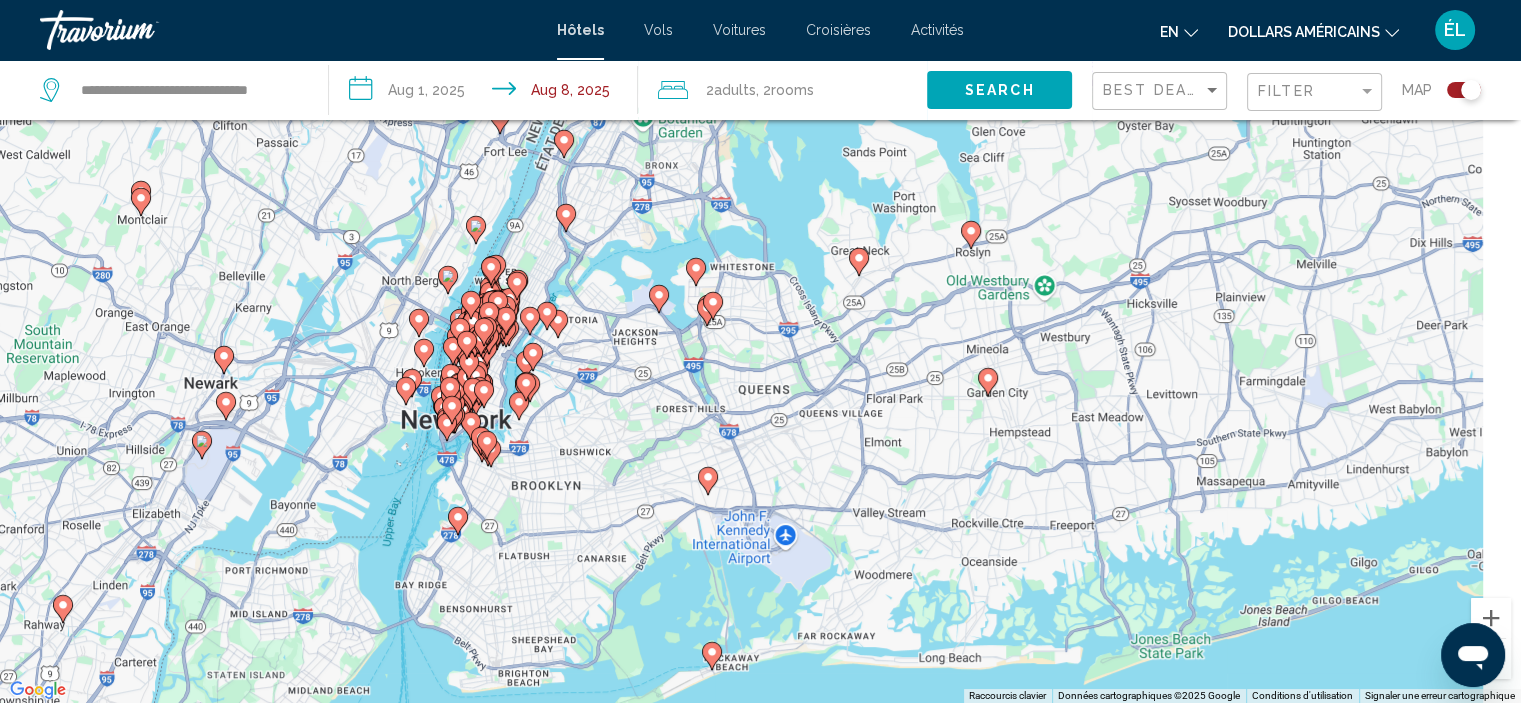 click on "Pour activer le glissement avec le clavier, appuyez sur Alt+Entrée. Une fois ce mode activé, utilisez les touches fléchées pour déplacer le repère. Pour valider le déplacement, appuyez sur Entrée. Pour annuler, appuyez sur Échap." at bounding box center (760, 351) 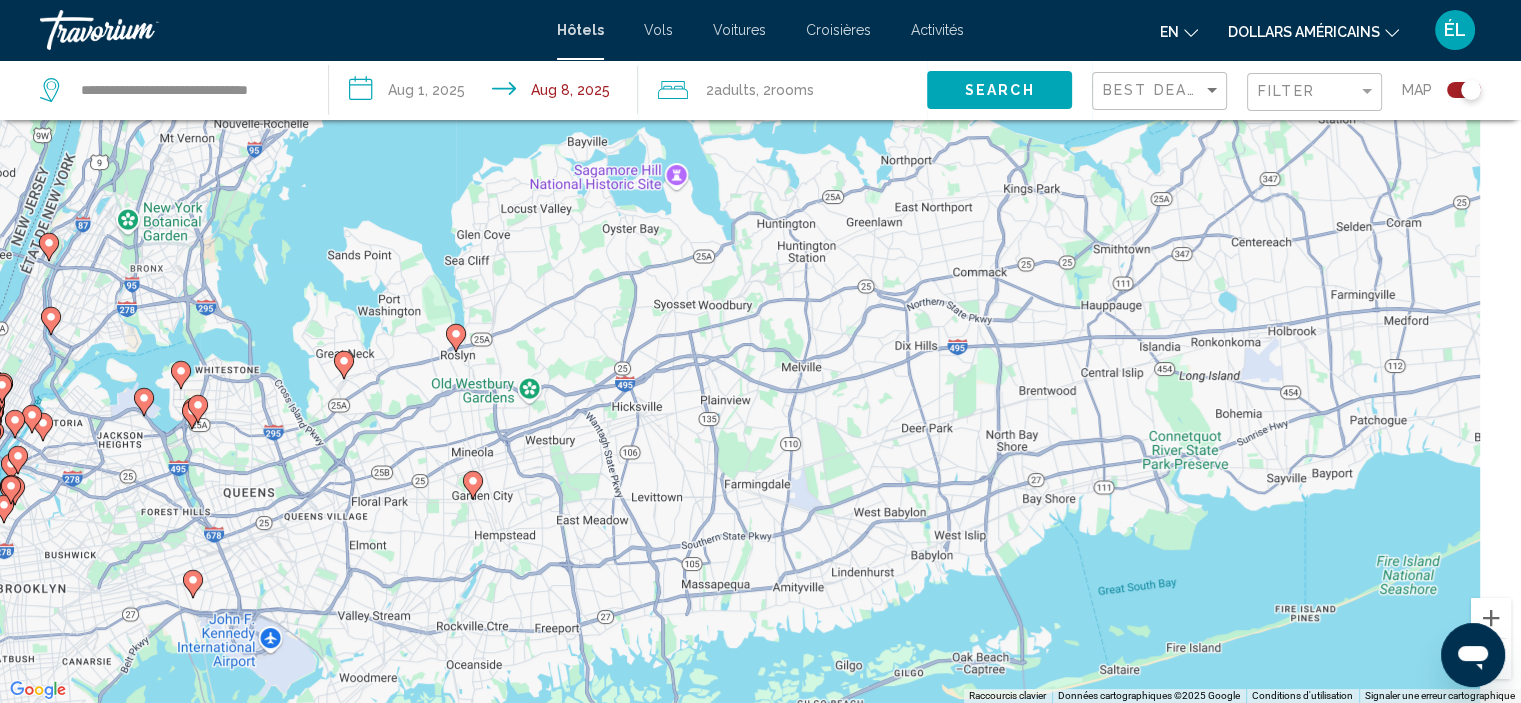 drag, startPoint x: 1054, startPoint y: 563, endPoint x: 210, endPoint y: 659, distance: 849.4422 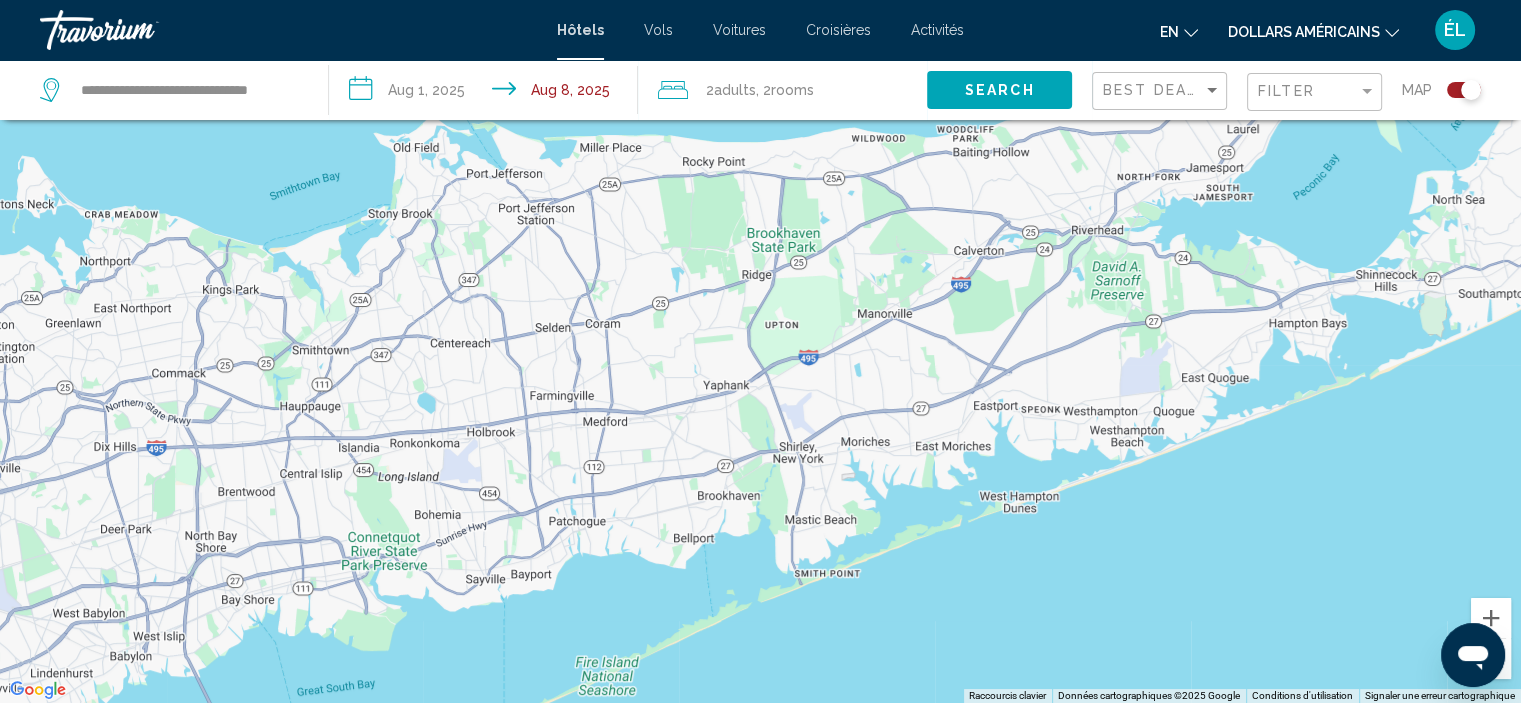 click on "Pour activer le glissement avec le clavier, appuyez sur Alt+Entrée. Une fois ce mode activé, utilisez les touches fléchées pour déplacer le repère. Pour valider le déplacement, appuyez sur Entrée. Pour annuler, appuyez sur Échap." at bounding box center (760, 351) 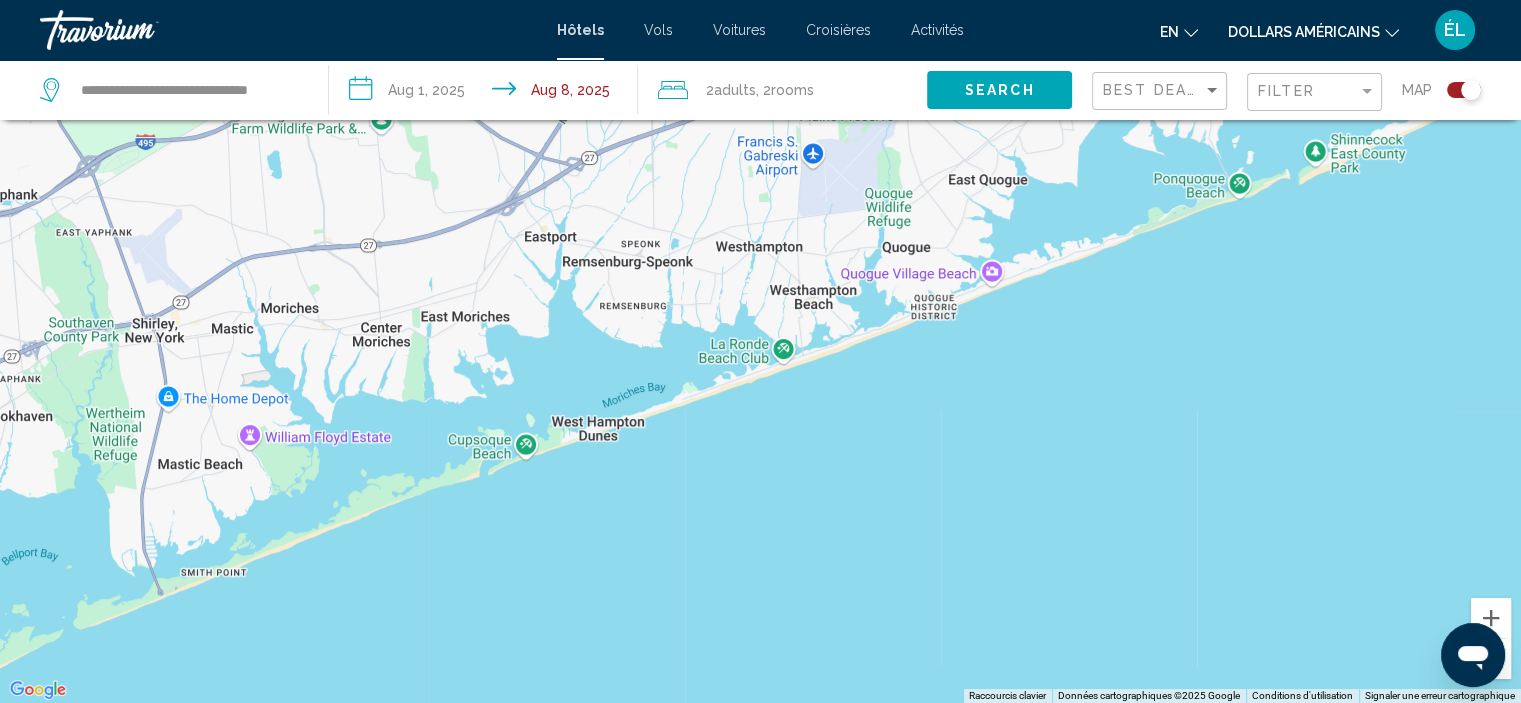 drag, startPoint x: 1489, startPoint y: 642, endPoint x: 1497, endPoint y: 664, distance: 23.409399 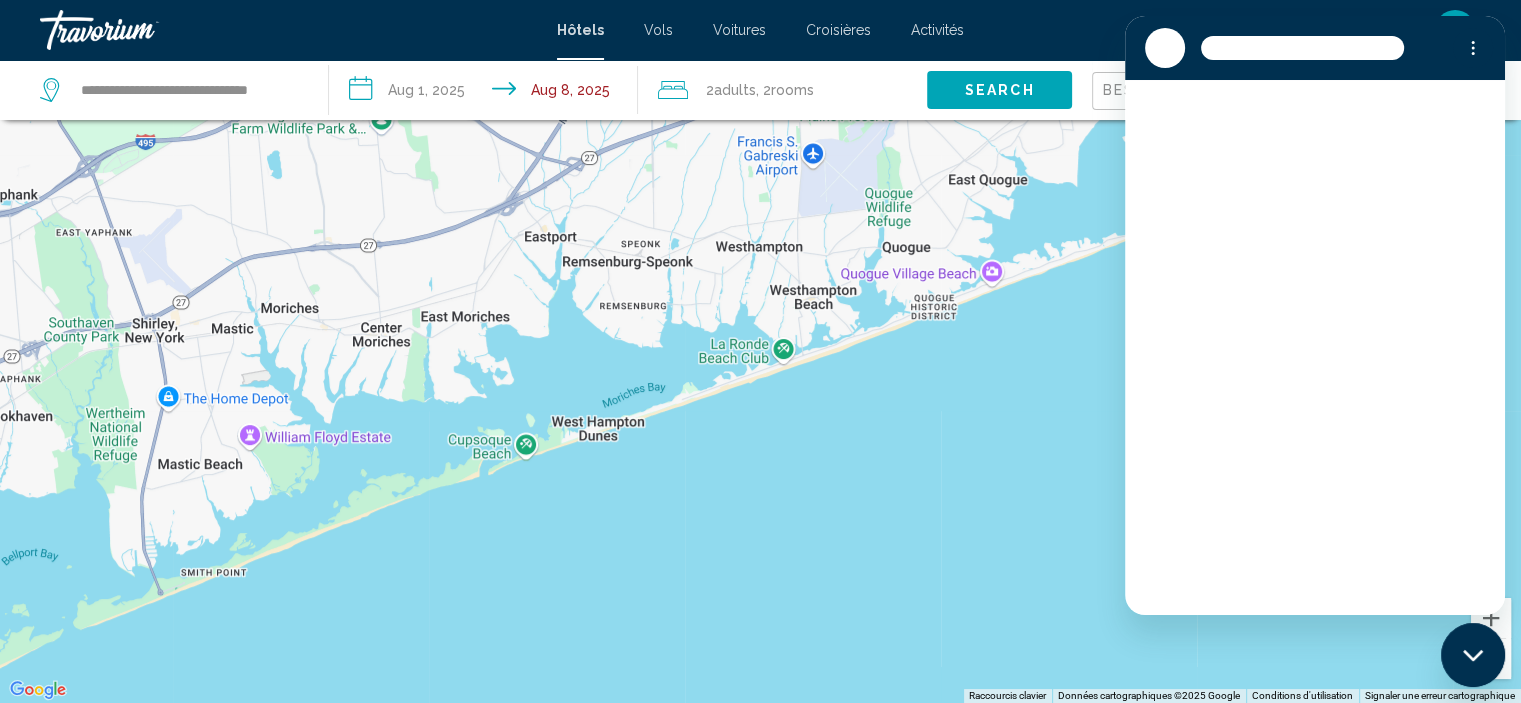 scroll, scrollTop: 0, scrollLeft: 0, axis: both 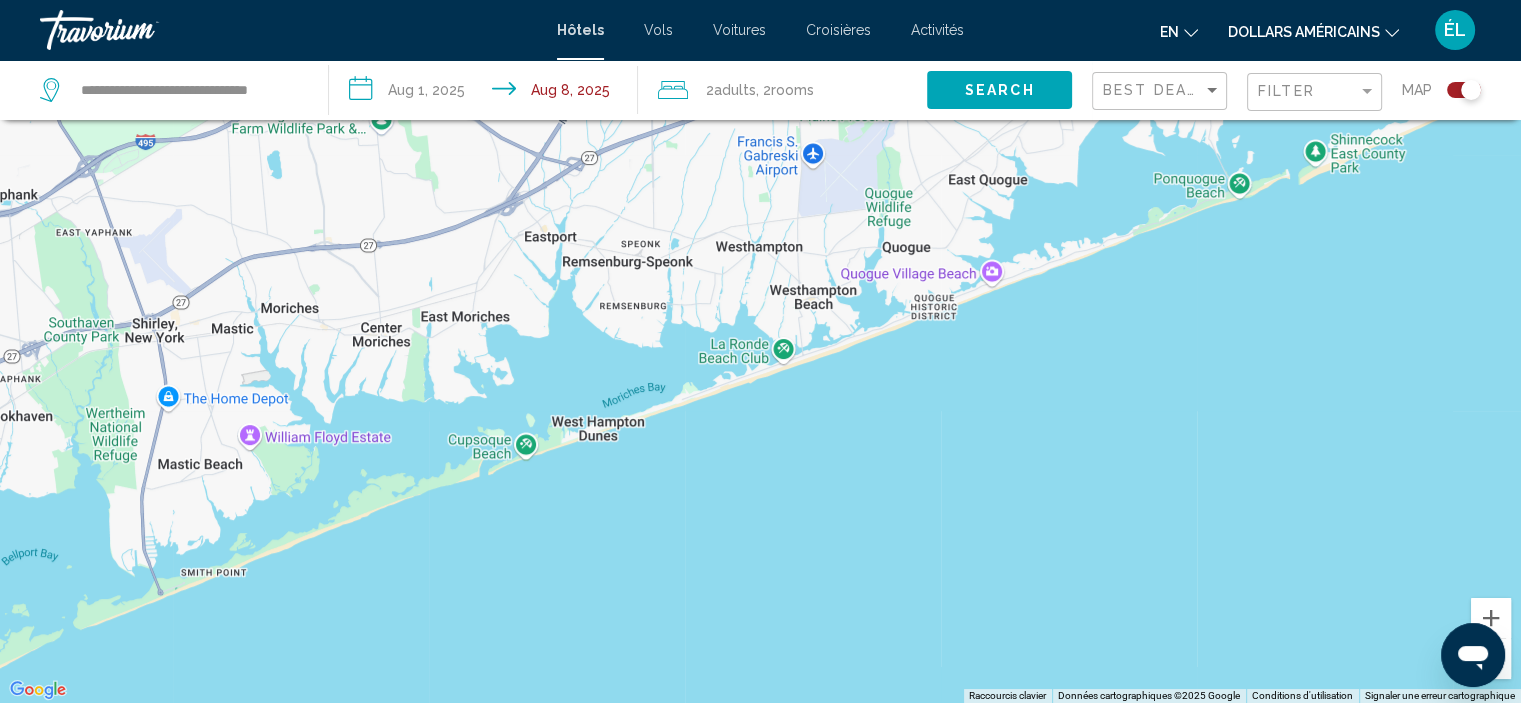 click at bounding box center [1491, 659] 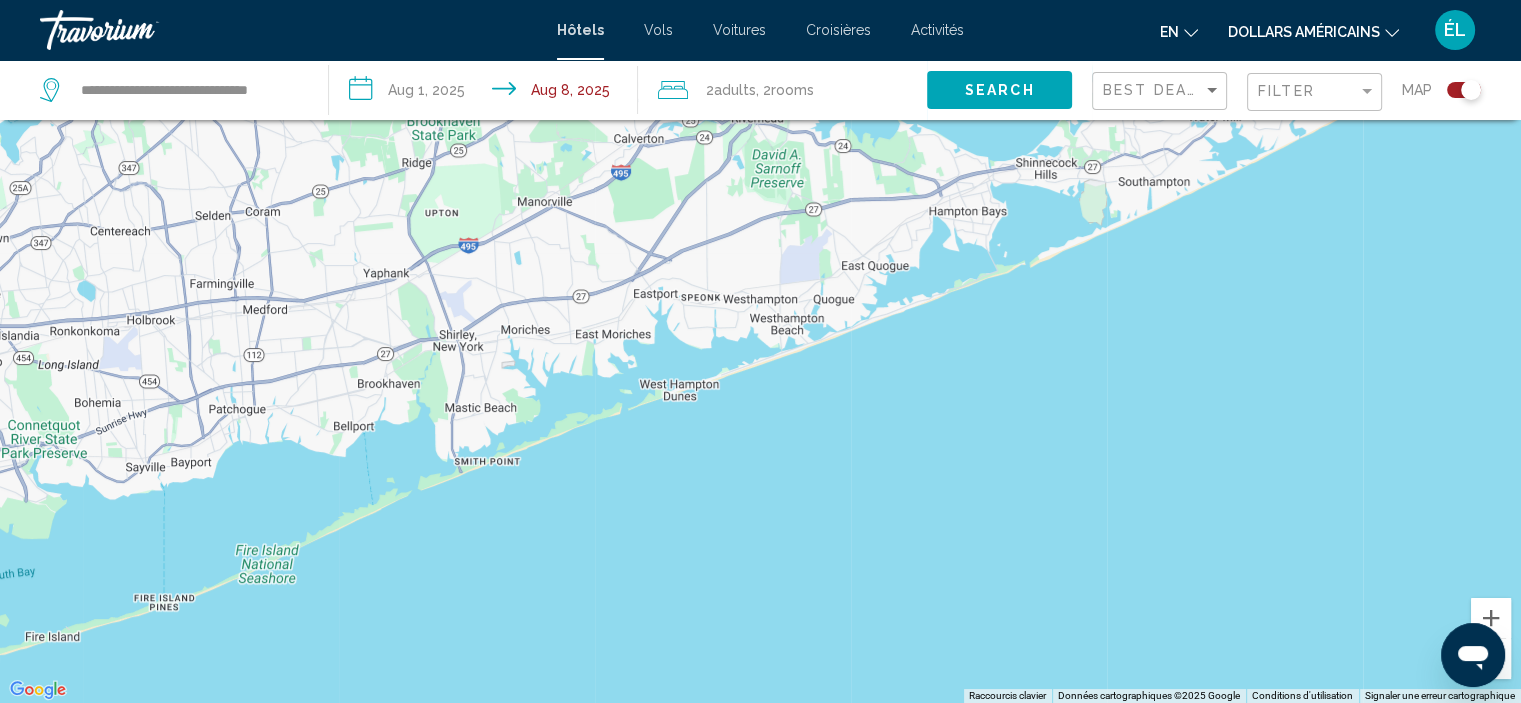 click at bounding box center [1491, 659] 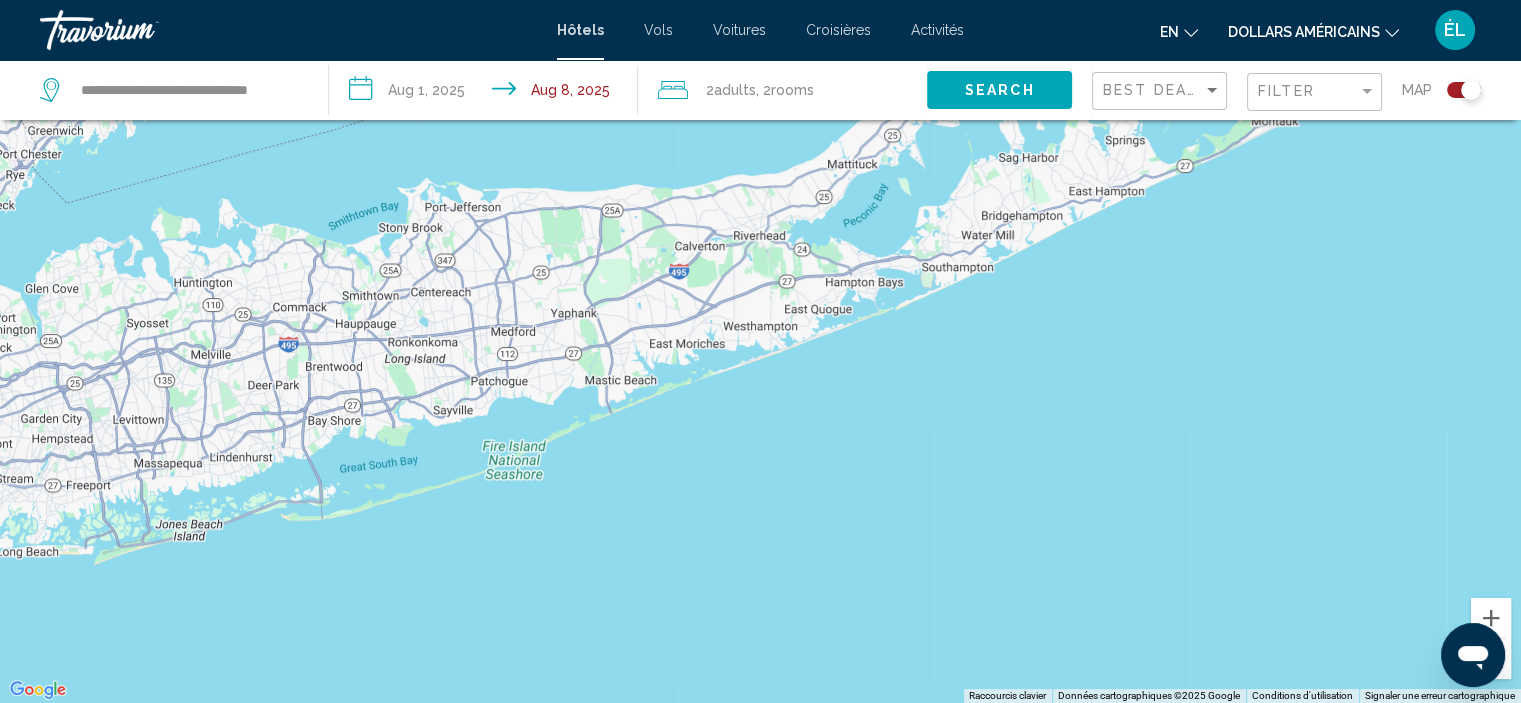 click at bounding box center [1491, 659] 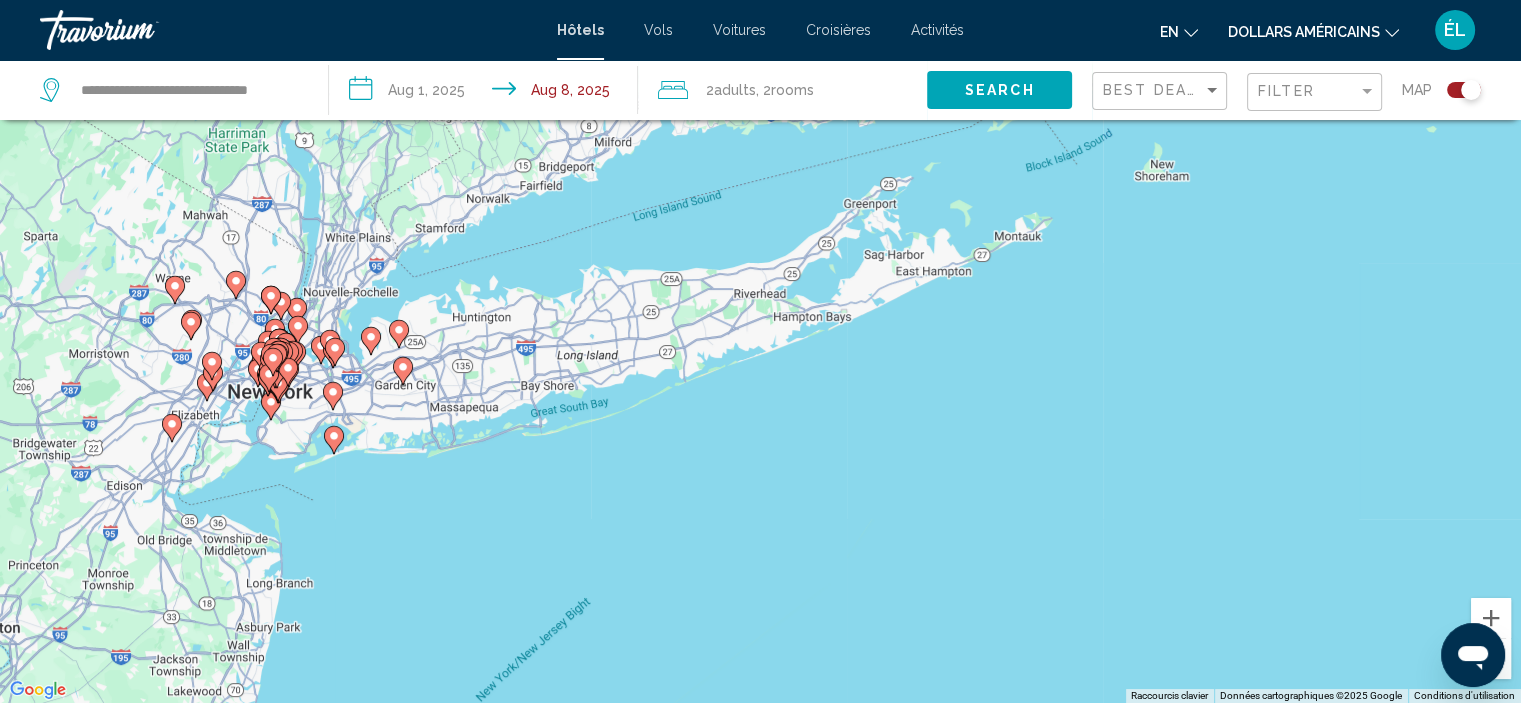 click at bounding box center [1491, 659] 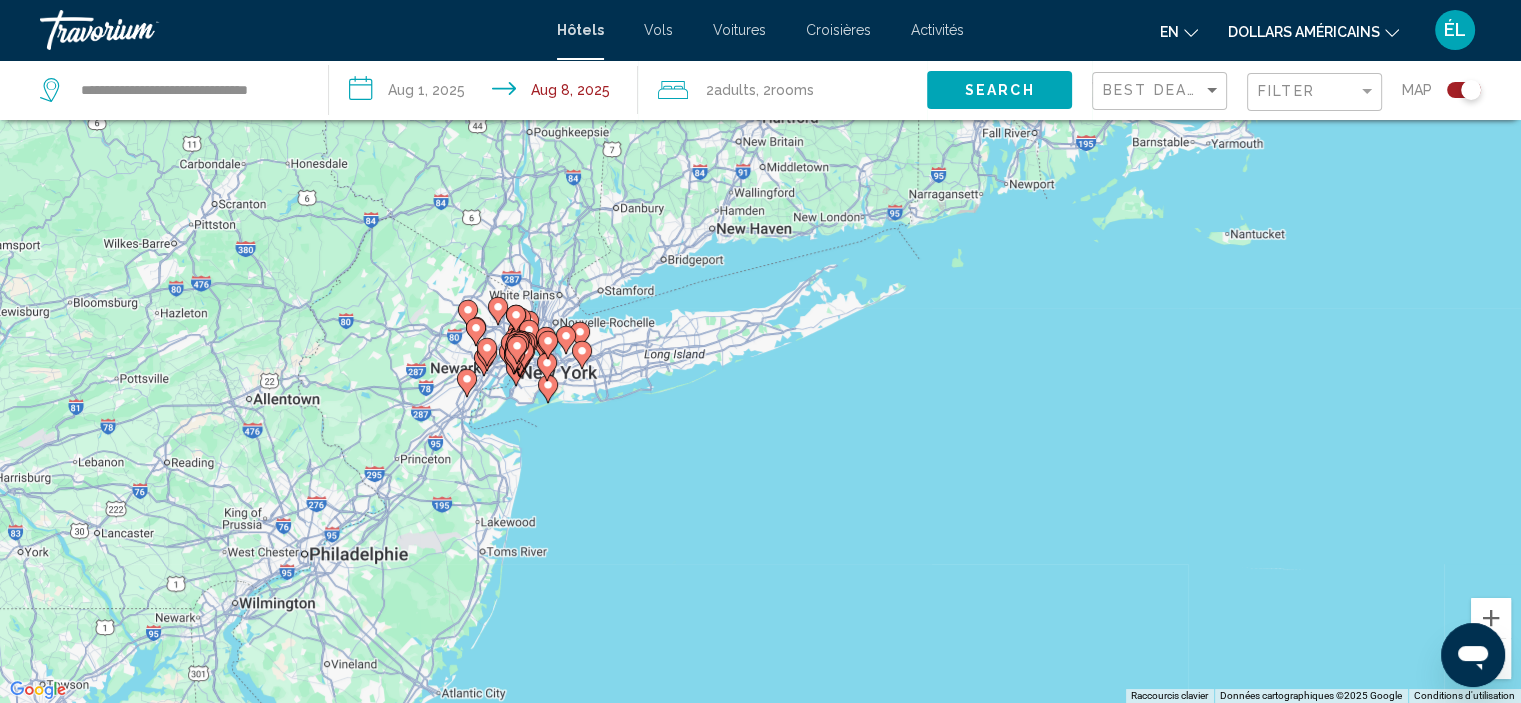 click at bounding box center [1491, 659] 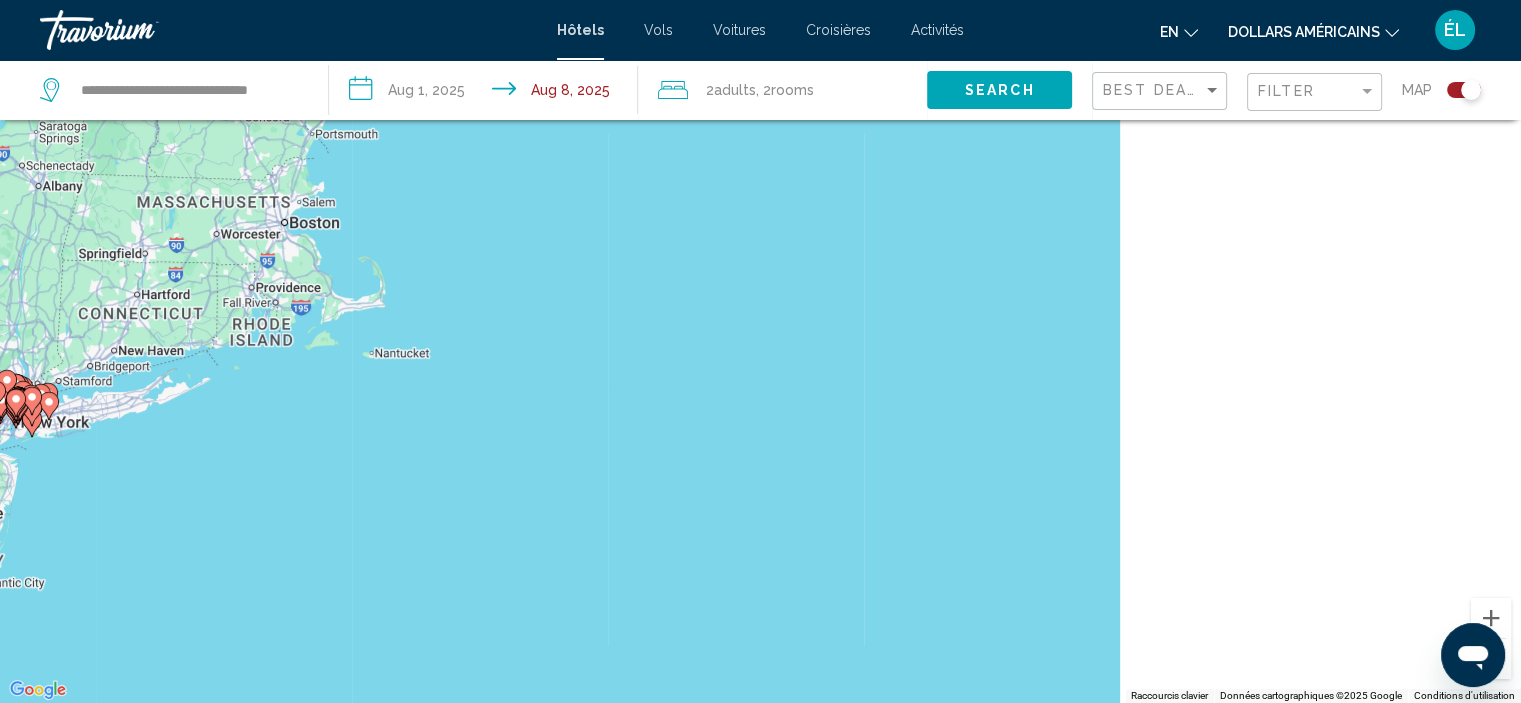 drag, startPoint x: 1214, startPoint y: 340, endPoint x: 443, endPoint y: 420, distance: 775.13934 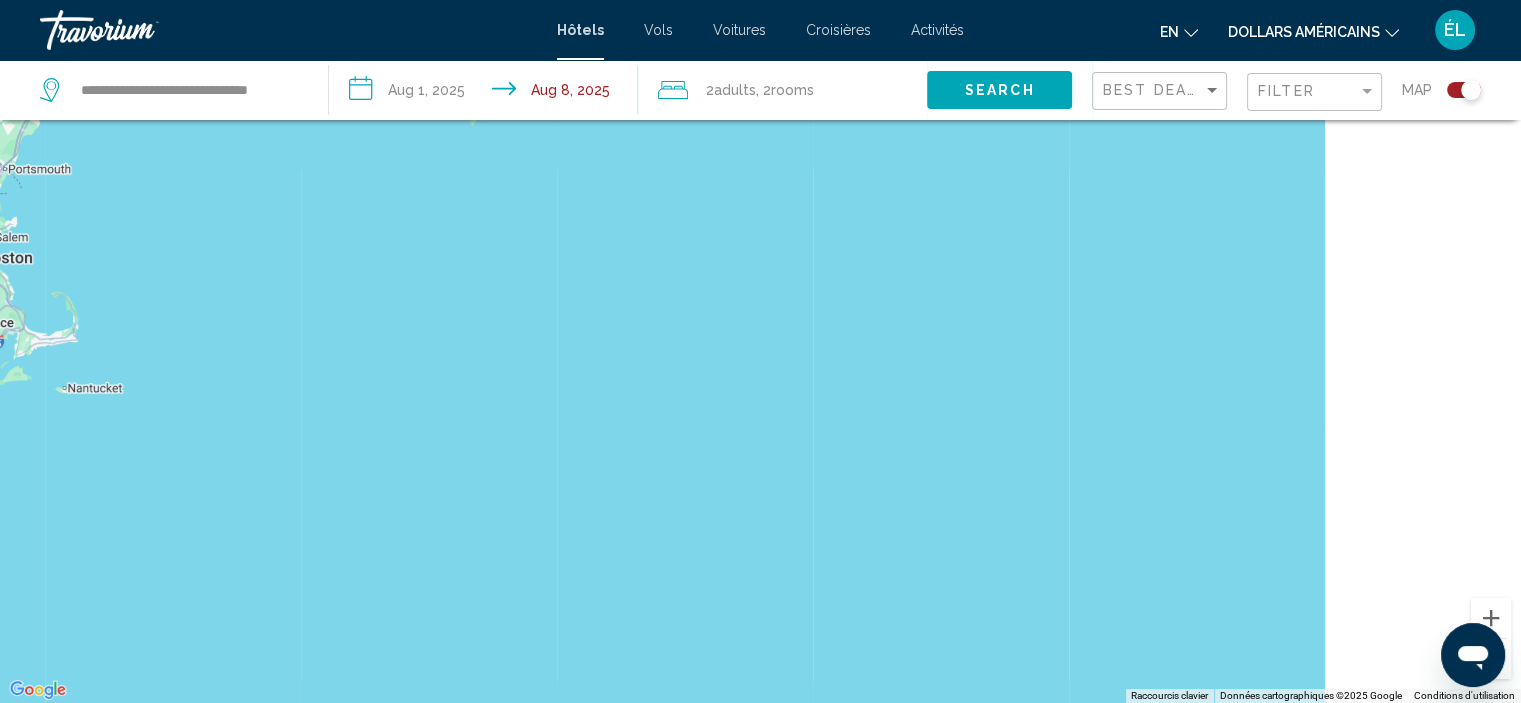 drag, startPoint x: 1015, startPoint y: 488, endPoint x: 52, endPoint y: 556, distance: 965.3978 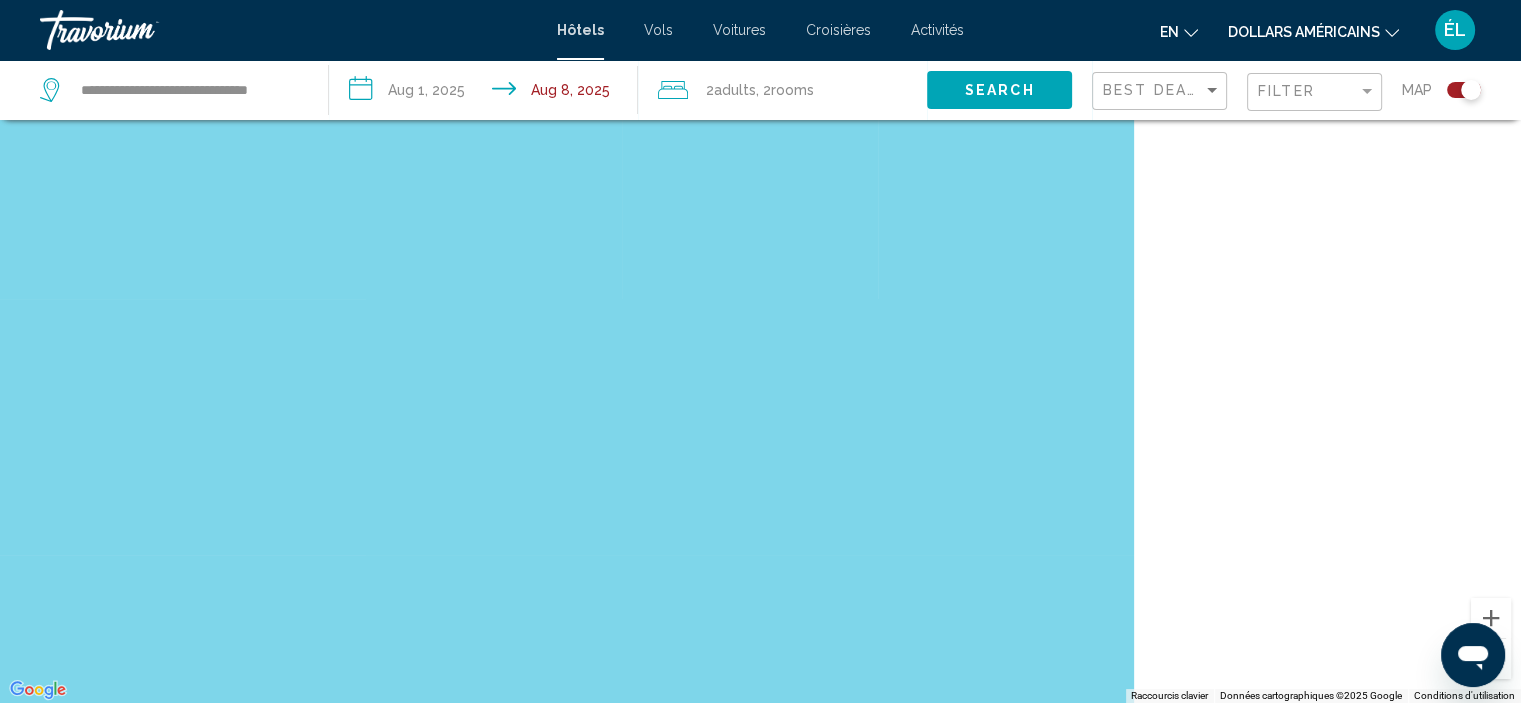 drag, startPoint x: 1030, startPoint y: 439, endPoint x: 197, endPoint y: 527, distance: 837.6354 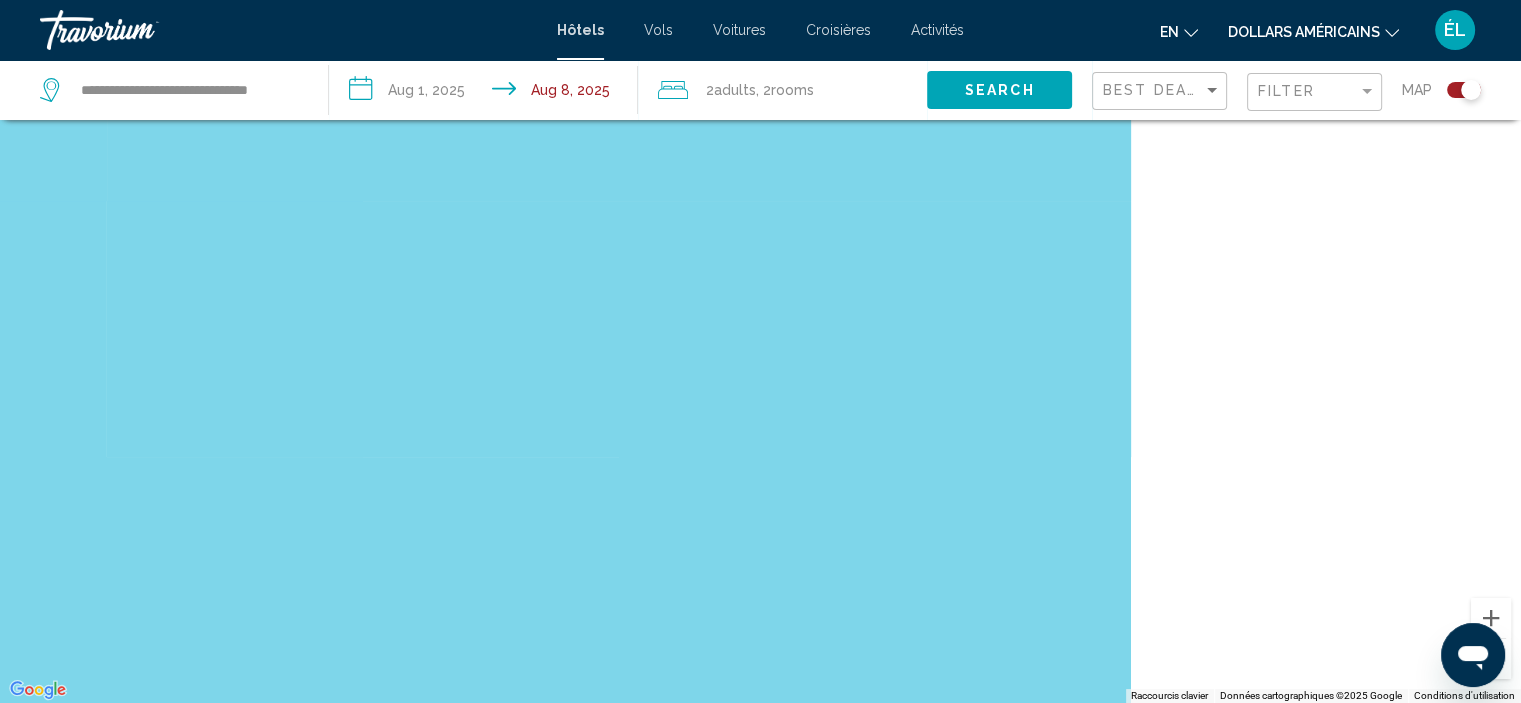 drag, startPoint x: 1278, startPoint y: 452, endPoint x: 389, endPoint y: 588, distance: 899.3425 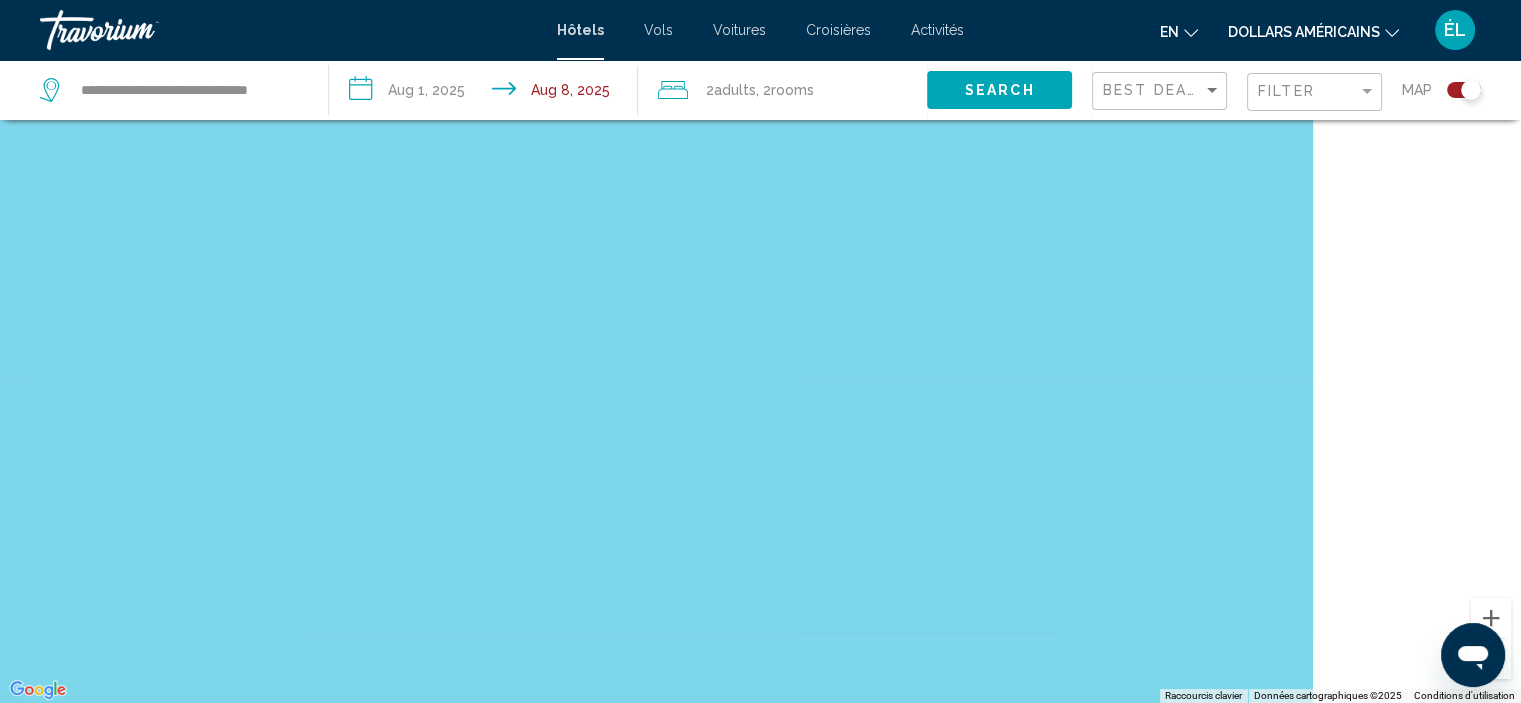 drag, startPoint x: 1243, startPoint y: 479, endPoint x: 341, endPoint y: 576, distance: 907.2006 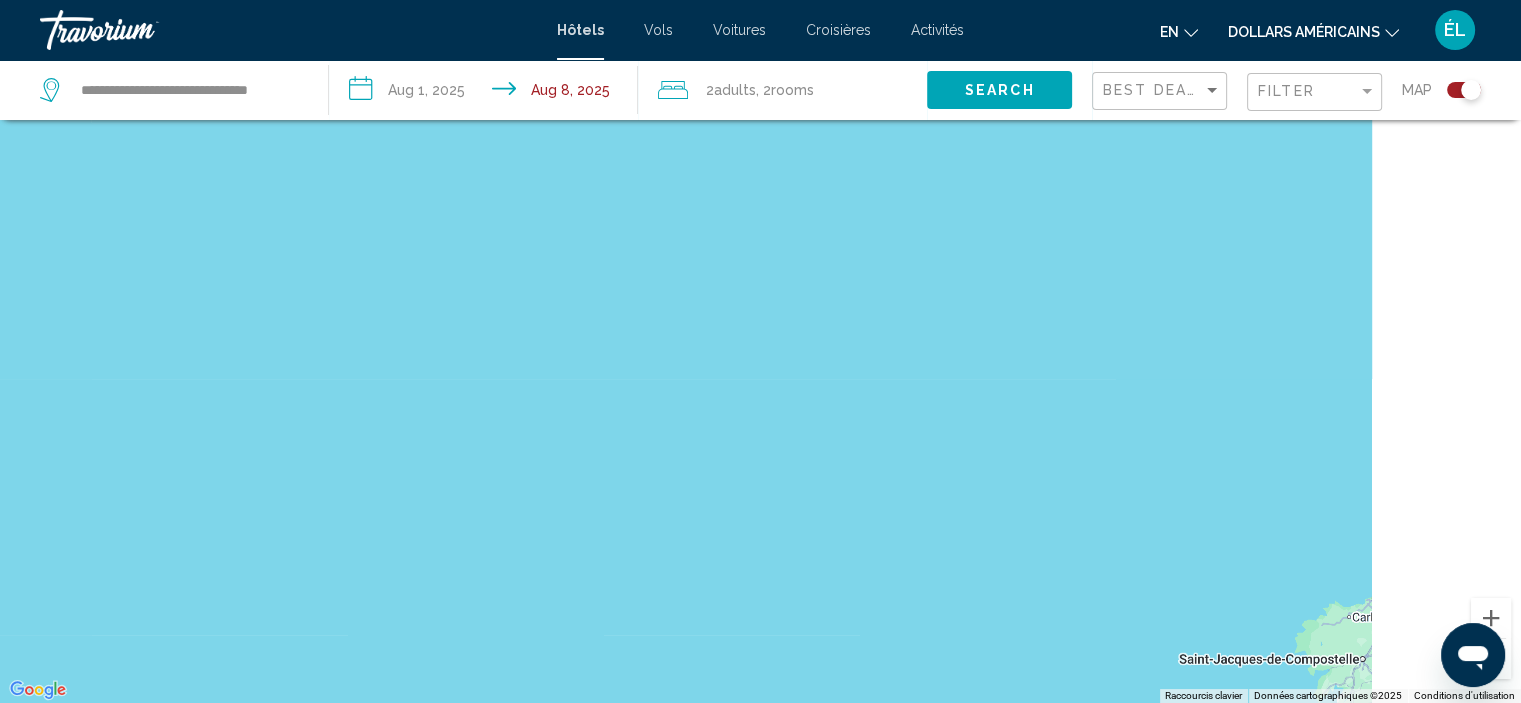 drag, startPoint x: 1267, startPoint y: 514, endPoint x: 553, endPoint y: 452, distance: 716.6868 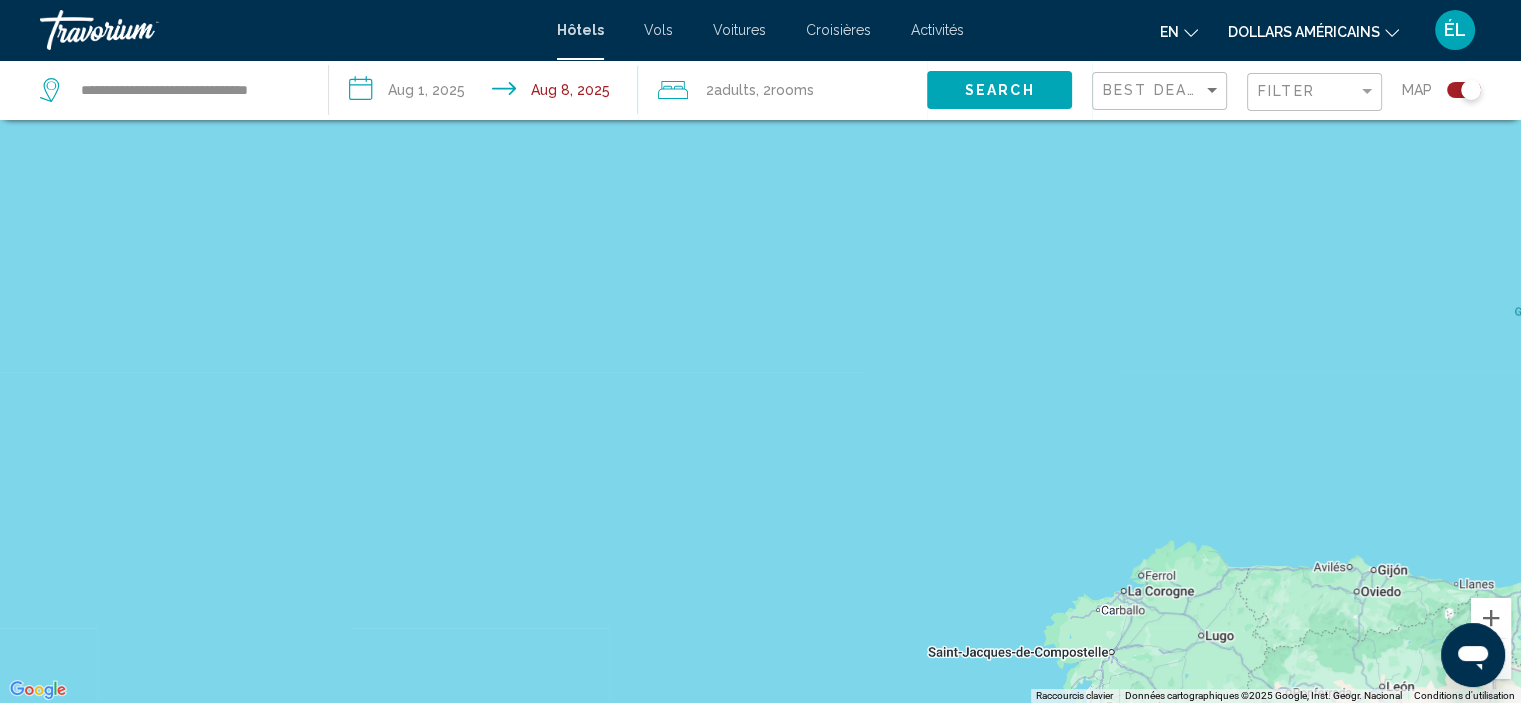 click at bounding box center (760, 351) 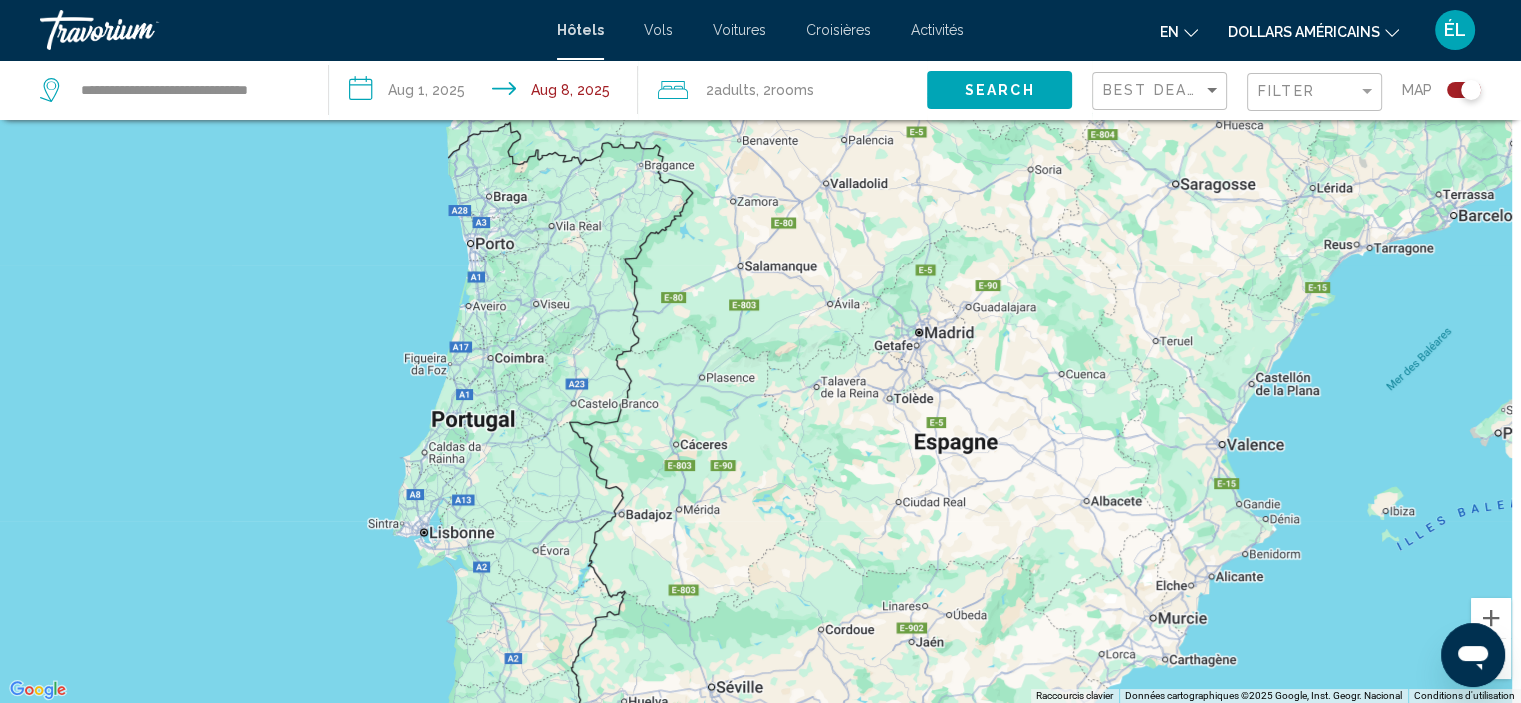 drag, startPoint x: 1000, startPoint y: 391, endPoint x: 642, endPoint y: 39, distance: 502.06375 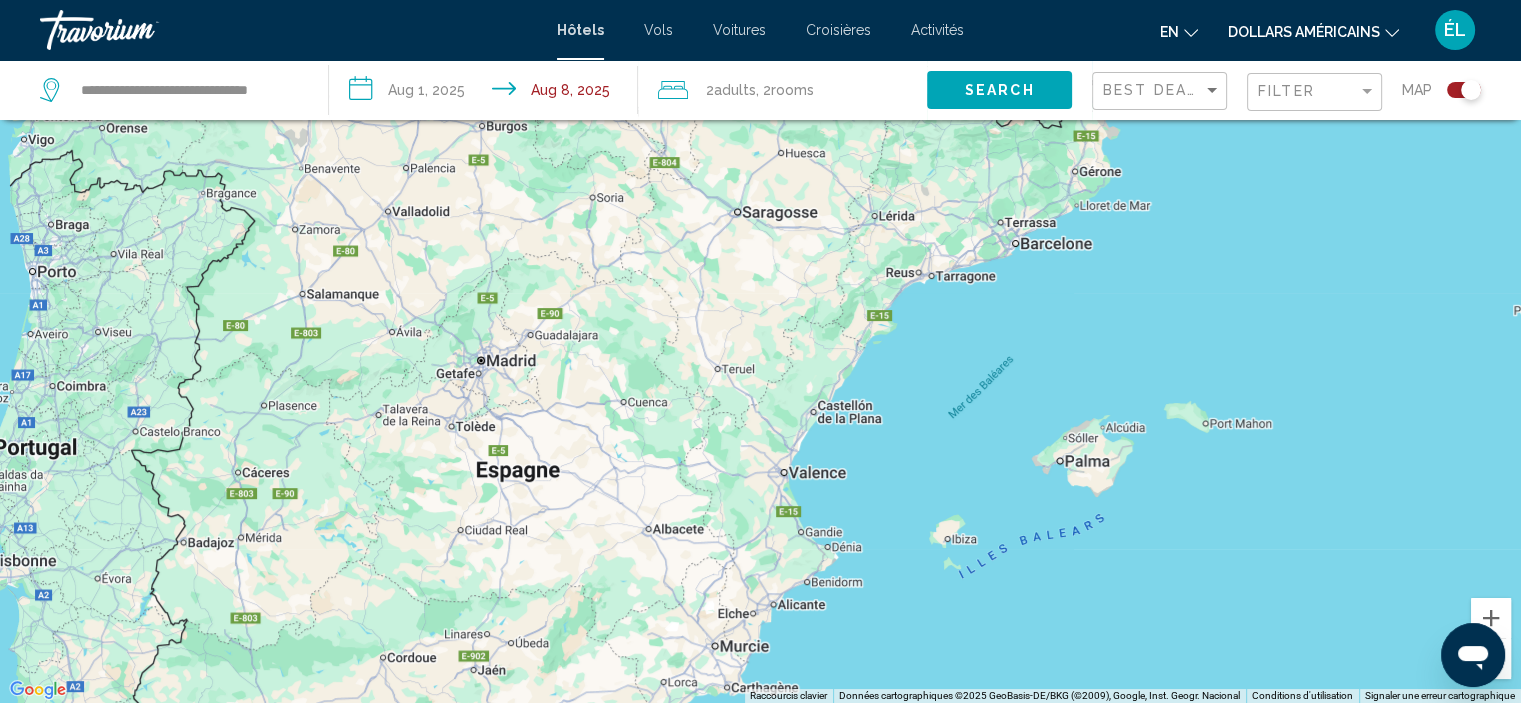 drag, startPoint x: 535, startPoint y: 187, endPoint x: 452, endPoint y: 572, distance: 393.84515 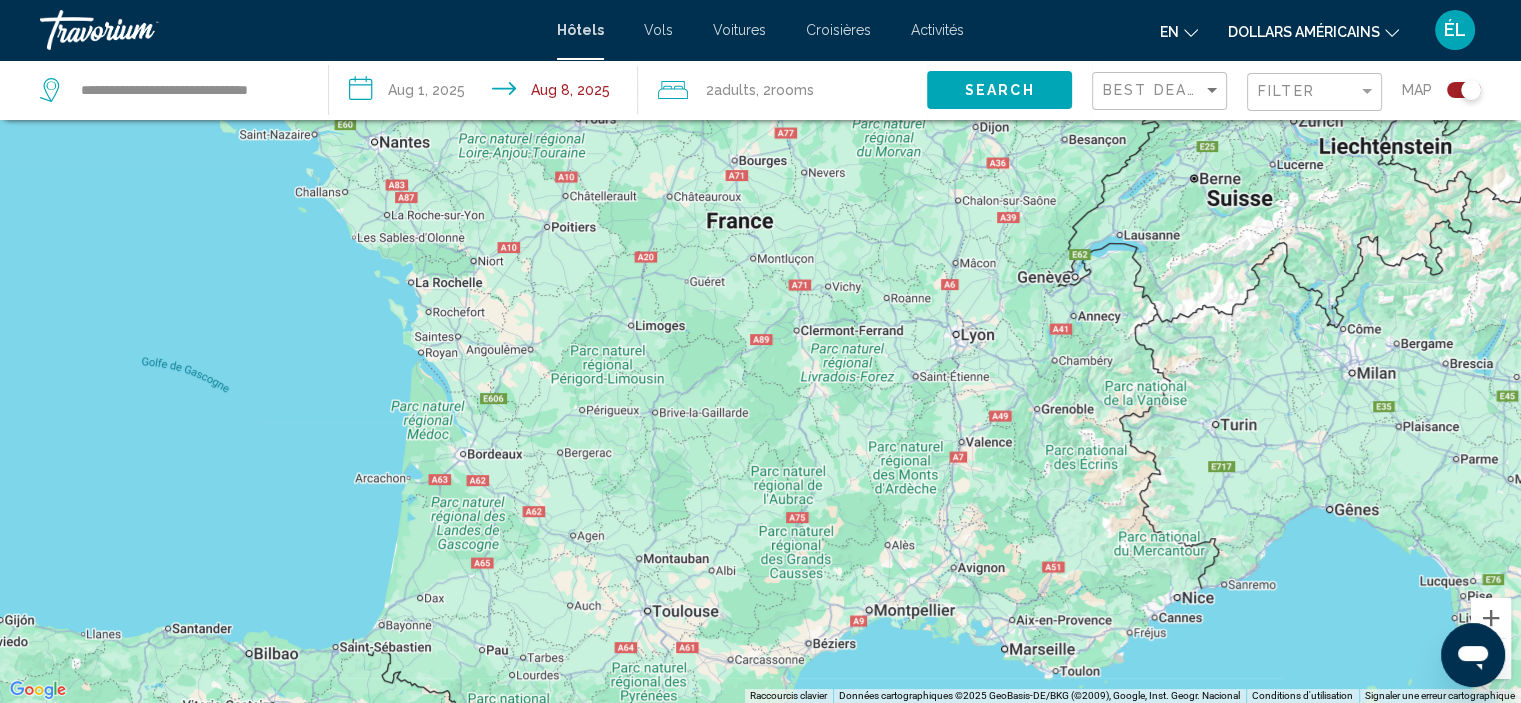 drag, startPoint x: 760, startPoint y: 459, endPoint x: 504, endPoint y: 742, distance: 381.60843 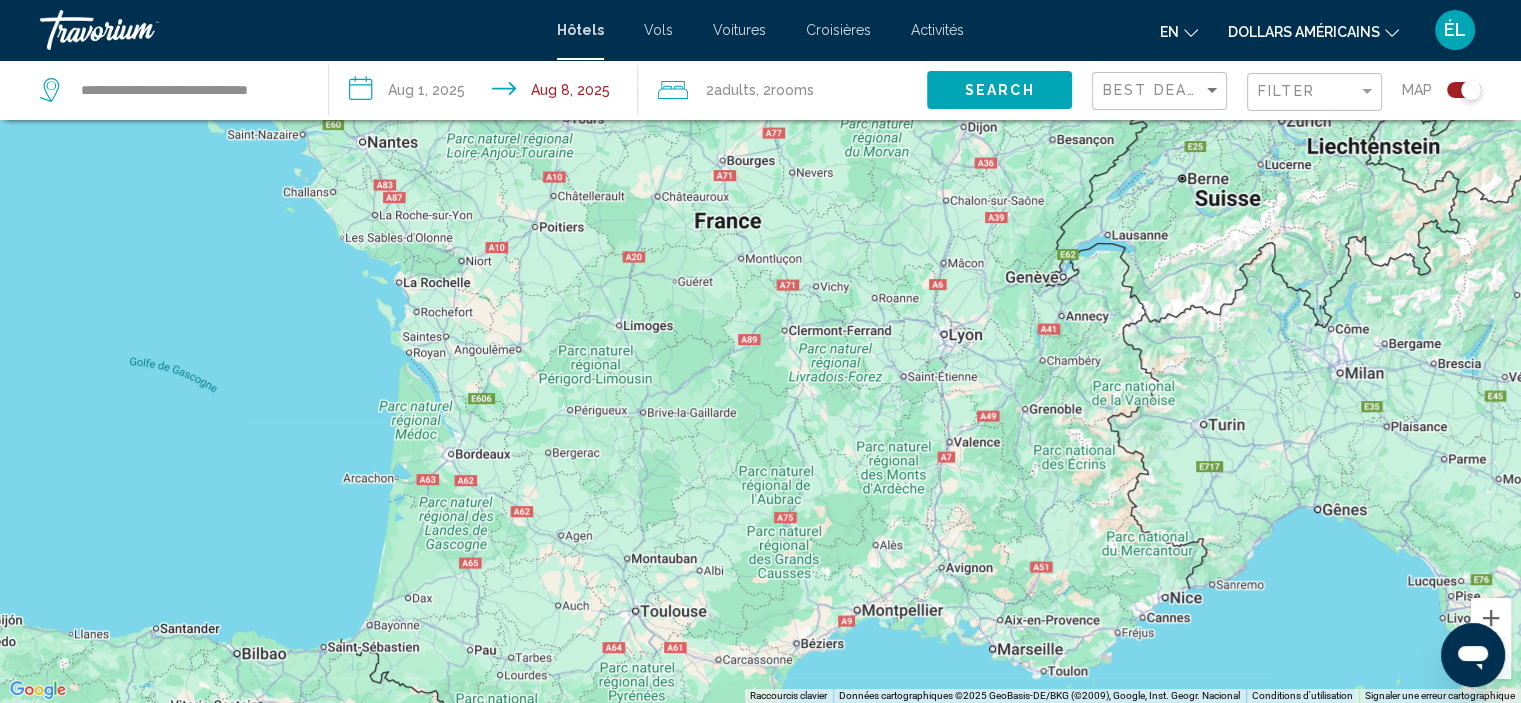 drag, startPoint x: 691, startPoint y: 457, endPoint x: 716, endPoint y: 742, distance: 286.0944 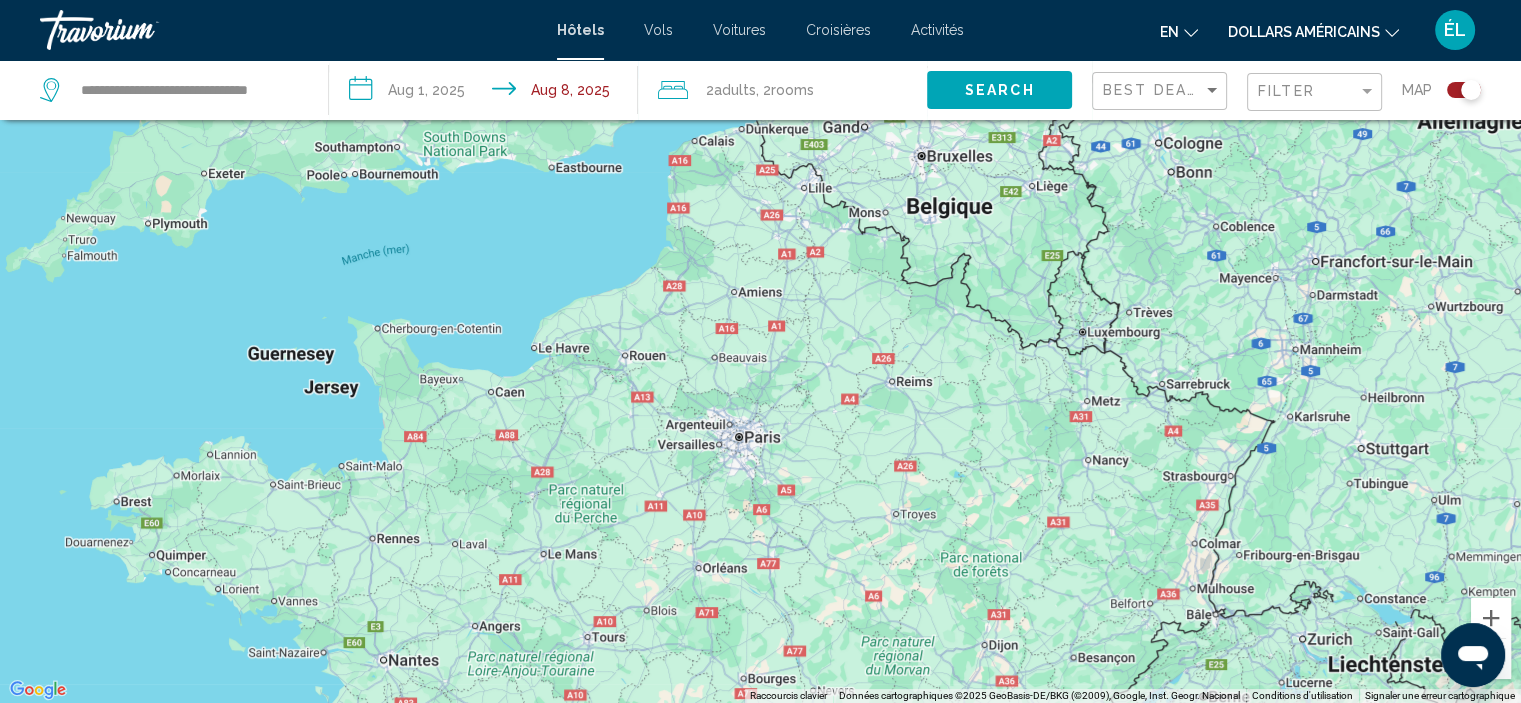 drag, startPoint x: 832, startPoint y: 369, endPoint x: 824, endPoint y: 679, distance: 310.1032 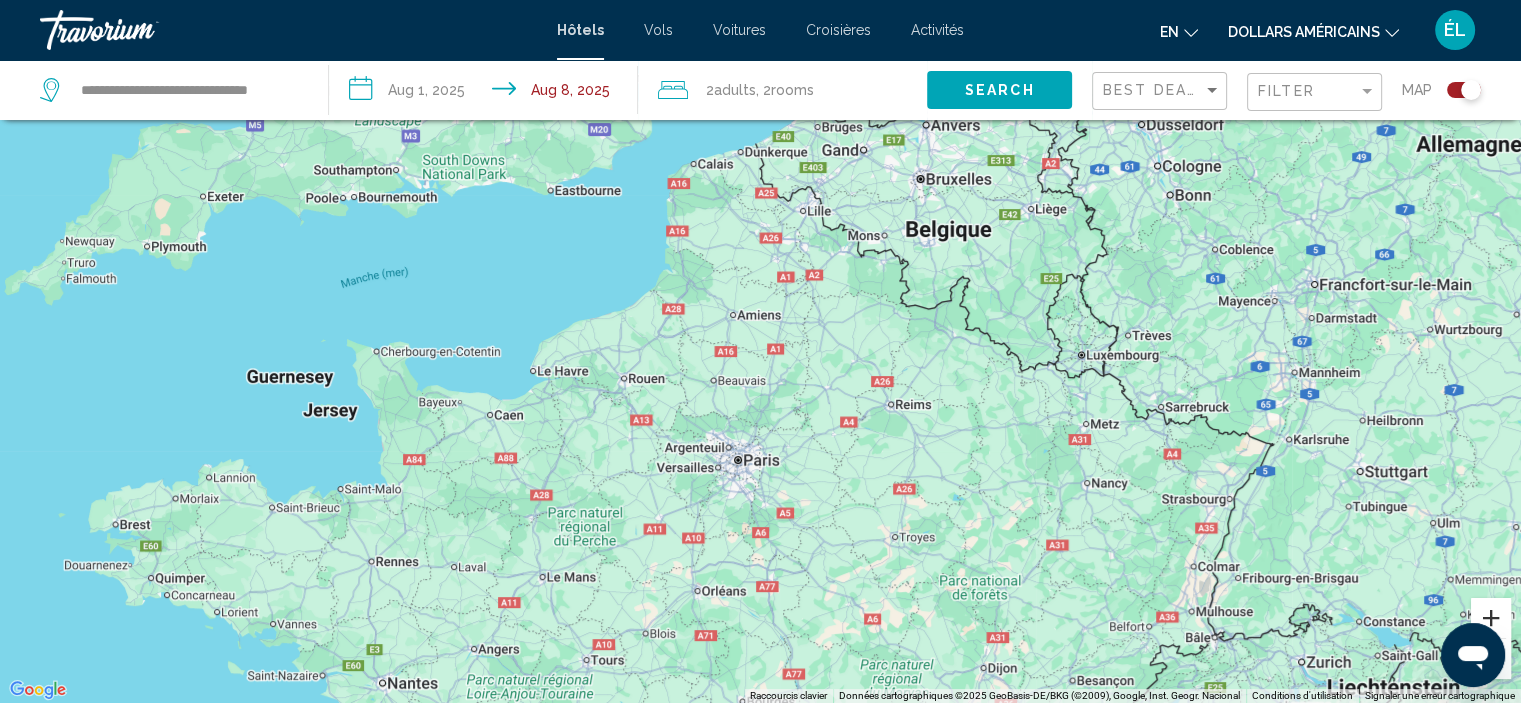 click at bounding box center [1491, 618] 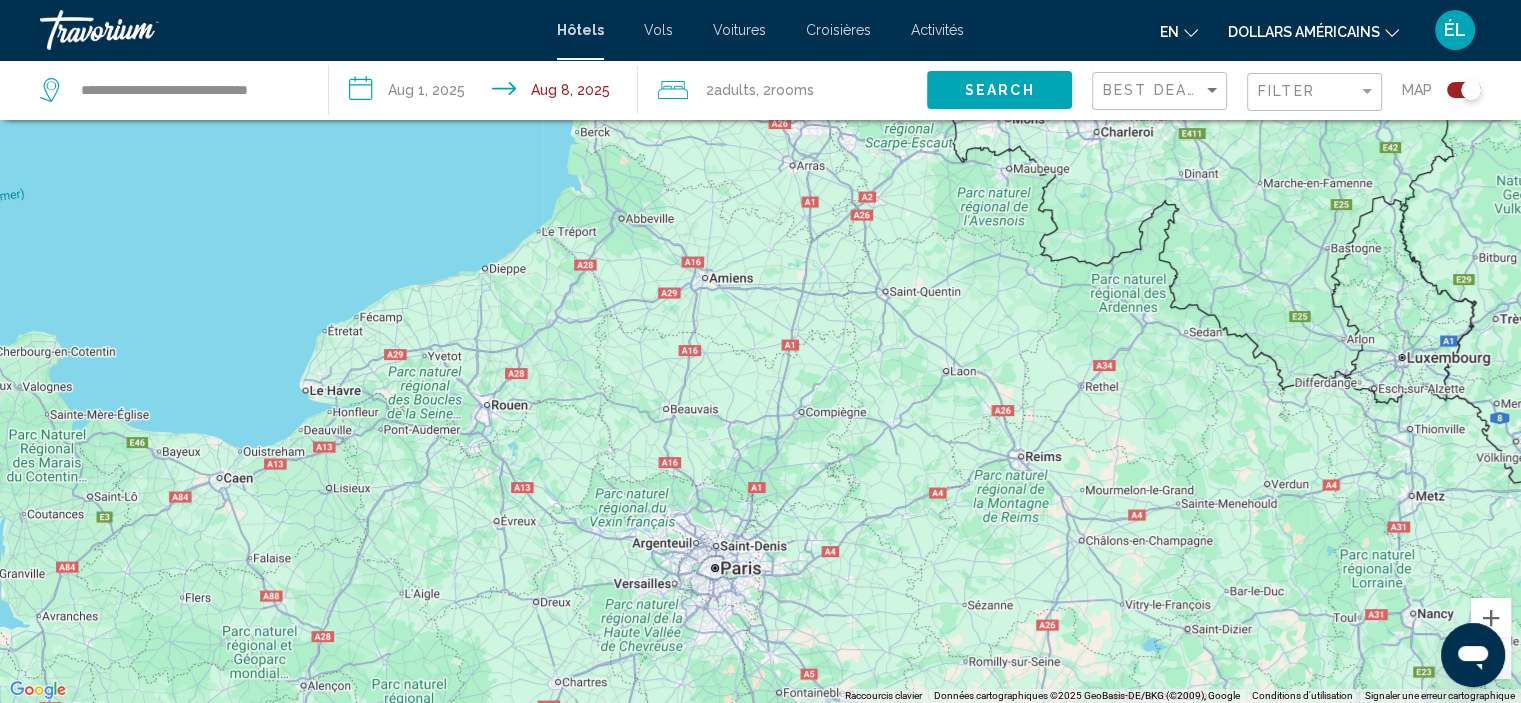 click at bounding box center [760, 351] 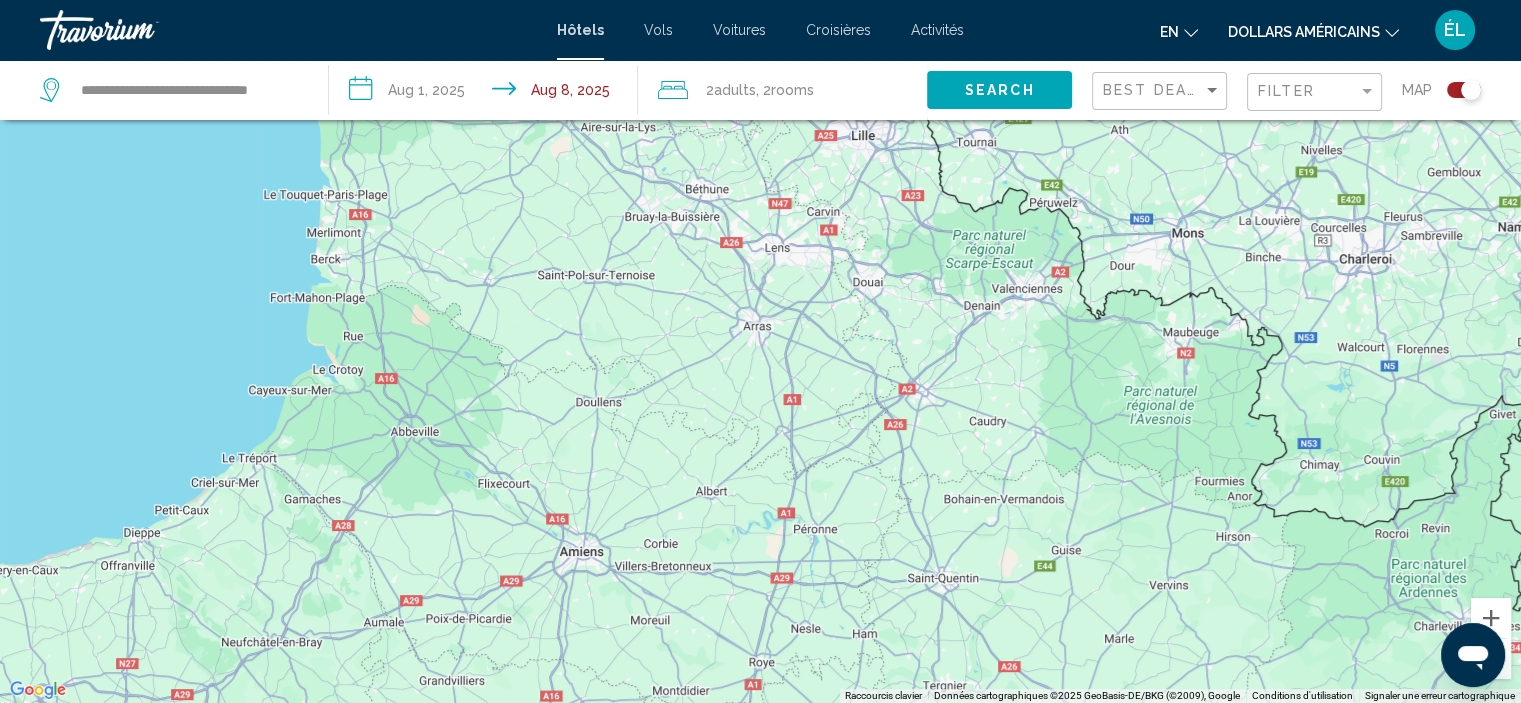 drag, startPoint x: 772, startPoint y: 391, endPoint x: 873, endPoint y: 742, distance: 365.24237 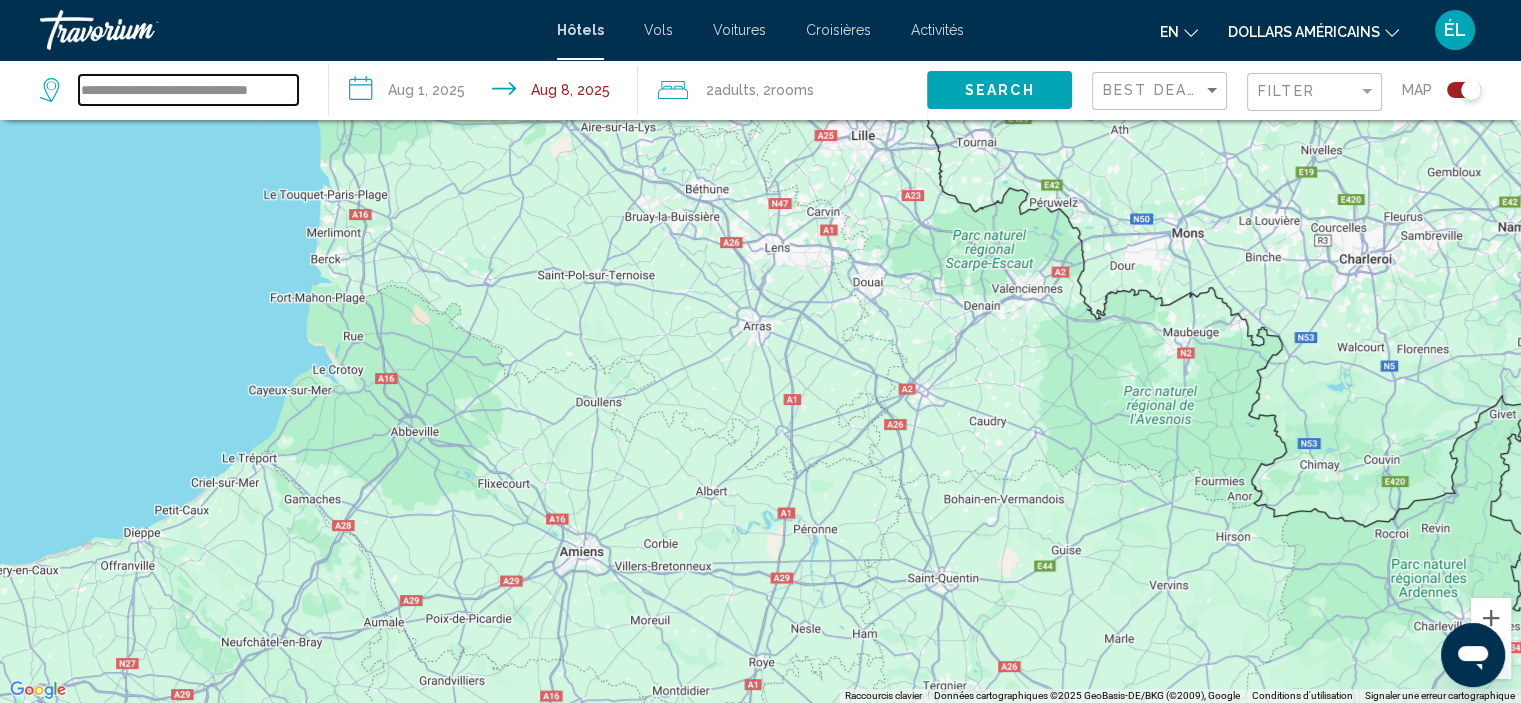 click on "**********" at bounding box center (188, 90) 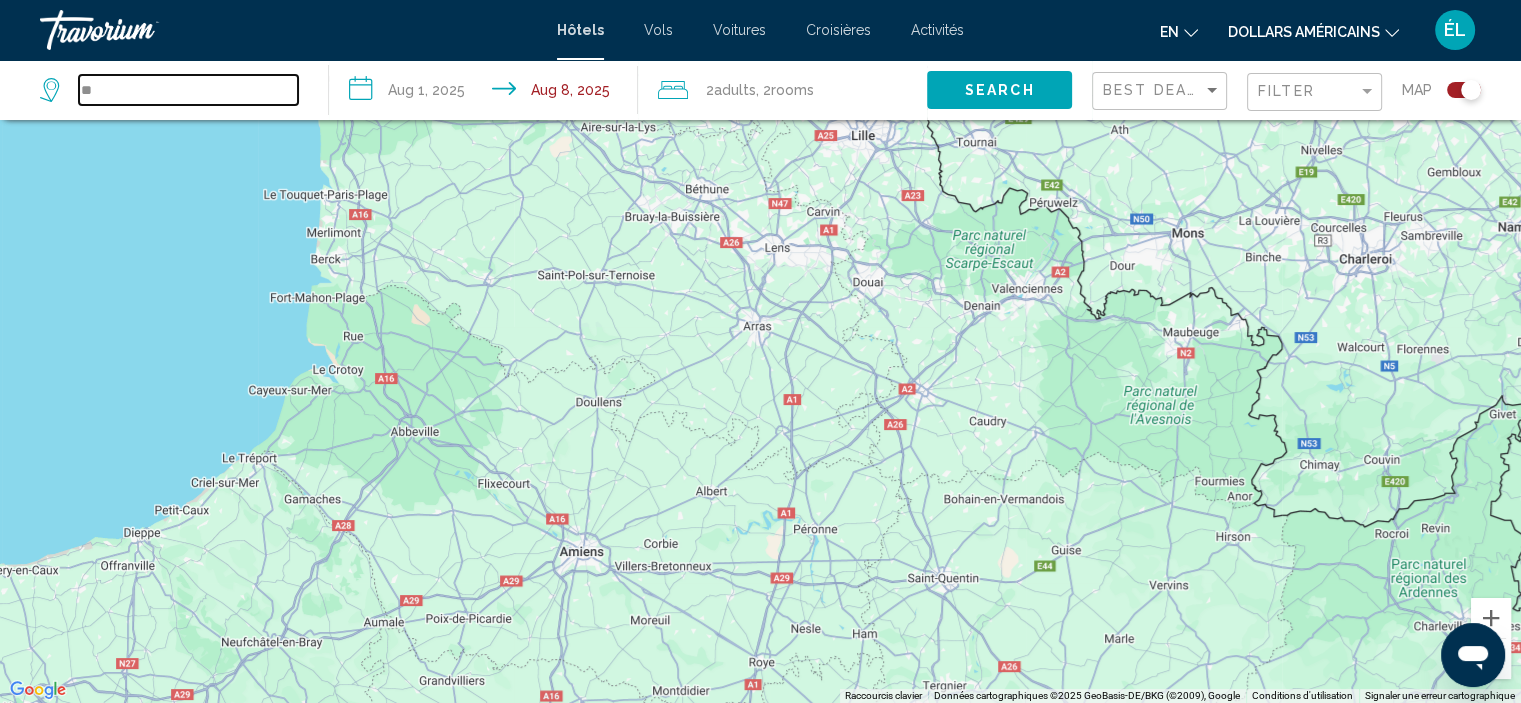 type on "*" 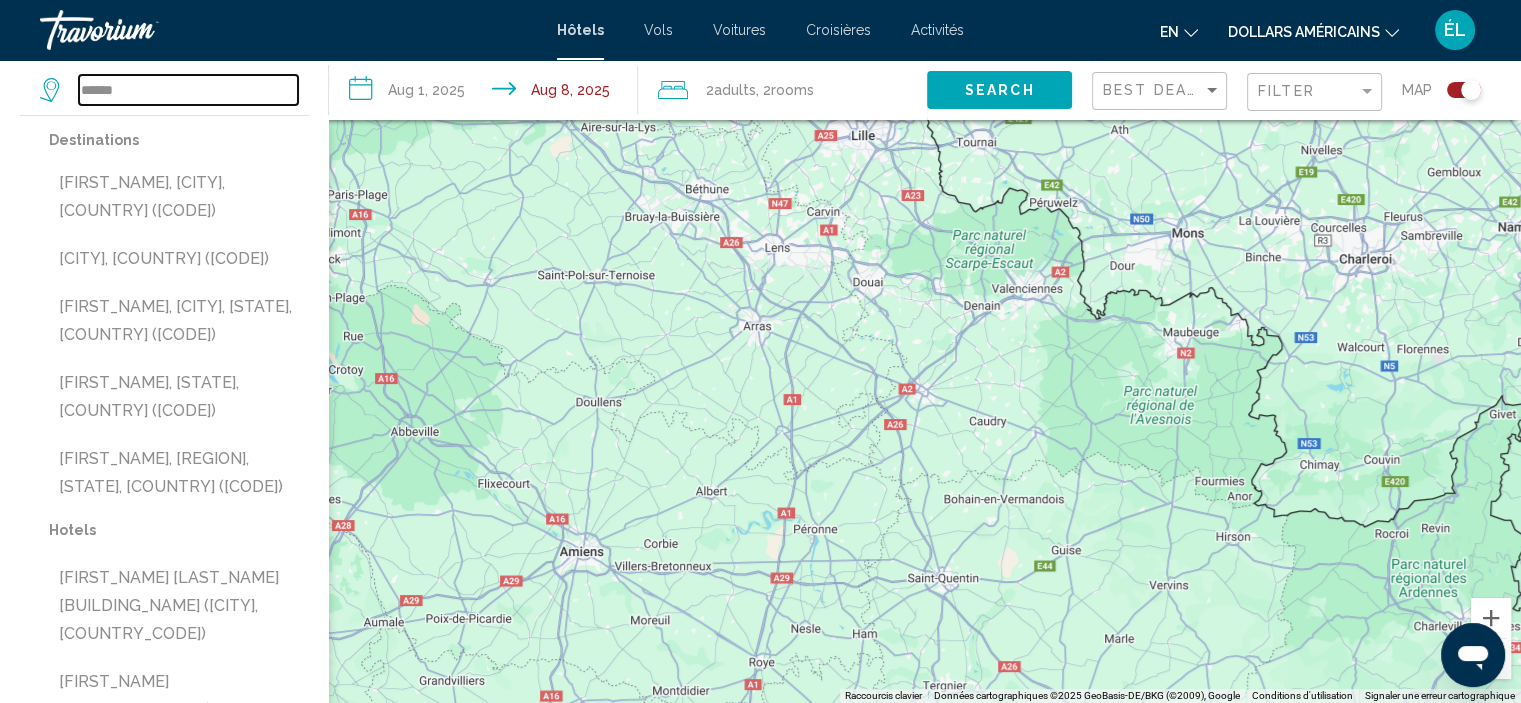 type on "******" 